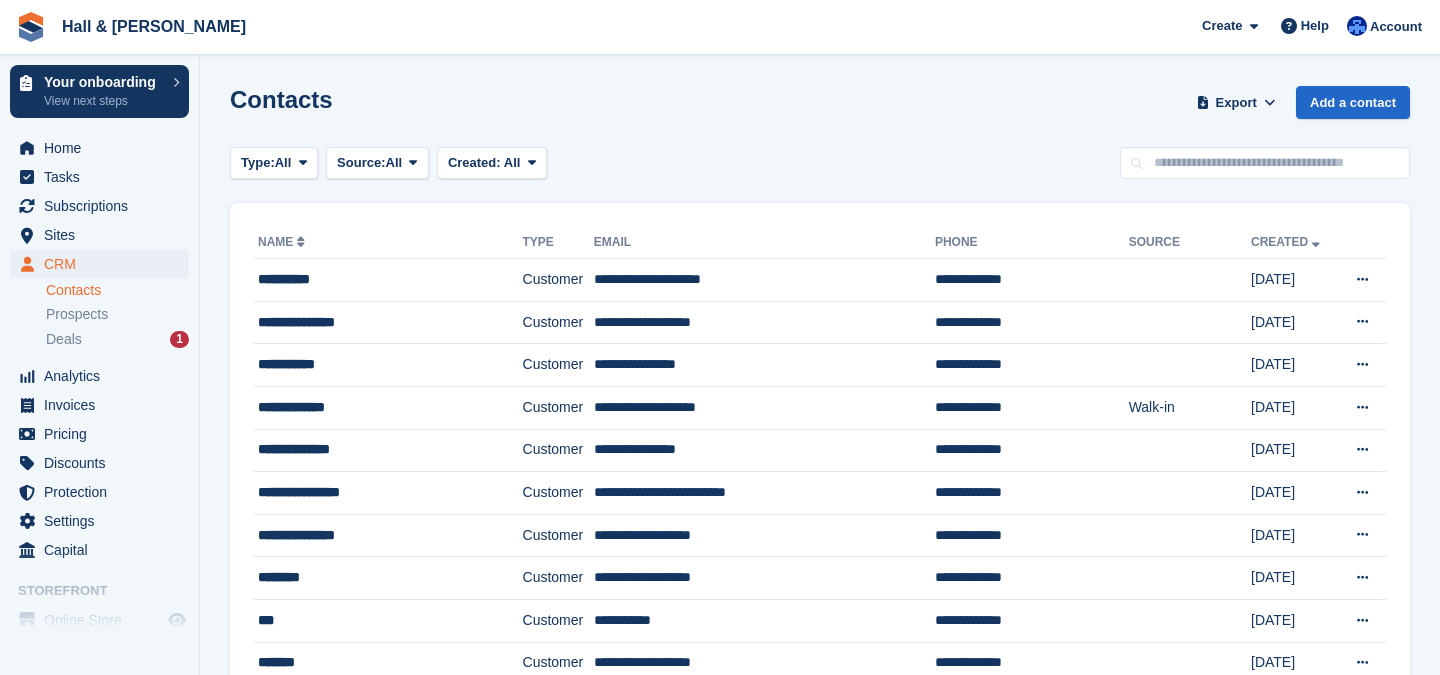 scroll, scrollTop: 0, scrollLeft: 0, axis: both 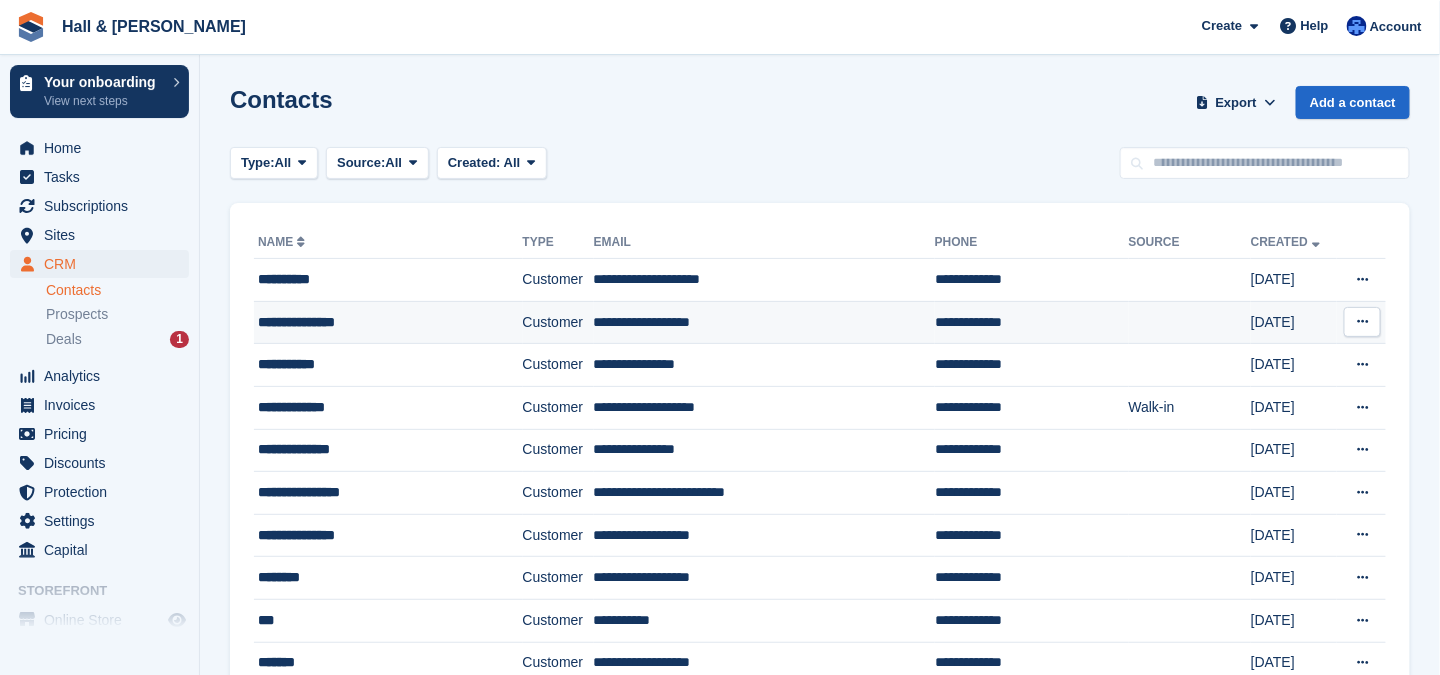 click on "**********" at bounding box center [370, 322] 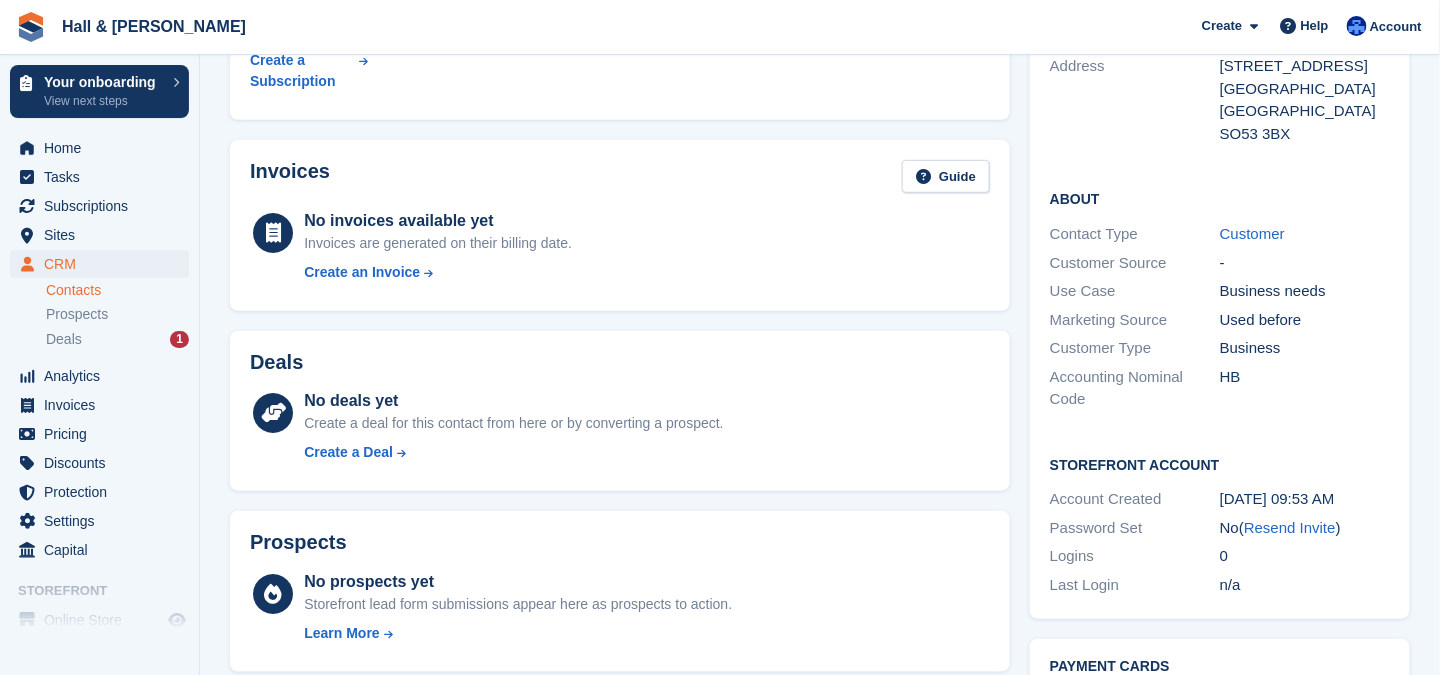 scroll, scrollTop: 0, scrollLeft: 0, axis: both 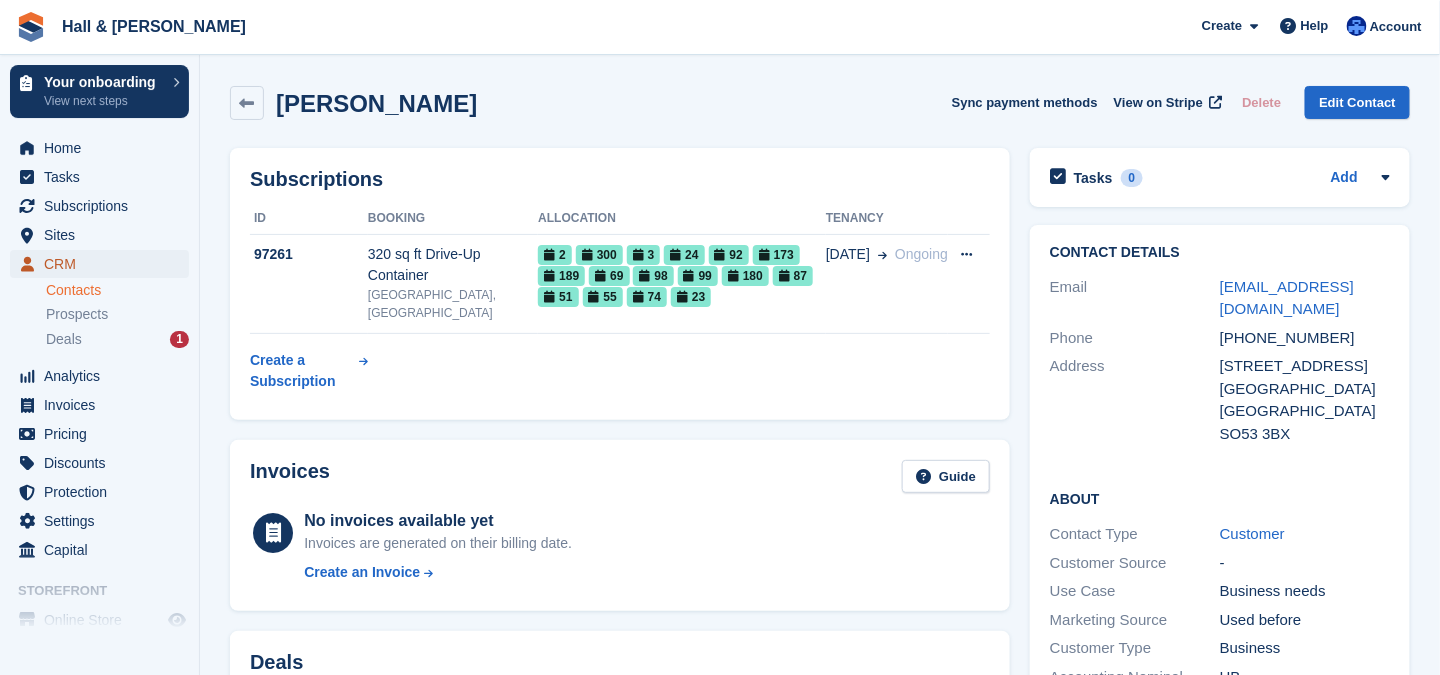 click on "CRM" at bounding box center [104, 264] 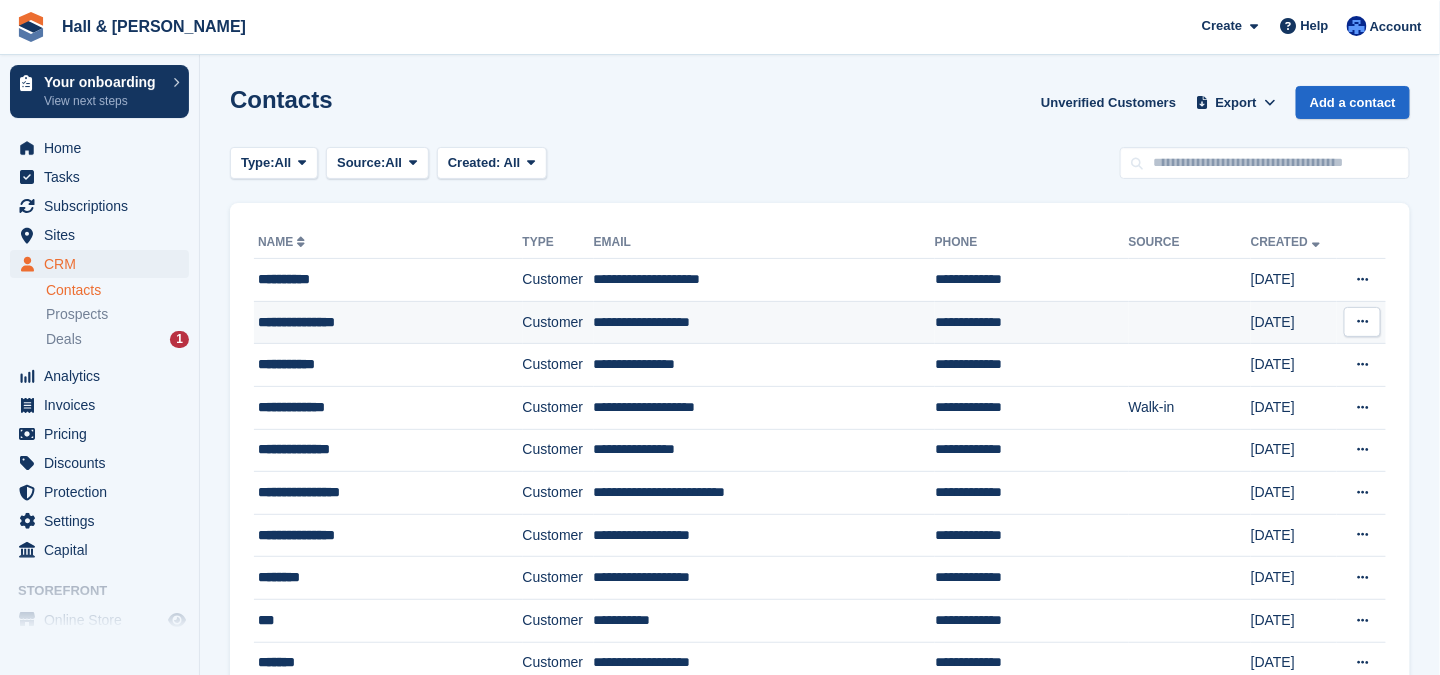 click on "**********" at bounding box center (764, 322) 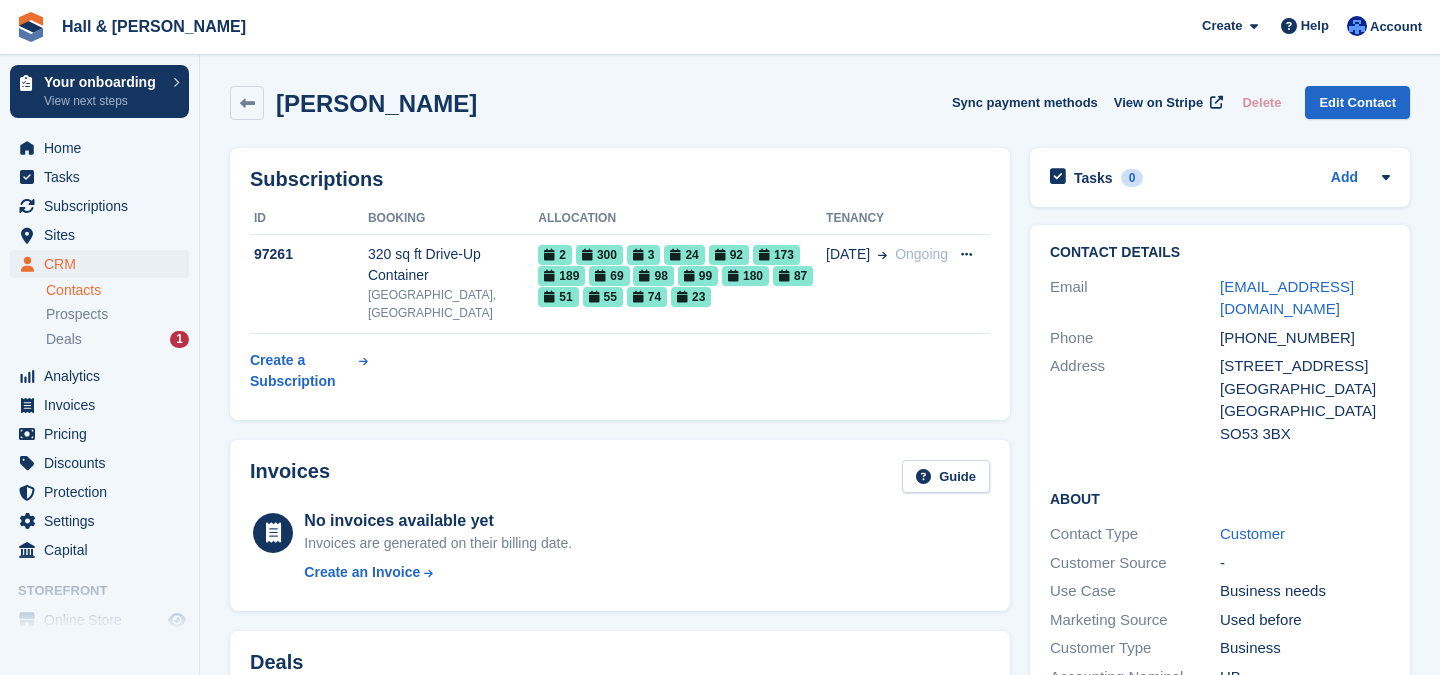 scroll, scrollTop: 0, scrollLeft: 0, axis: both 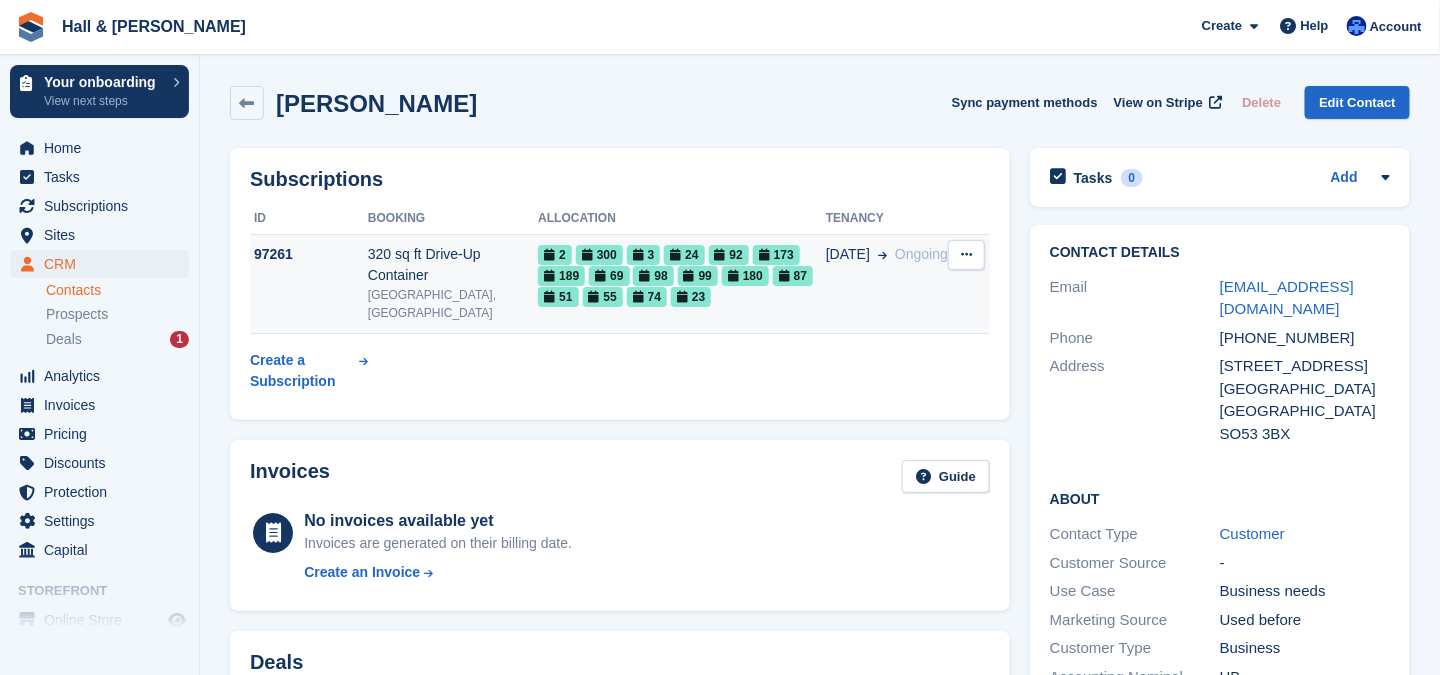 click on "97261" at bounding box center (309, 254) 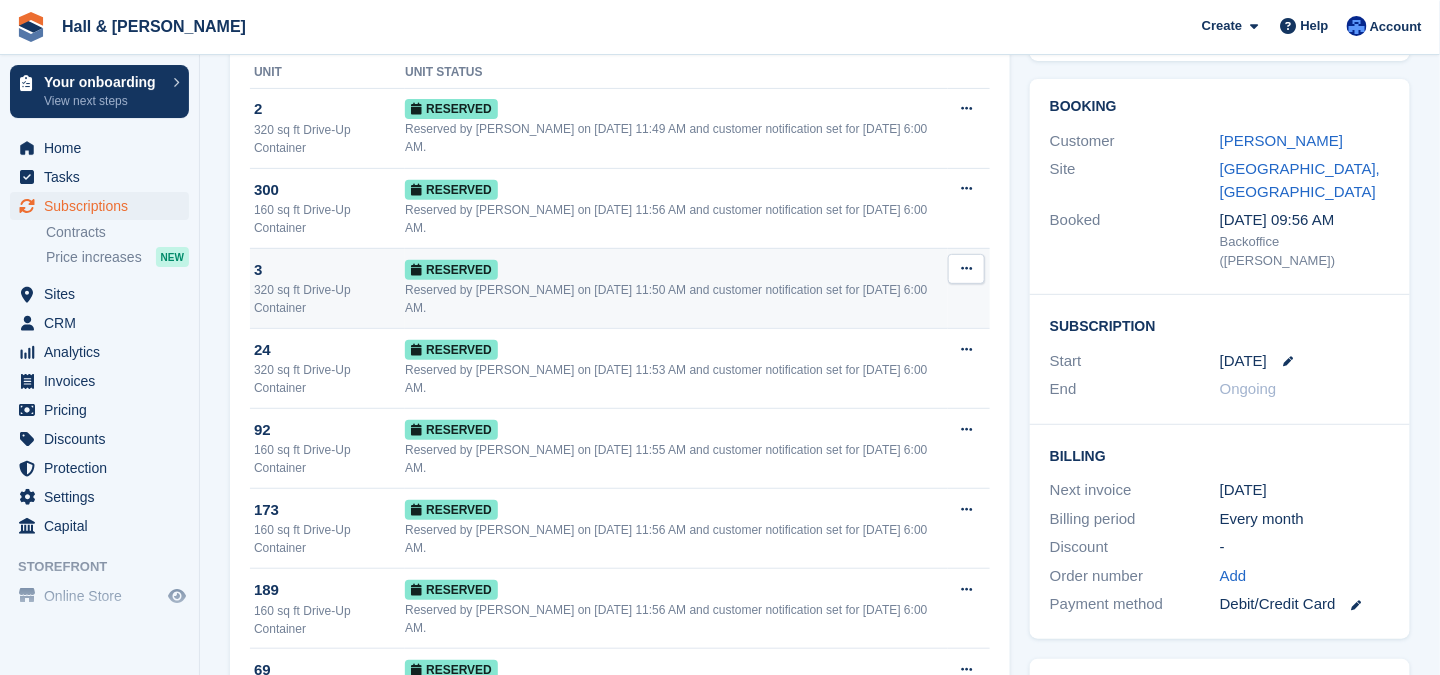 scroll, scrollTop: 0, scrollLeft: 0, axis: both 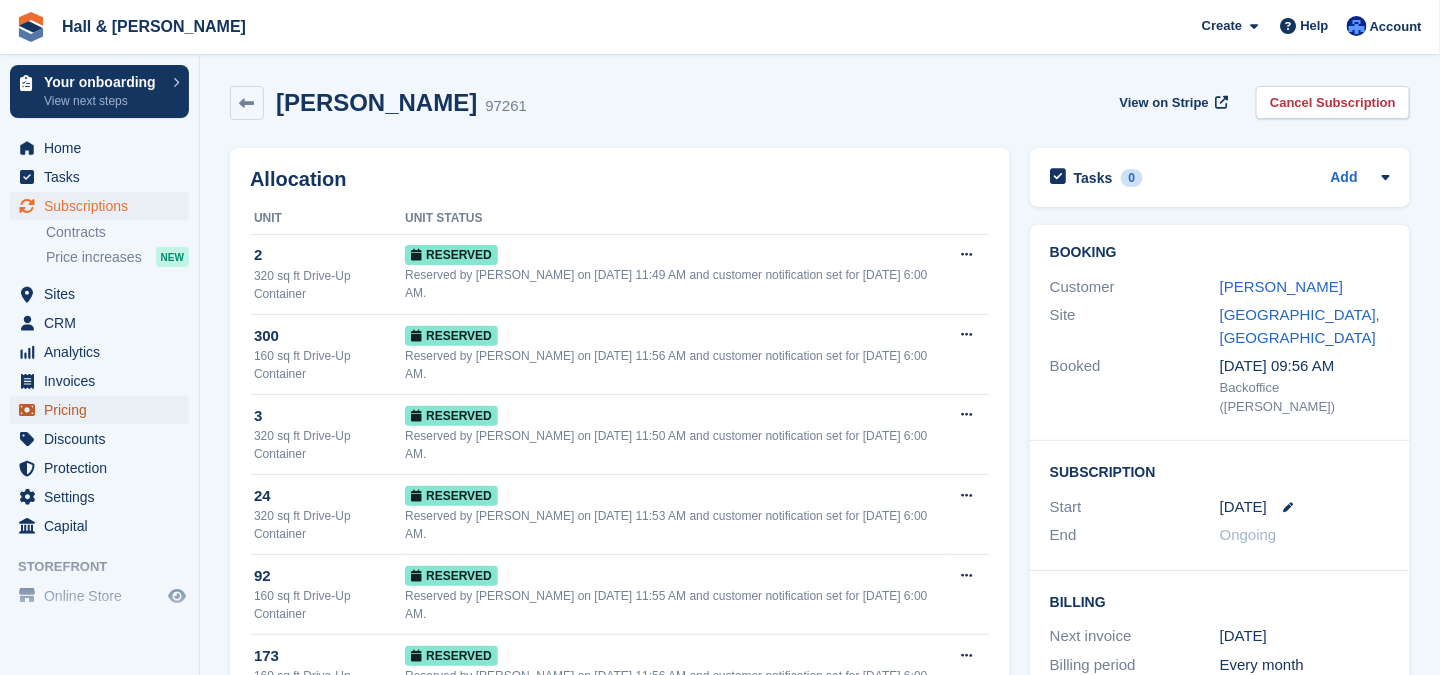 click on "Pricing" at bounding box center (104, 410) 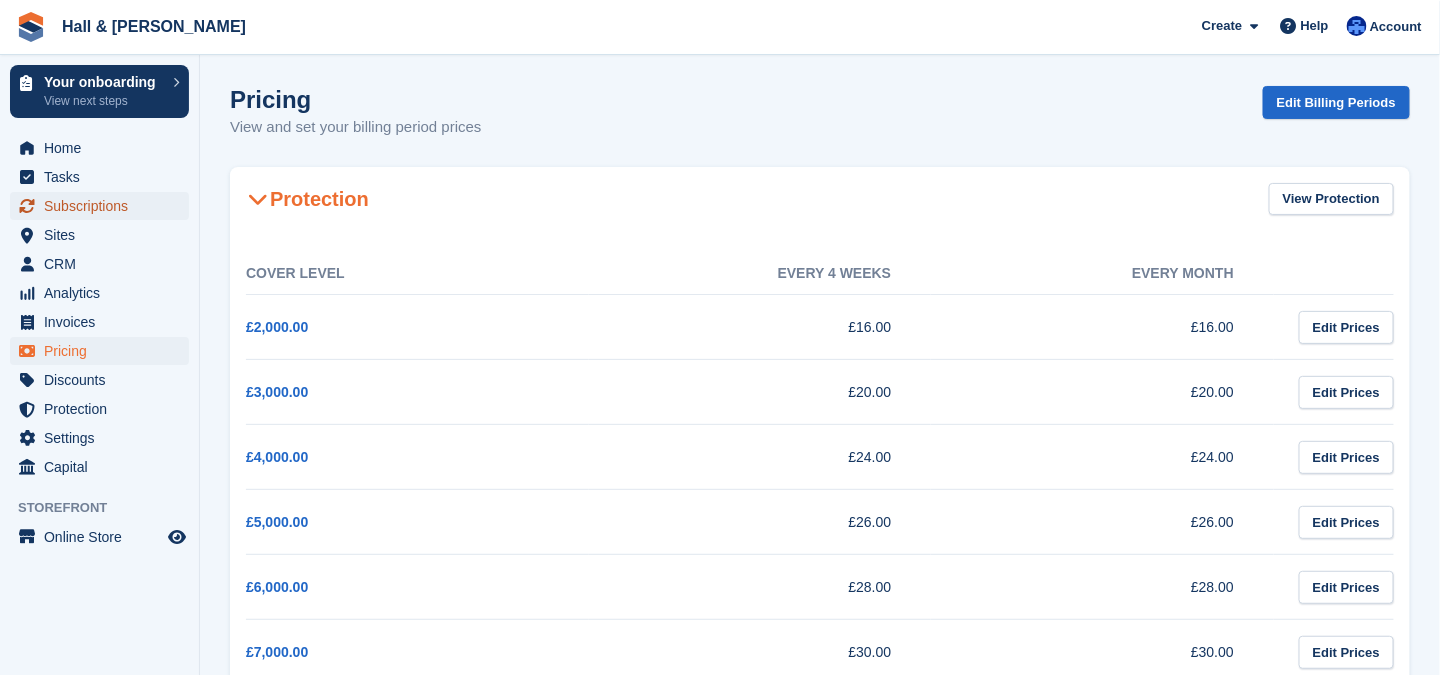 click on "Subscriptions" at bounding box center (104, 206) 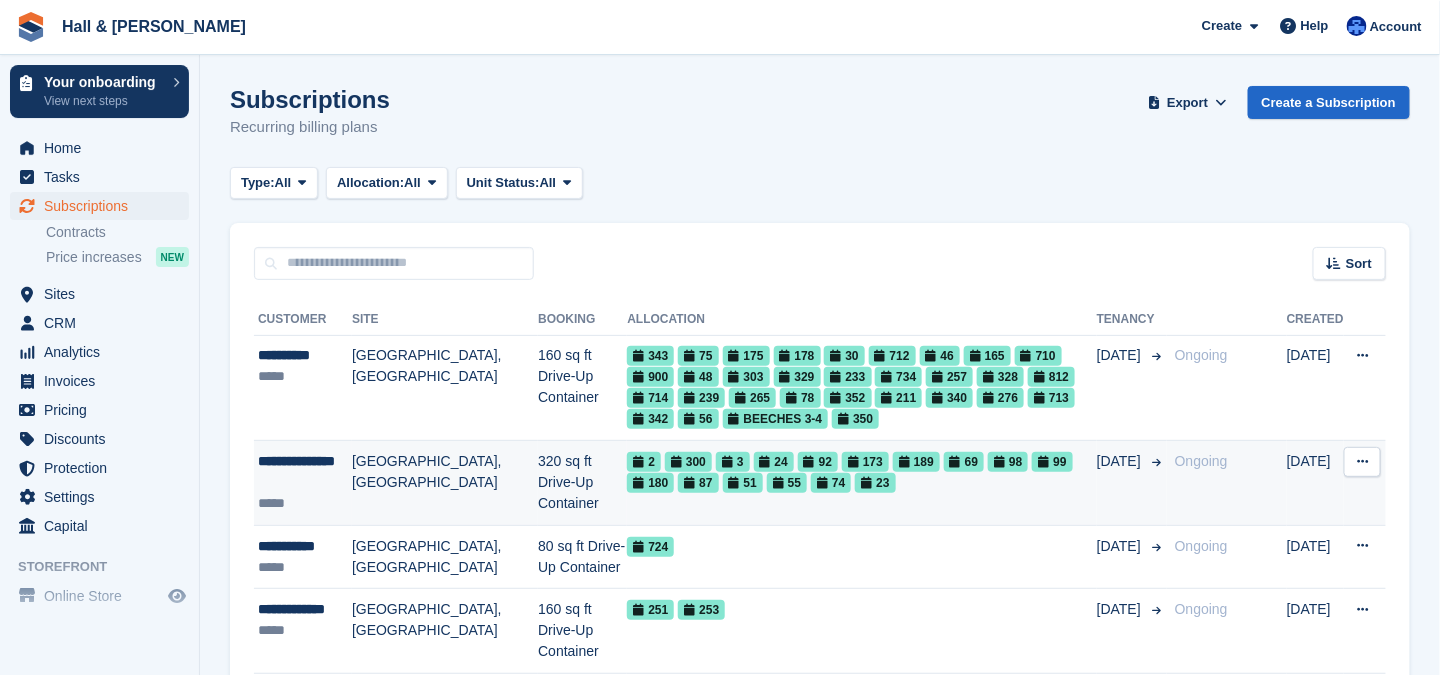 click on "**********" at bounding box center (305, 472) 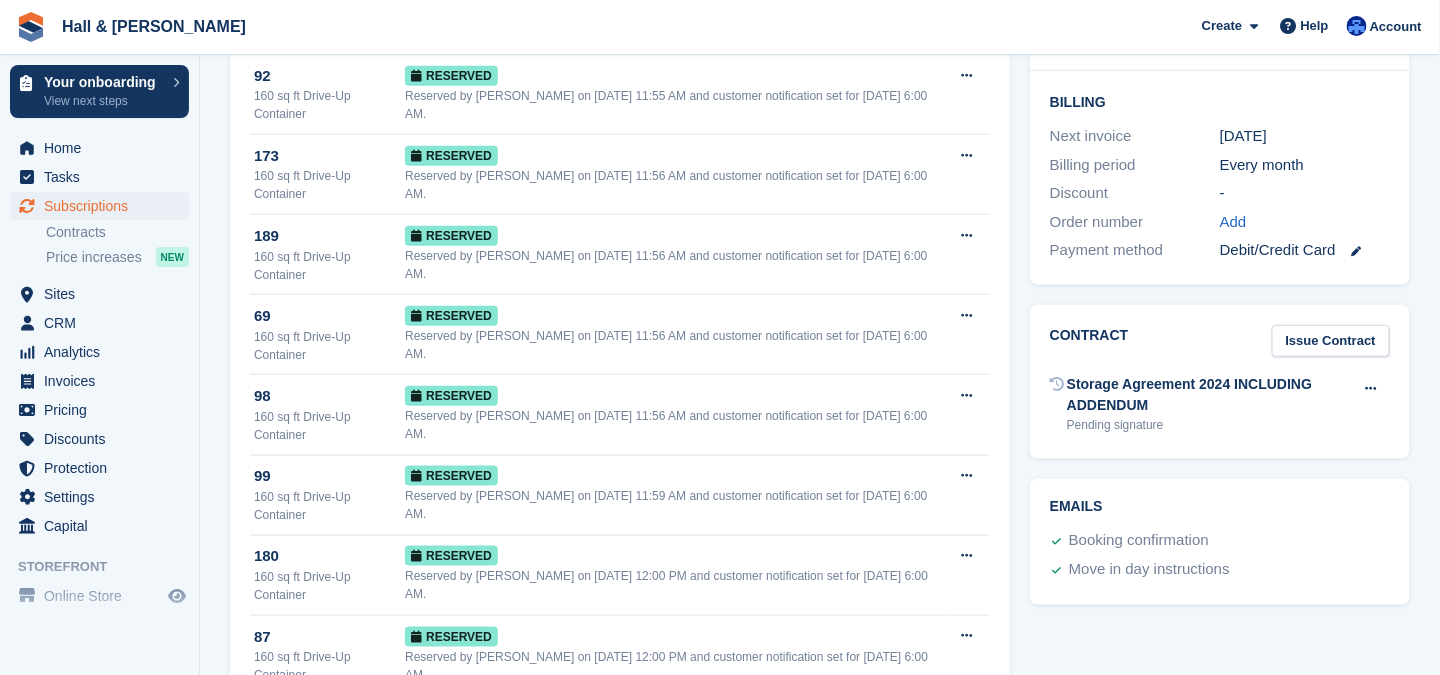 scroll, scrollTop: 1000, scrollLeft: 0, axis: vertical 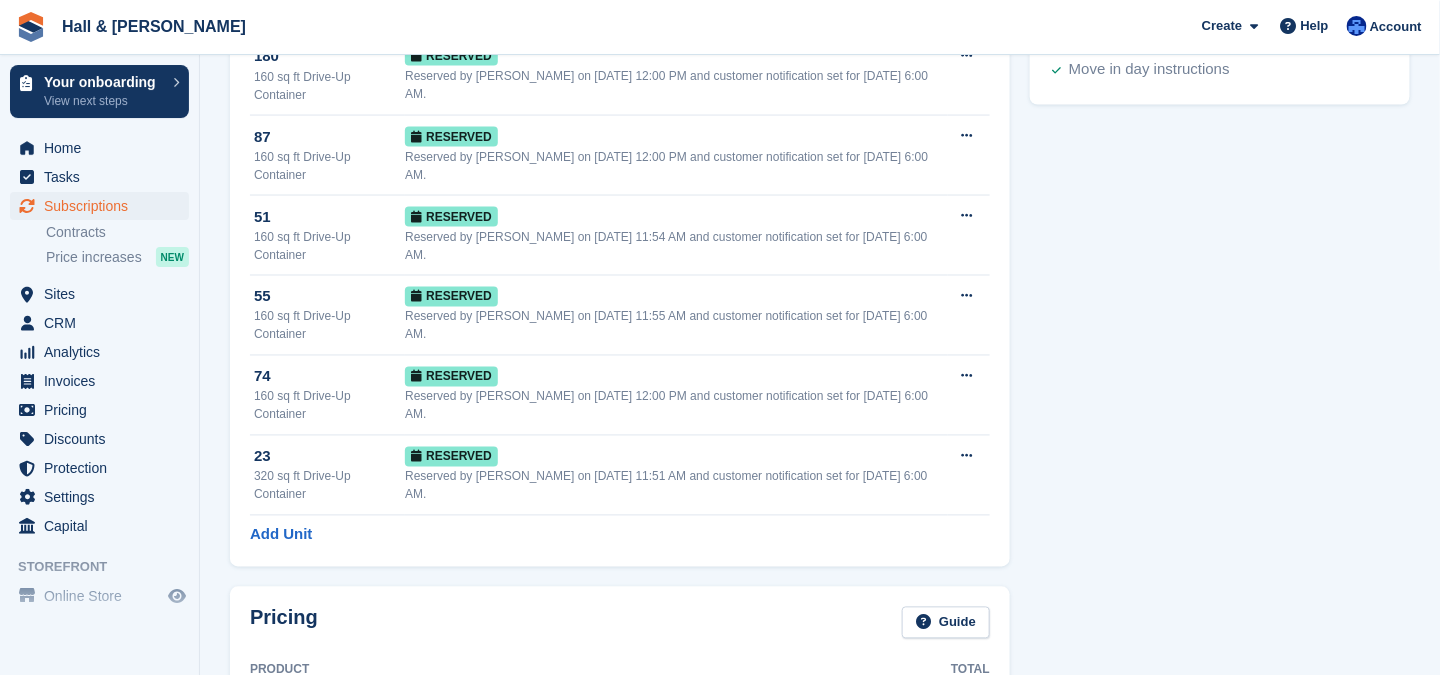 click on "Edit Unit Types" at bounding box center (304, 770) 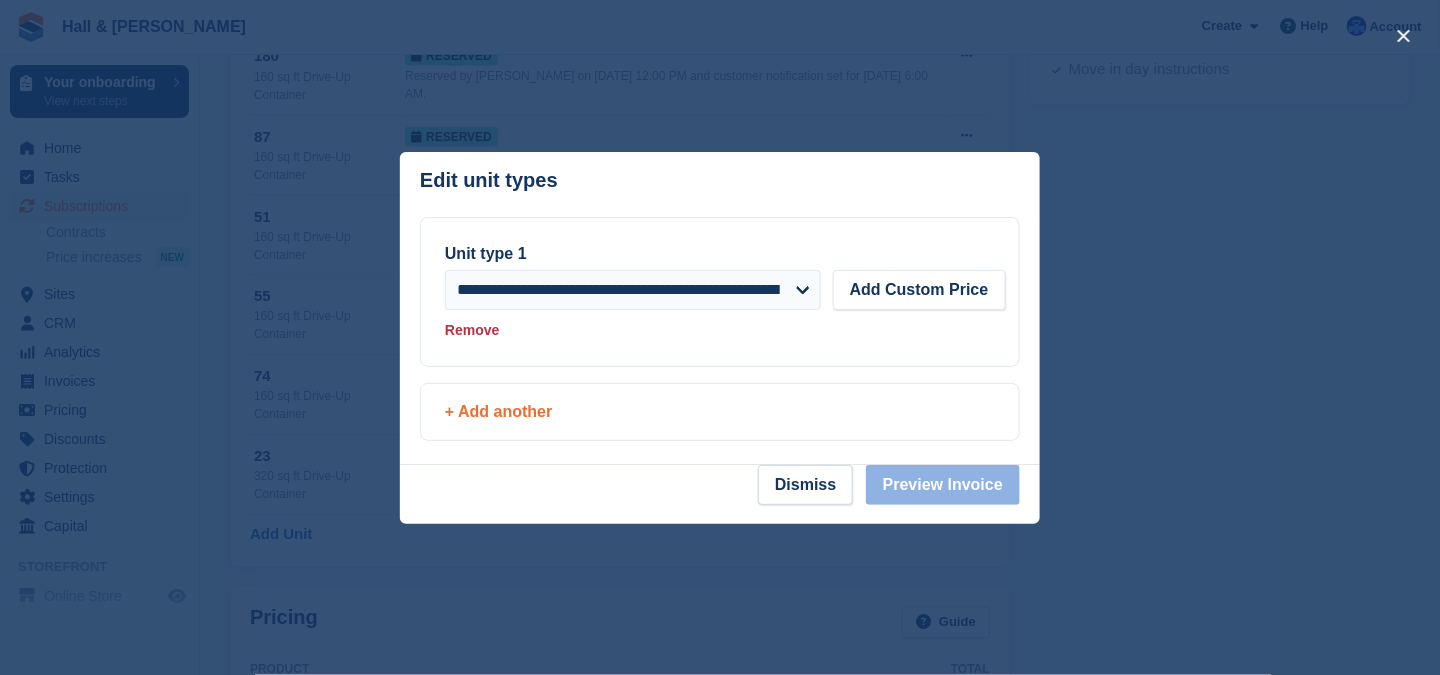 click on "+ Add another" at bounding box center (720, 412) 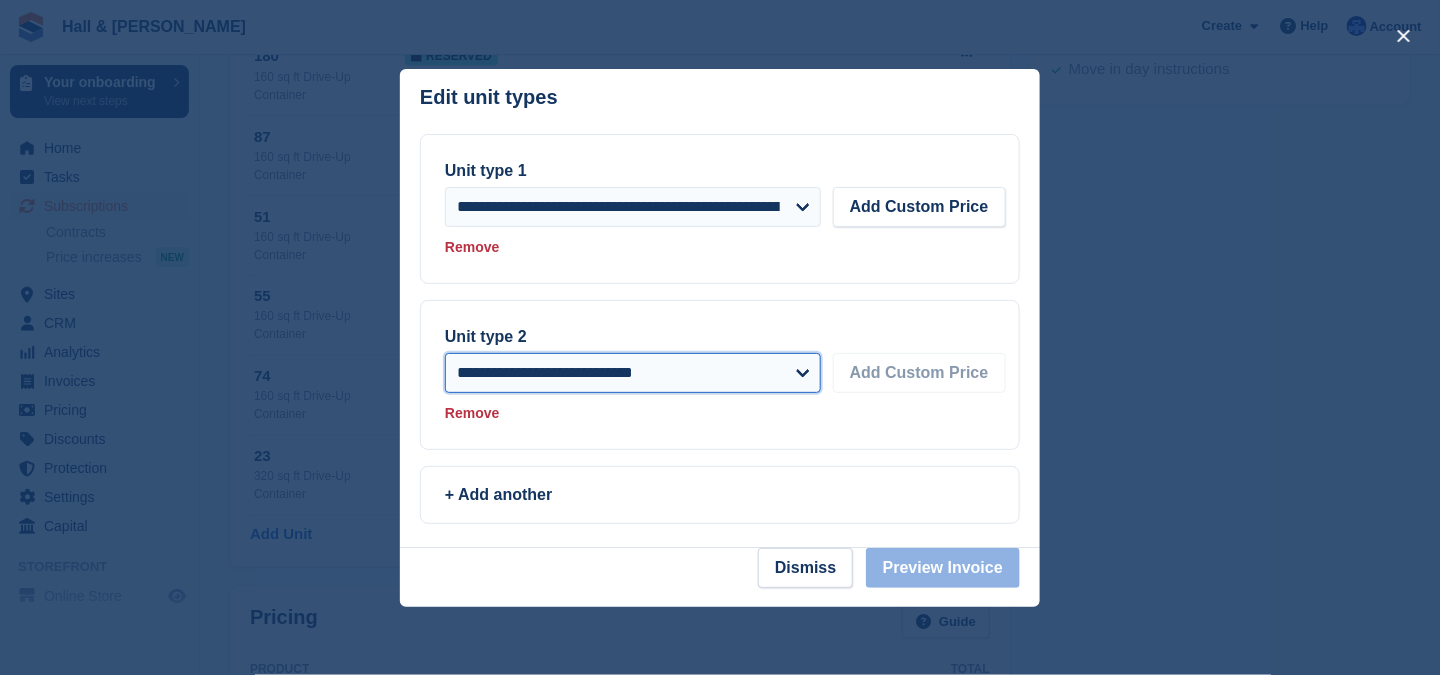 click on "**********" at bounding box center (633, 373) 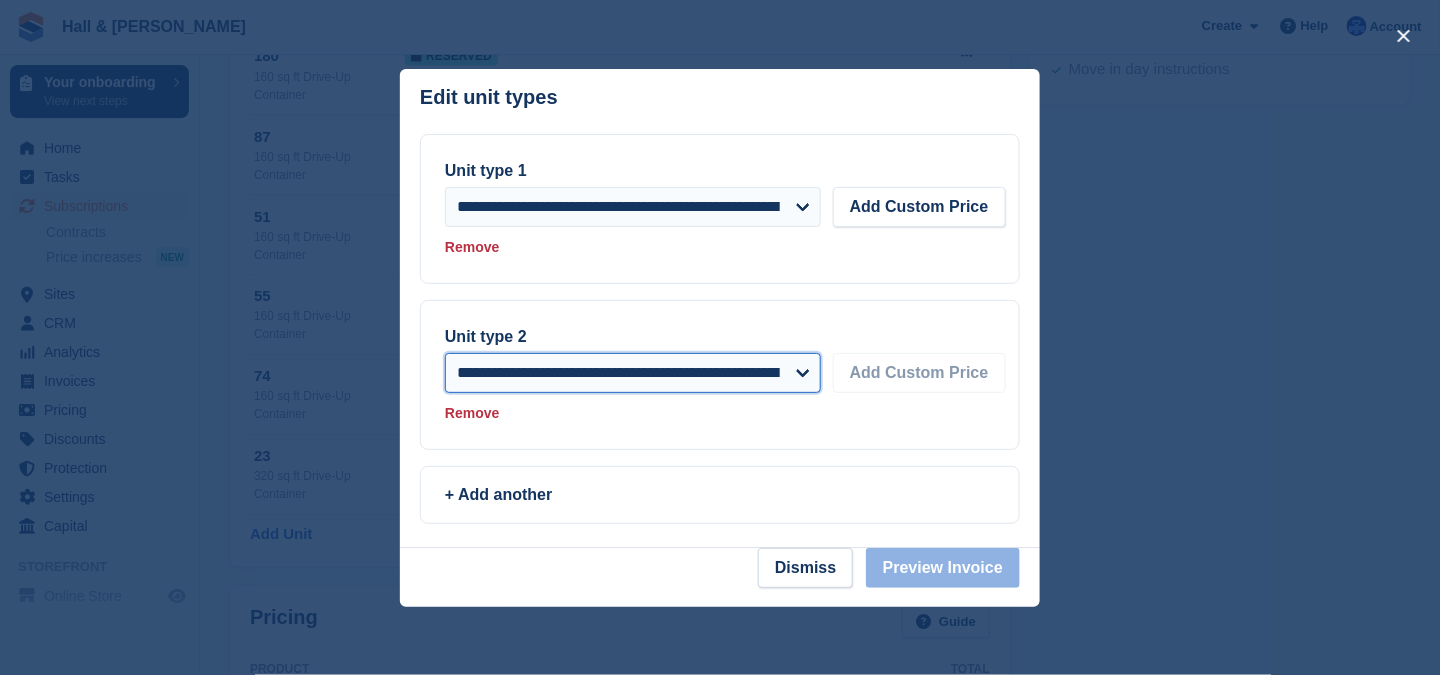 click on "**********" at bounding box center [633, 373] 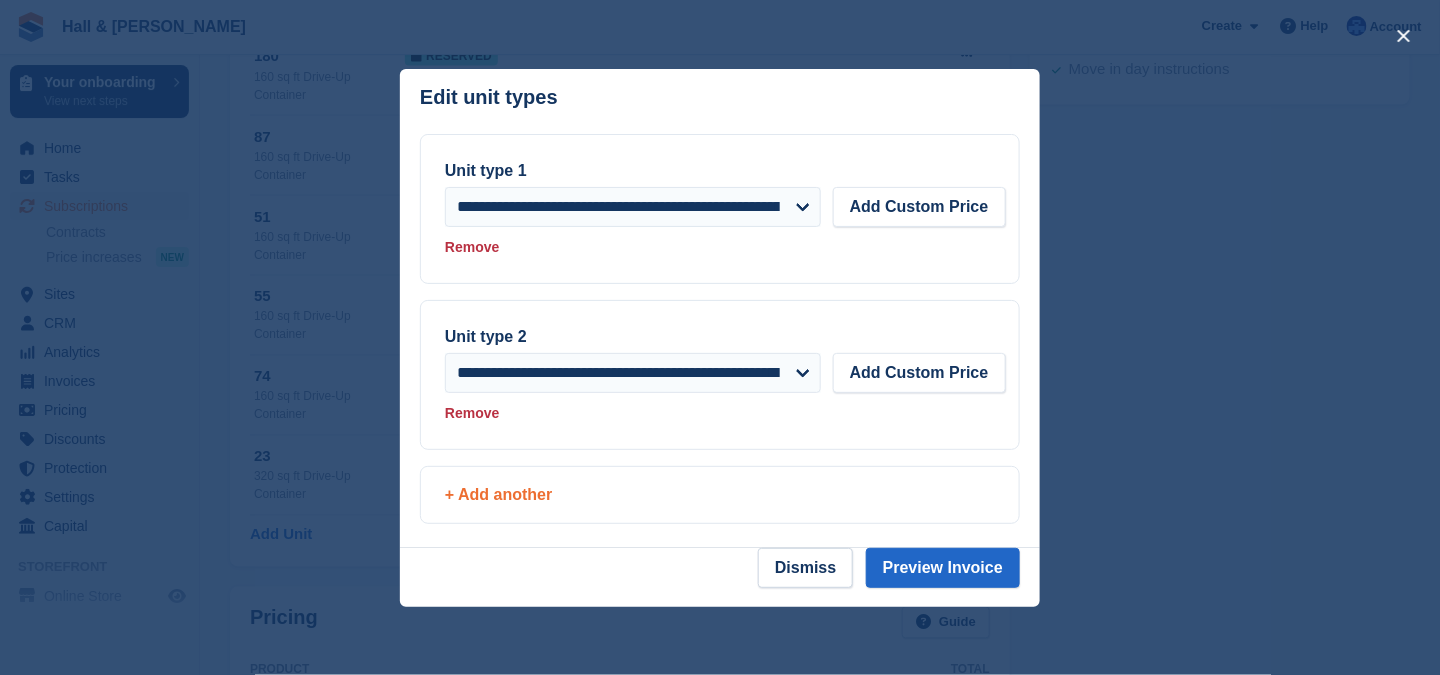 click on "+ Add another" at bounding box center (720, 495) 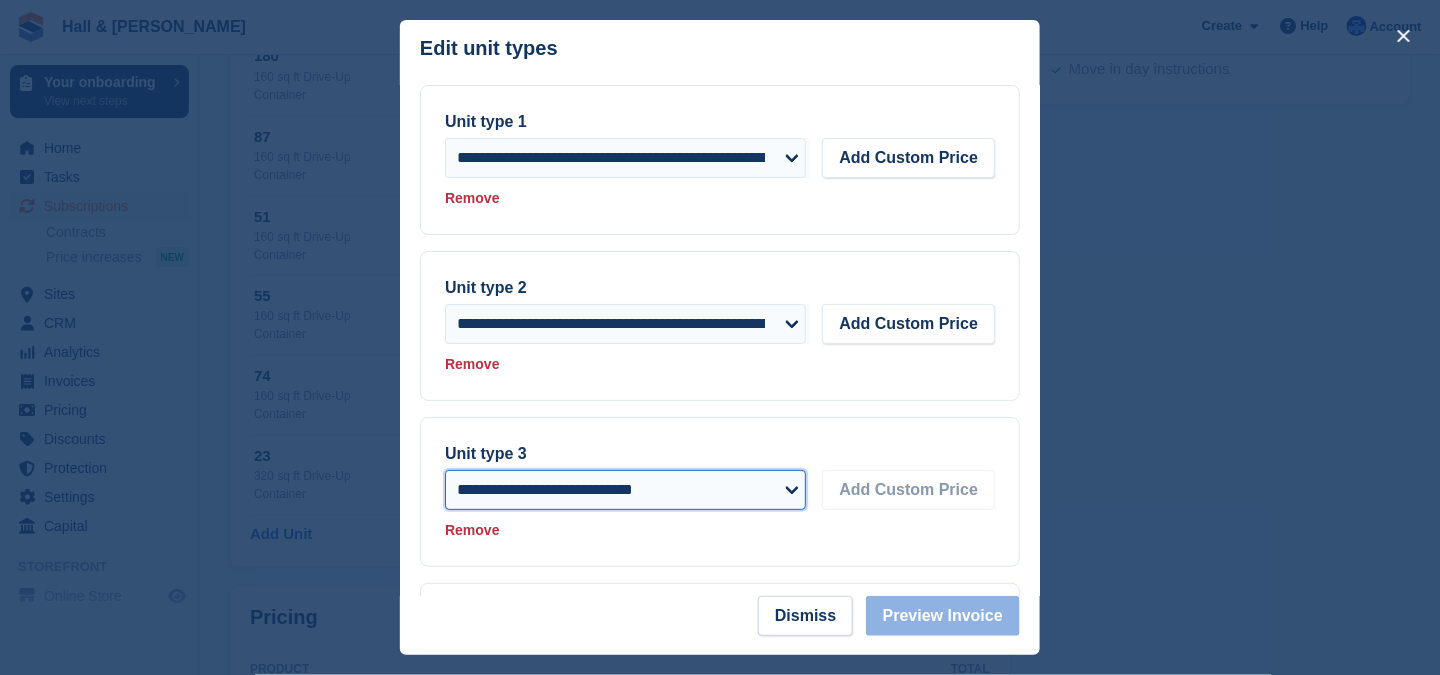 click on "**********" at bounding box center (625, 490) 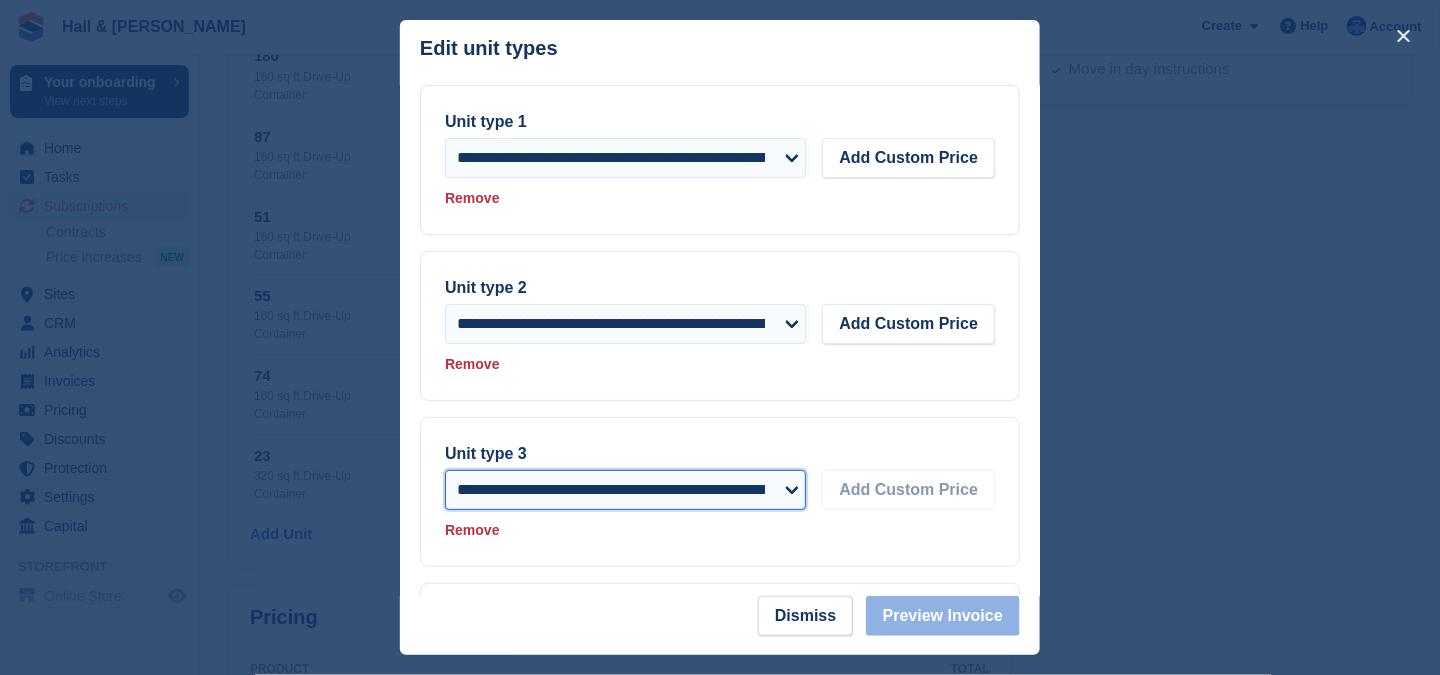 click on "**********" at bounding box center [625, 490] 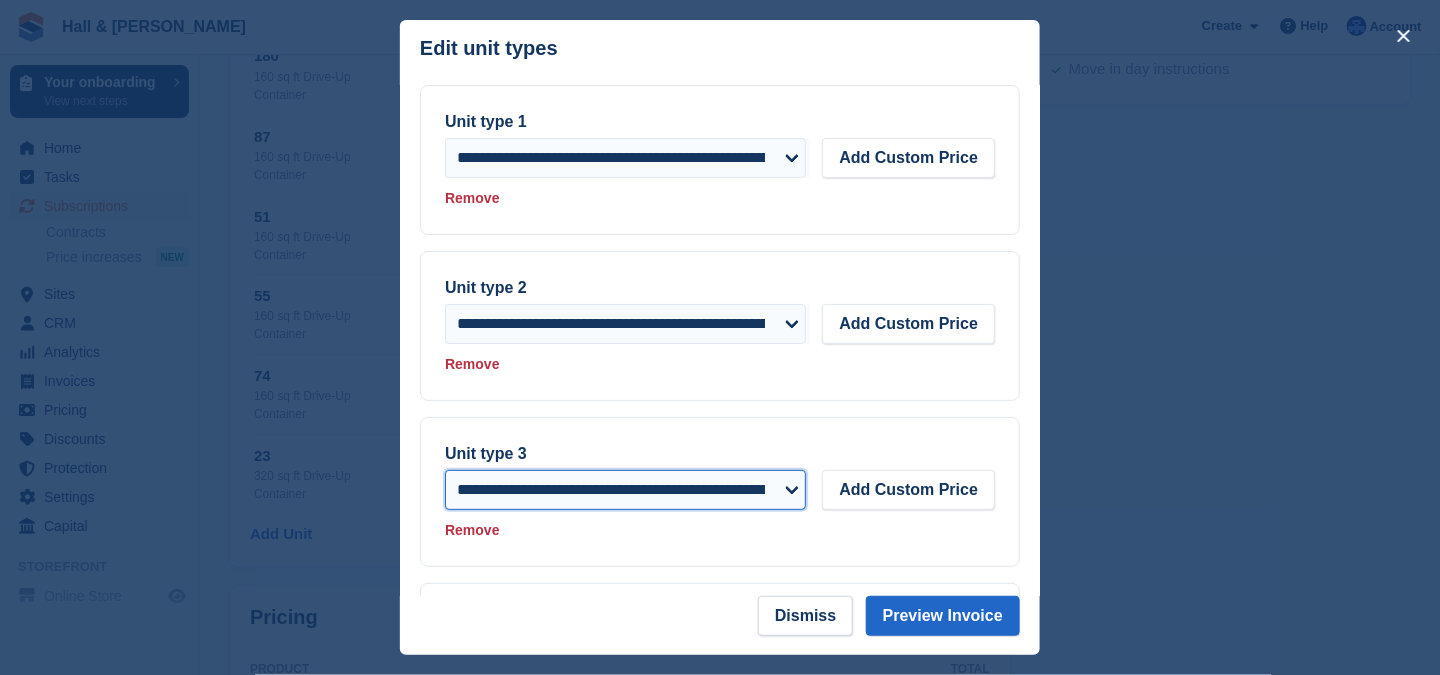 scroll, scrollTop: 69, scrollLeft: 0, axis: vertical 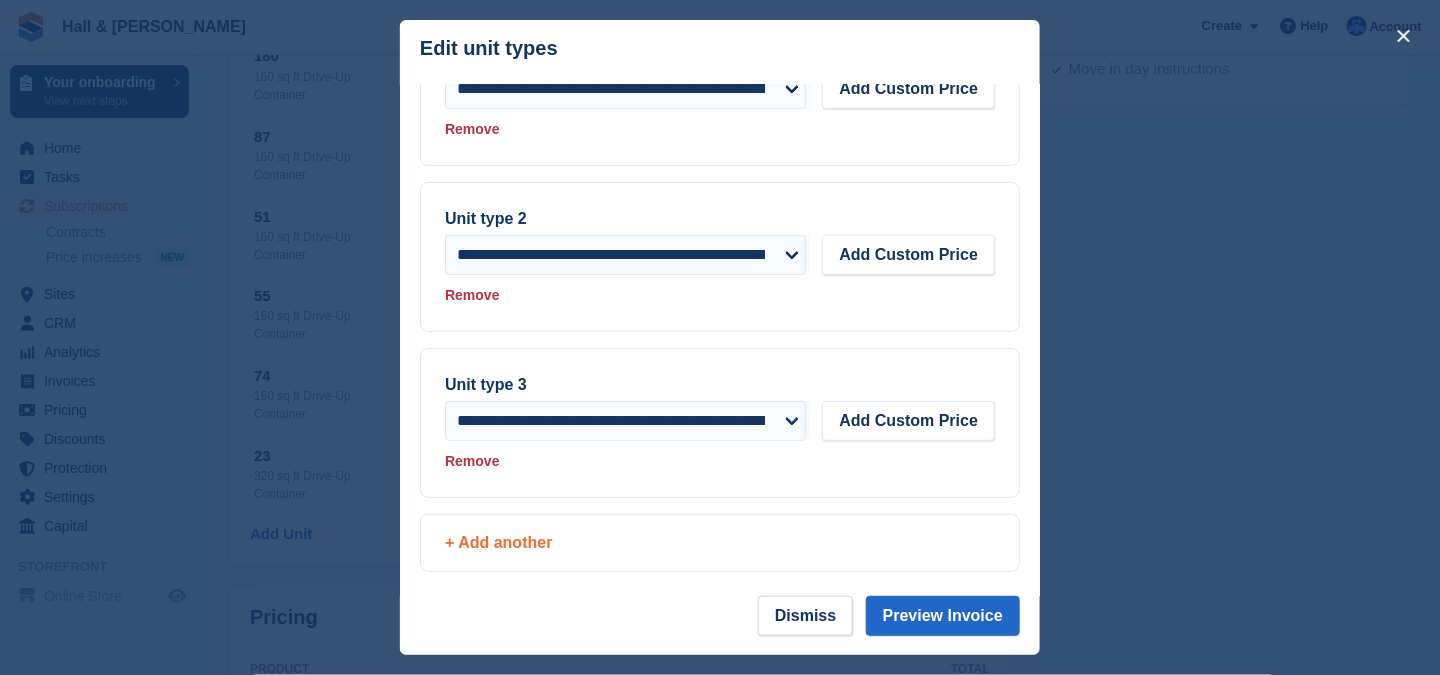 click on "+ Add another" at bounding box center [720, 543] 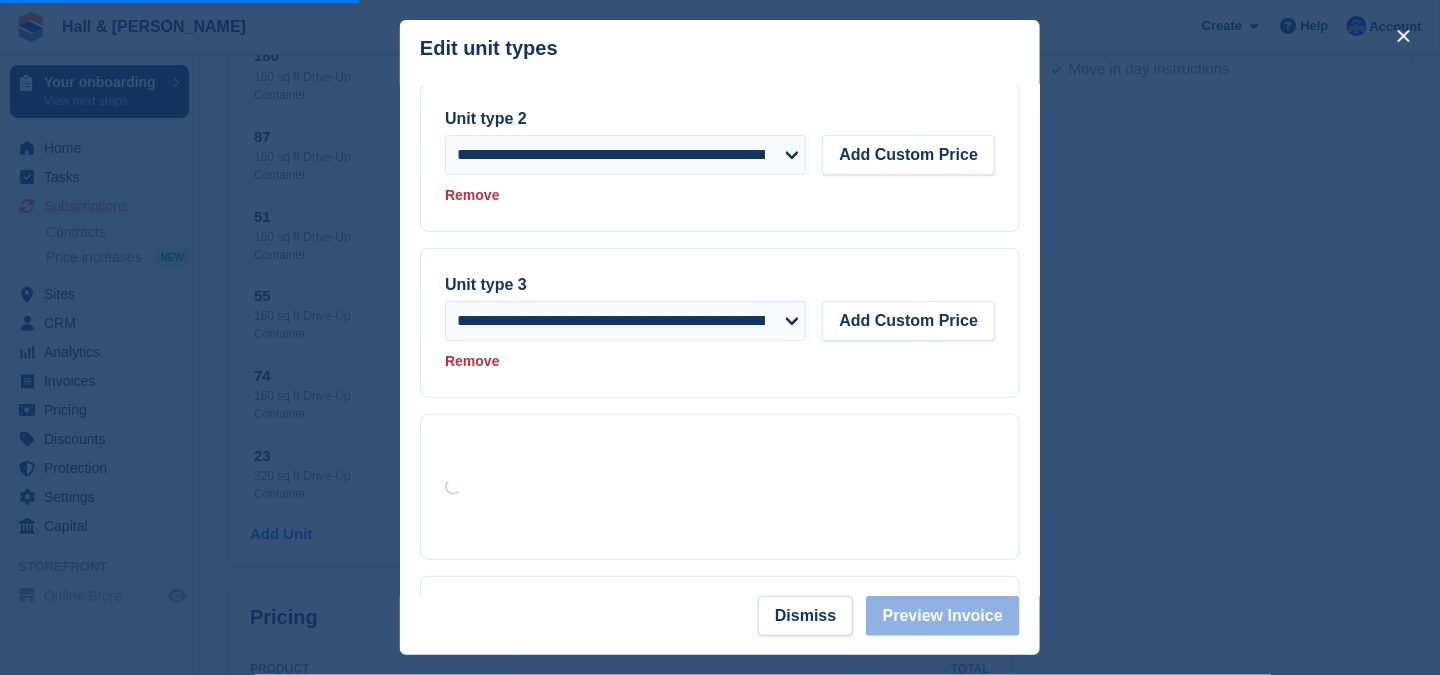 scroll, scrollTop: 230, scrollLeft: 0, axis: vertical 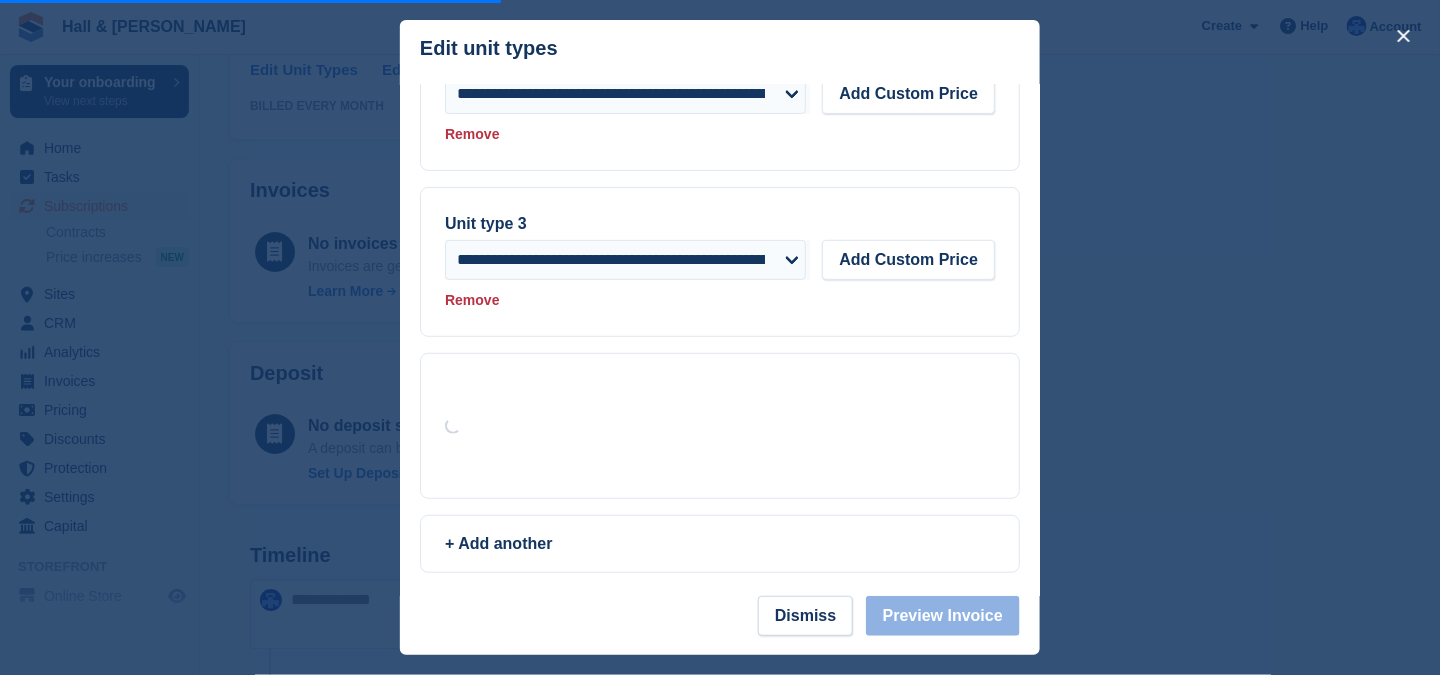 click at bounding box center (720, 426) 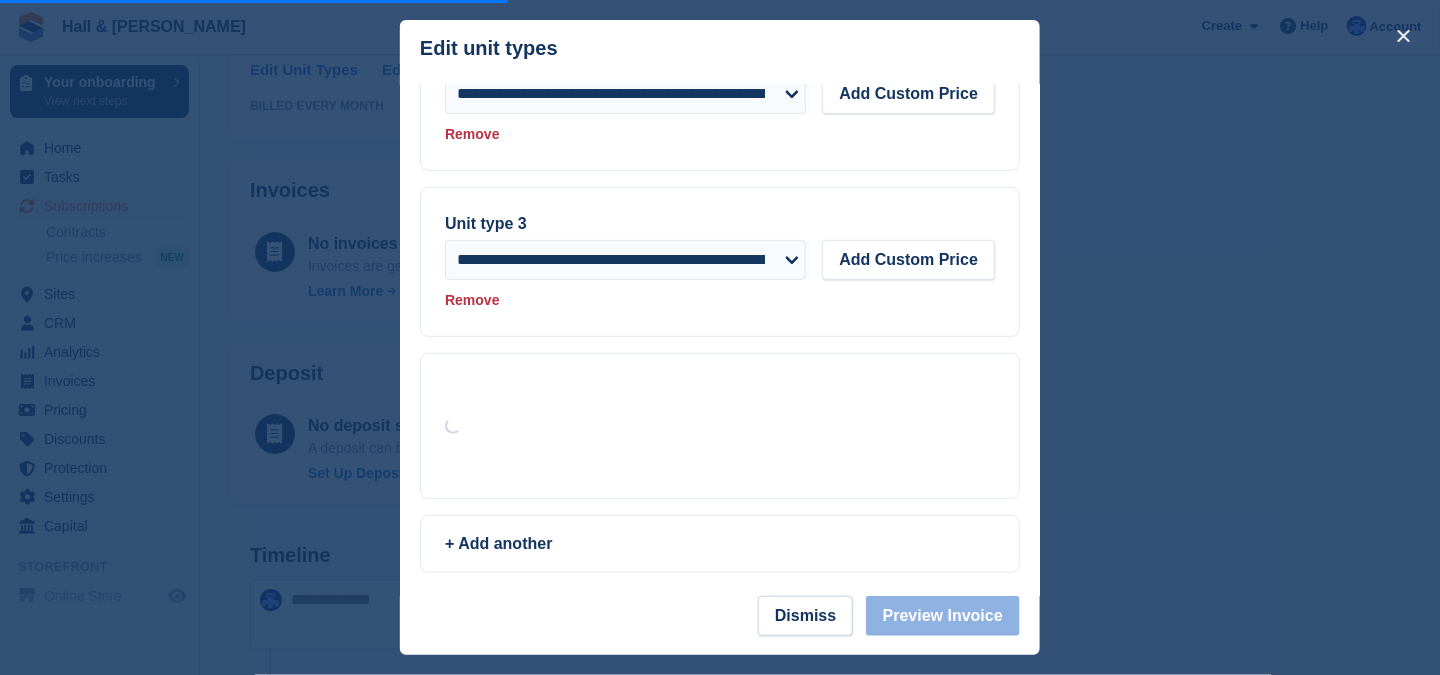 scroll, scrollTop: 230, scrollLeft: 0, axis: vertical 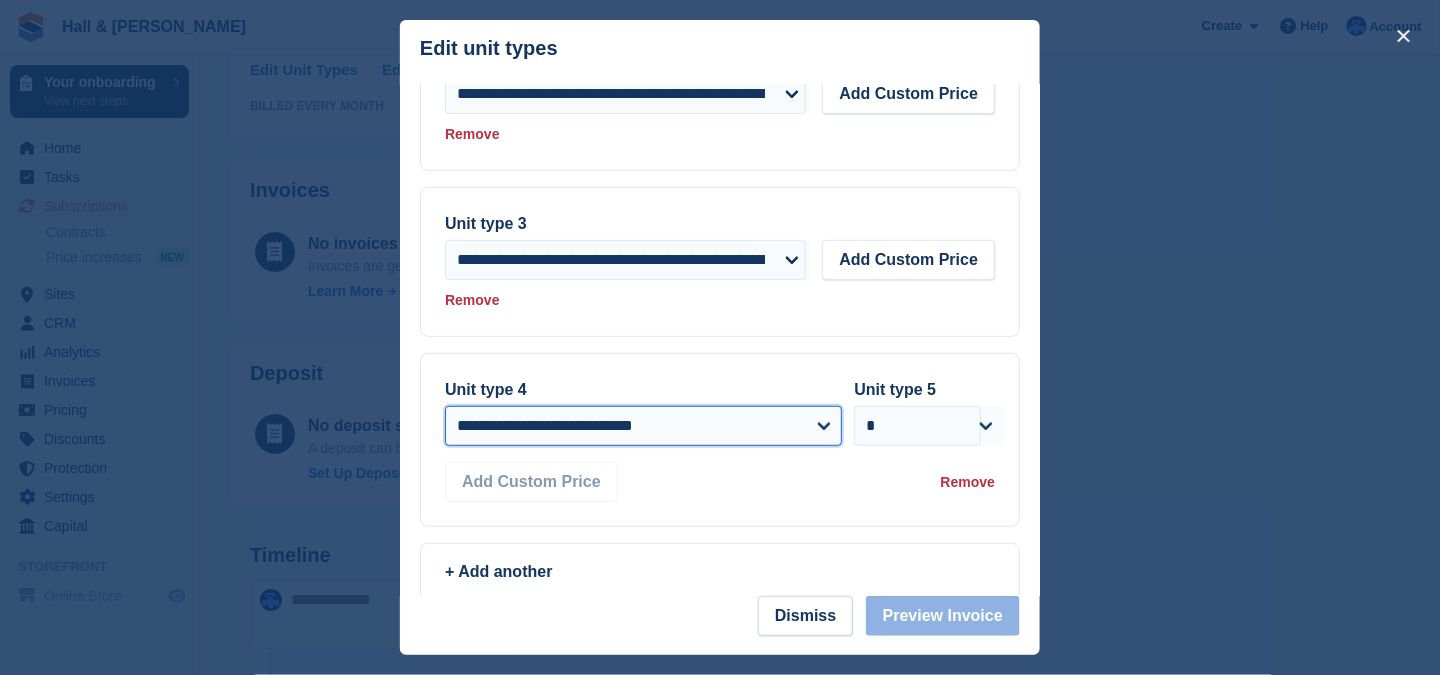 click on "**********" at bounding box center (643, 426) 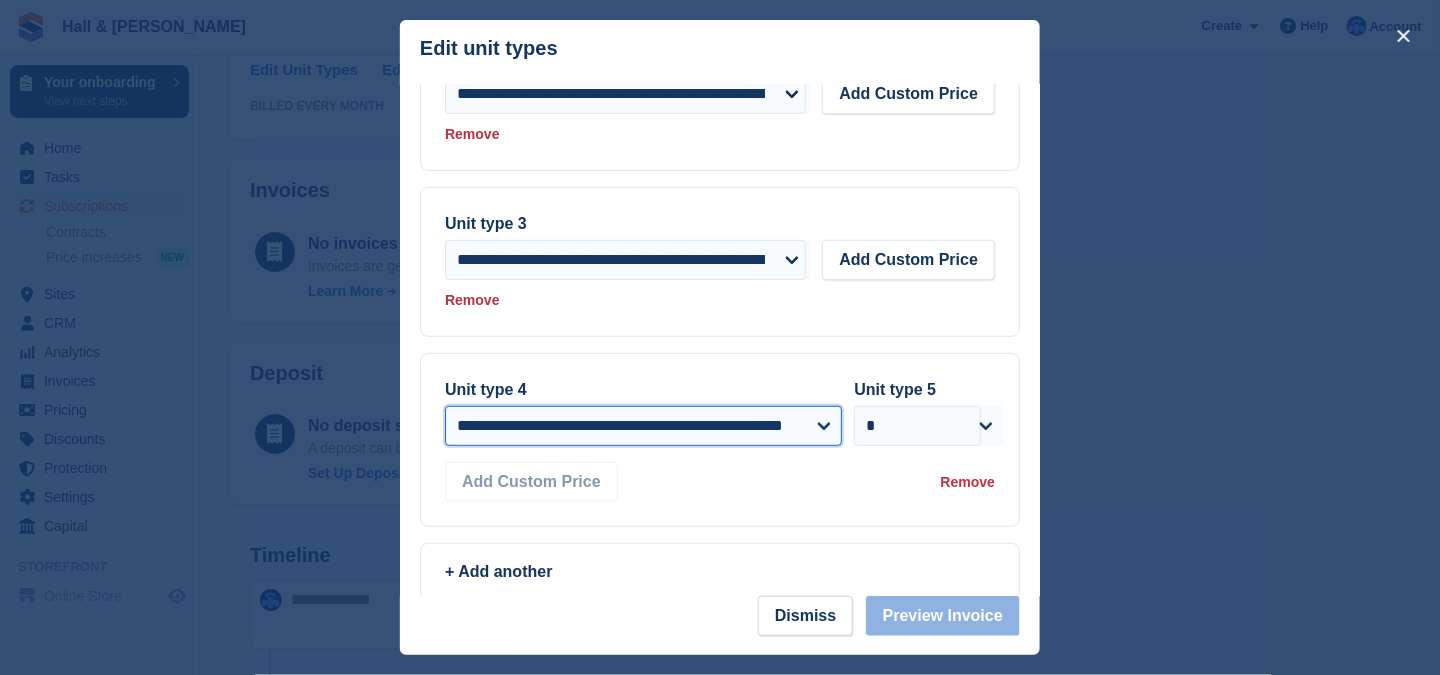 click on "**********" at bounding box center (643, 426) 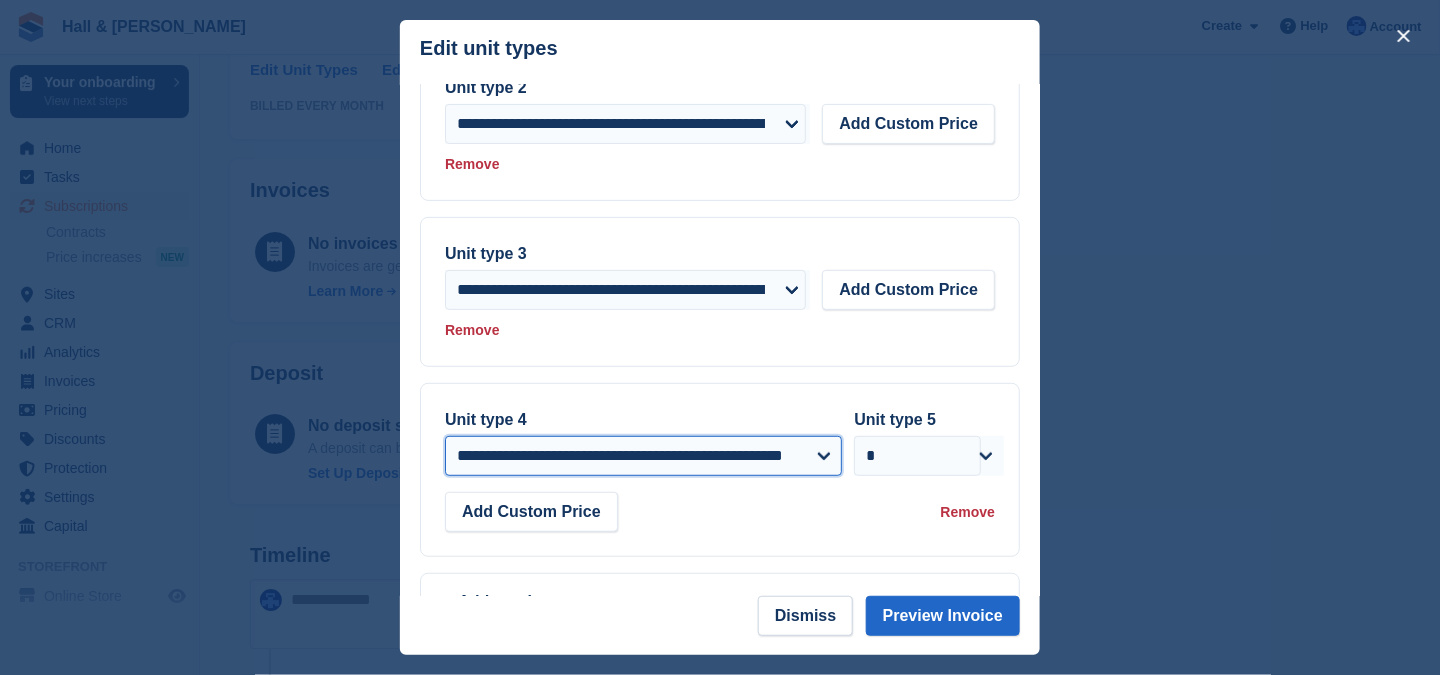 scroll, scrollTop: 258, scrollLeft: 0, axis: vertical 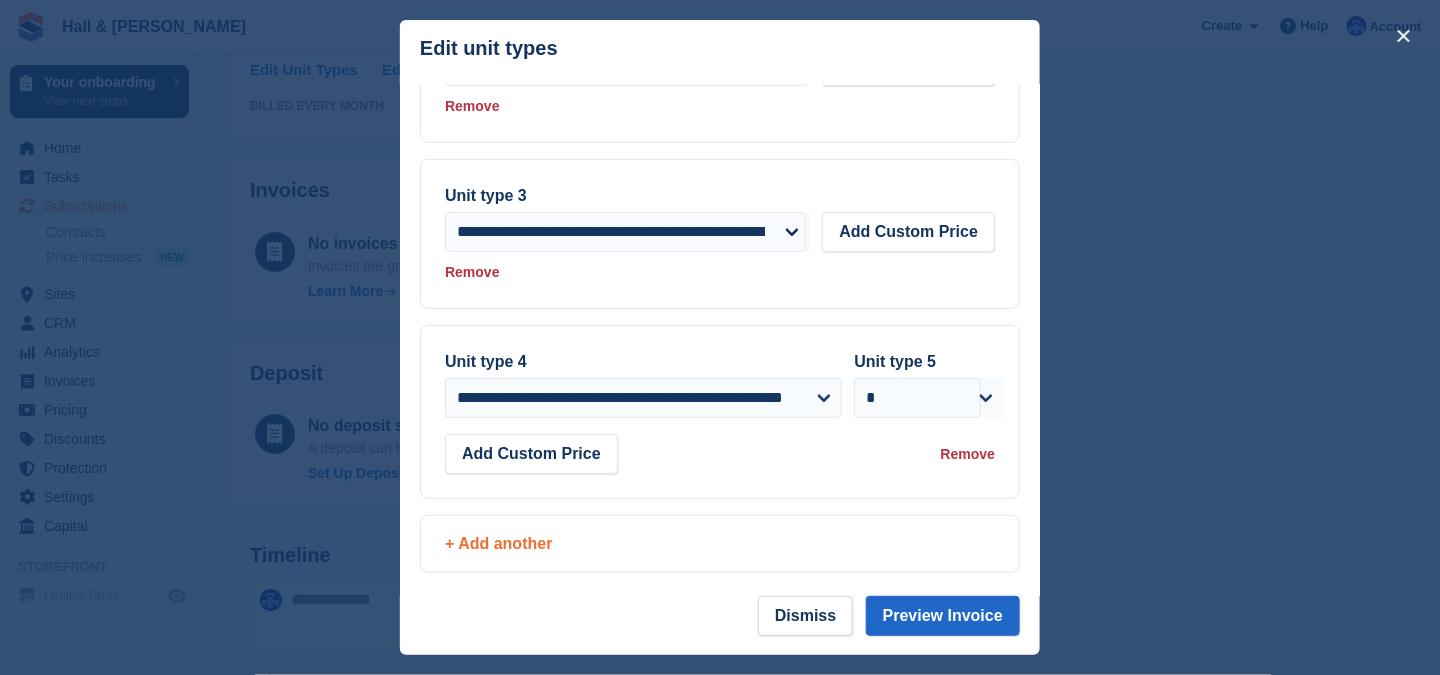 click on "+ Add another" at bounding box center [720, 544] 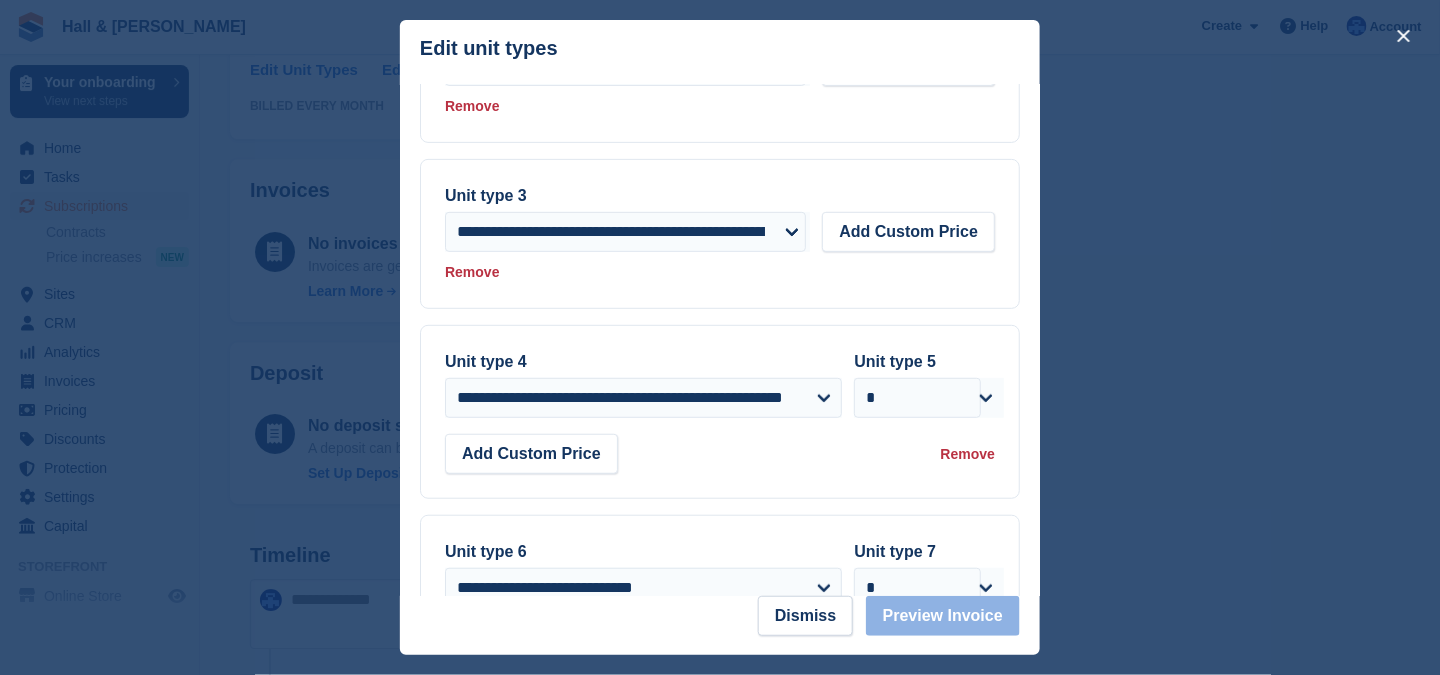 scroll, scrollTop: 447, scrollLeft: 0, axis: vertical 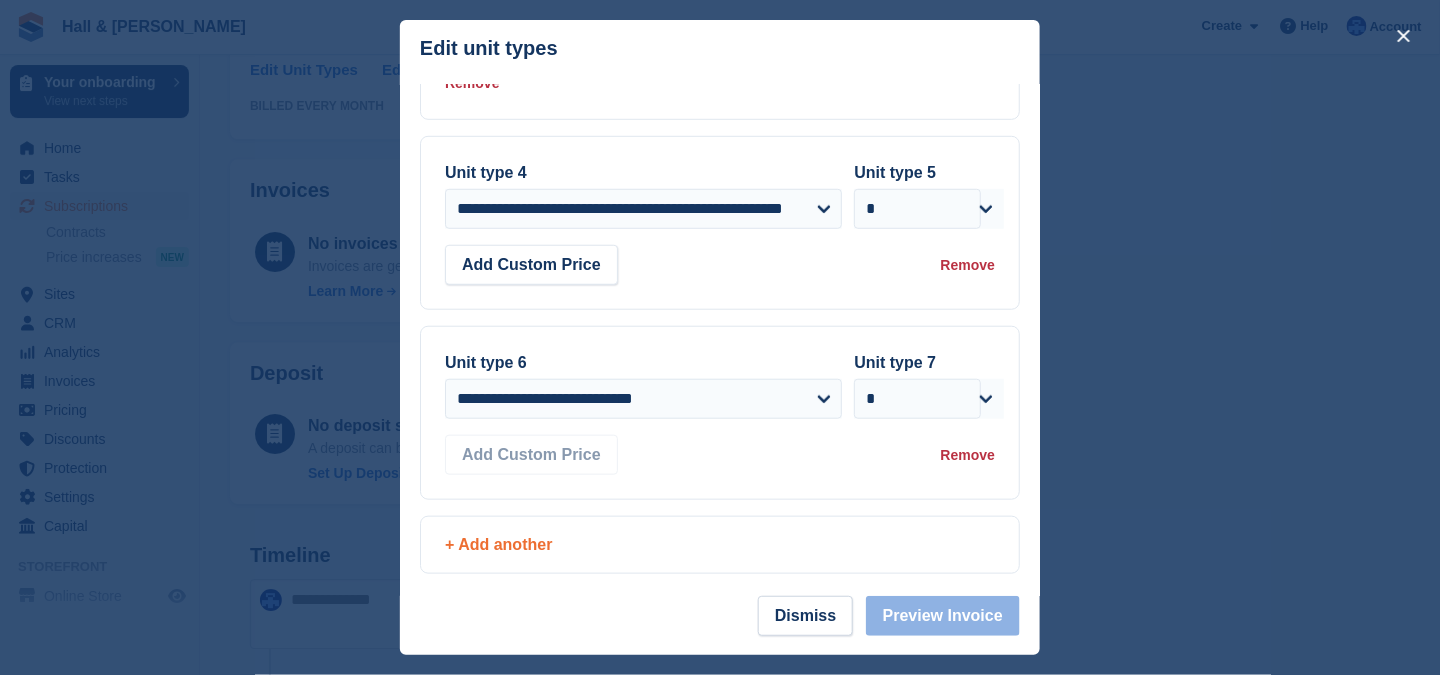click on "+ Add another" at bounding box center (720, 545) 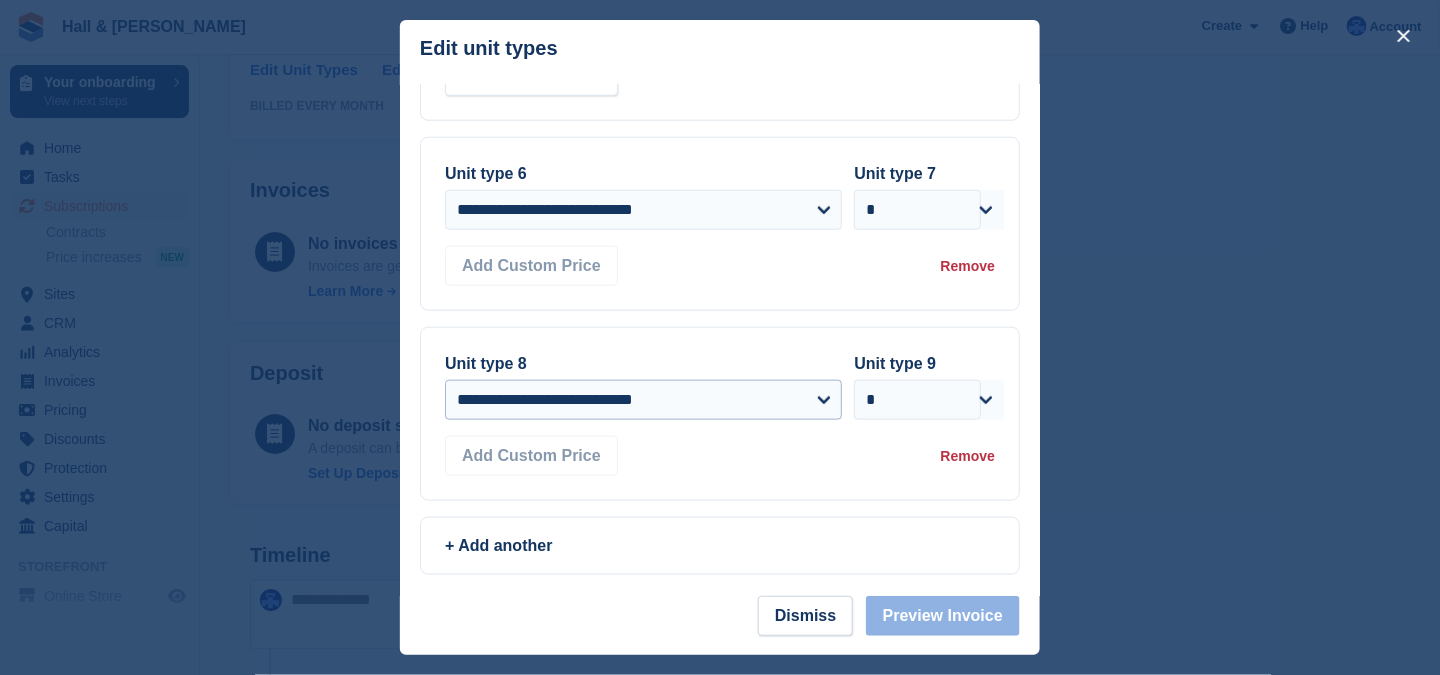 scroll, scrollTop: 536, scrollLeft: 0, axis: vertical 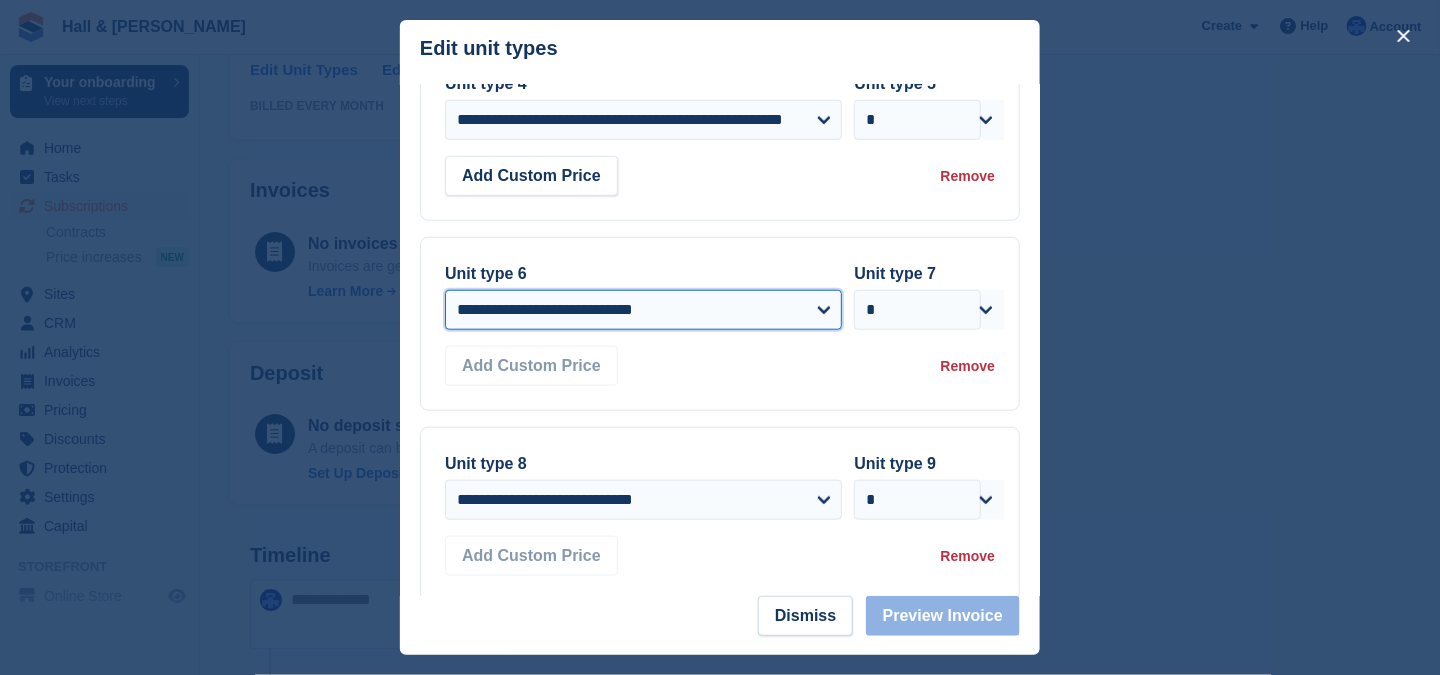 click on "**********" at bounding box center [643, 310] 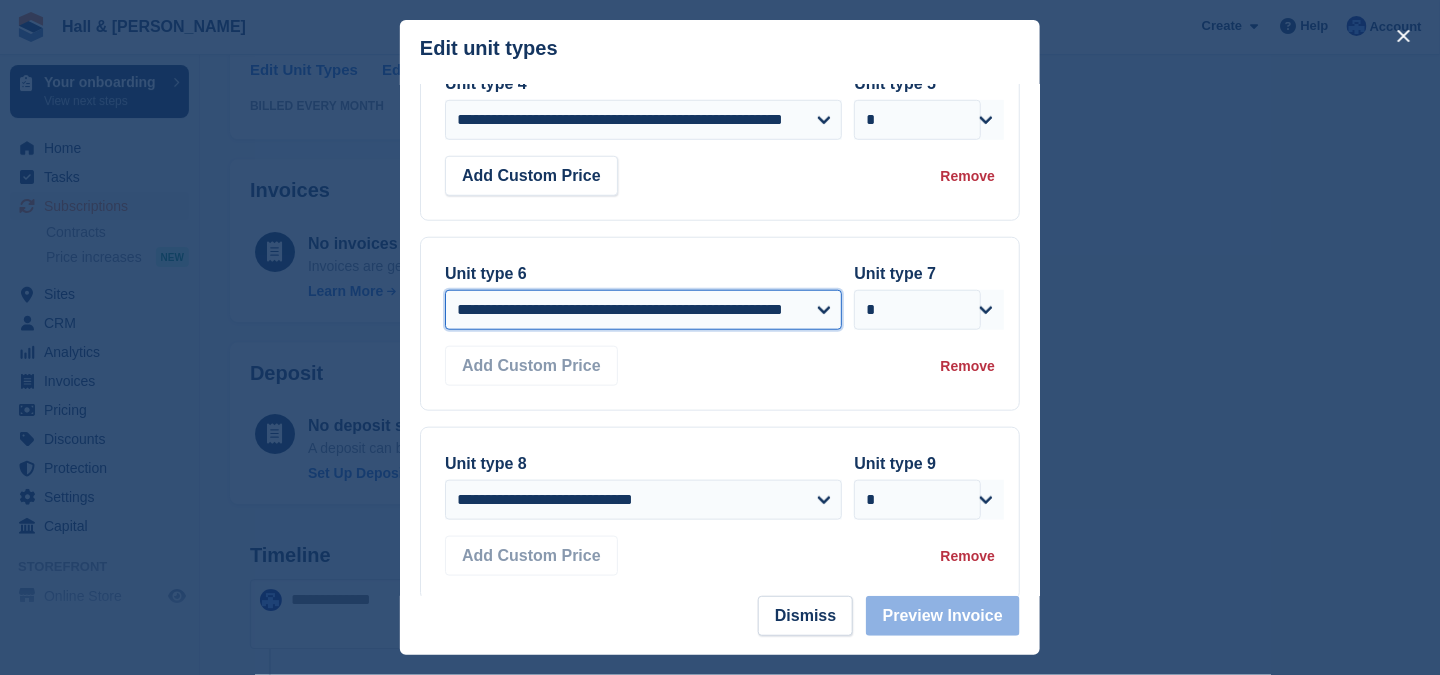 click on "**********" at bounding box center [643, 310] 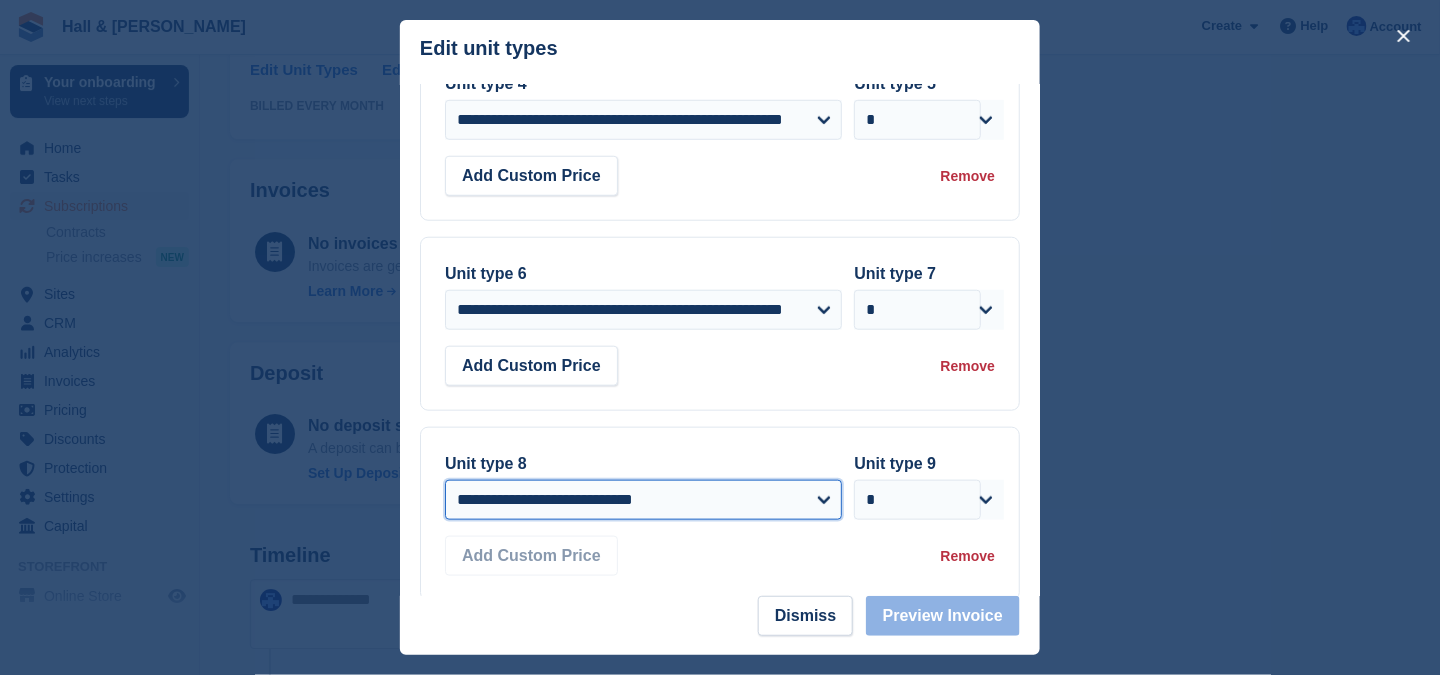 click on "**********" at bounding box center (643, 500) 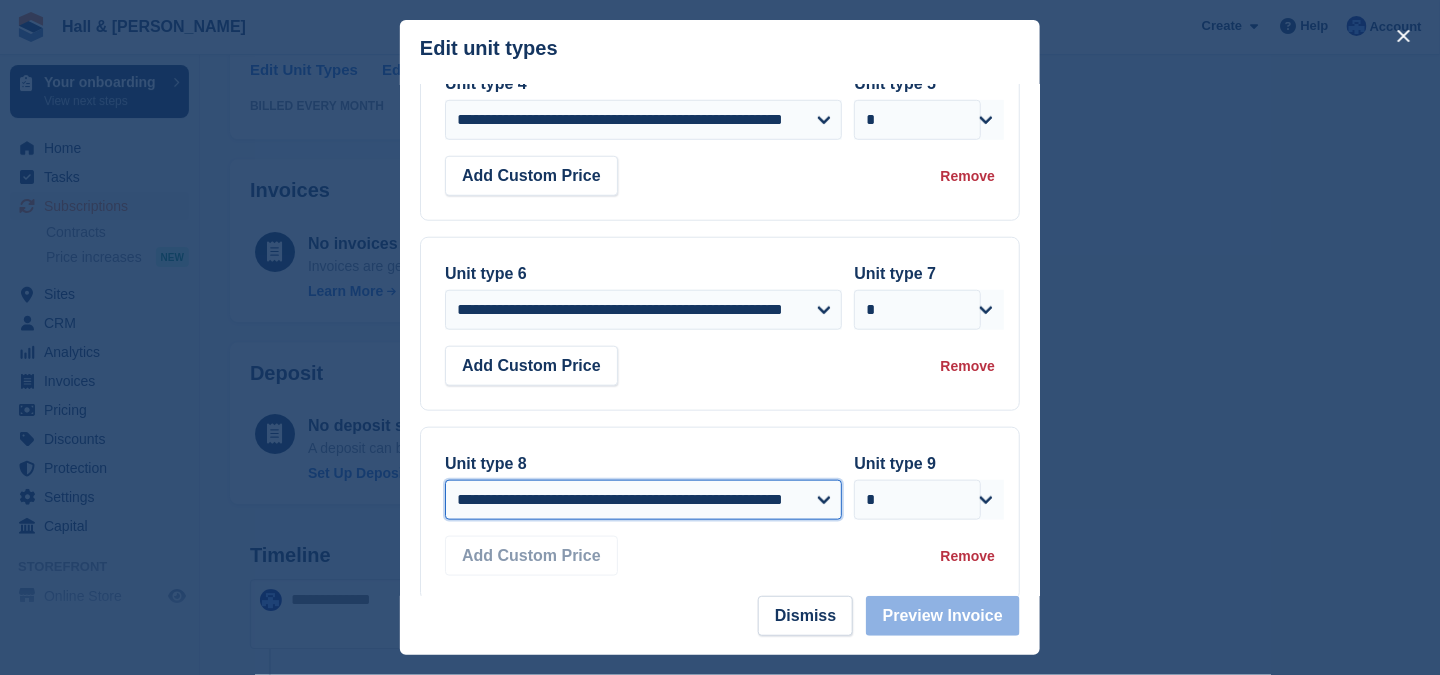 click on "**********" at bounding box center [643, 500] 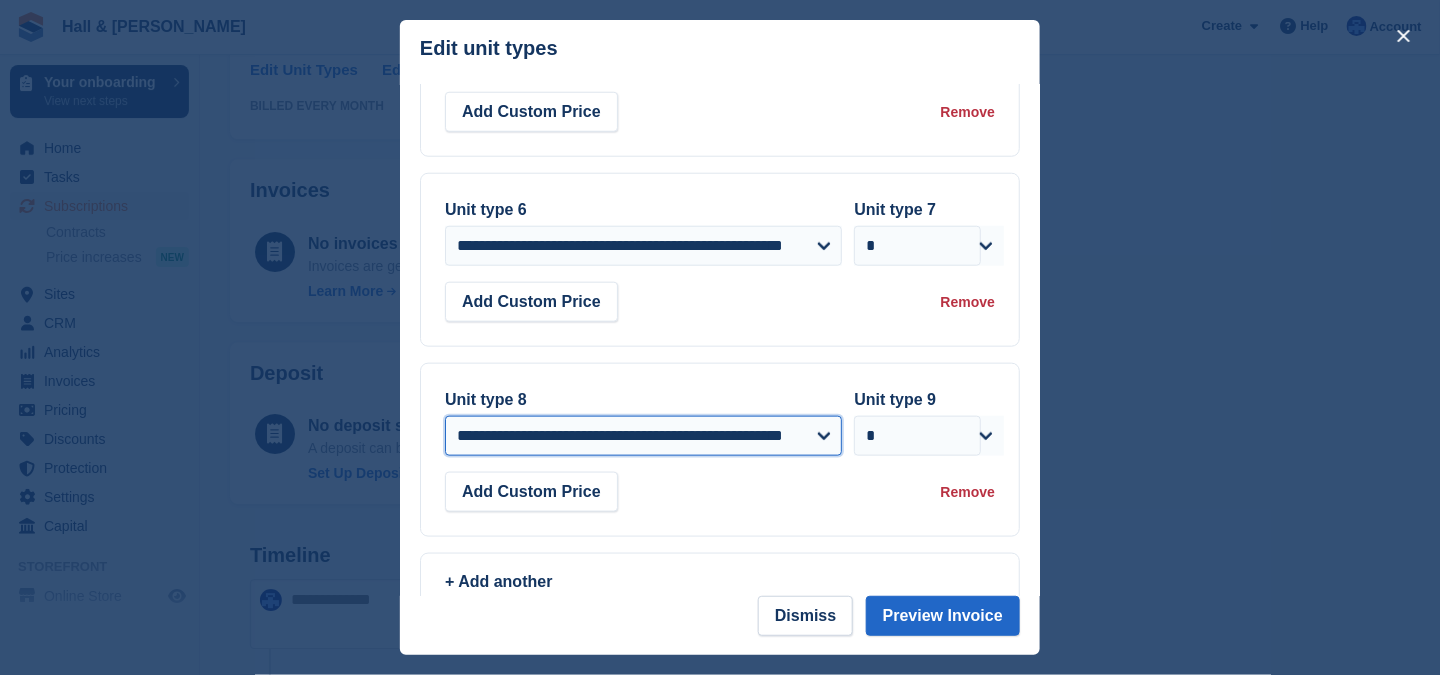 scroll, scrollTop: 636, scrollLeft: 0, axis: vertical 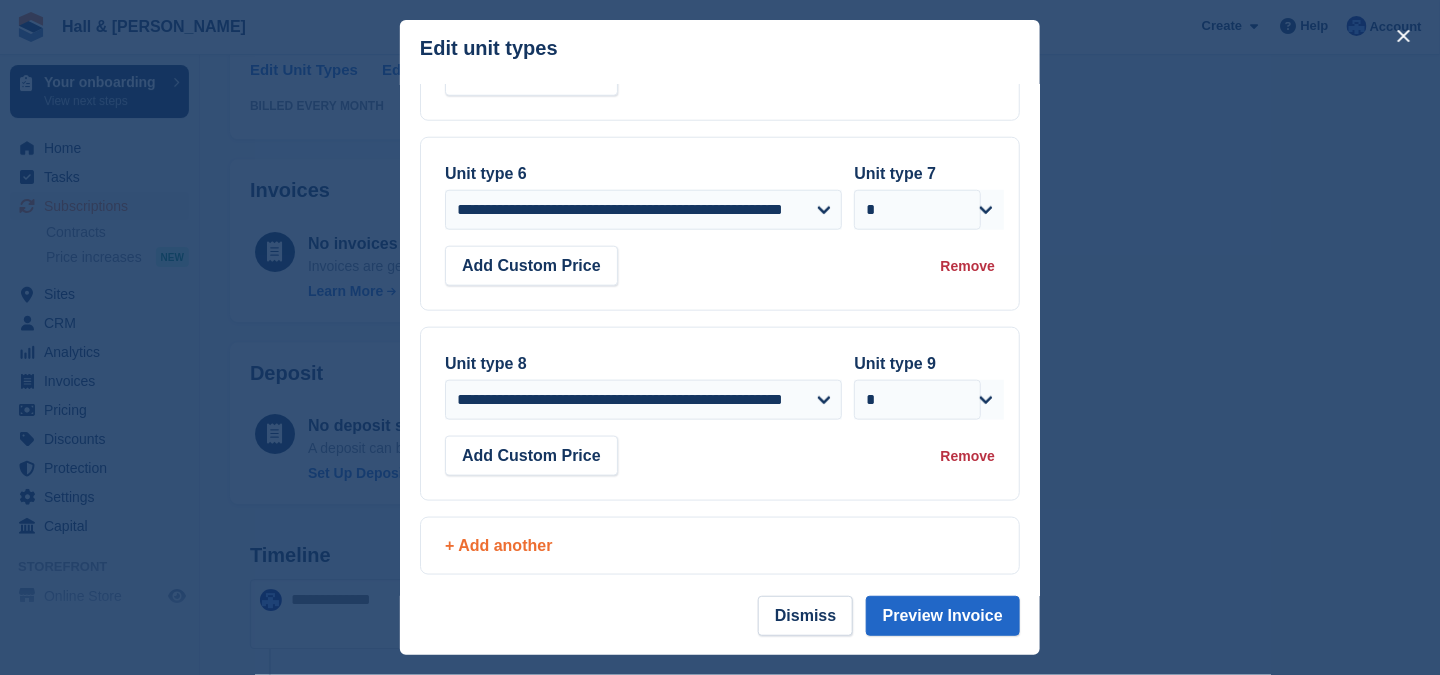 click on "+ Add another" at bounding box center [720, 546] 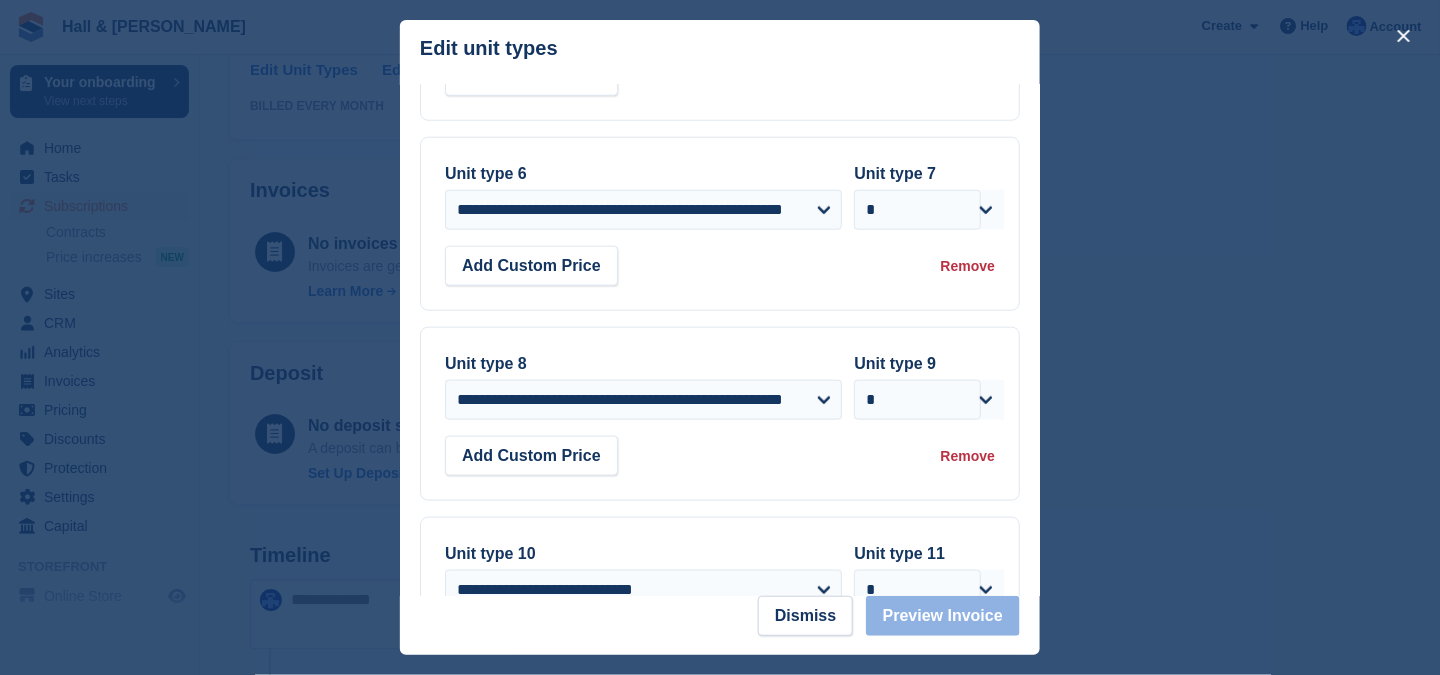 scroll, scrollTop: 736, scrollLeft: 0, axis: vertical 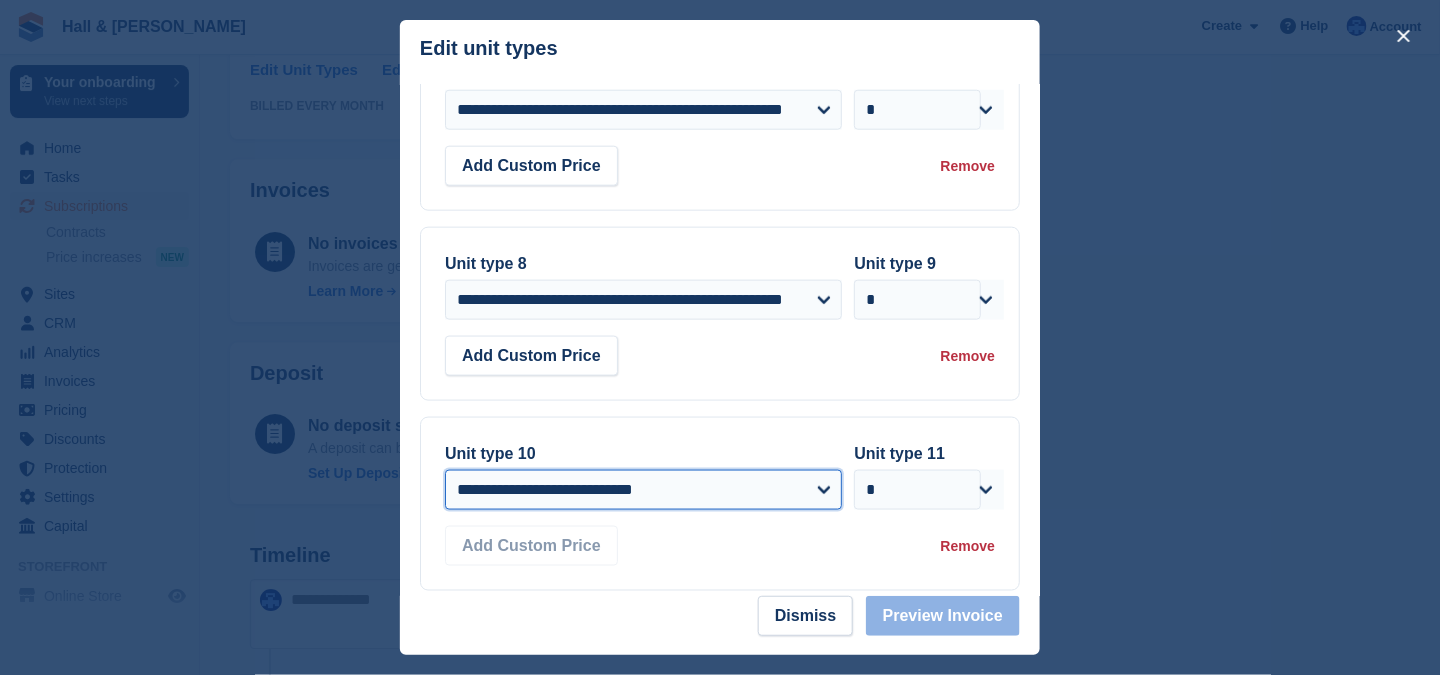 click on "**********" at bounding box center (643, 490) 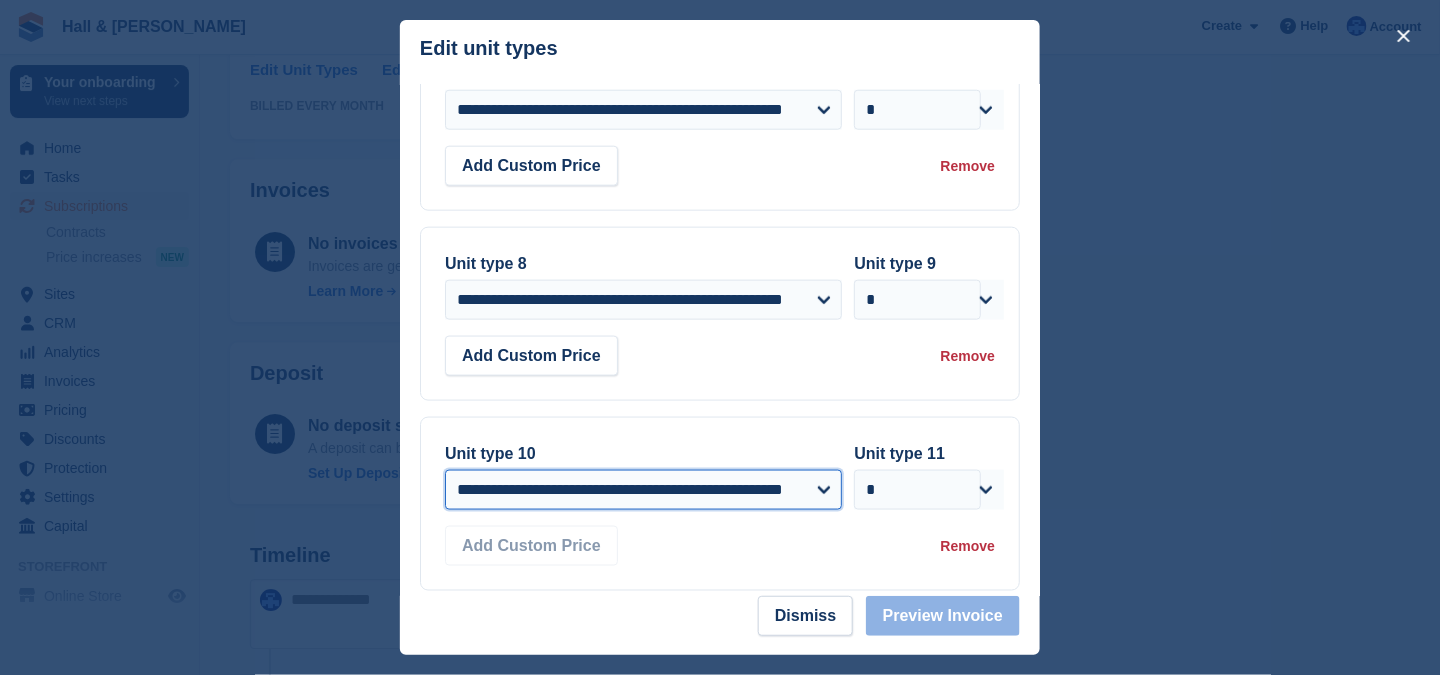 click on "**********" at bounding box center [643, 490] 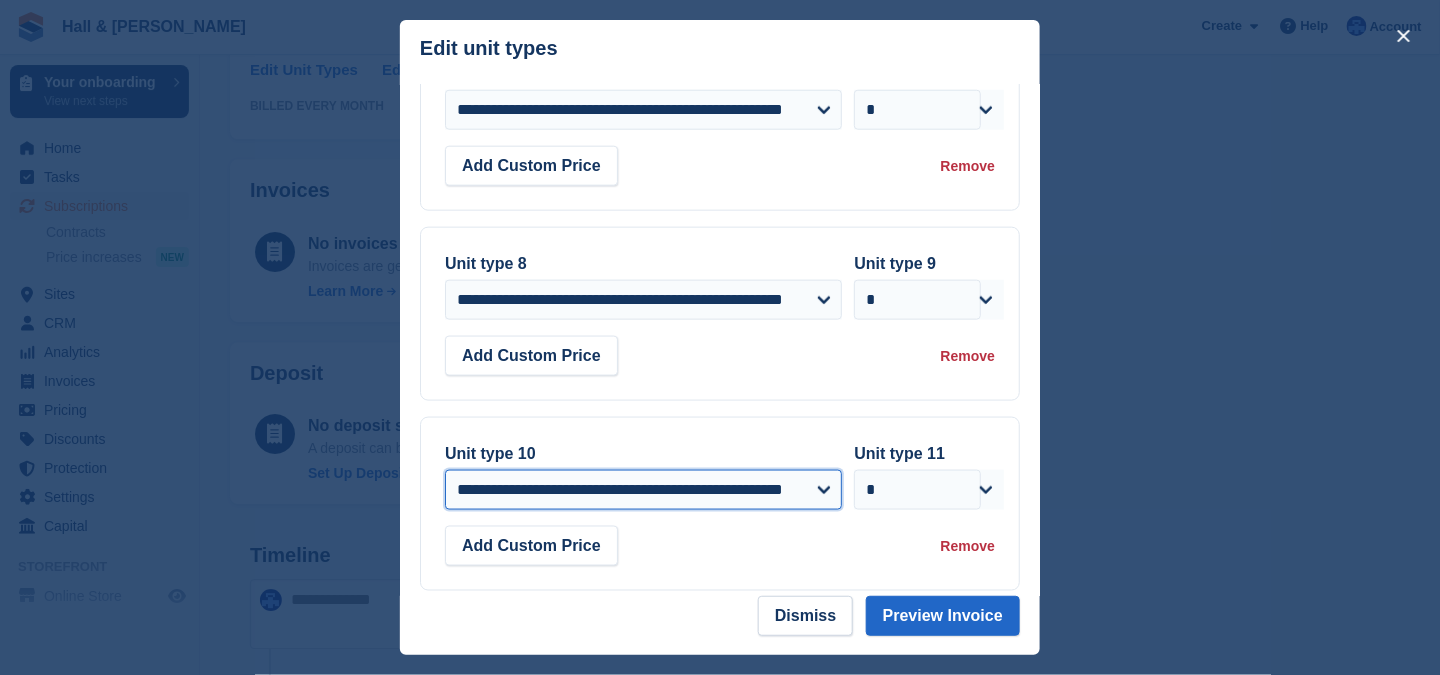 scroll, scrollTop: 825, scrollLeft: 0, axis: vertical 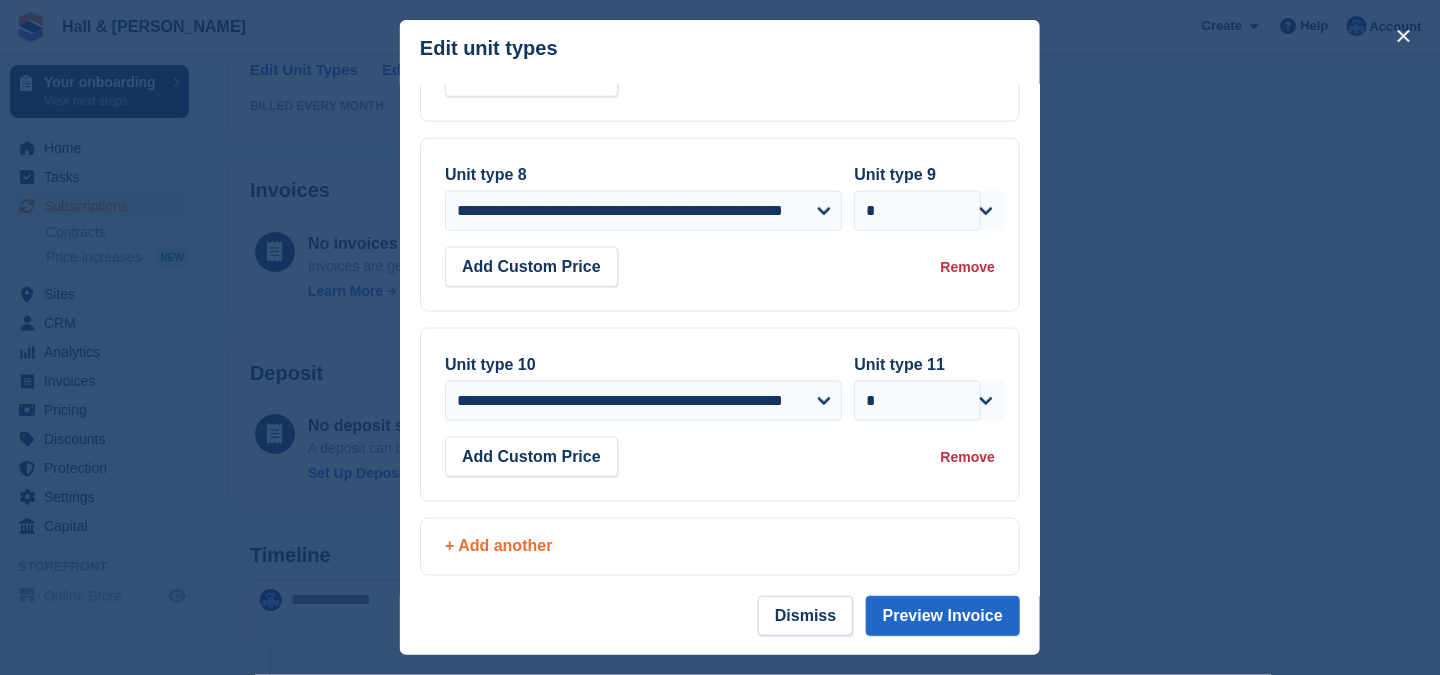 click on "+ Add another" at bounding box center (720, 547) 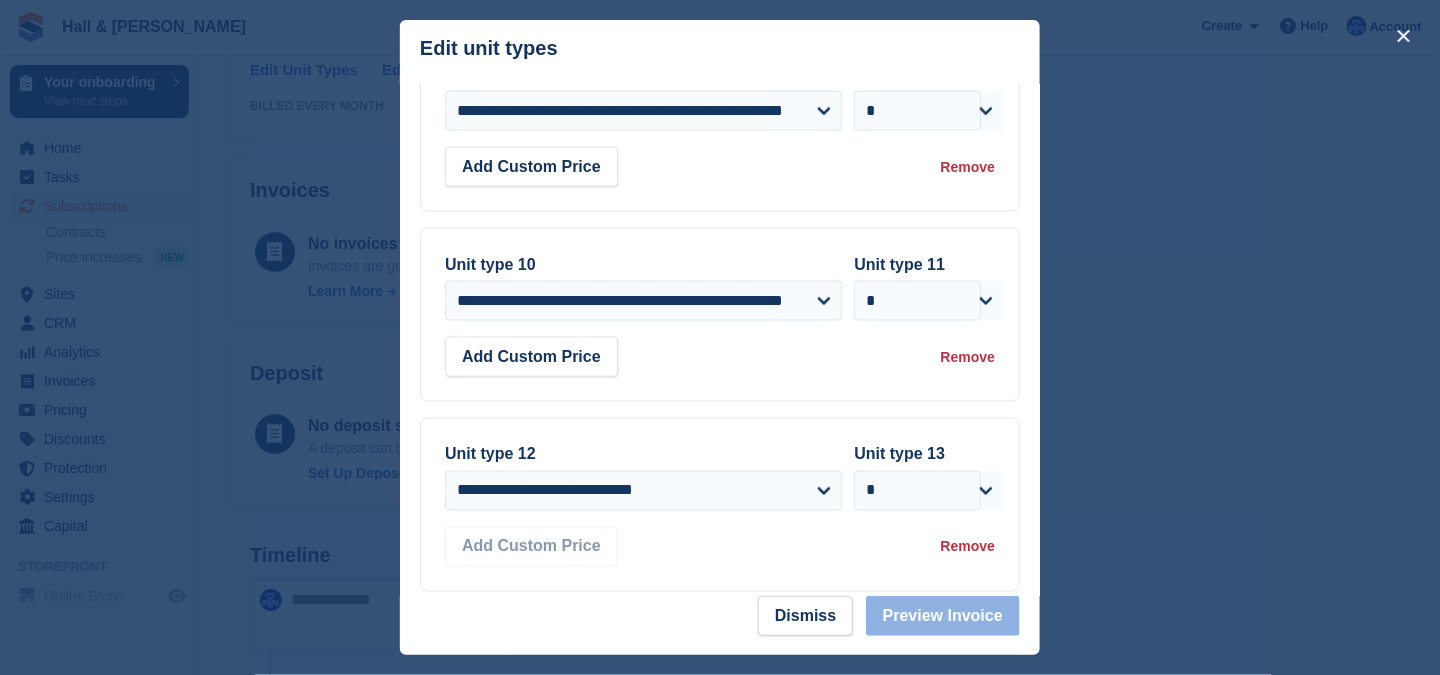 scroll, scrollTop: 1014, scrollLeft: 0, axis: vertical 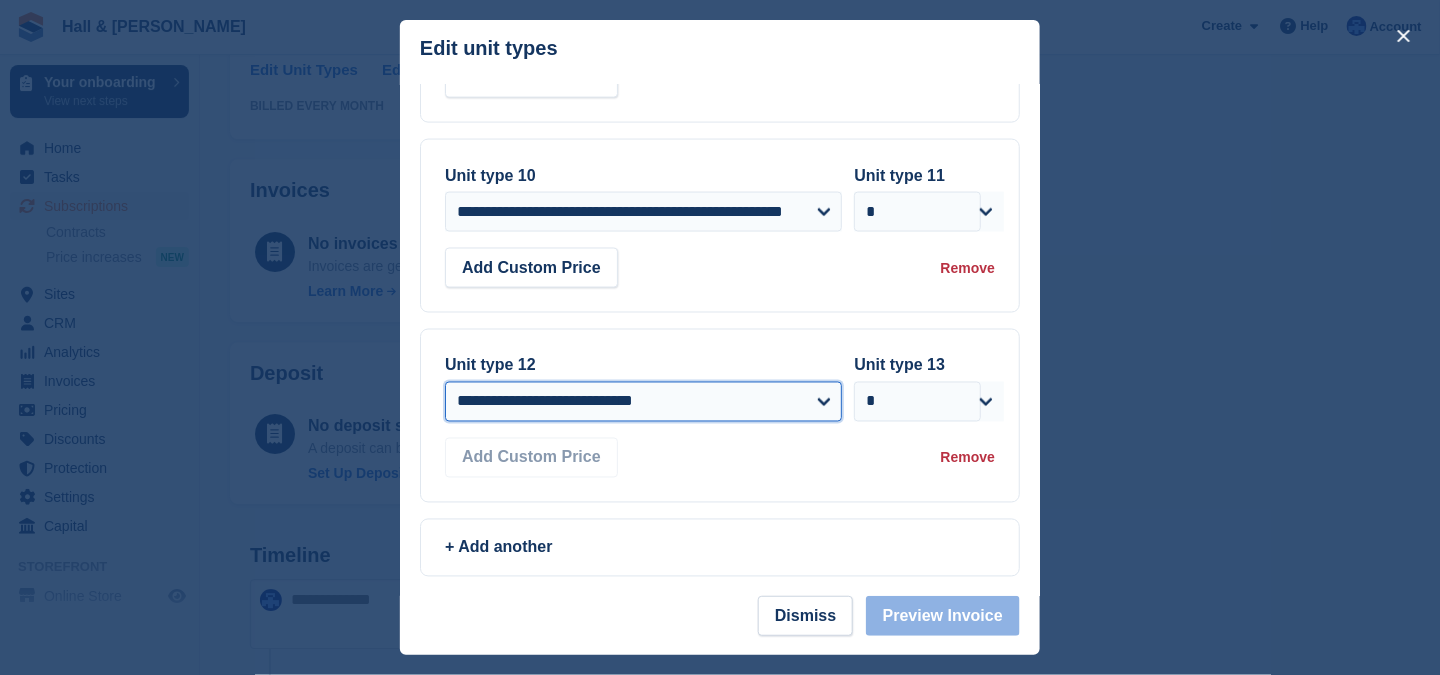 click on "**********" at bounding box center (643, 402) 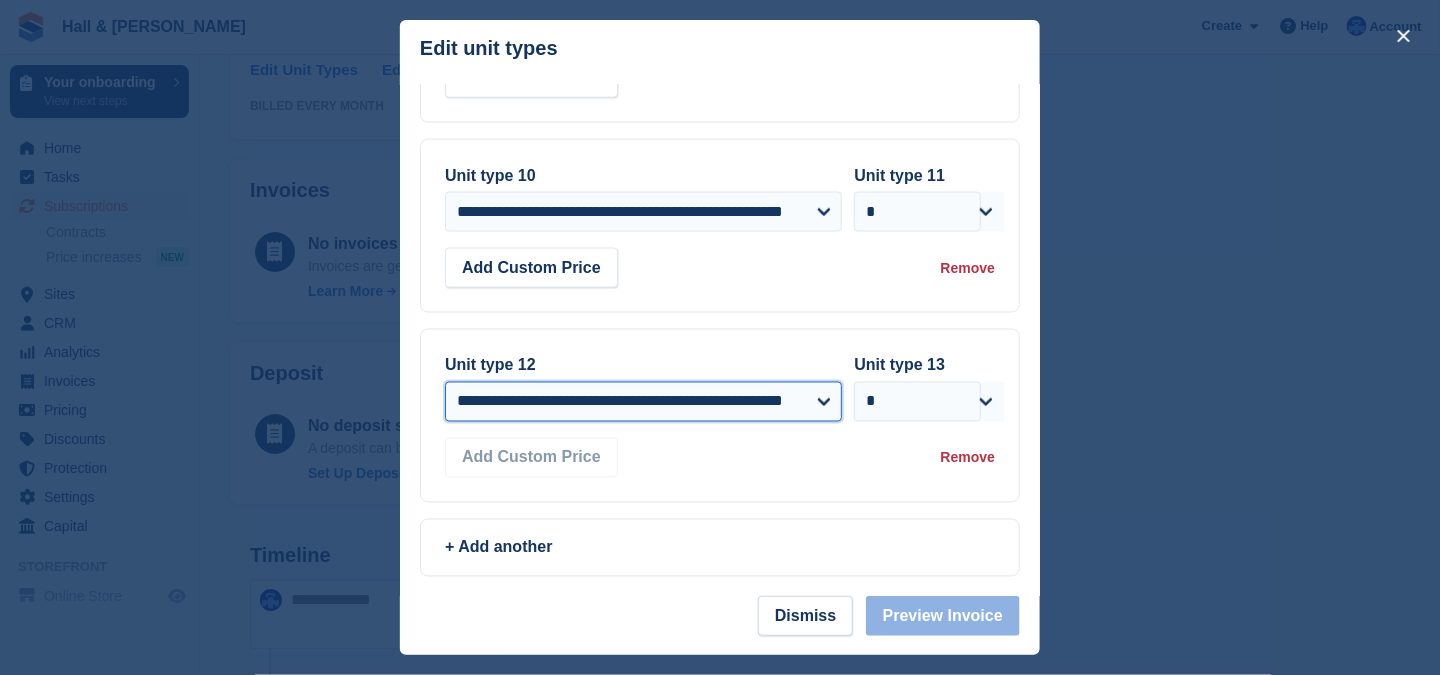 click on "**********" at bounding box center [643, 402] 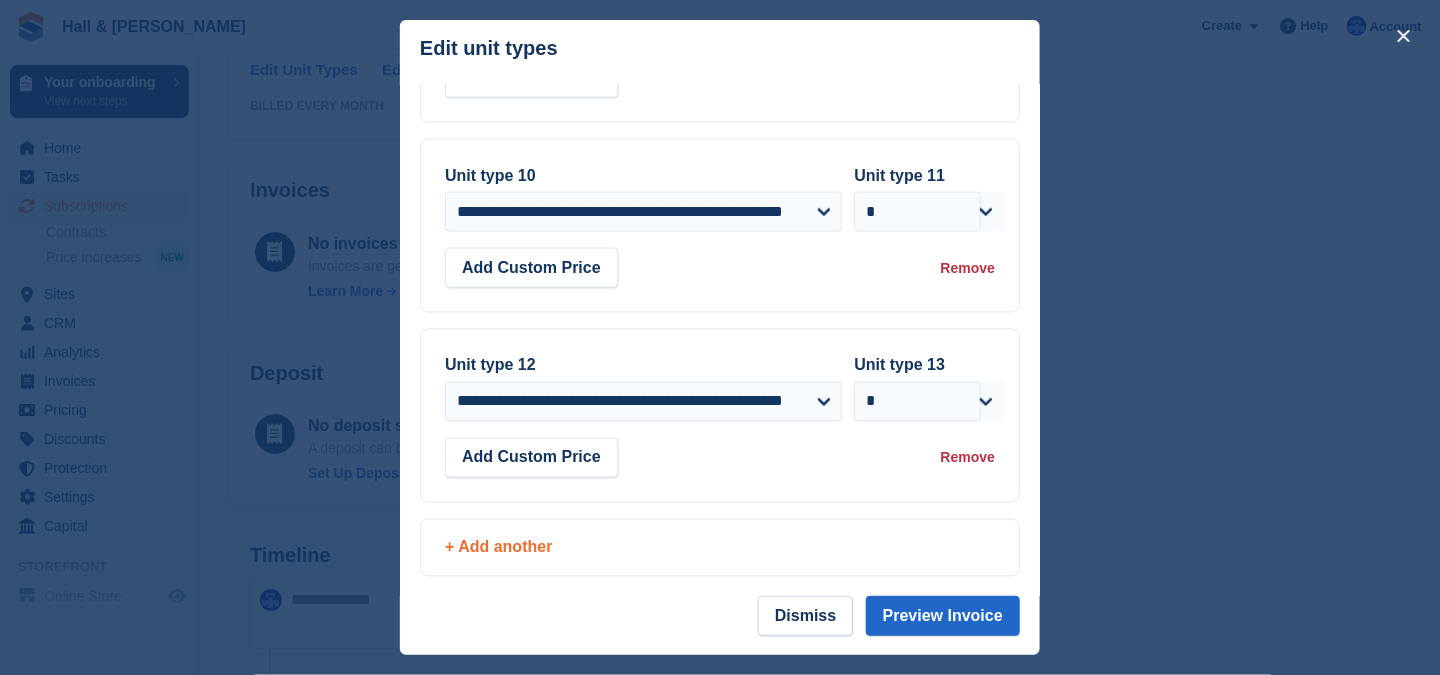 click on "+ Add another" at bounding box center (720, 548) 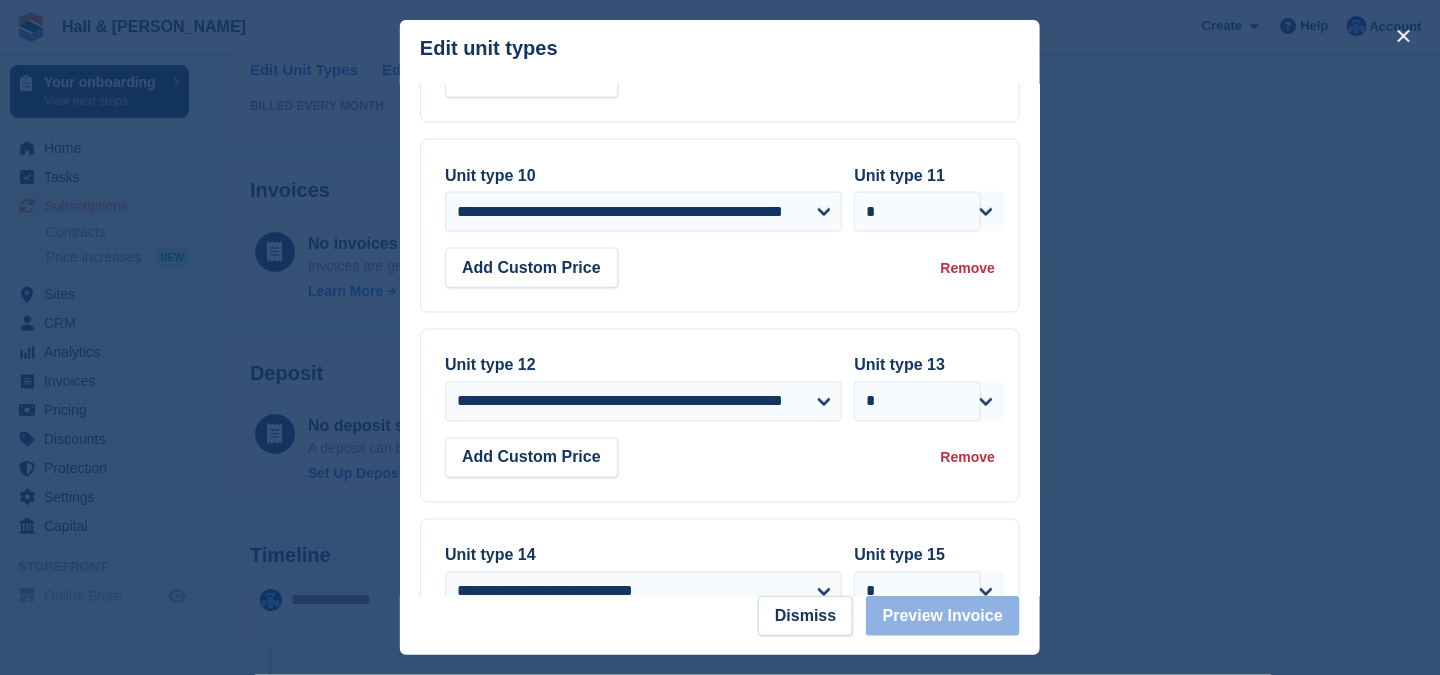 scroll, scrollTop: 1204, scrollLeft: 0, axis: vertical 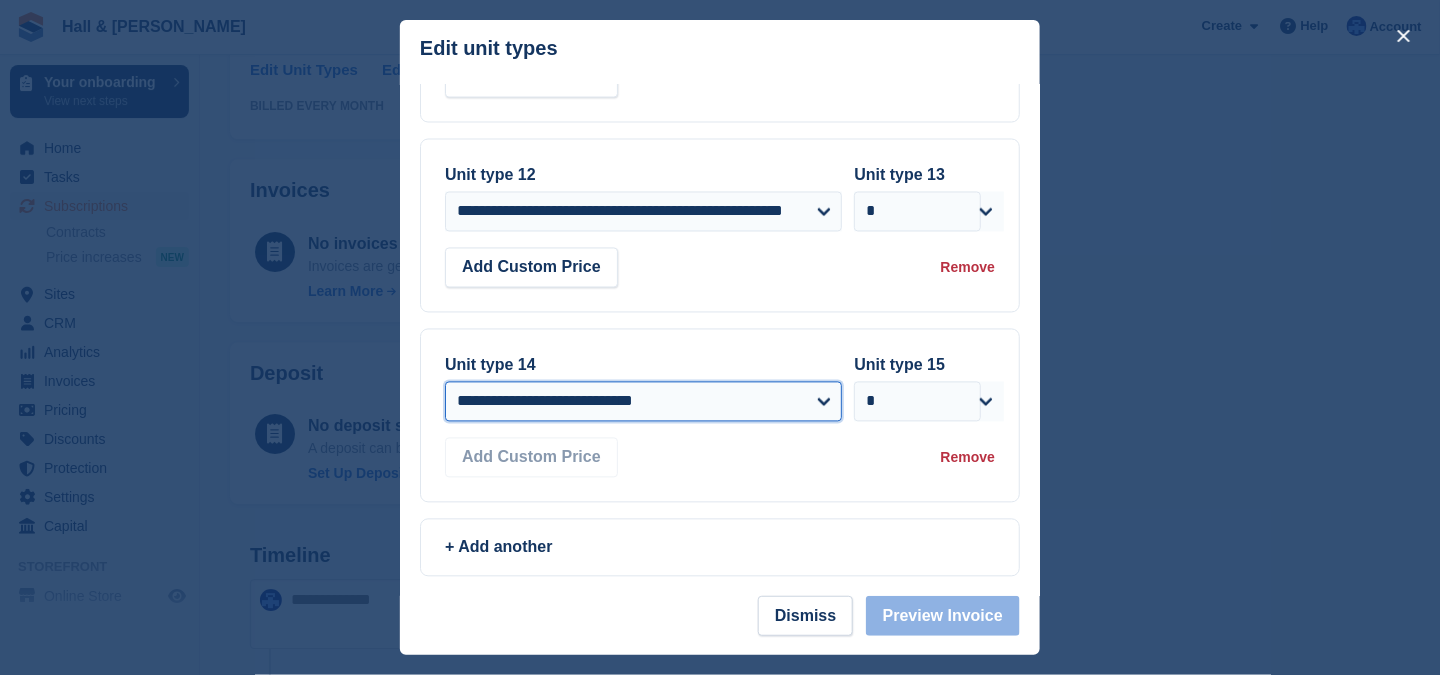 click on "**********" at bounding box center (643, 402) 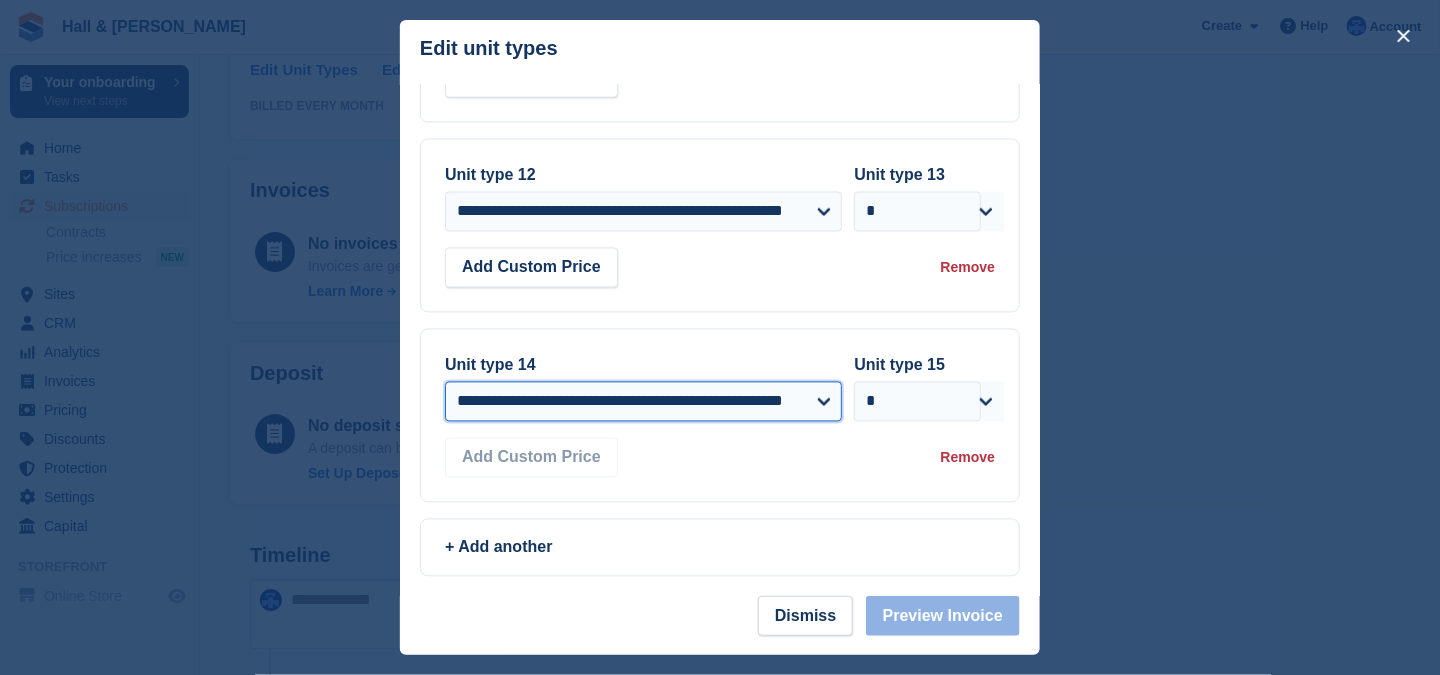 click on "**********" at bounding box center (643, 402) 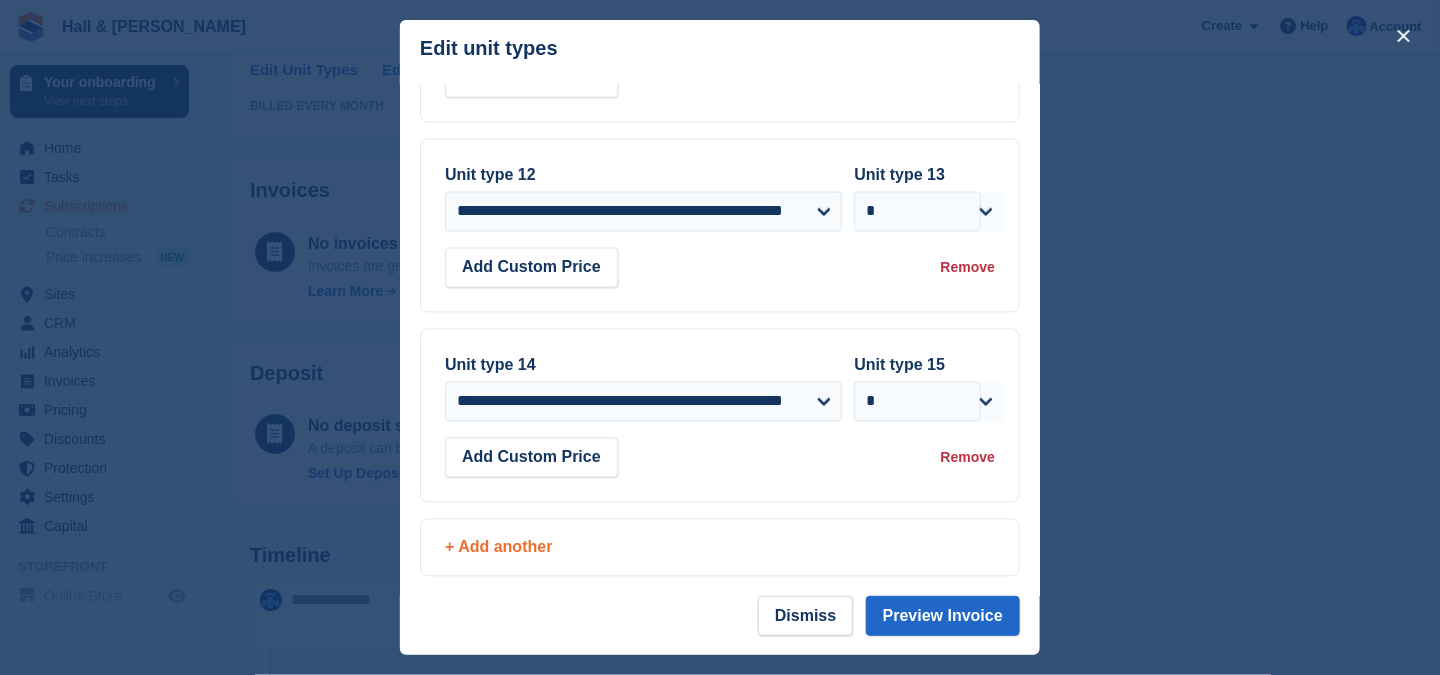 click on "+ Add another" at bounding box center (720, 548) 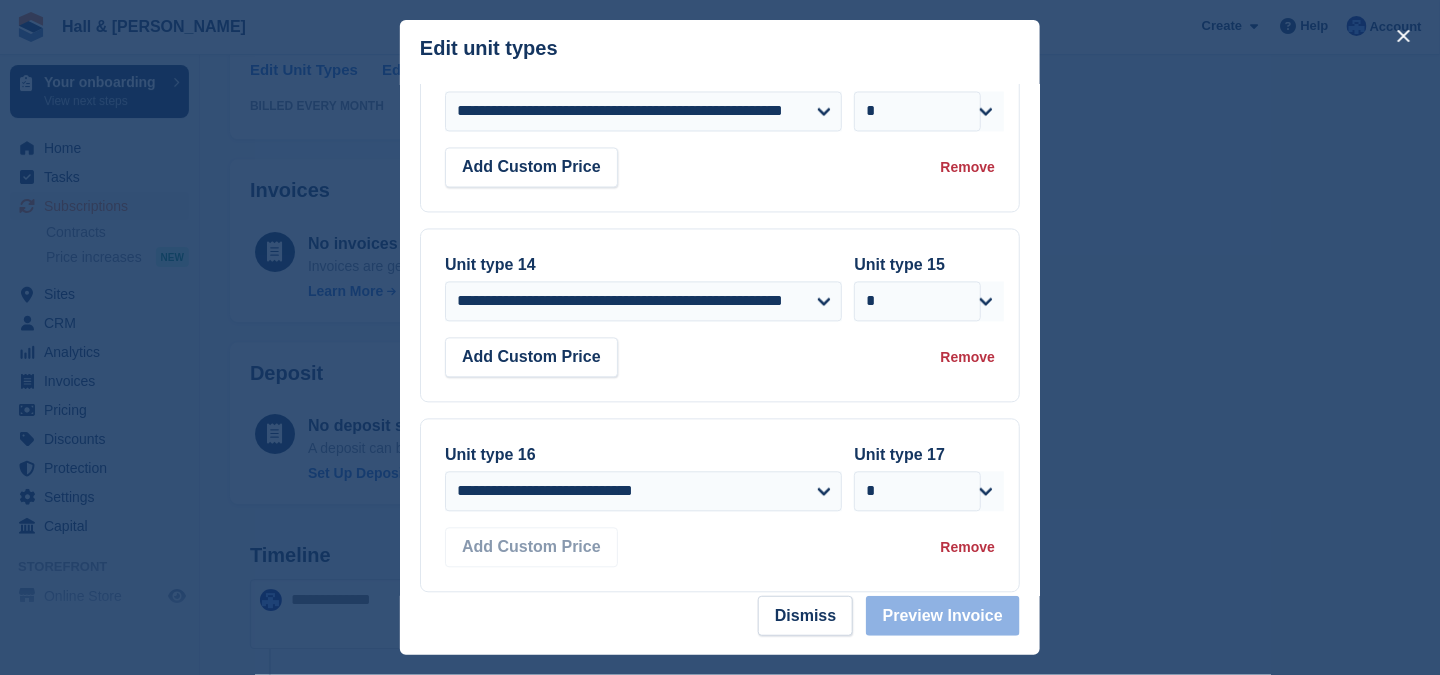 scroll, scrollTop: 1393, scrollLeft: 0, axis: vertical 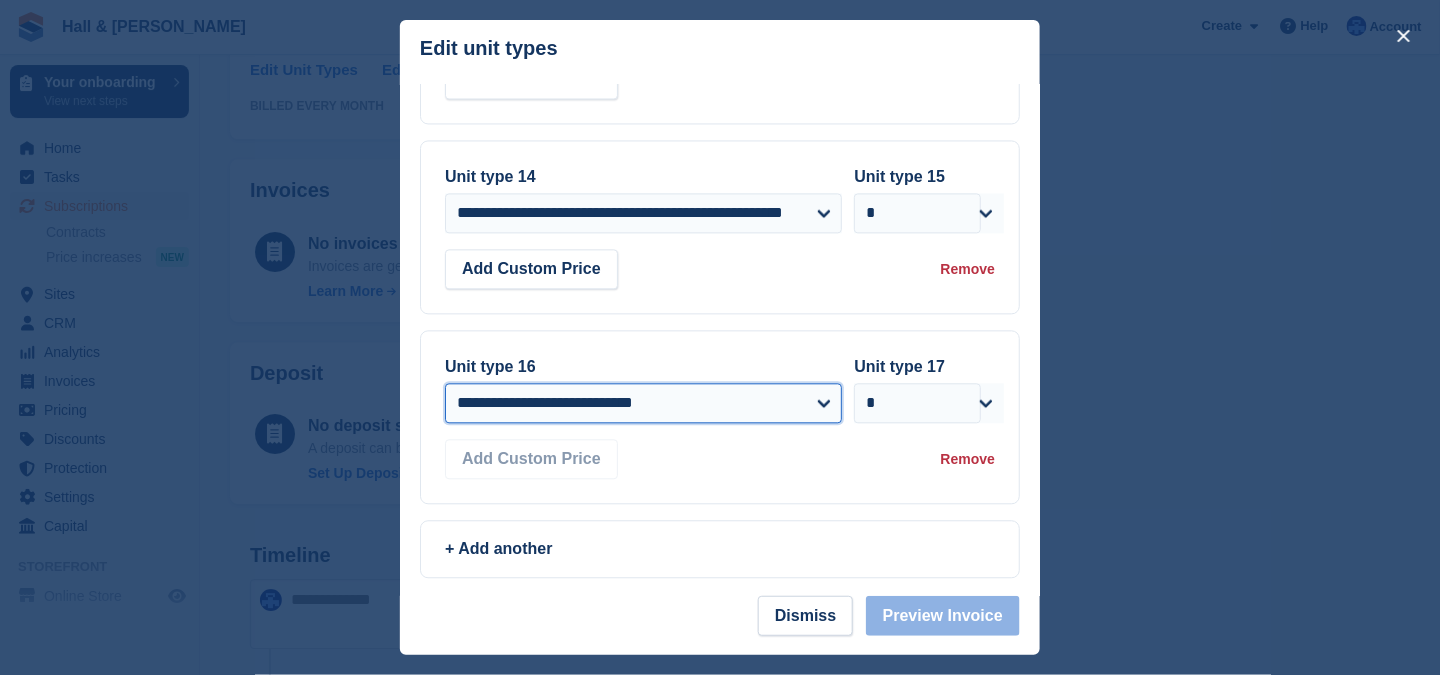 click on "**********" at bounding box center (643, 403) 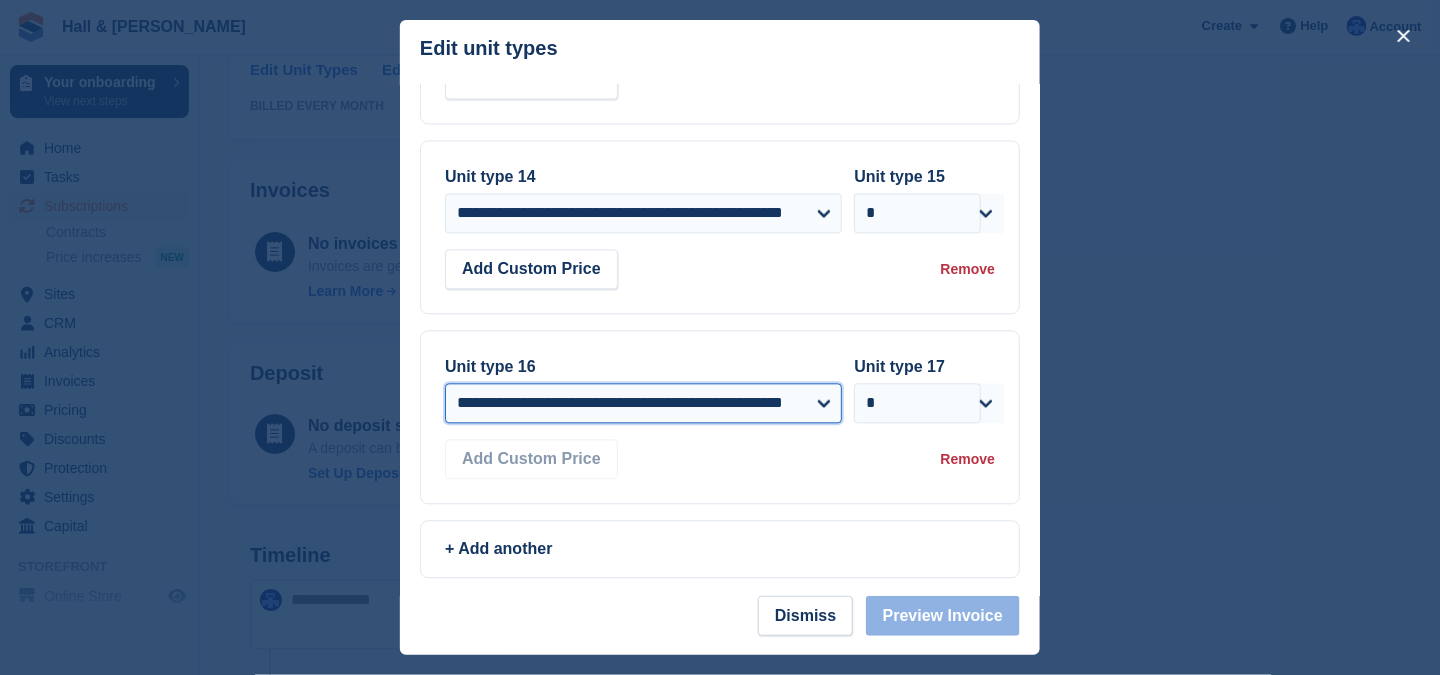 click on "**********" at bounding box center (643, 403) 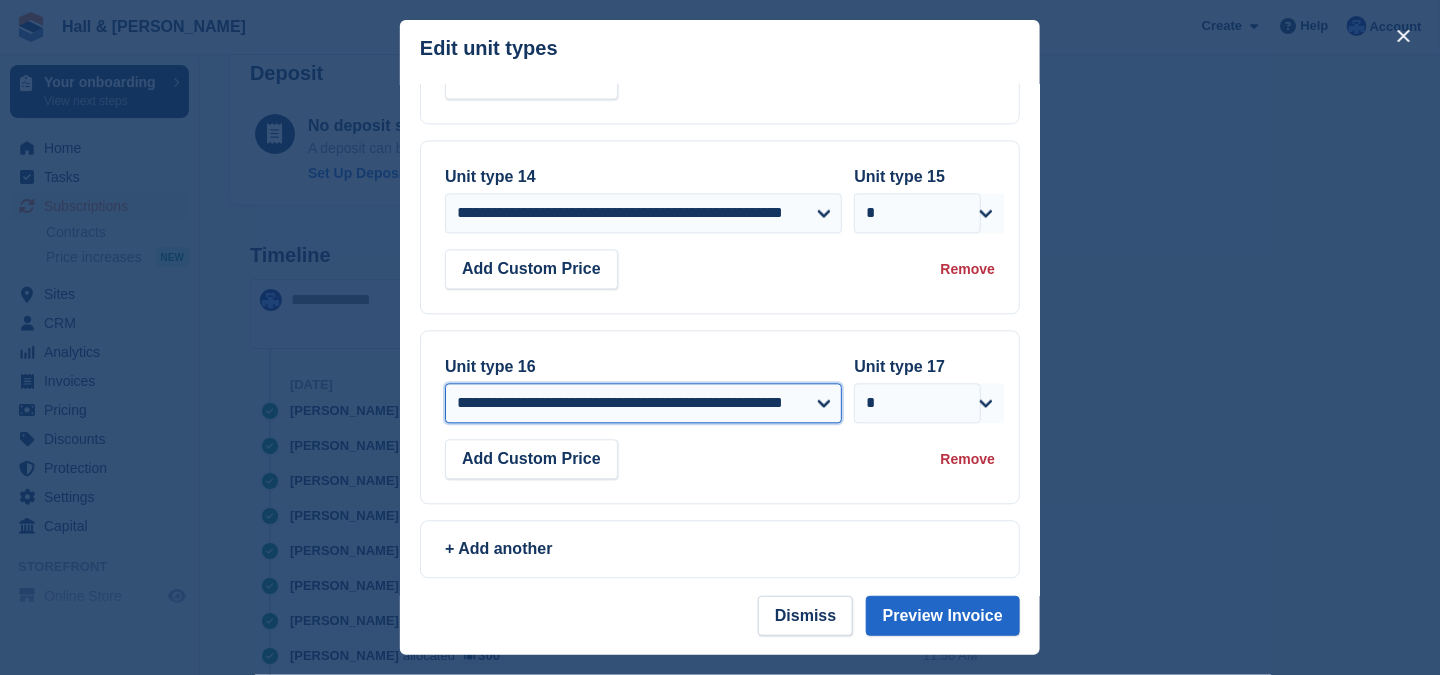 scroll, scrollTop: 2100, scrollLeft: 0, axis: vertical 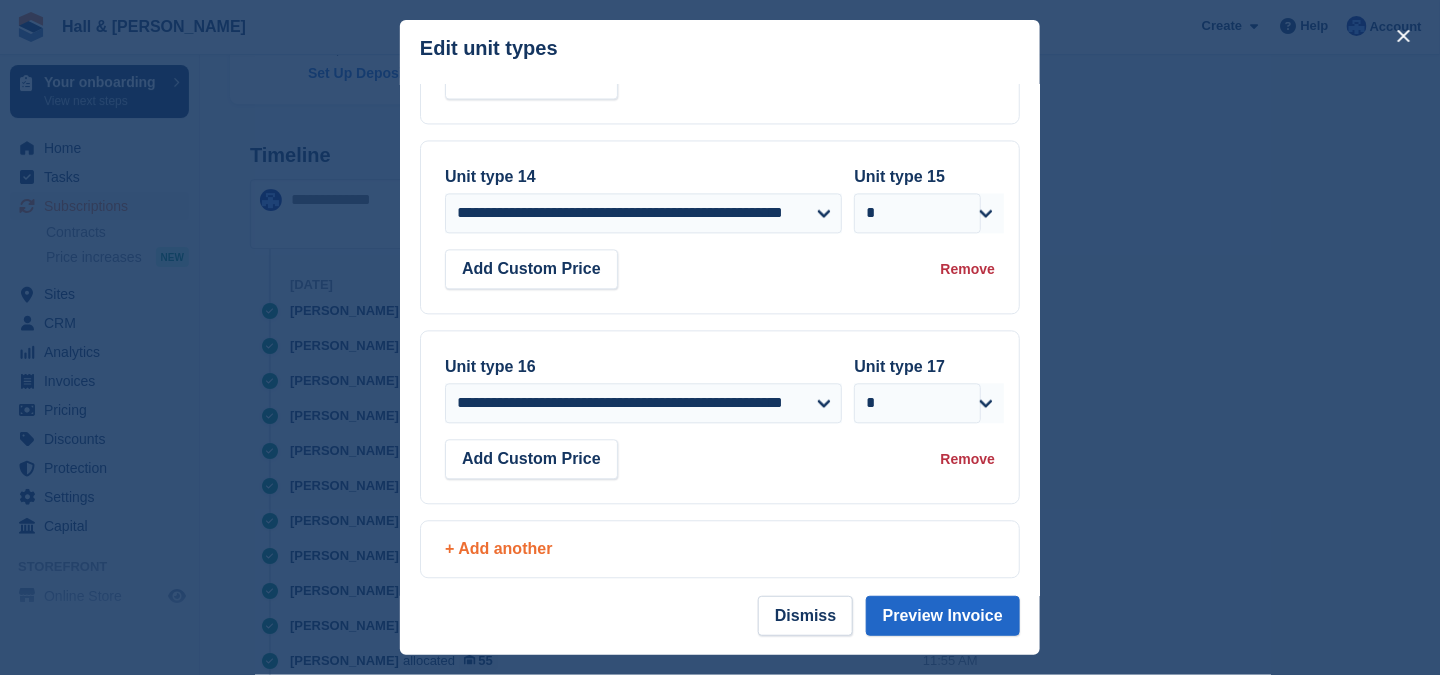 click on "+ Add another" at bounding box center (720, 549) 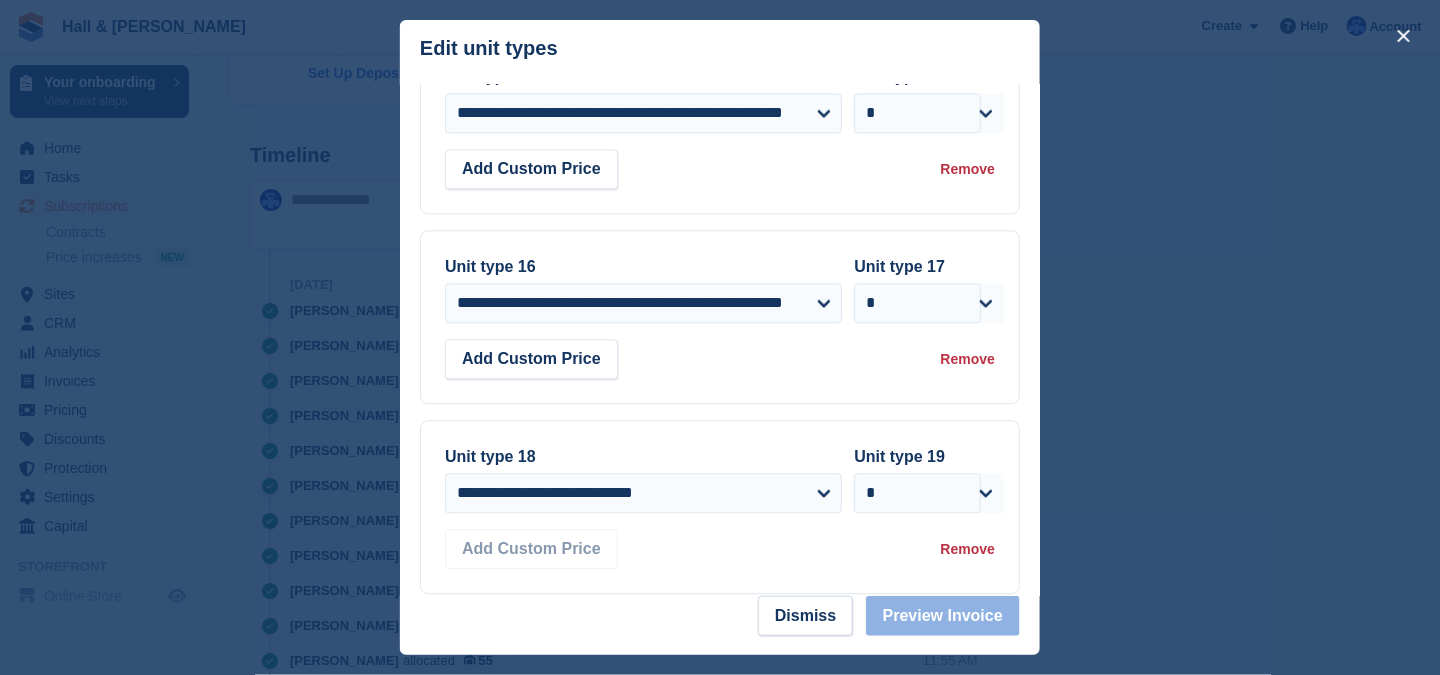 scroll, scrollTop: 1393, scrollLeft: 0, axis: vertical 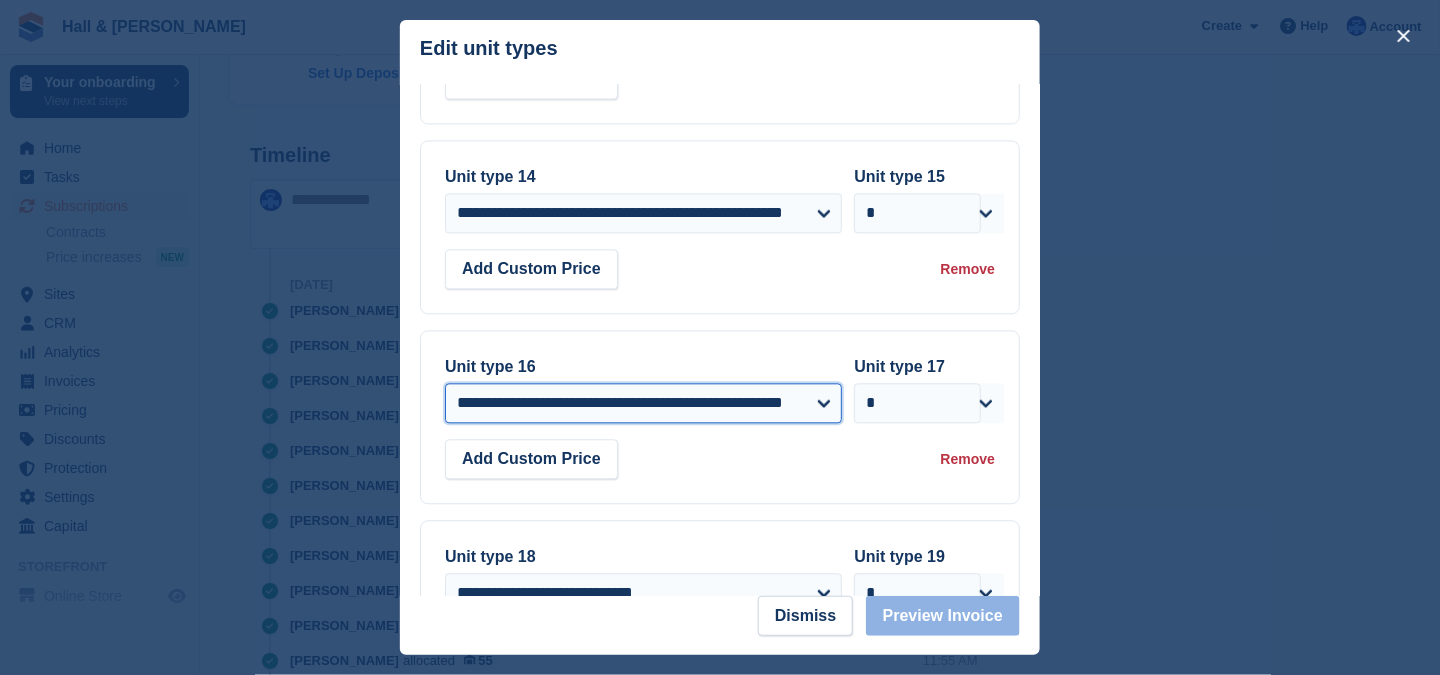 click on "**********" at bounding box center (643, 403) 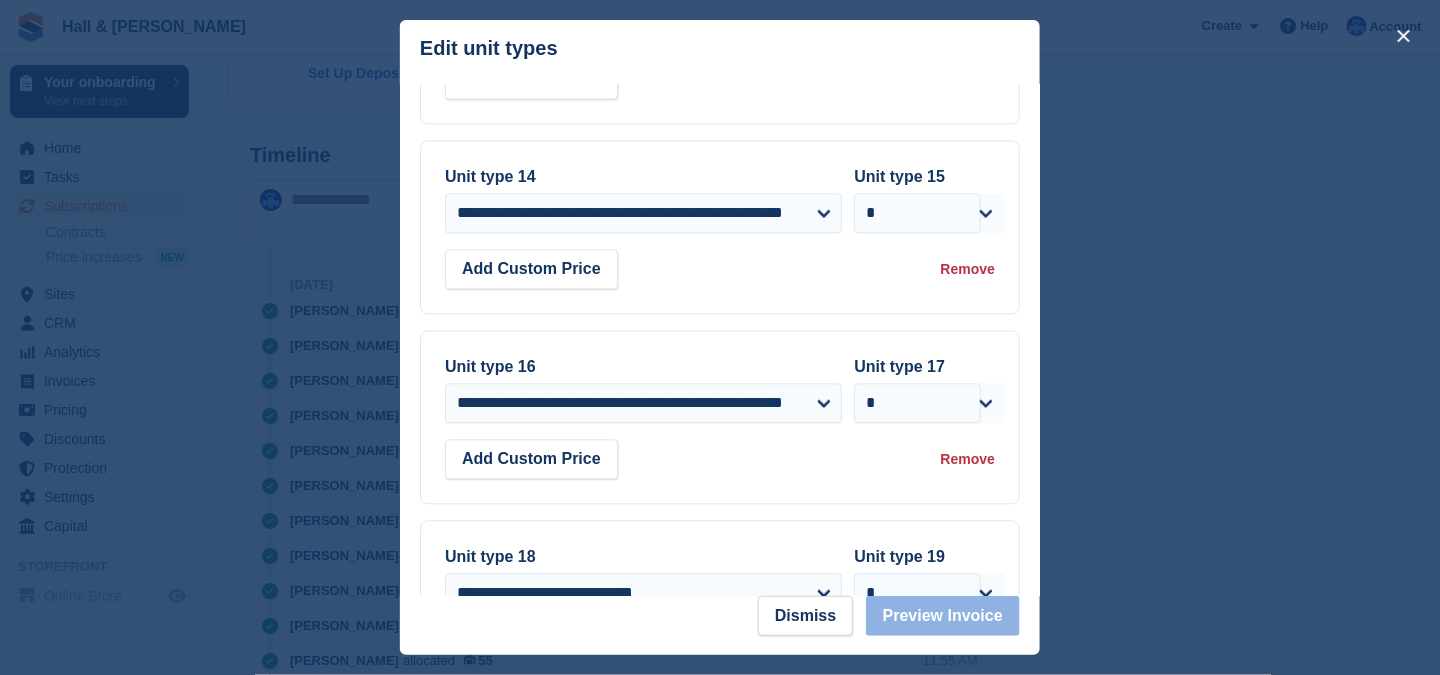 click on "Add Custom Price
Remove" at bounding box center (720, 459) 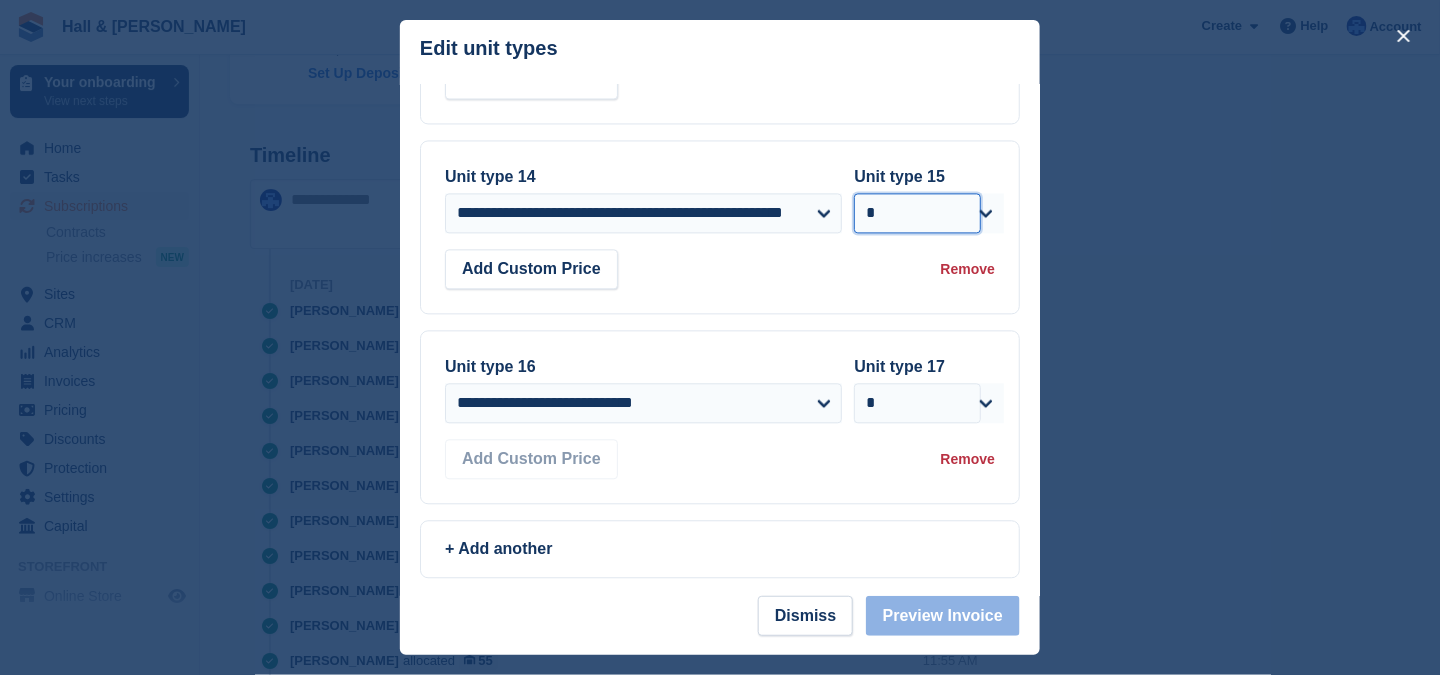 click on "*
*
*
*
*
*
*
*
*
**
**
**
**
**
**
**
**
**
**
**
**
**
**
**
**
**
**
**
**
**
**
**
**
**
**
**
**
**
**
**
**
**
**
**
**
**
**
**
**
**
**
**
**
**
**
**
**
**
**
**
**
**
**
**
**
**
**
**
**
**
**
**
**
**
**
**
**
**
**
**
**
**
**
**
**
**
**
**
**
**
**
**
**
**
**
**
**
**
**
***" at bounding box center [917, 213] 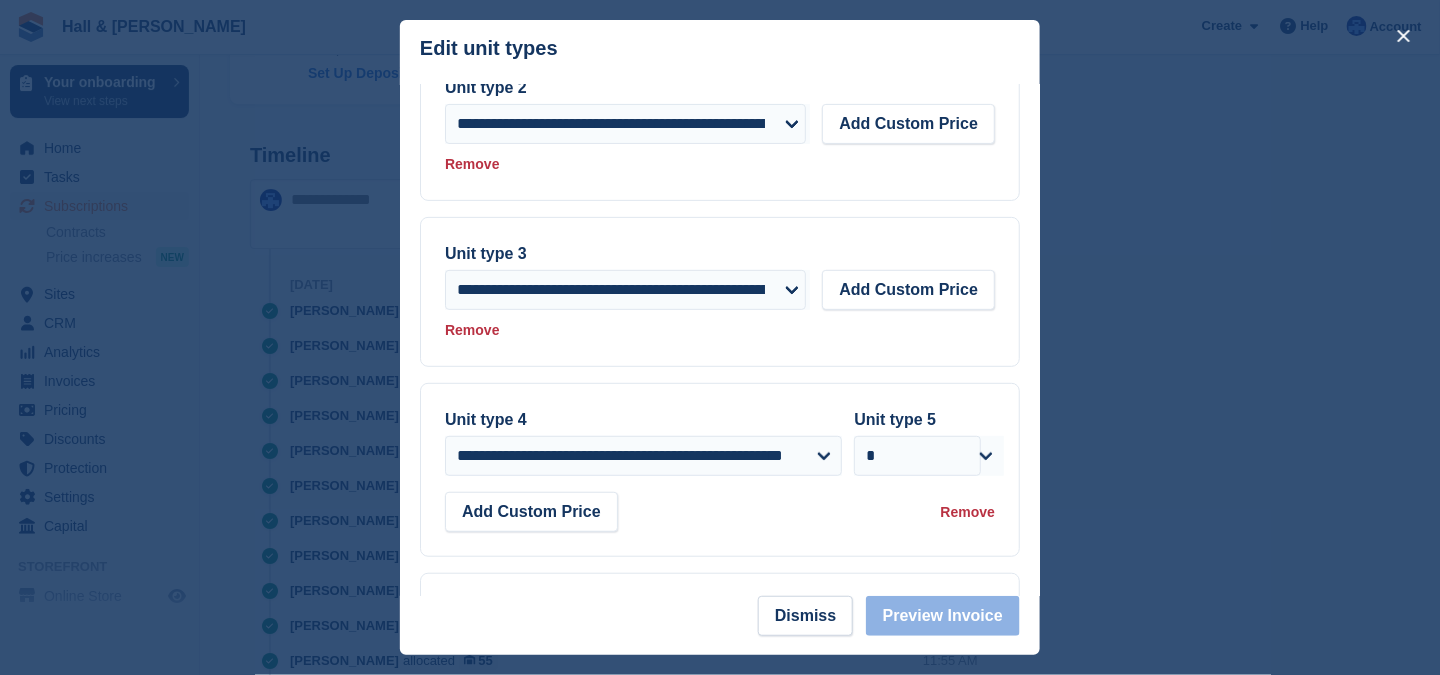scroll, scrollTop: 100, scrollLeft: 0, axis: vertical 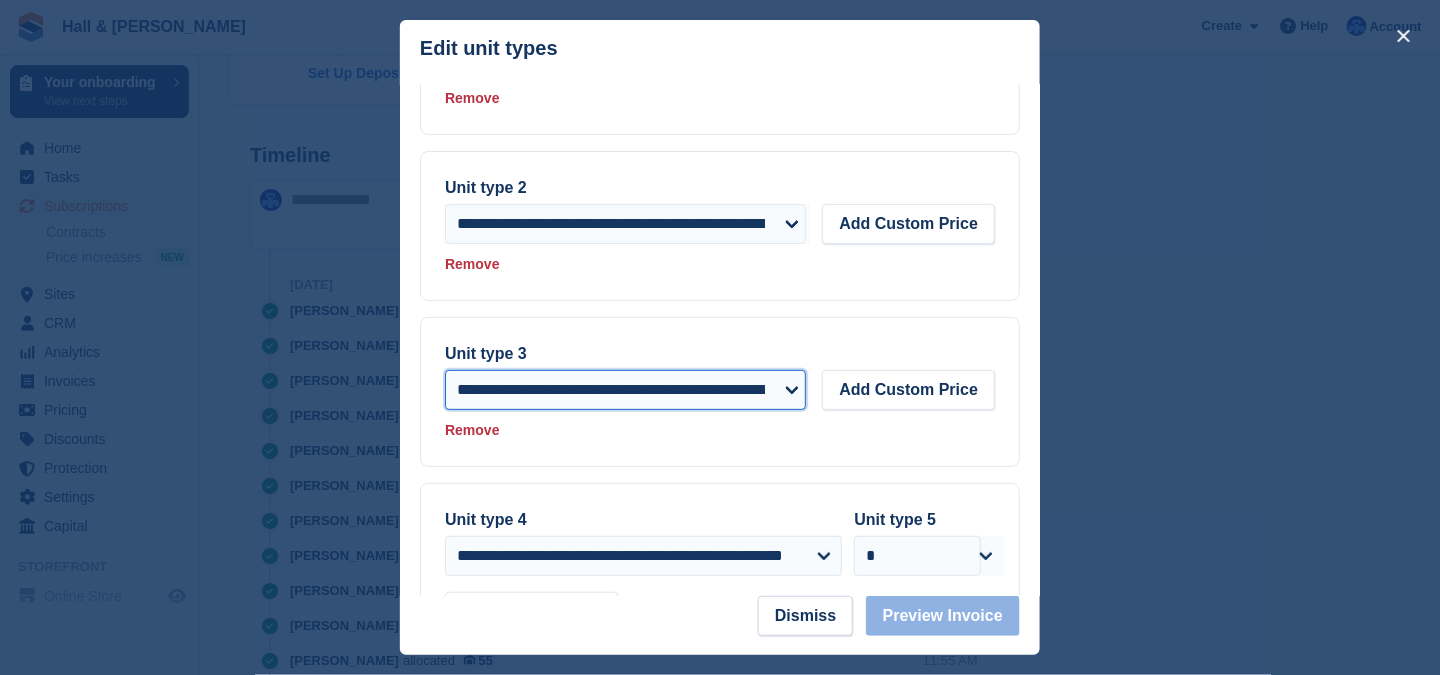 click on "**********" at bounding box center (625, 390) 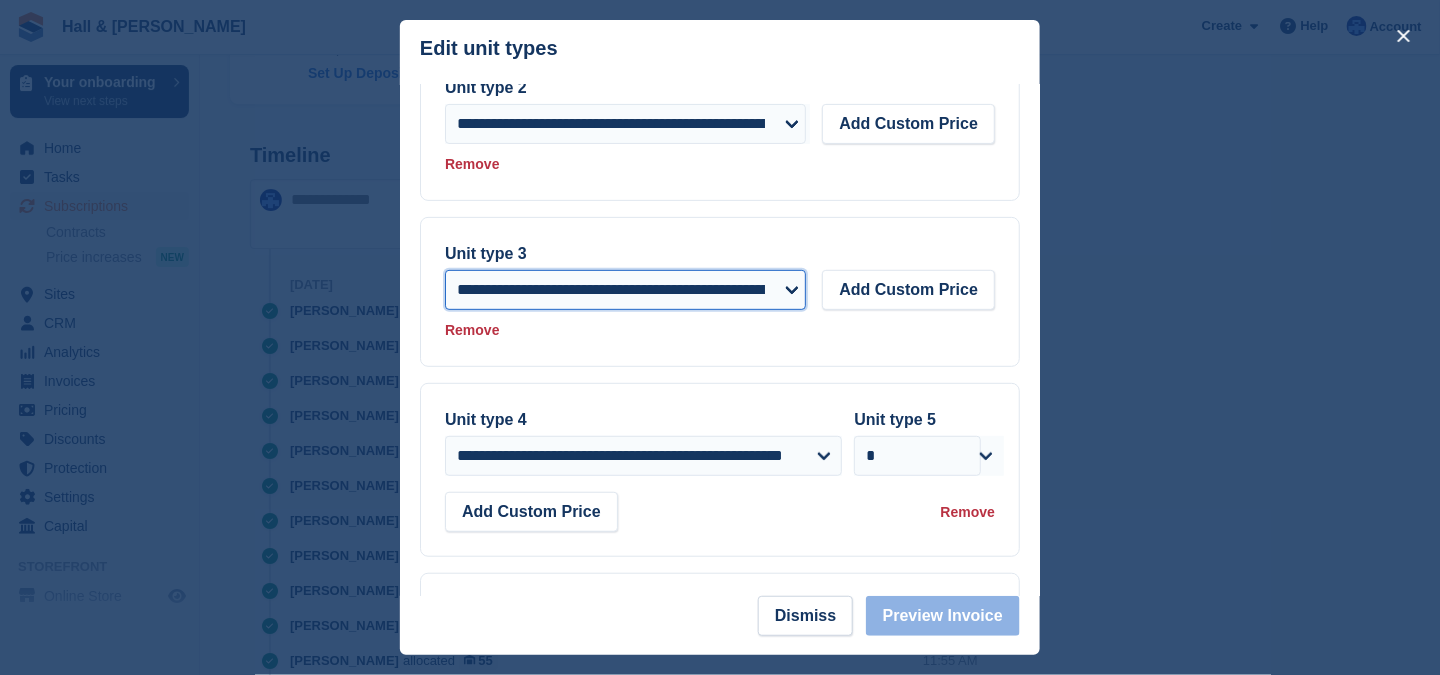 scroll, scrollTop: 300, scrollLeft: 0, axis: vertical 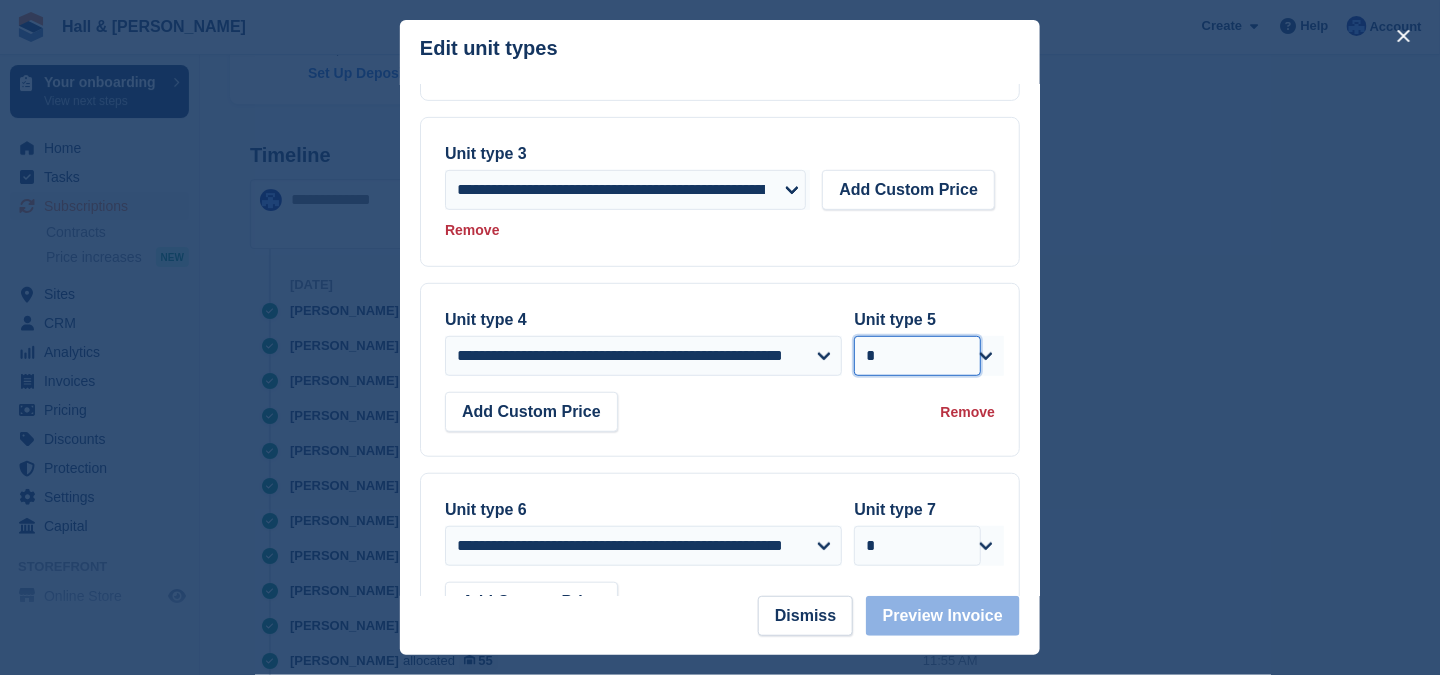 click on "*
*
*
*
*
*
*
*
*
**
**
**
**
**
**
**
**
**
**
**
**
**
**
**
**
**
**
**
**
**
**
**
**
**
**
**
**
**
**
**
**
**
**
**
**
**
**
**
**
**
**
**
**
**
**
**
**
**
**
**
**
**
**
**
**
**
**
**
**
**
**
**
**
**
**
**
**
**
**
**
**
**
**
**
**
**
**
**
**
**
**
**
**
**
**
**
**
**
**
***" at bounding box center (917, 356) 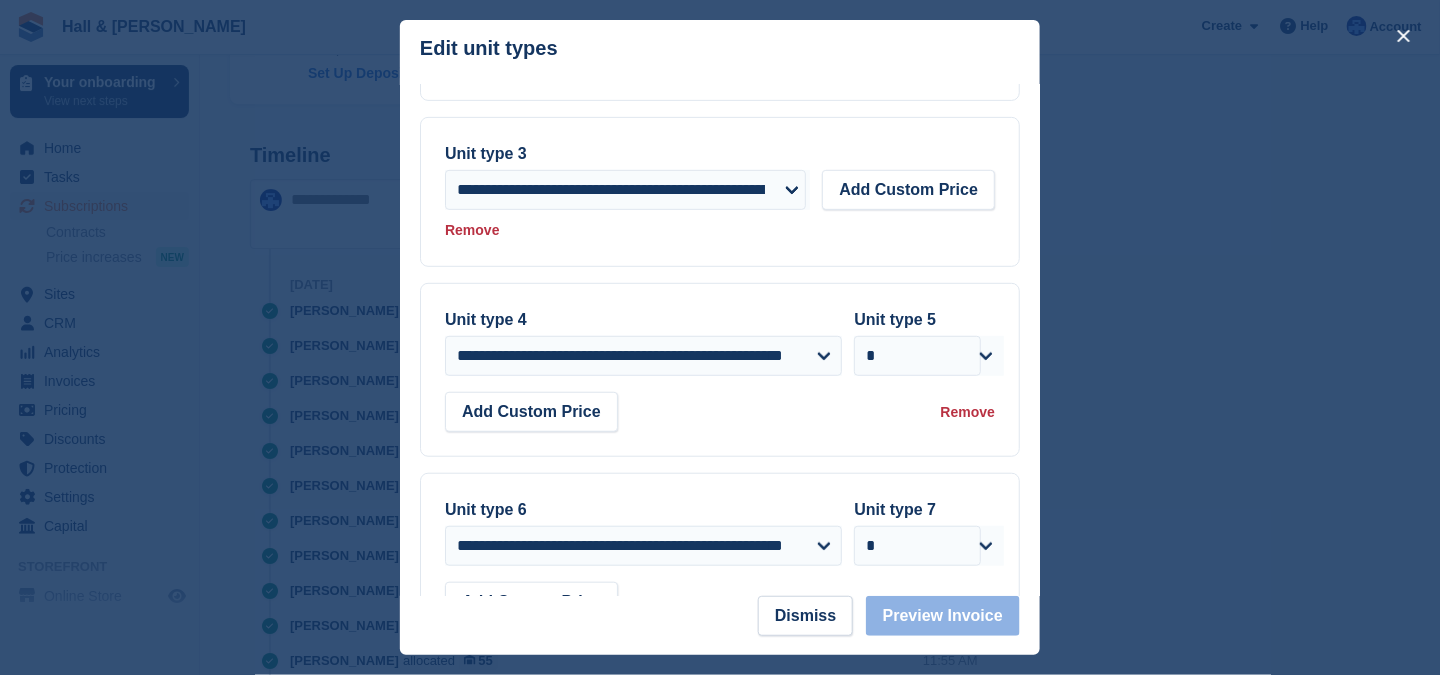 click on "Remove" at bounding box center (472, 230) 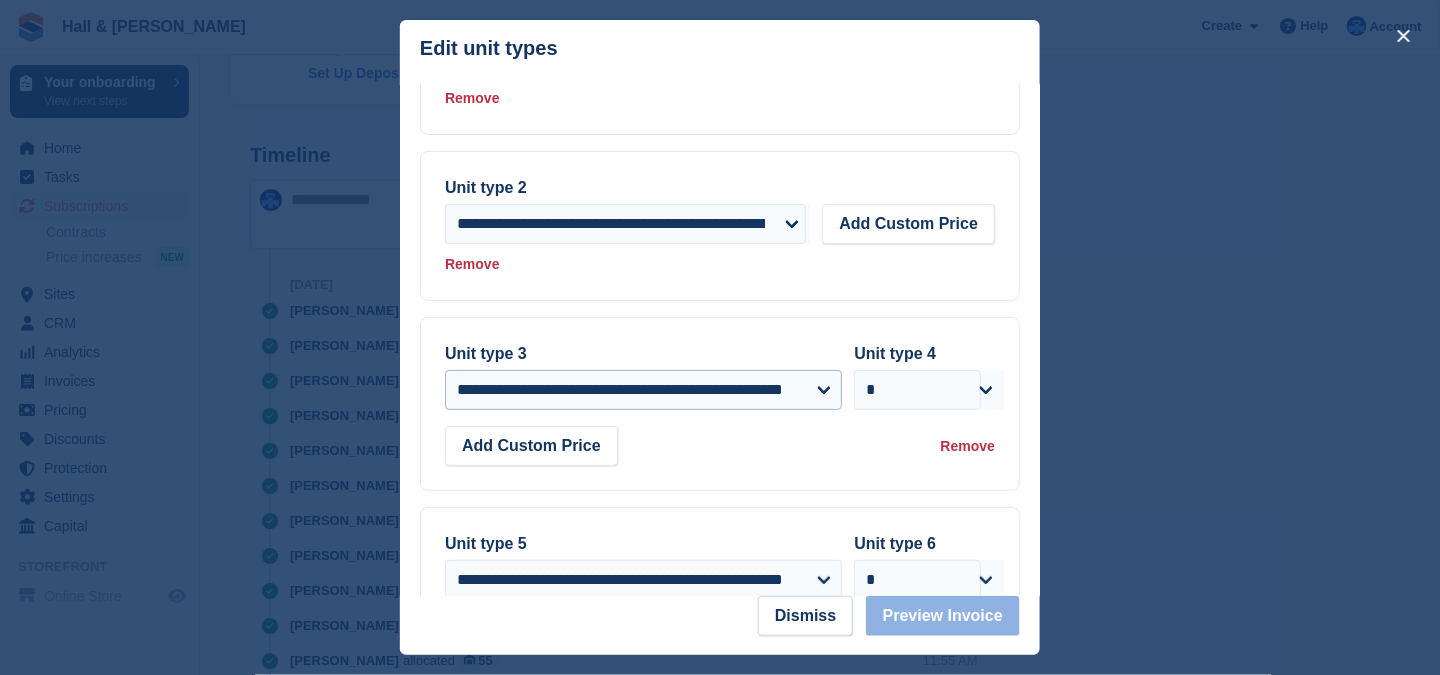 scroll, scrollTop: 200, scrollLeft: 0, axis: vertical 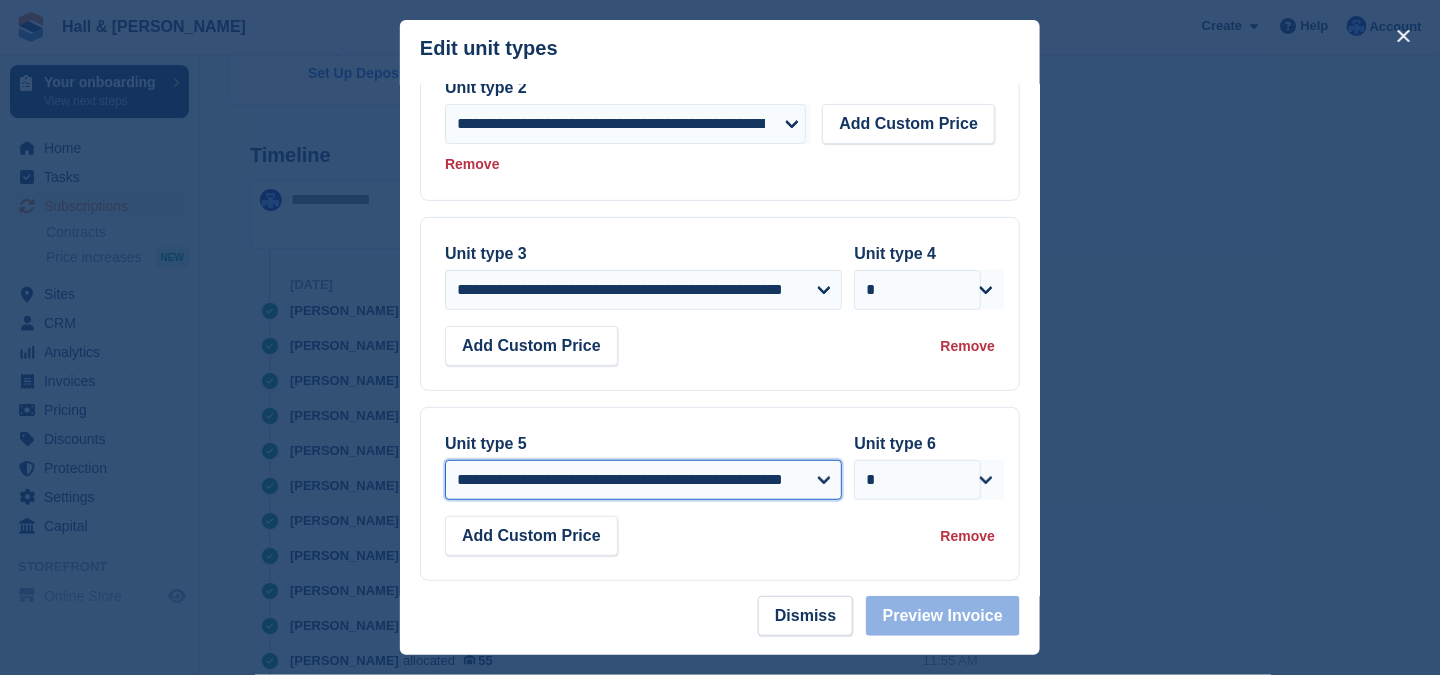 click on "**********" at bounding box center [643, 480] 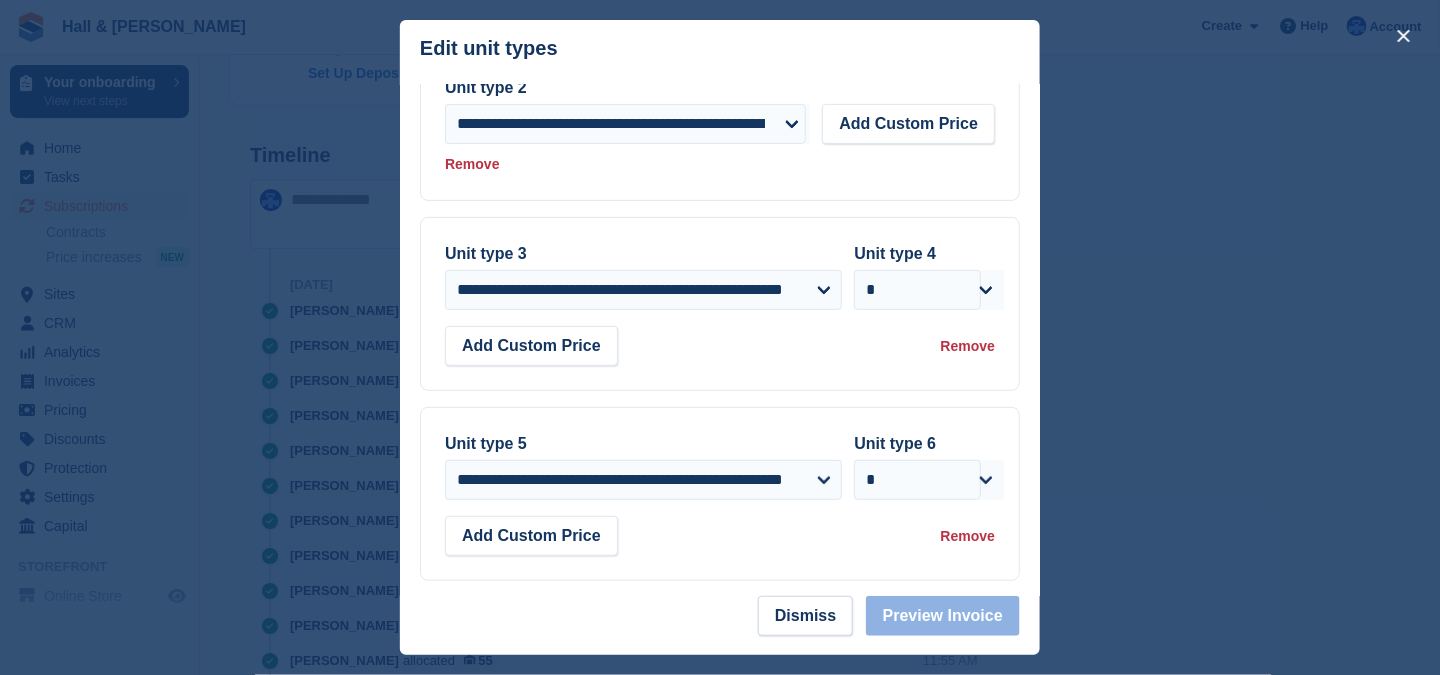 click on "**********" at bounding box center (720, 494) 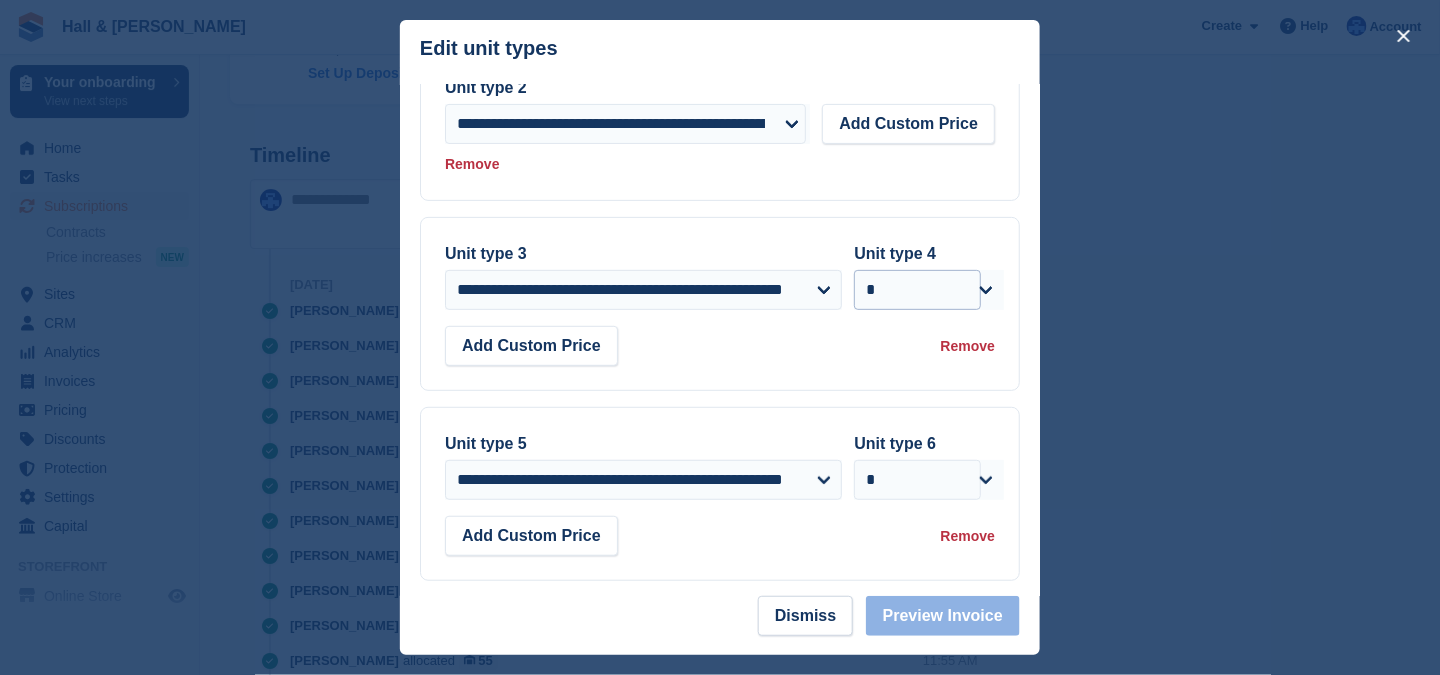 scroll, scrollTop: 300, scrollLeft: 0, axis: vertical 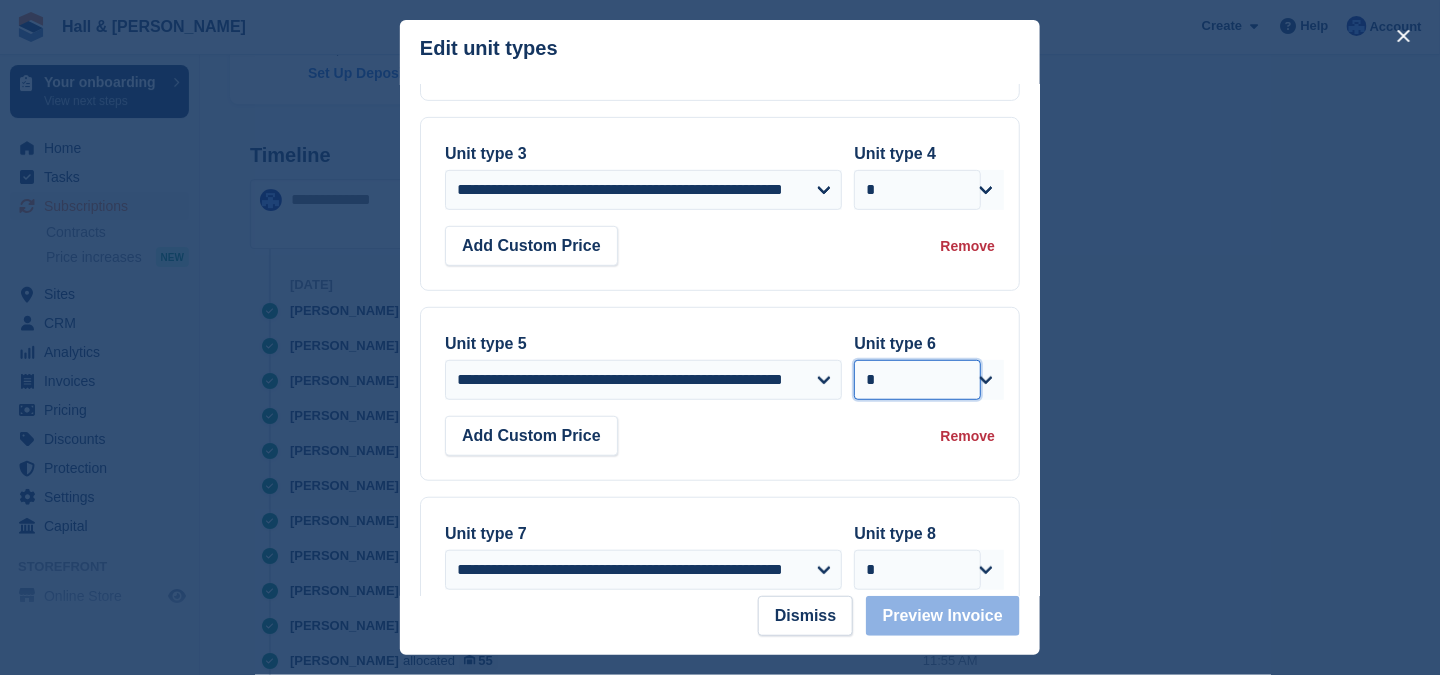 click on "*
*
*
*
*
*
*
*
*
**
**
**
**
**
**
**
**
**
**
**
**
**
**
**
**
**
**
**
**
**
**
**
**
**
**
**
**
**
**
**
**
**
**
**
**
**
**
**
**
**
**
**
**
**
**
**
**
**
**
**
**
**
**
**
**
**
**
**
**
**
**
**
**
**
**
**
**
**
**
**
**
**
**
**
**
**
**
**
**
**
**
**
**
**
**
**
**
**
**
***" at bounding box center [917, 380] 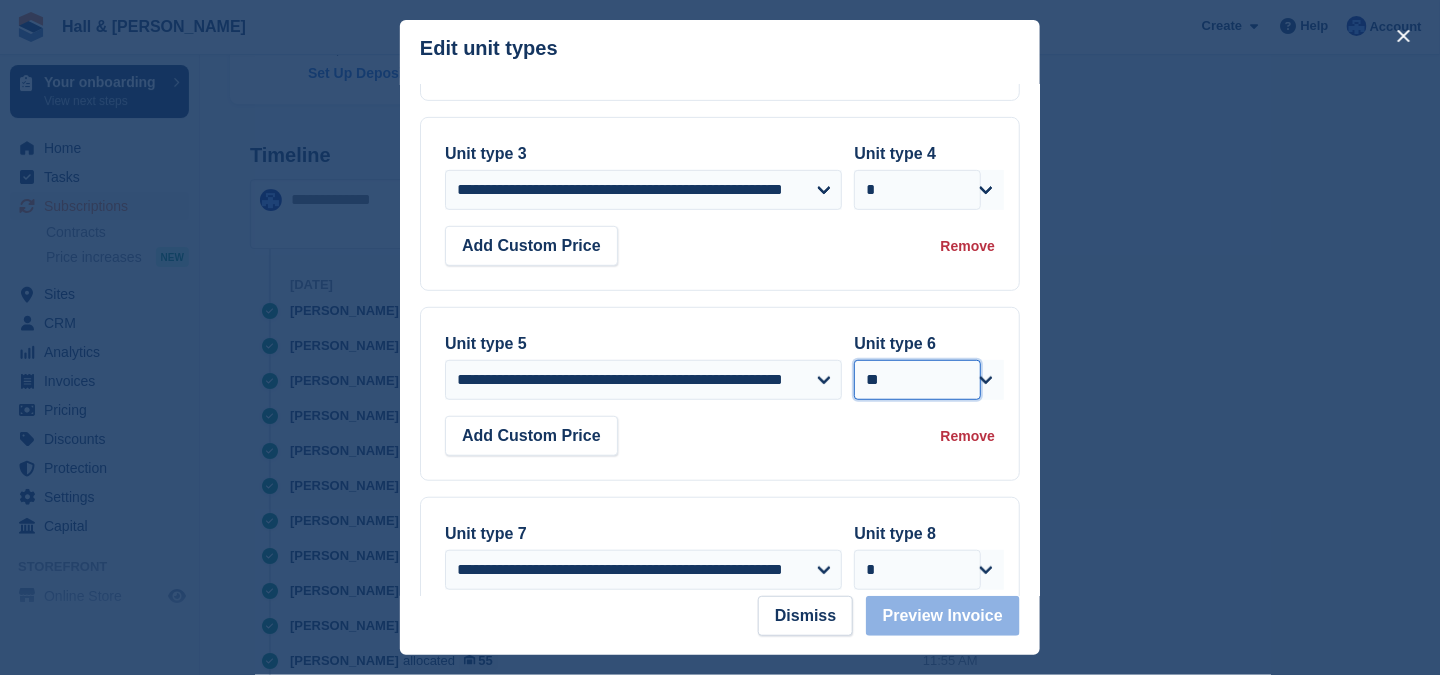 click on "*
*
*
*
*
*
*
*
*
**
**
**
**
**
**
**
**
**
**
**
**
**
**
**
**
**
**
**
**
**
**
**
**
**
**
**
**
**
**
**
**
**
**
**
**
**
**
**
**
**
**
**
**
**
**
**
**
**
**
**
**
**
**
**
**
**
**
**
**
**
**
**
**
**
**
**
**
**
**
**
**
**
**
**
**
**
**
**
**
**
**
**
**
**
**
**
**
**
**
***" at bounding box center (917, 380) 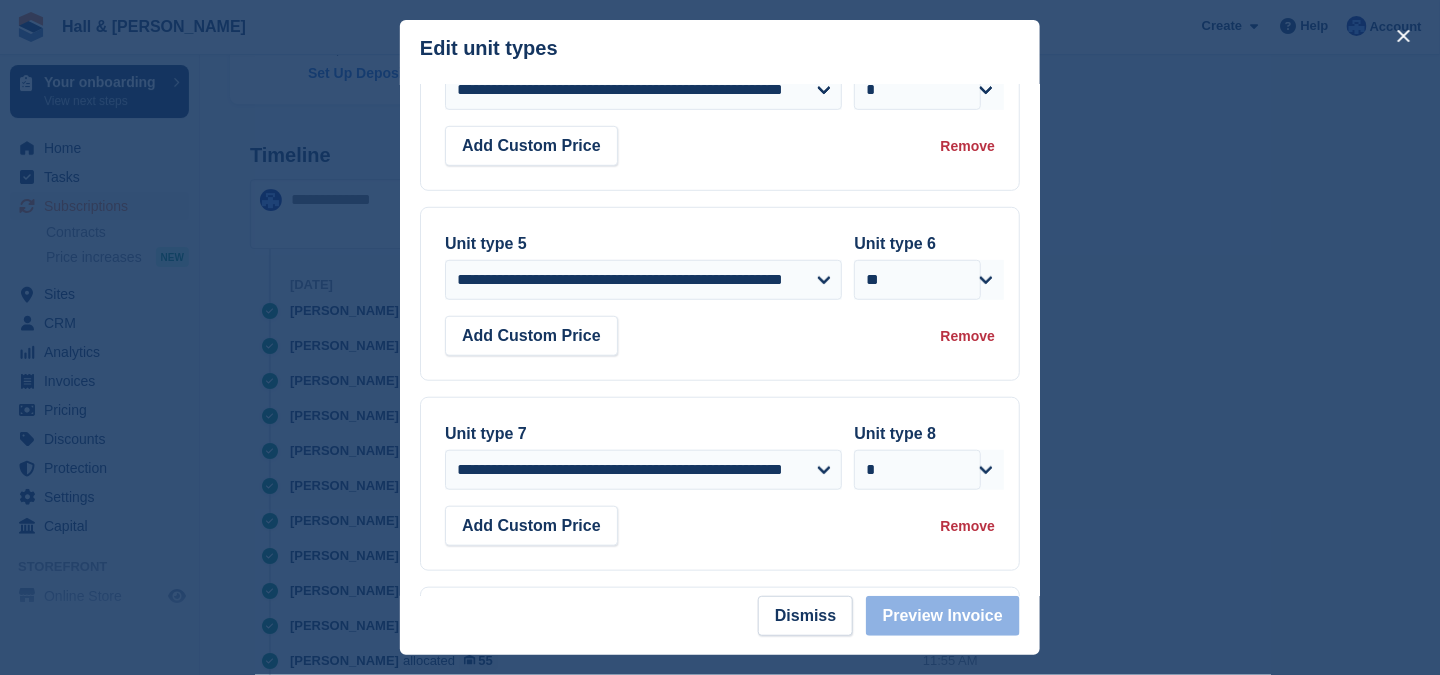 click on "Remove" at bounding box center [968, 526] 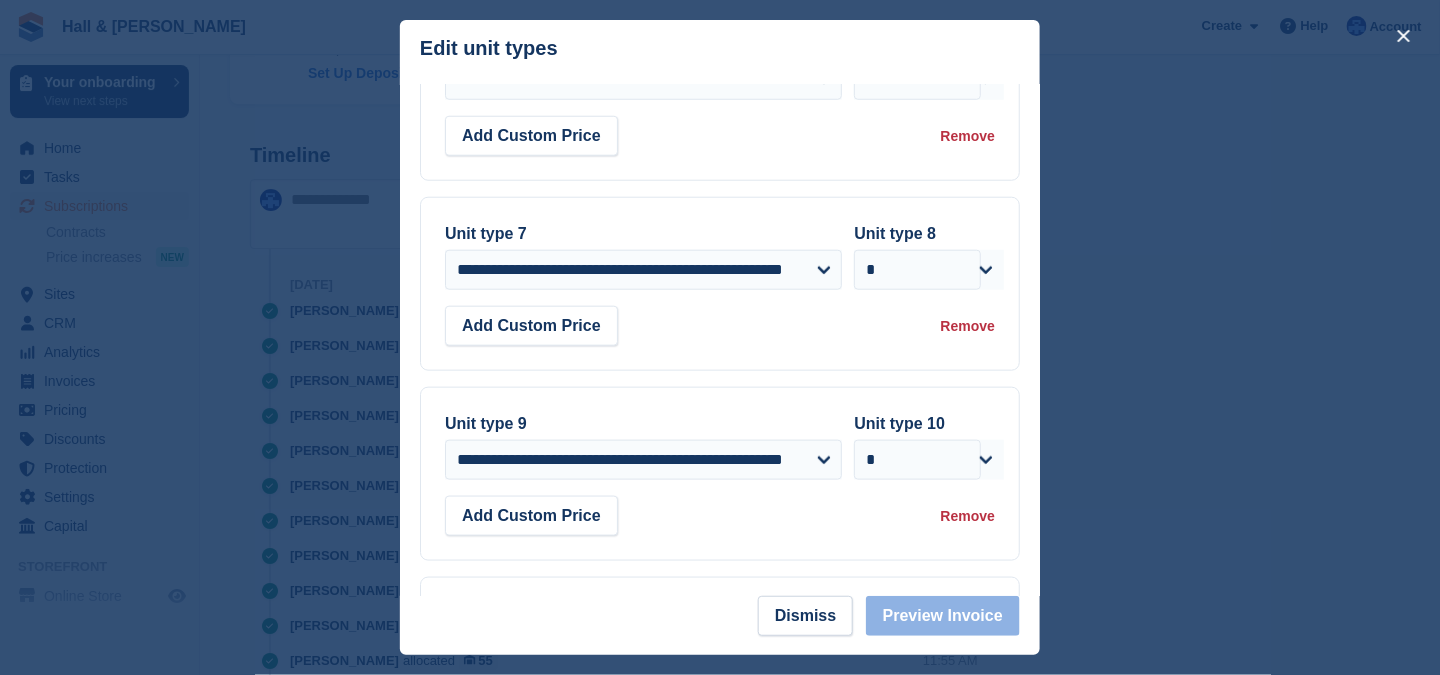 click on "Remove" at bounding box center (968, 516) 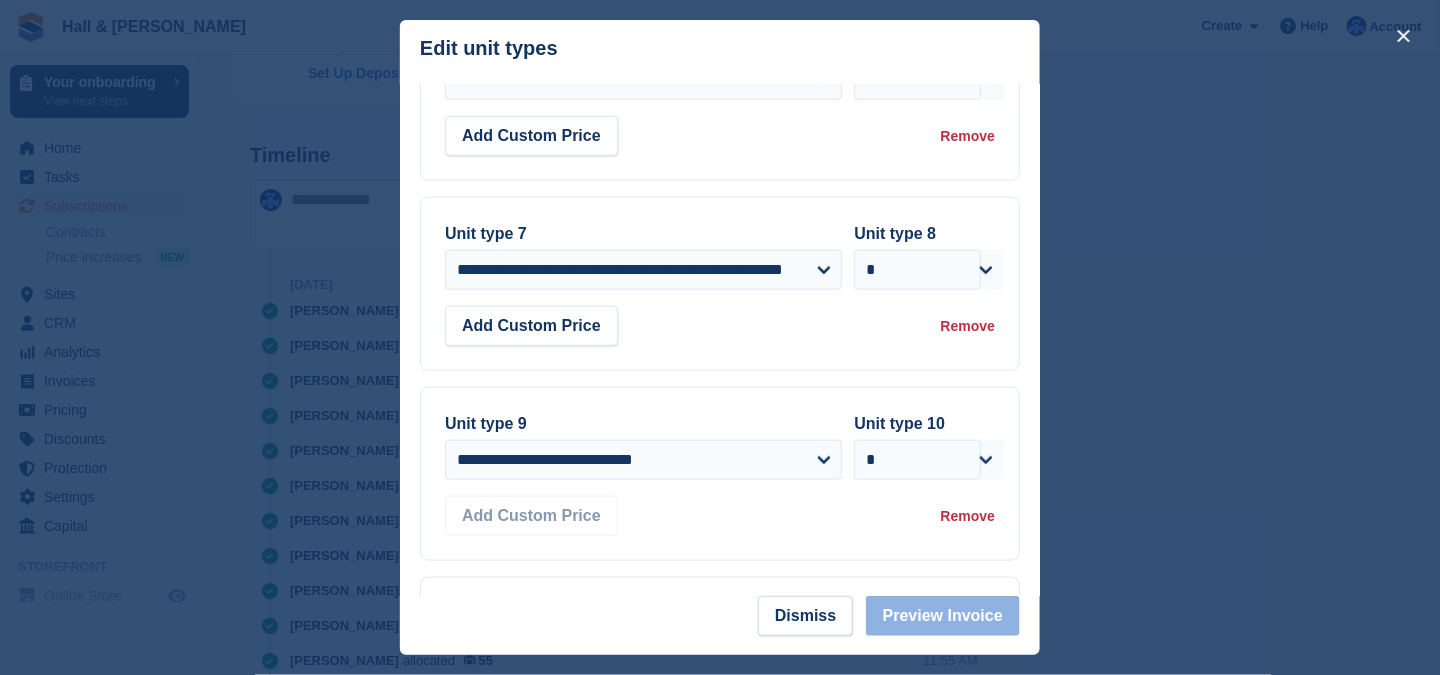 scroll, scrollTop: 660, scrollLeft: 0, axis: vertical 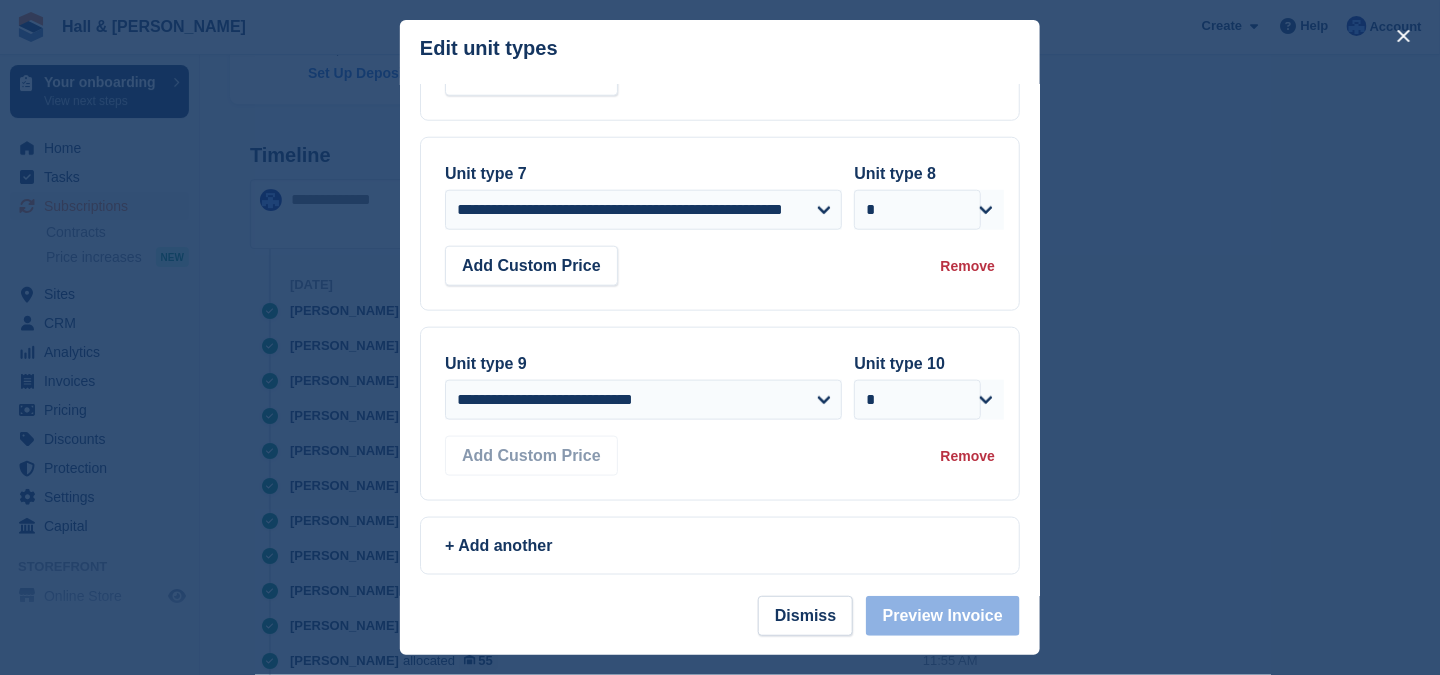 click on "Remove" at bounding box center (968, 456) 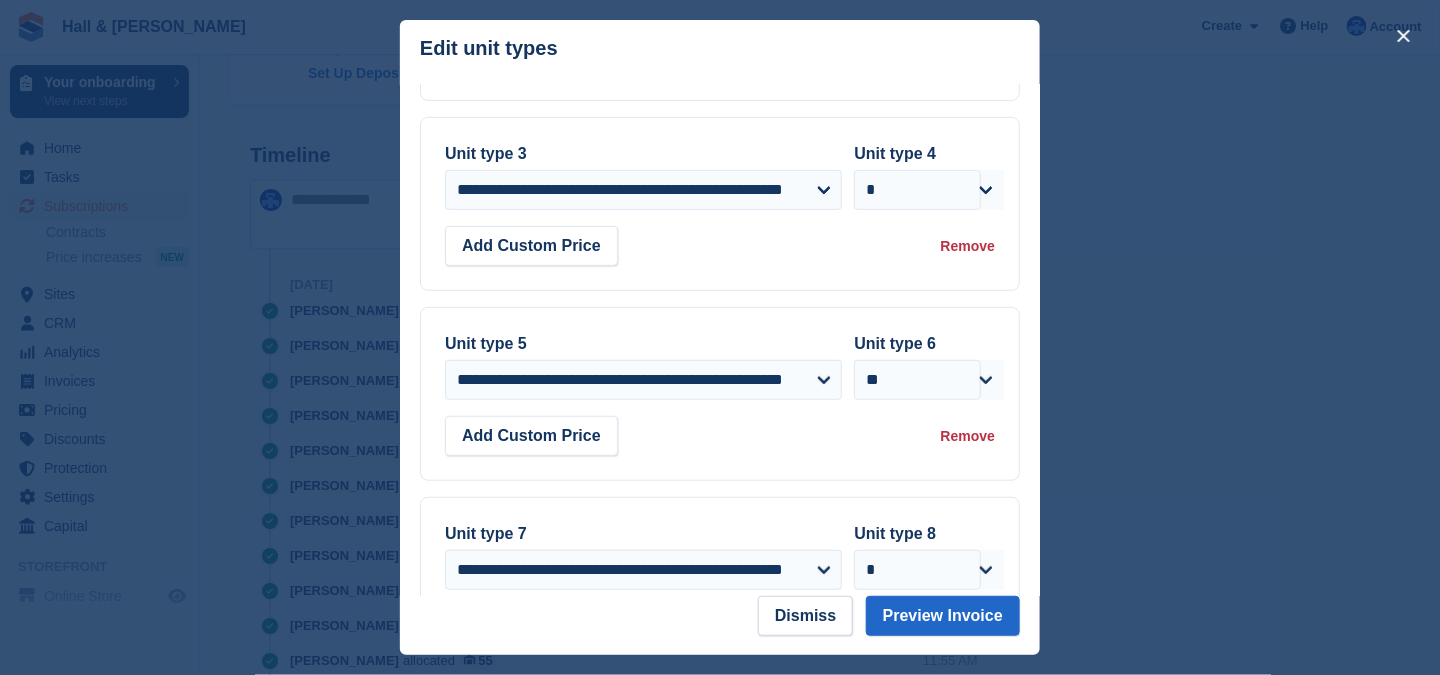scroll, scrollTop: 400, scrollLeft: 0, axis: vertical 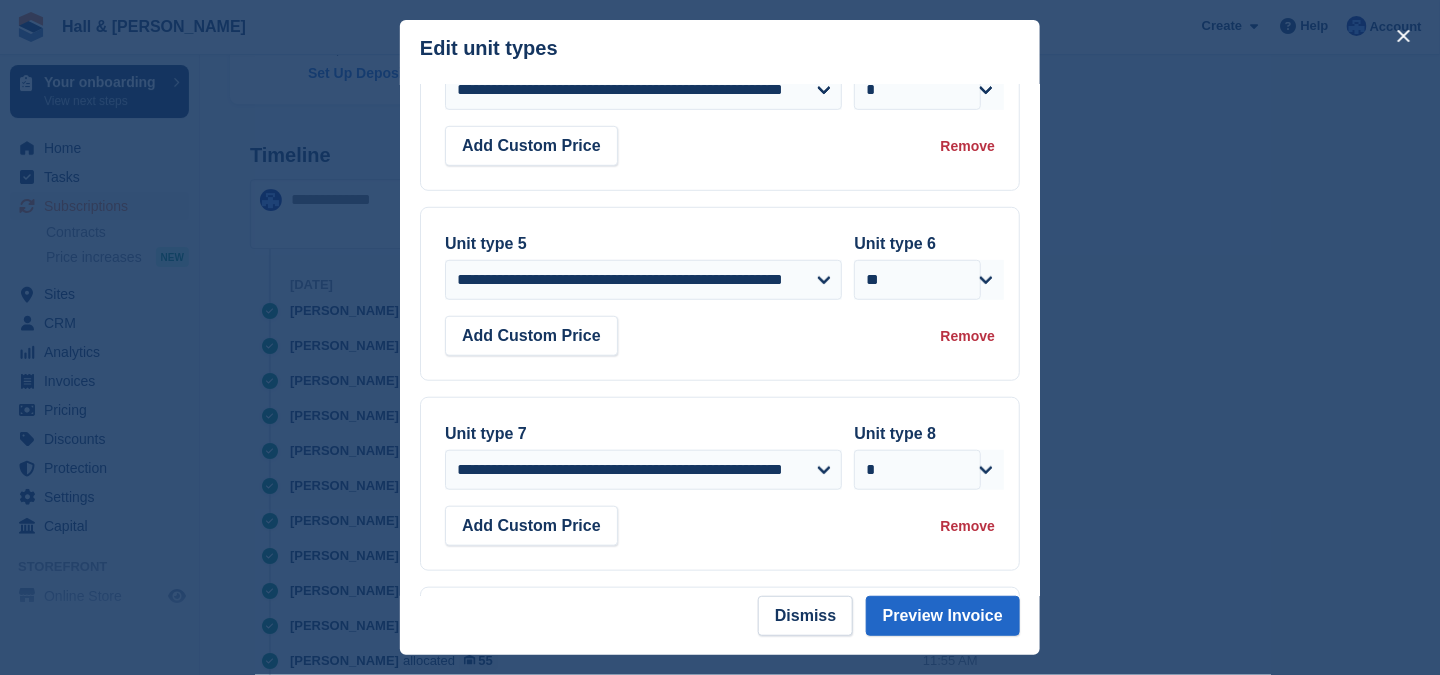 click on "Remove" at bounding box center [968, 526] 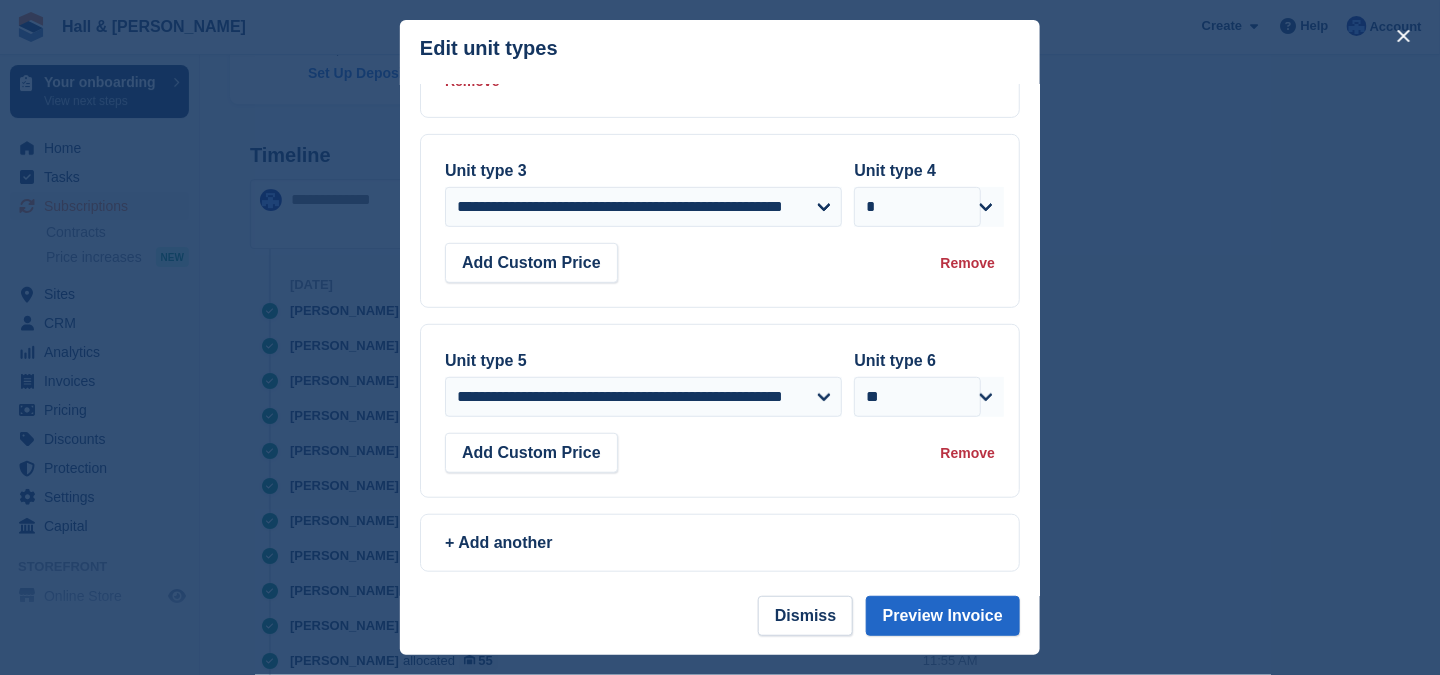scroll, scrollTop: 282, scrollLeft: 0, axis: vertical 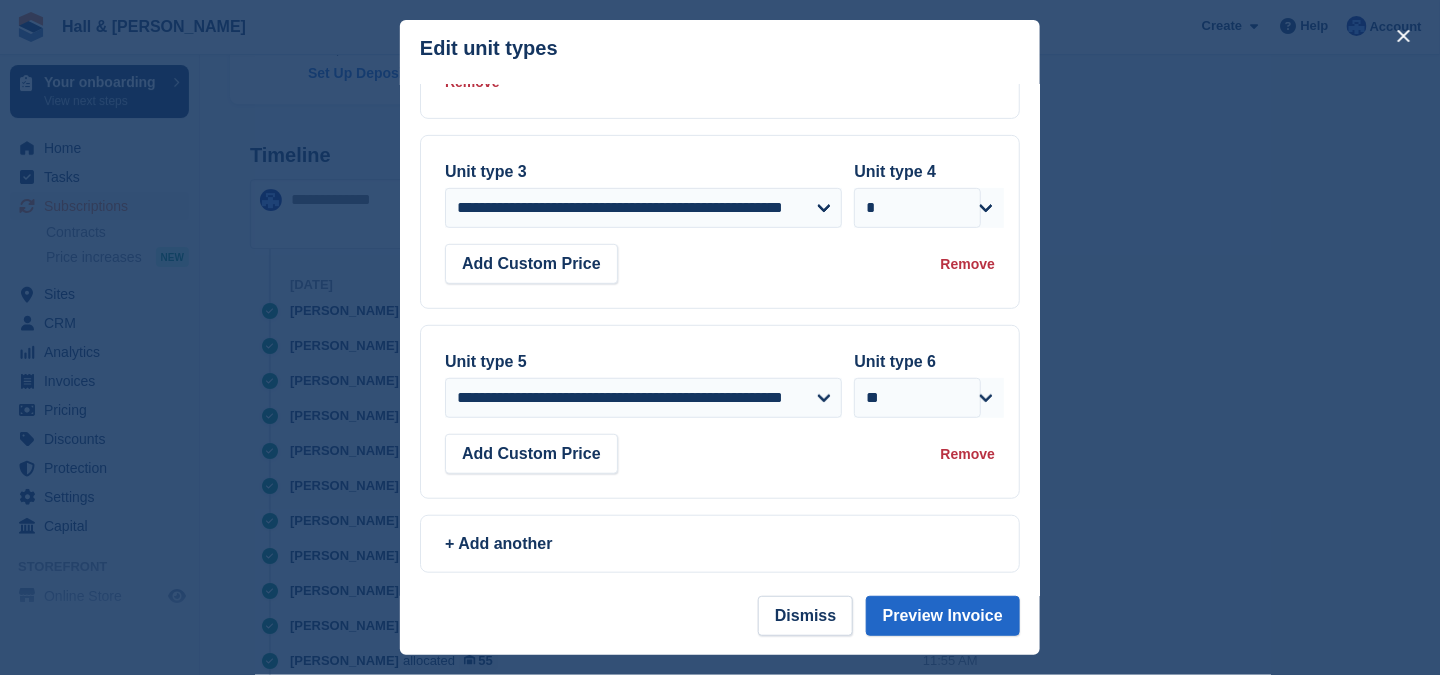 click on "Remove" at bounding box center [968, 454] 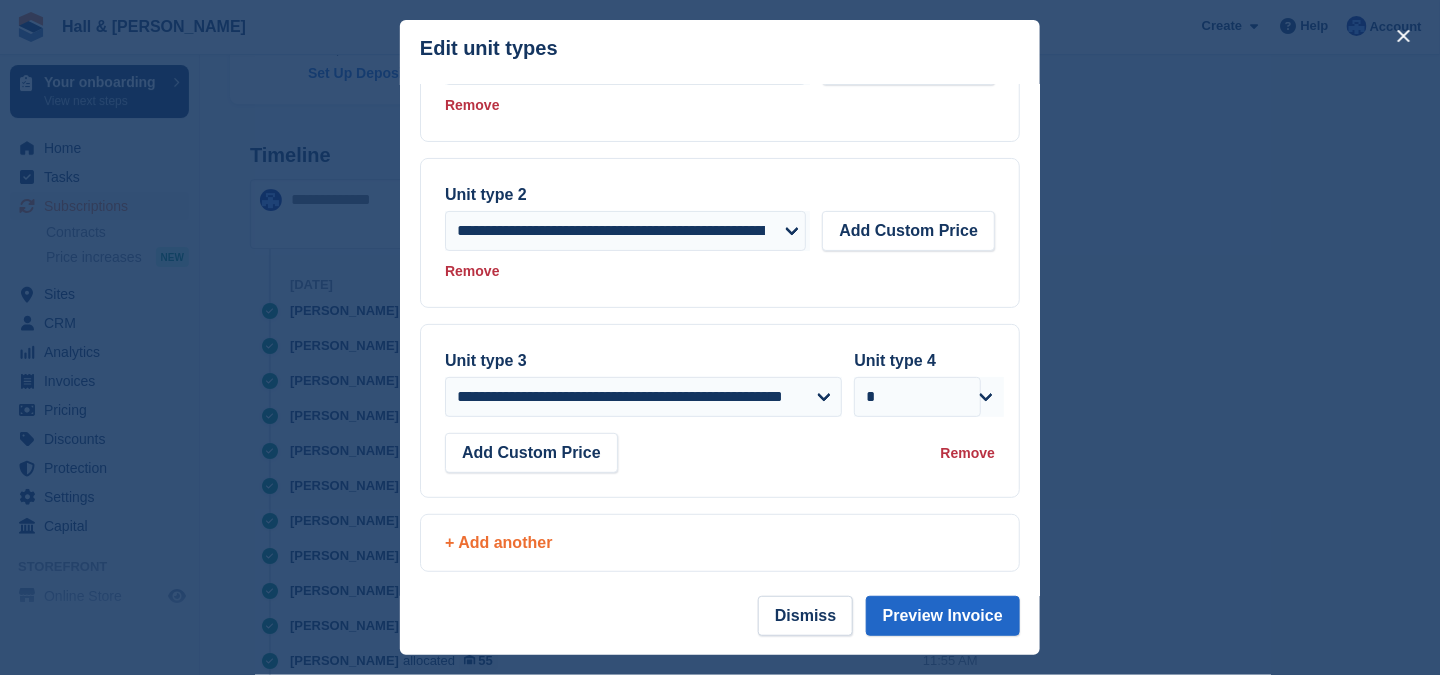 click on "+ Add another" at bounding box center [720, 543] 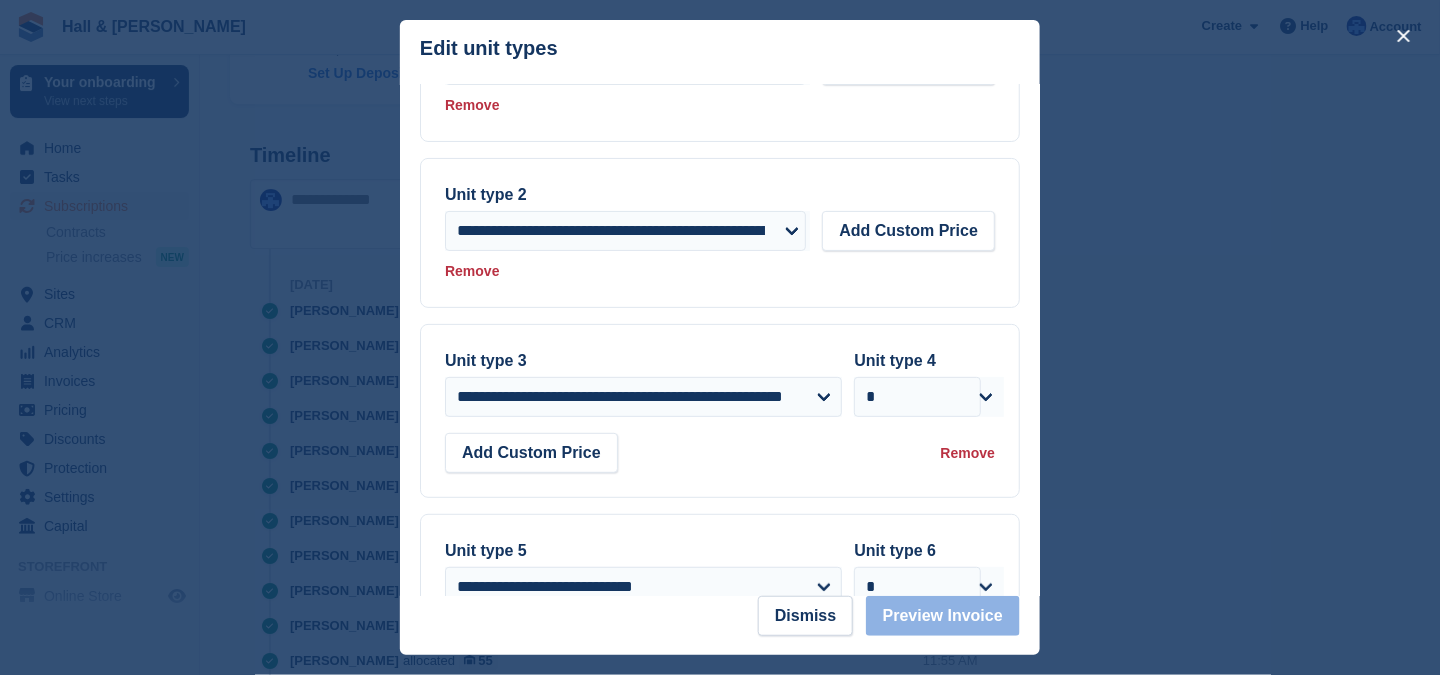 scroll, scrollTop: 0, scrollLeft: 0, axis: both 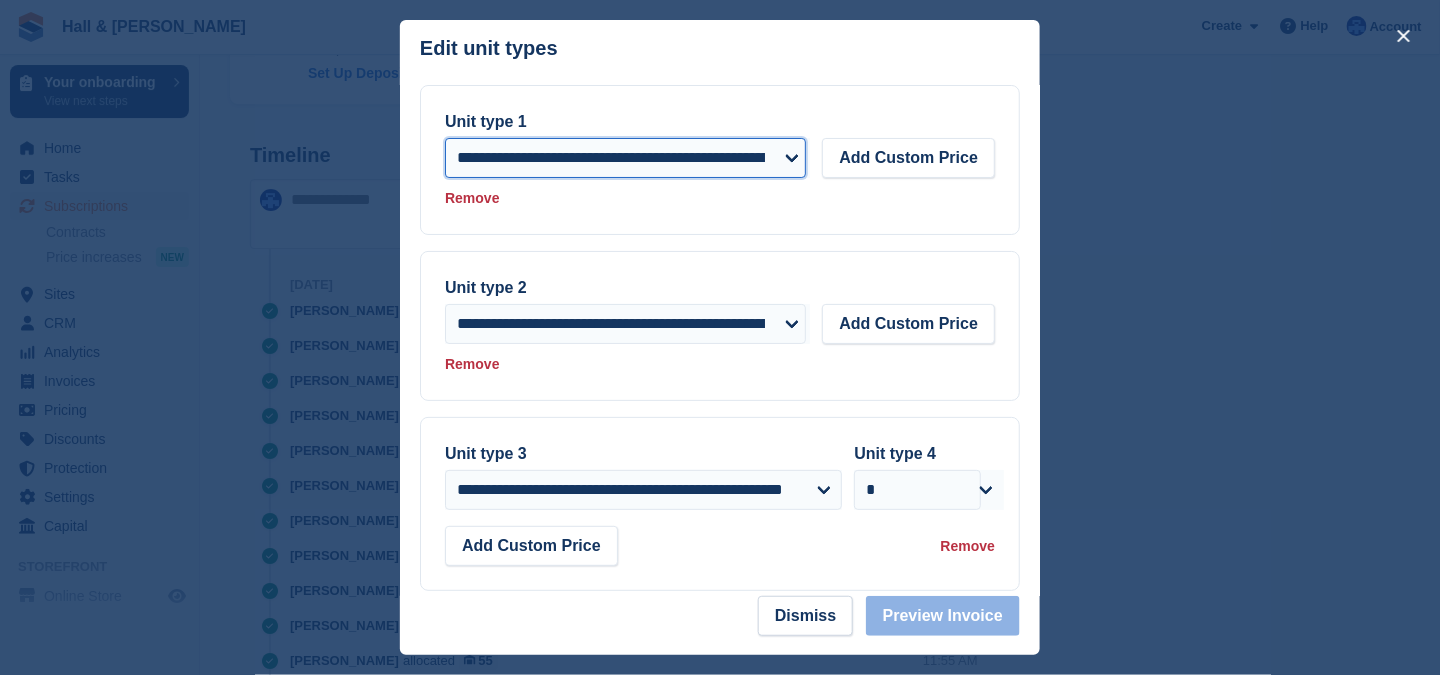 click on "**********" at bounding box center (625, 158) 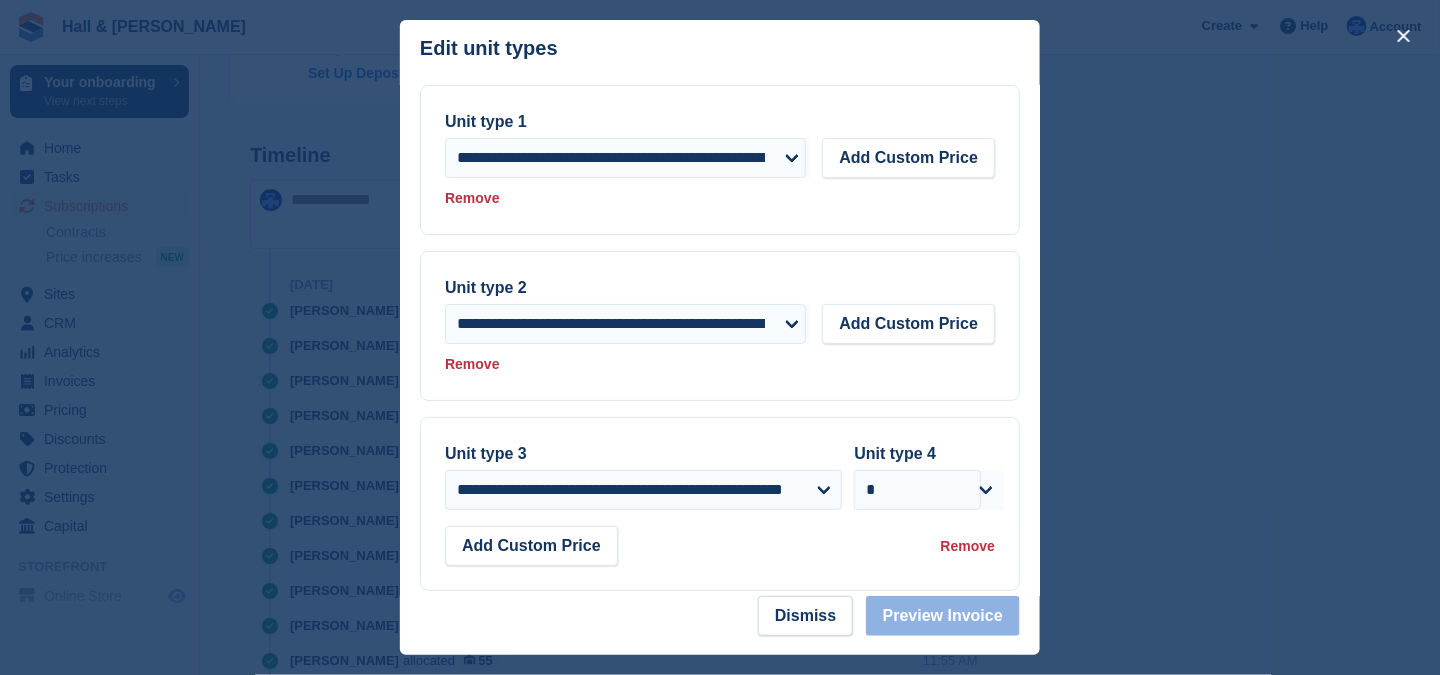 click on "**********" at bounding box center [720, 160] 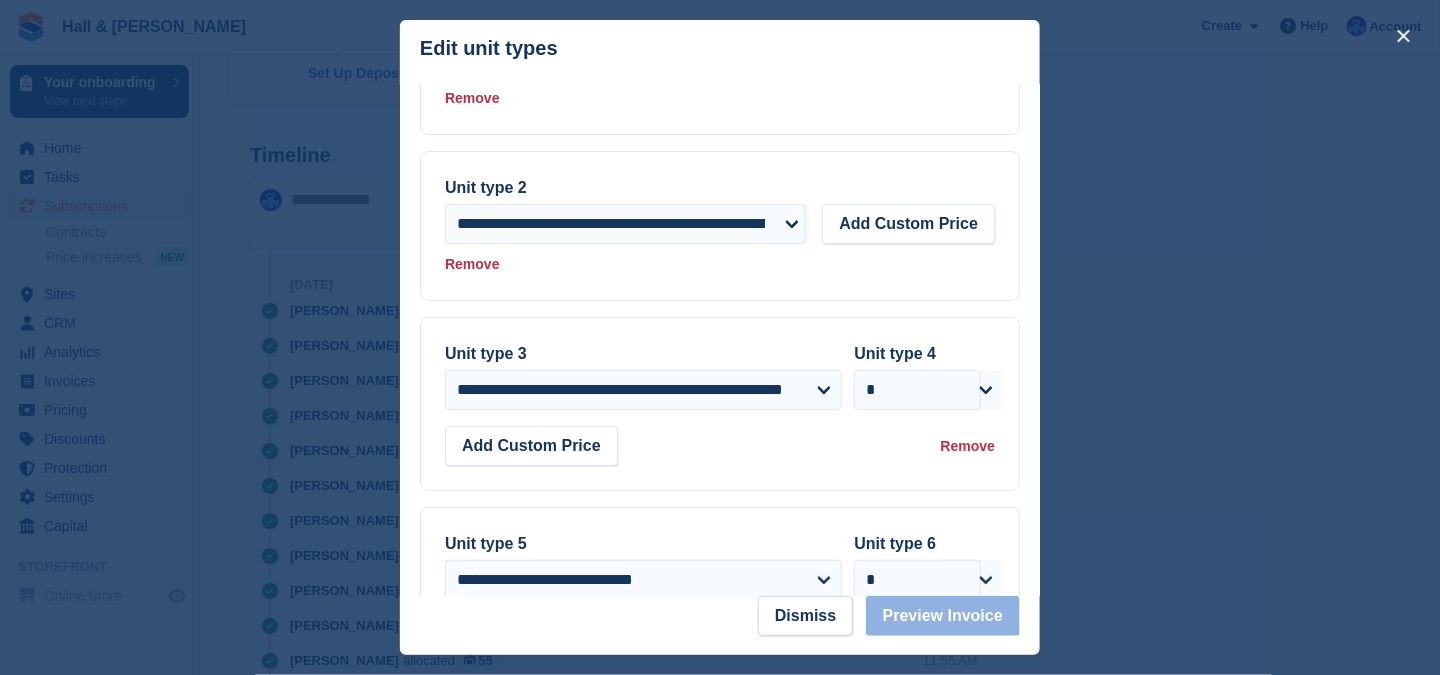 scroll, scrollTop: 200, scrollLeft: 0, axis: vertical 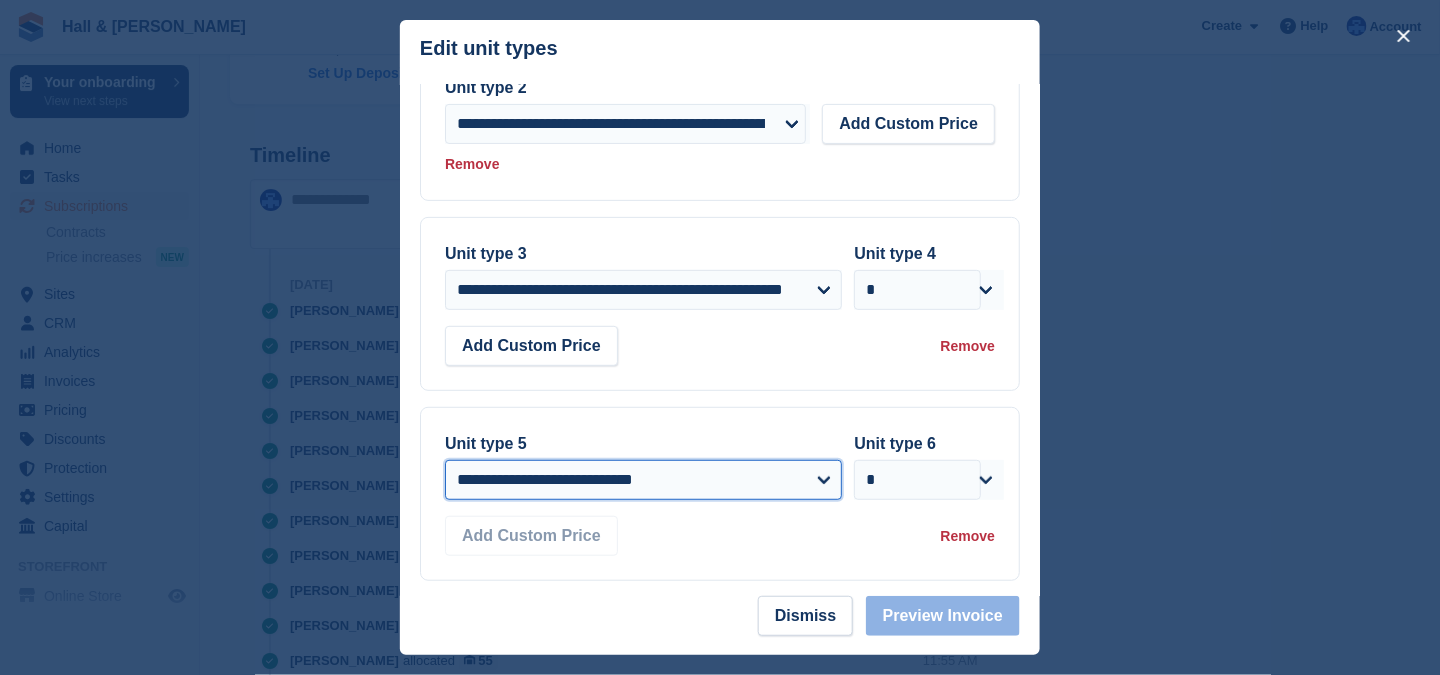 click on "**********" at bounding box center [643, 480] 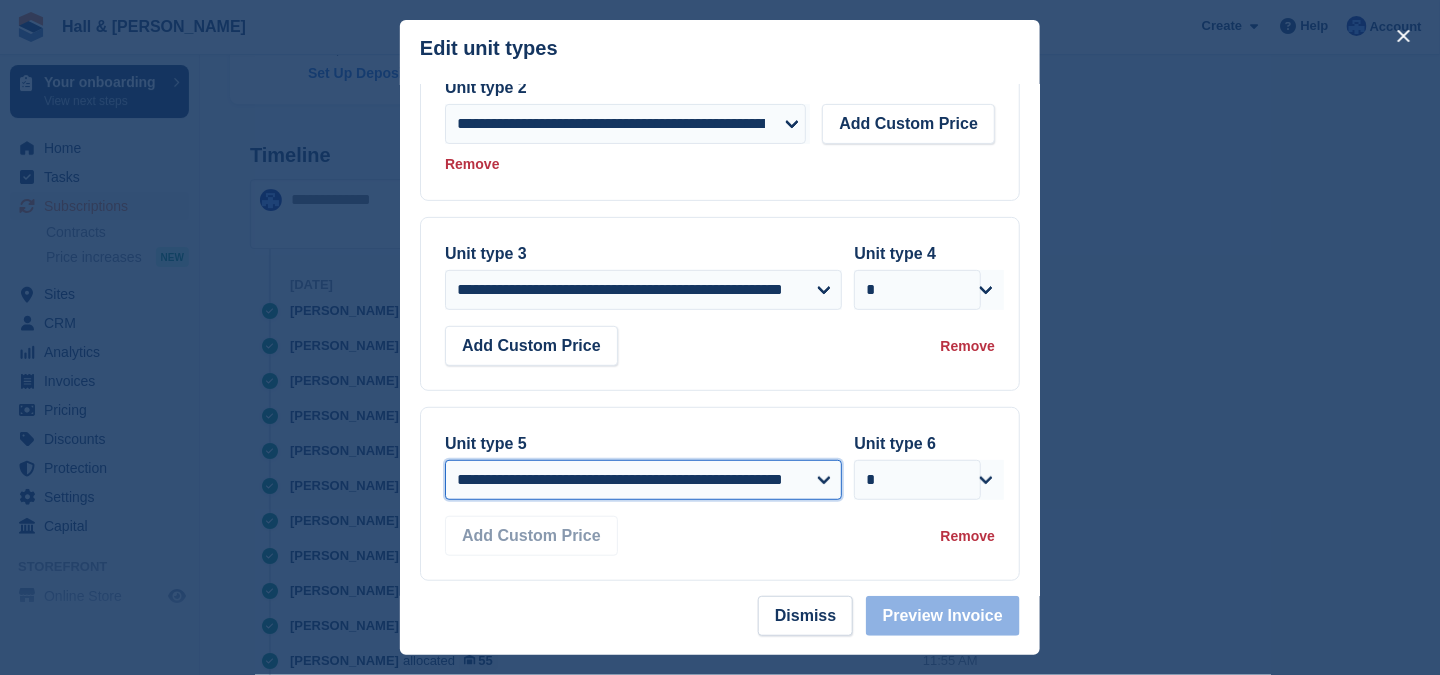 click on "**********" at bounding box center [643, 480] 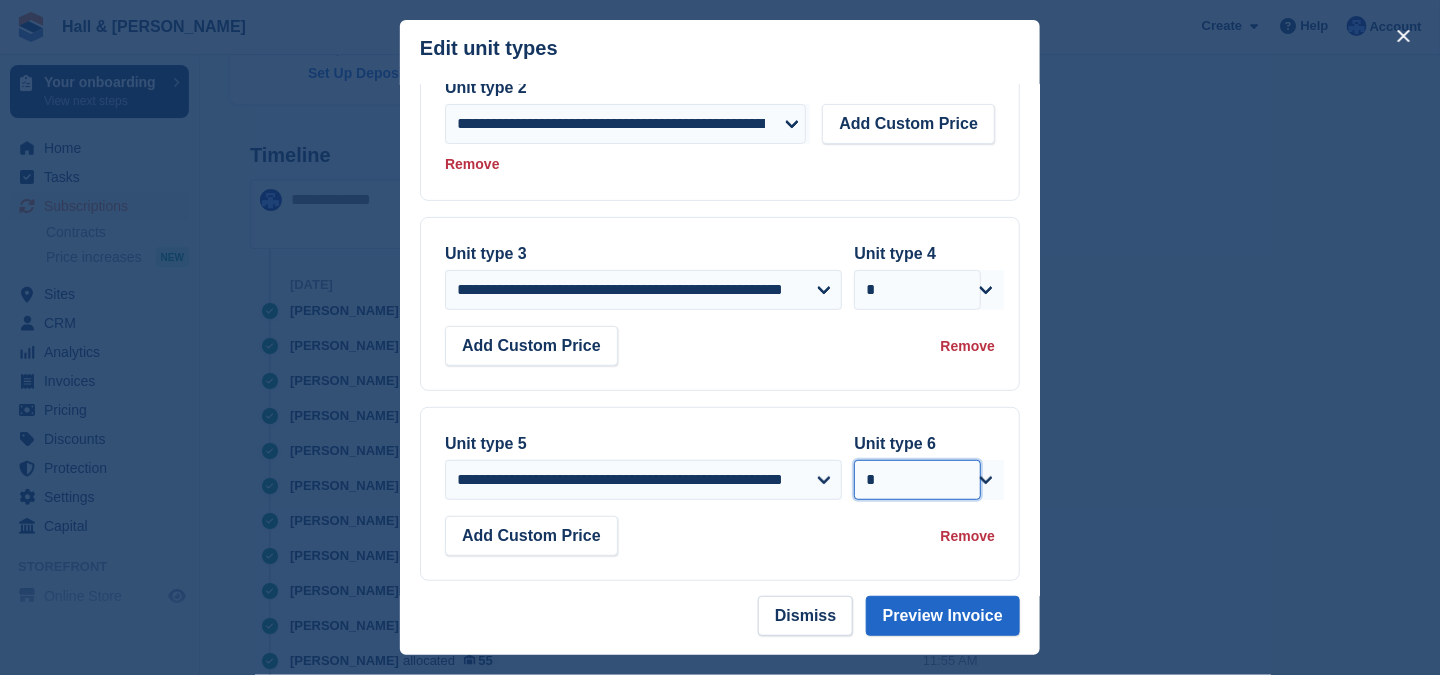 click on "*
*
*
*
*
*
*
*
*
**
**
**
**
**
**
**
**
**
**
**
**
**
**
**
**
**
**
**
**
**
**
**
**
**
**
**
**
**
**
**
**
**
**
**
**
**
**
**
**
**
**
**
**
**
**
**
**
**
**
**
**
**
**
**
**
**
**
**
**
**
**
**
**
**
**
**
**
**
**
**
**
**
**
**
**
**
**
**
**
**
**
**
**
**
**
**
**
**
**
***" at bounding box center (917, 480) 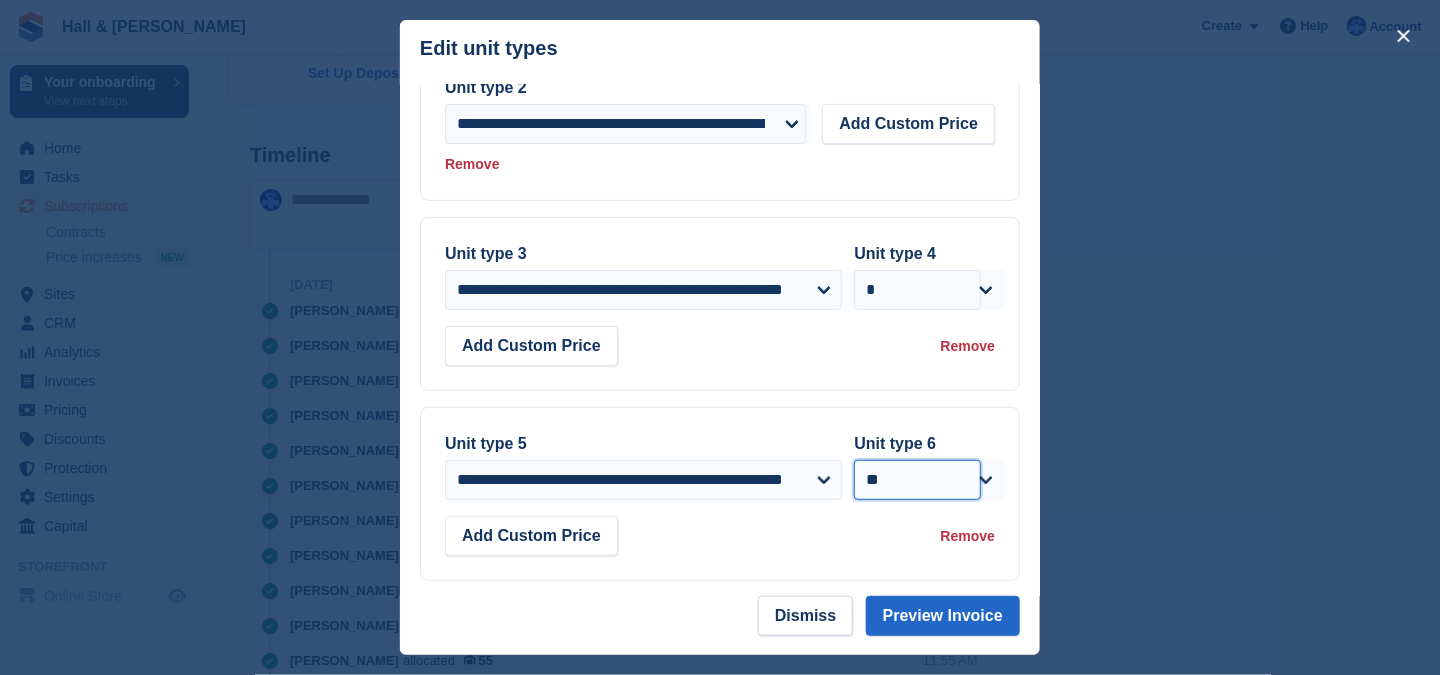 click on "*
*
*
*
*
*
*
*
*
**
**
**
**
**
**
**
**
**
**
**
**
**
**
**
**
**
**
**
**
**
**
**
**
**
**
**
**
**
**
**
**
**
**
**
**
**
**
**
**
**
**
**
**
**
**
**
**
**
**
**
**
**
**
**
**
**
**
**
**
**
**
**
**
**
**
**
**
**
**
**
**
**
**
**
**
**
**
**
**
**
**
**
**
**
**
**
**
**
**
***" at bounding box center (917, 480) 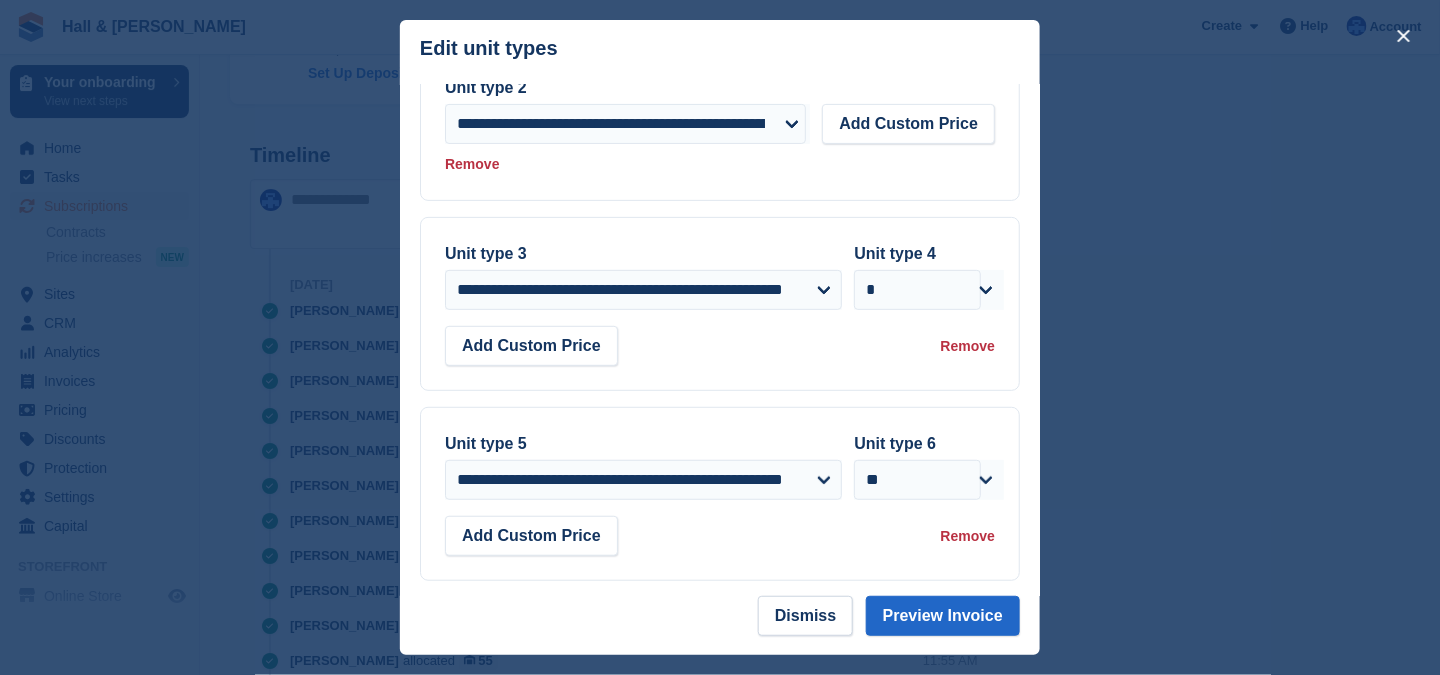click on "Add Custom Price
Remove" at bounding box center (720, 536) 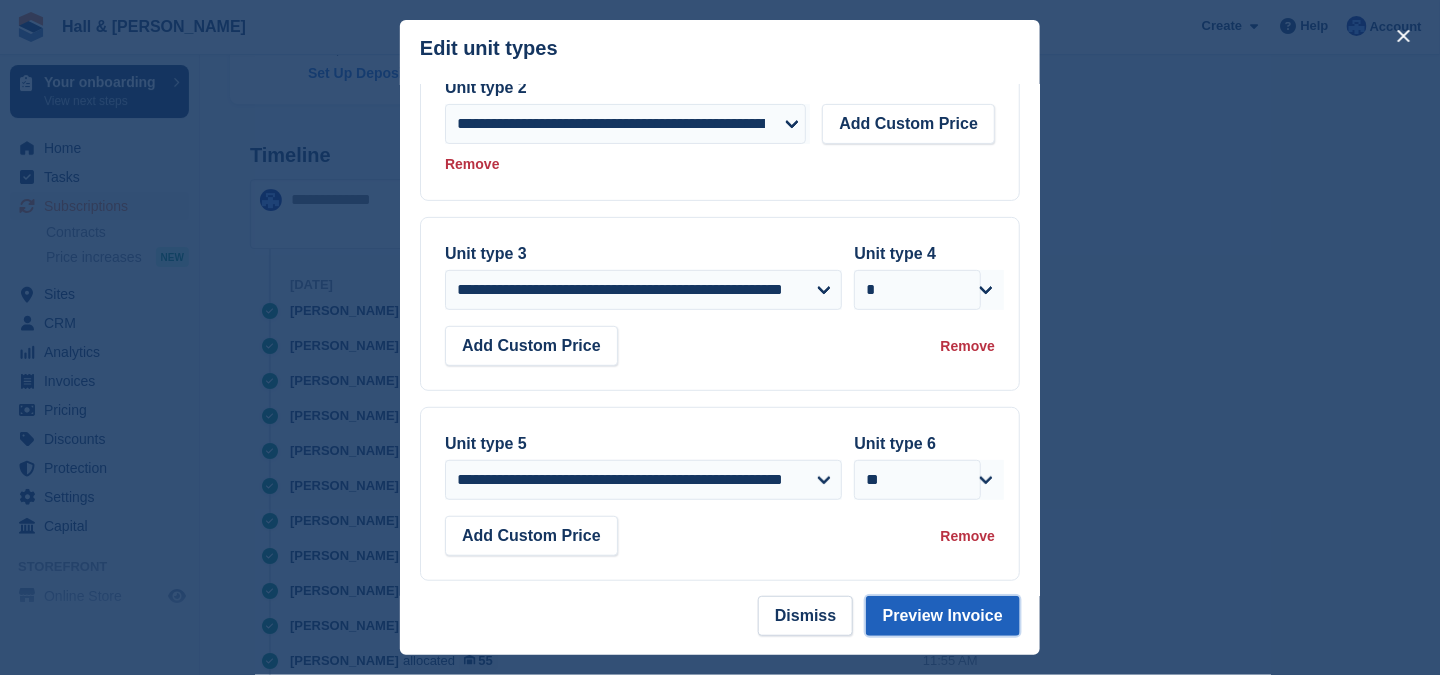 click on "Preview Invoice" at bounding box center (943, 616) 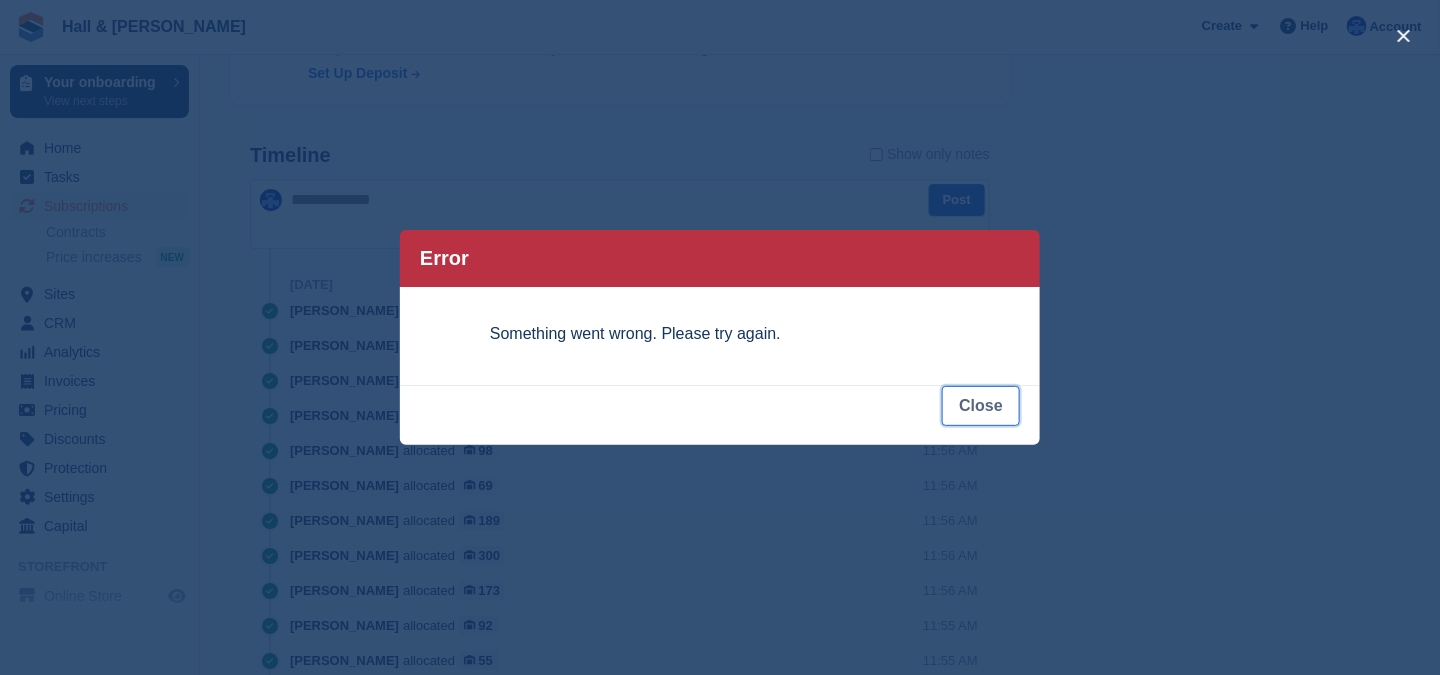 click on "Close" at bounding box center (981, 406) 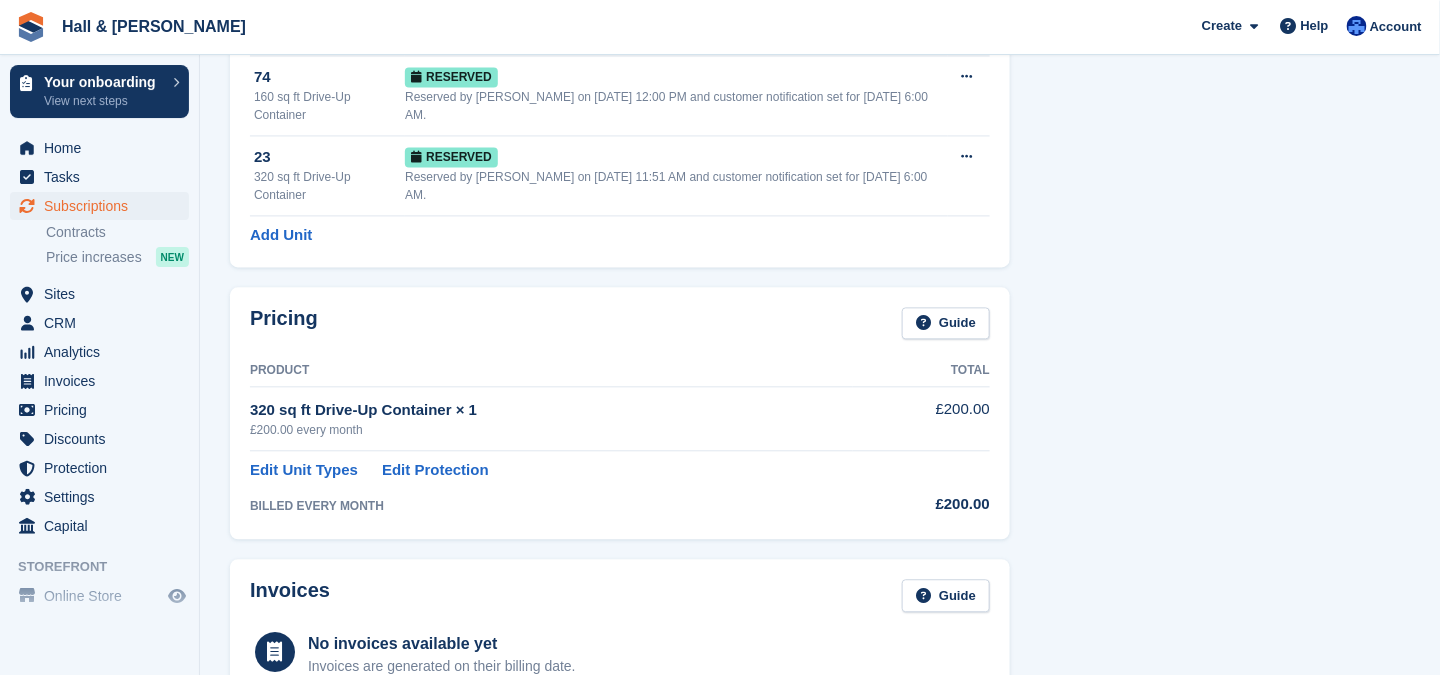 scroll, scrollTop: 1100, scrollLeft: 0, axis: vertical 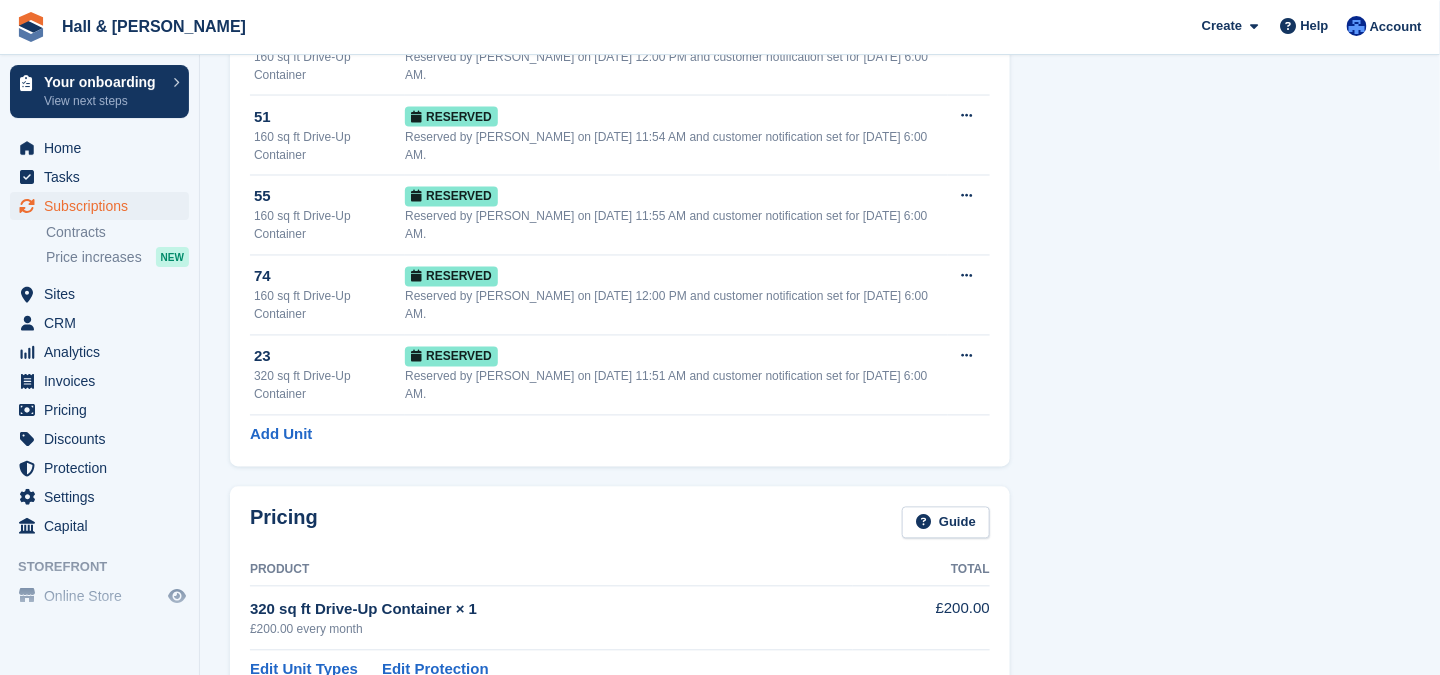 click on "320 sq ft Drive-Up Container × 1" at bounding box center [551, 610] 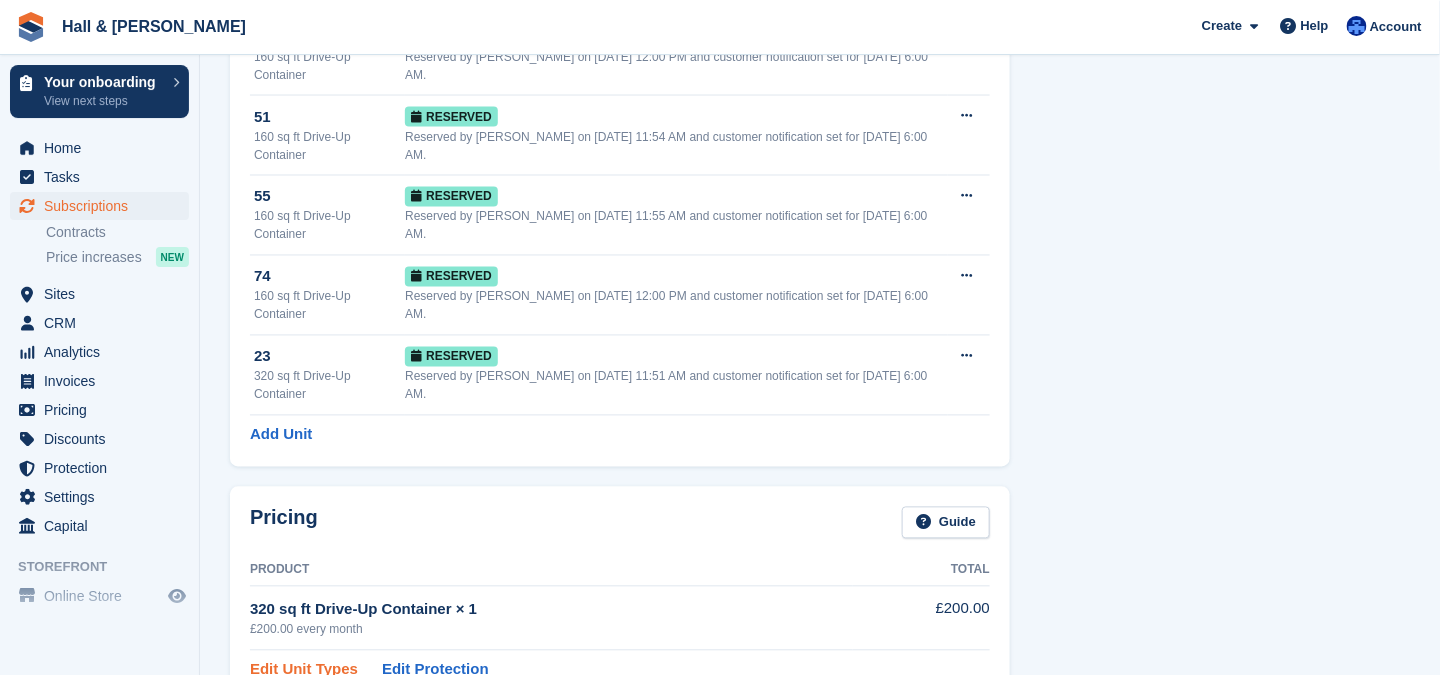click on "Edit Unit Types" at bounding box center (304, 670) 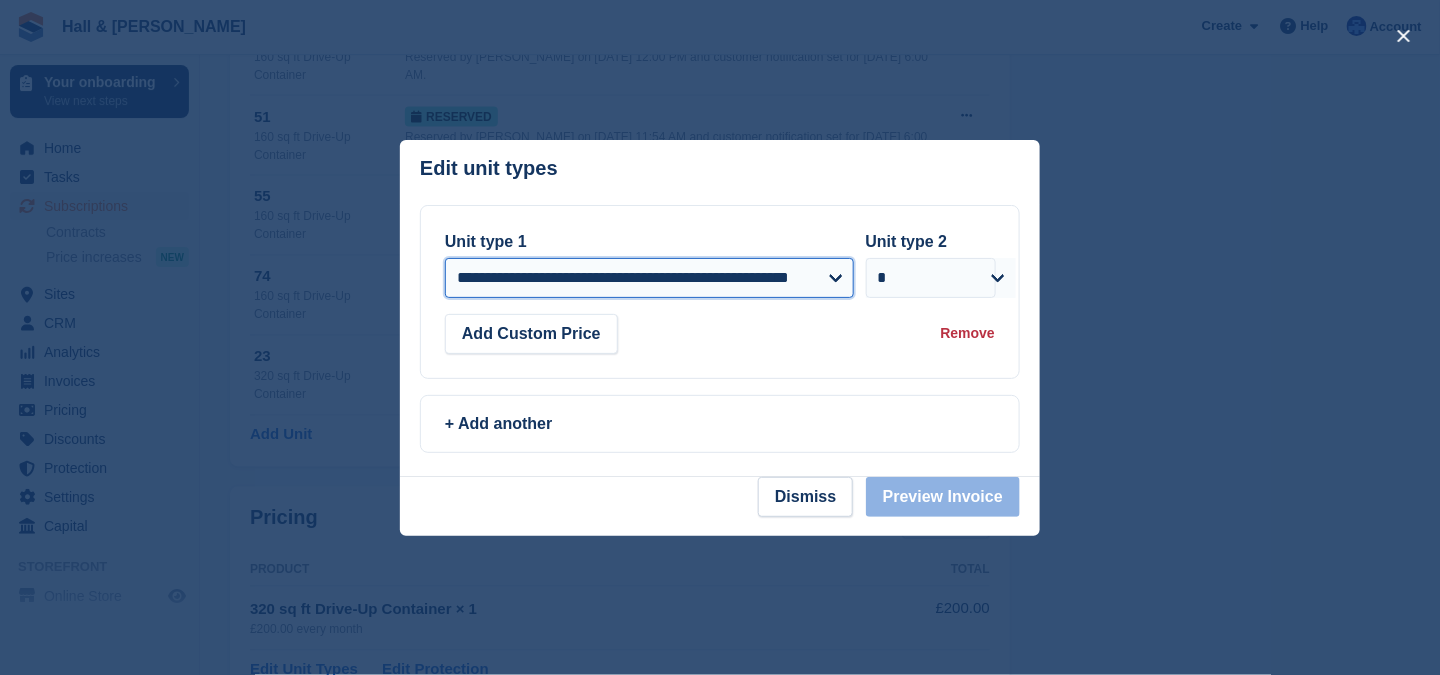 click on "**********" at bounding box center (649, 278) 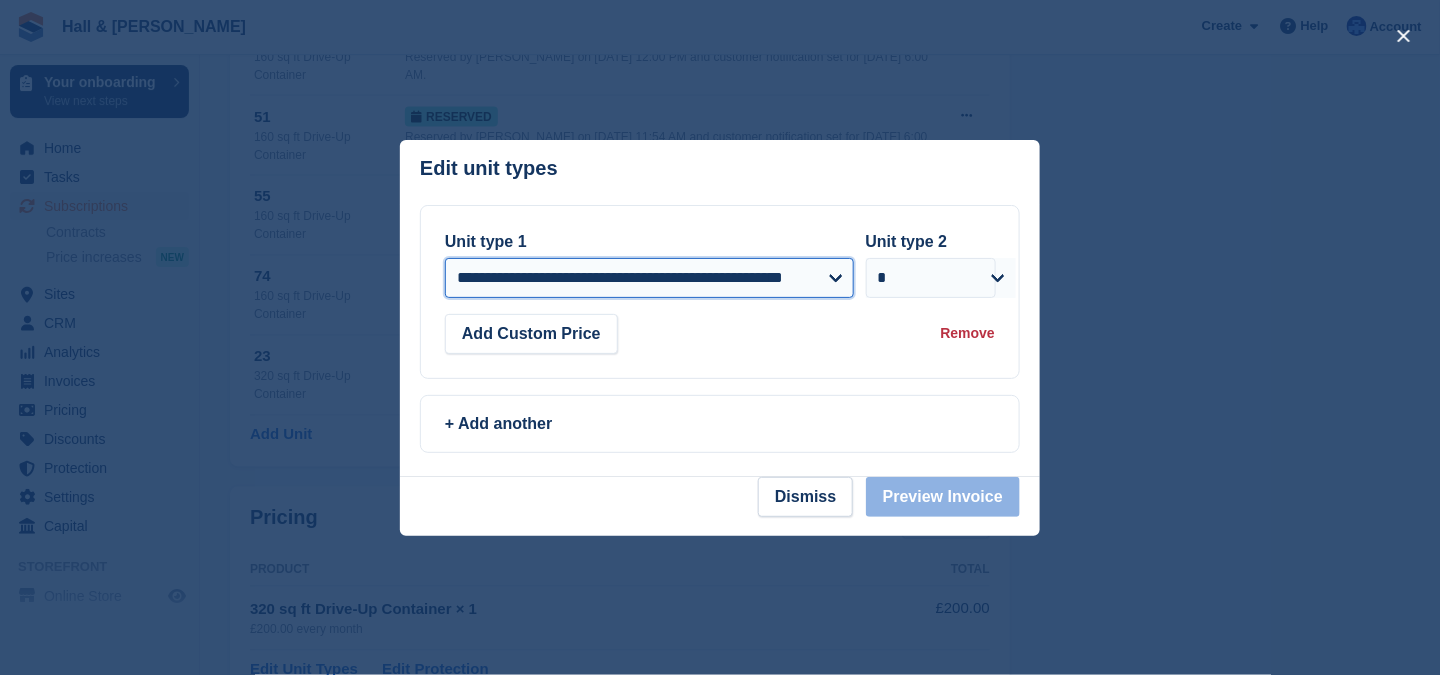 click on "**********" at bounding box center (649, 278) 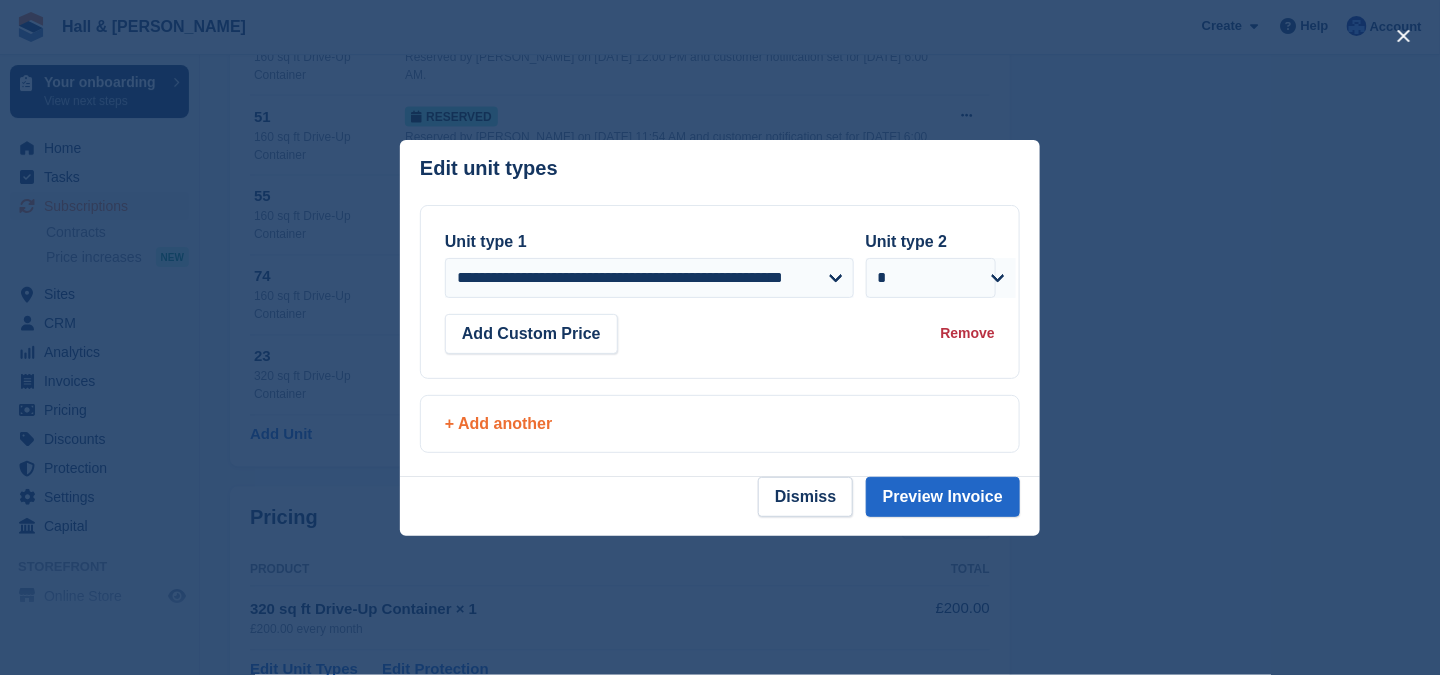 click on "+ Add another" at bounding box center [720, 424] 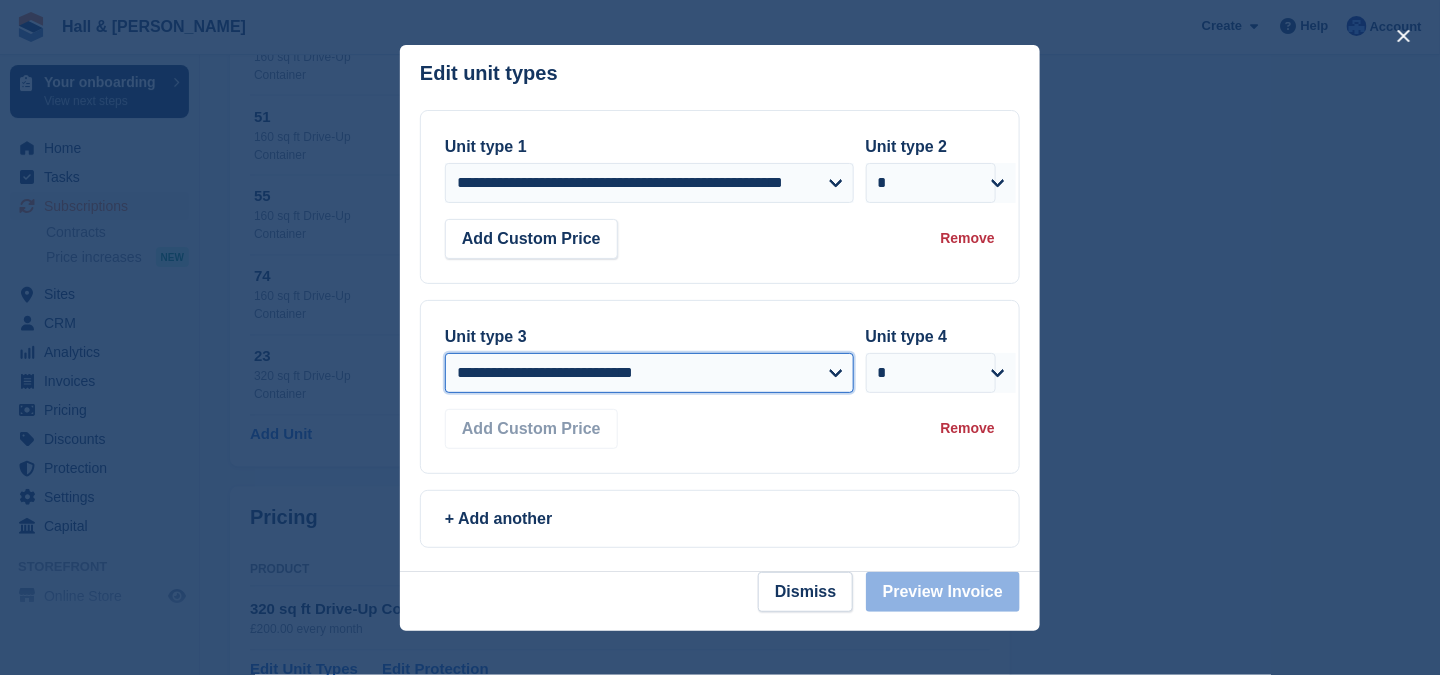 click on "**********" at bounding box center (649, 373) 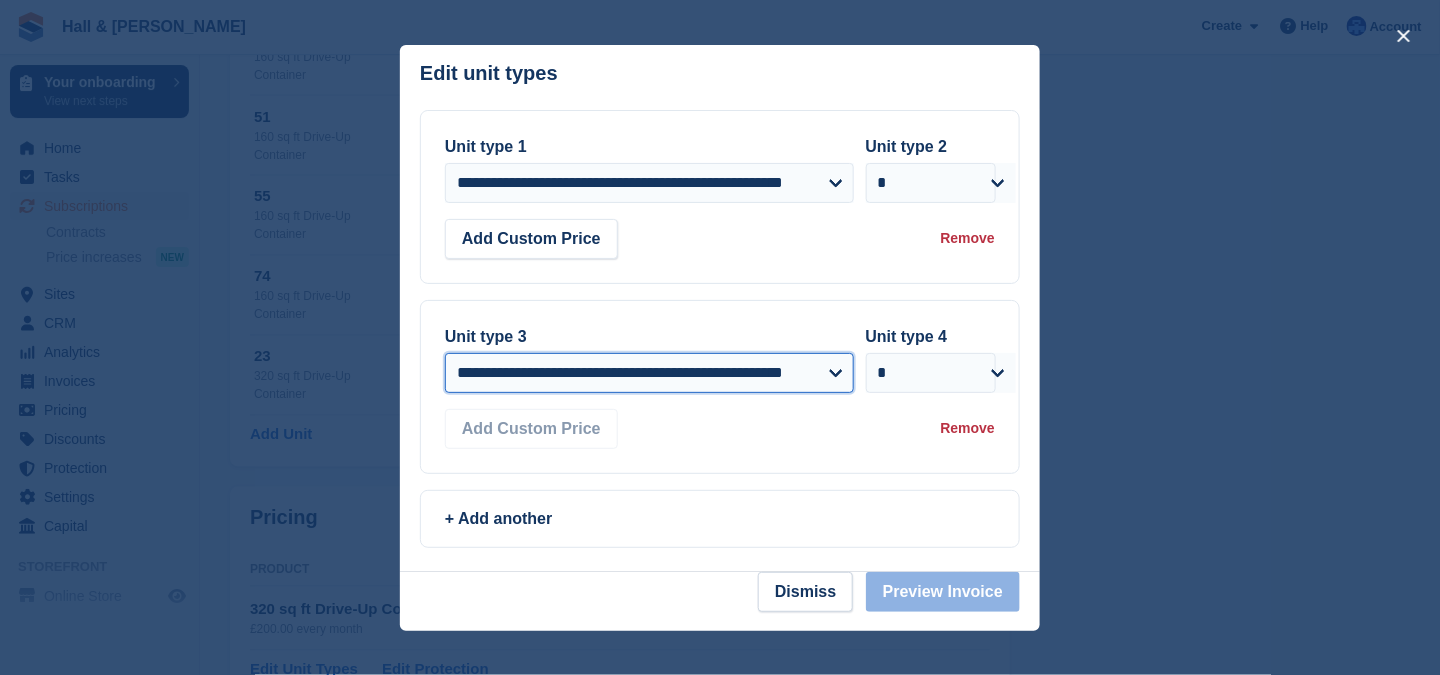 click on "**********" at bounding box center (649, 373) 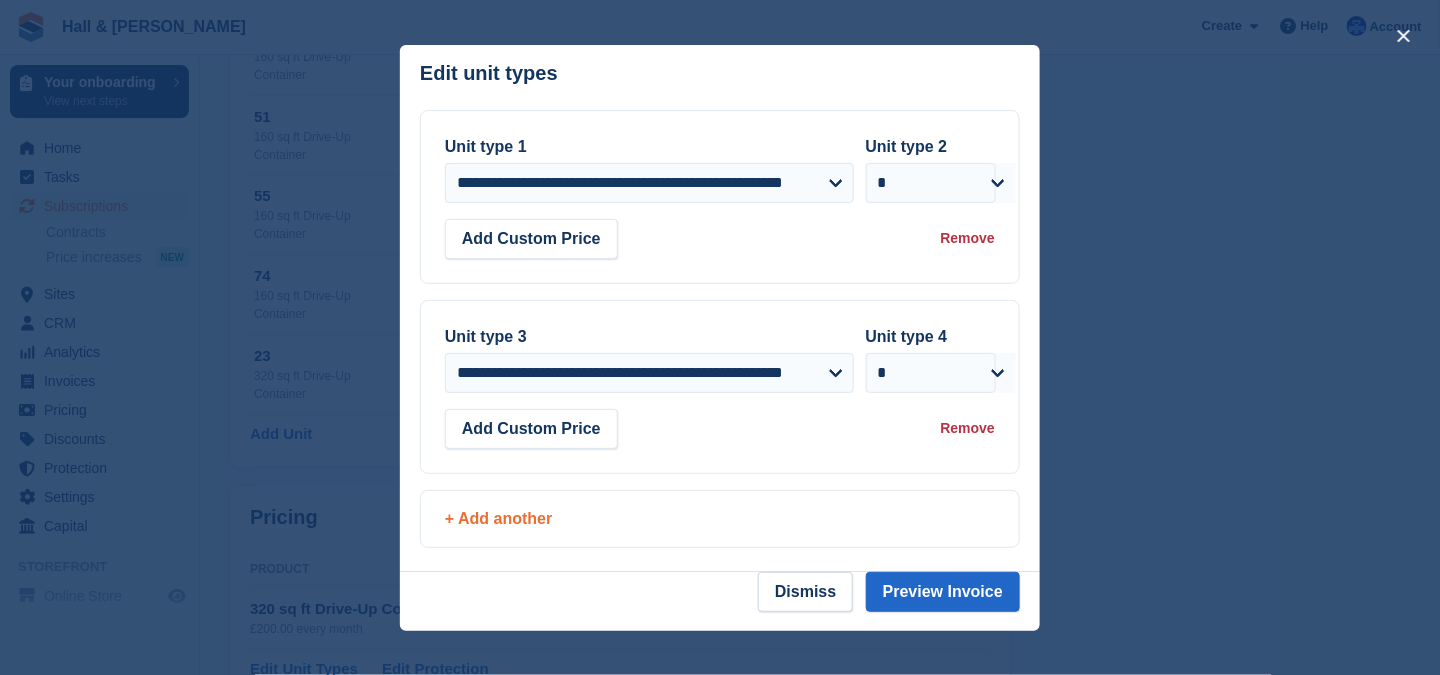 click on "+ Add another" at bounding box center [720, 519] 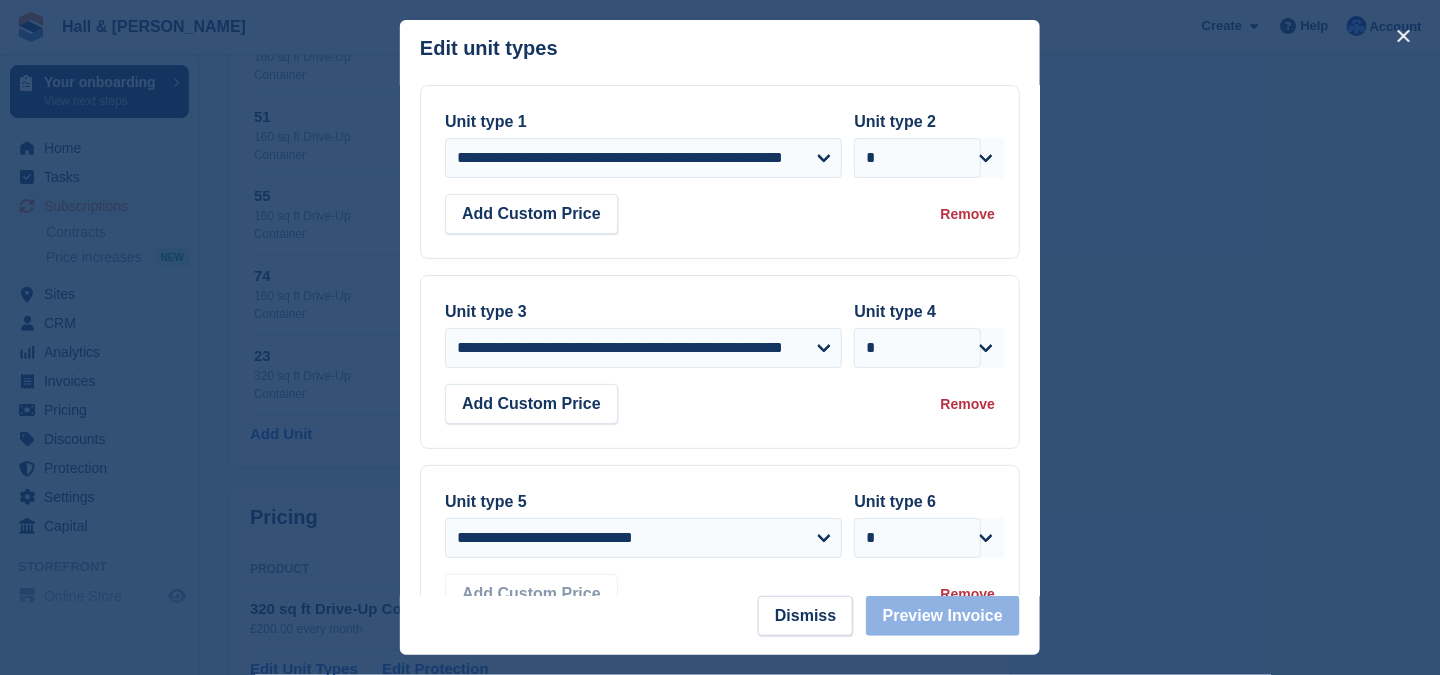 scroll, scrollTop: 100, scrollLeft: 0, axis: vertical 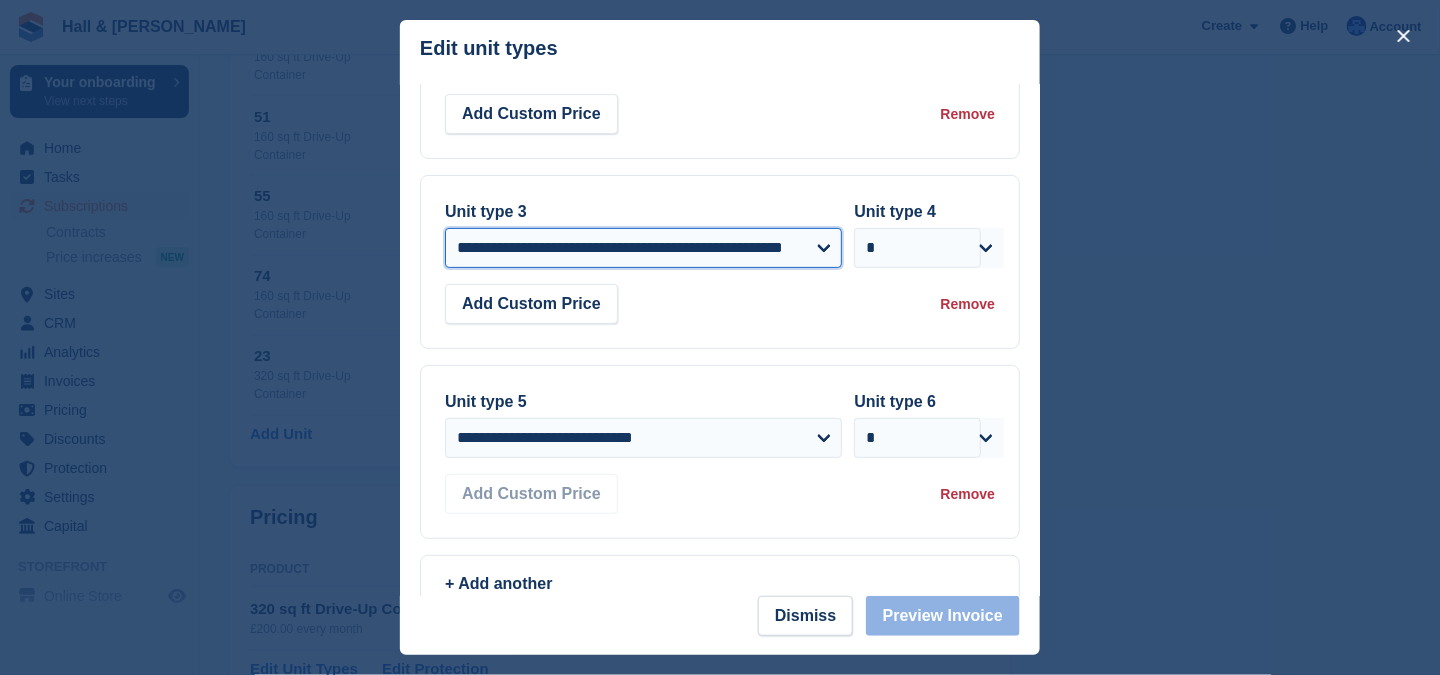 click on "**********" at bounding box center (643, 248) 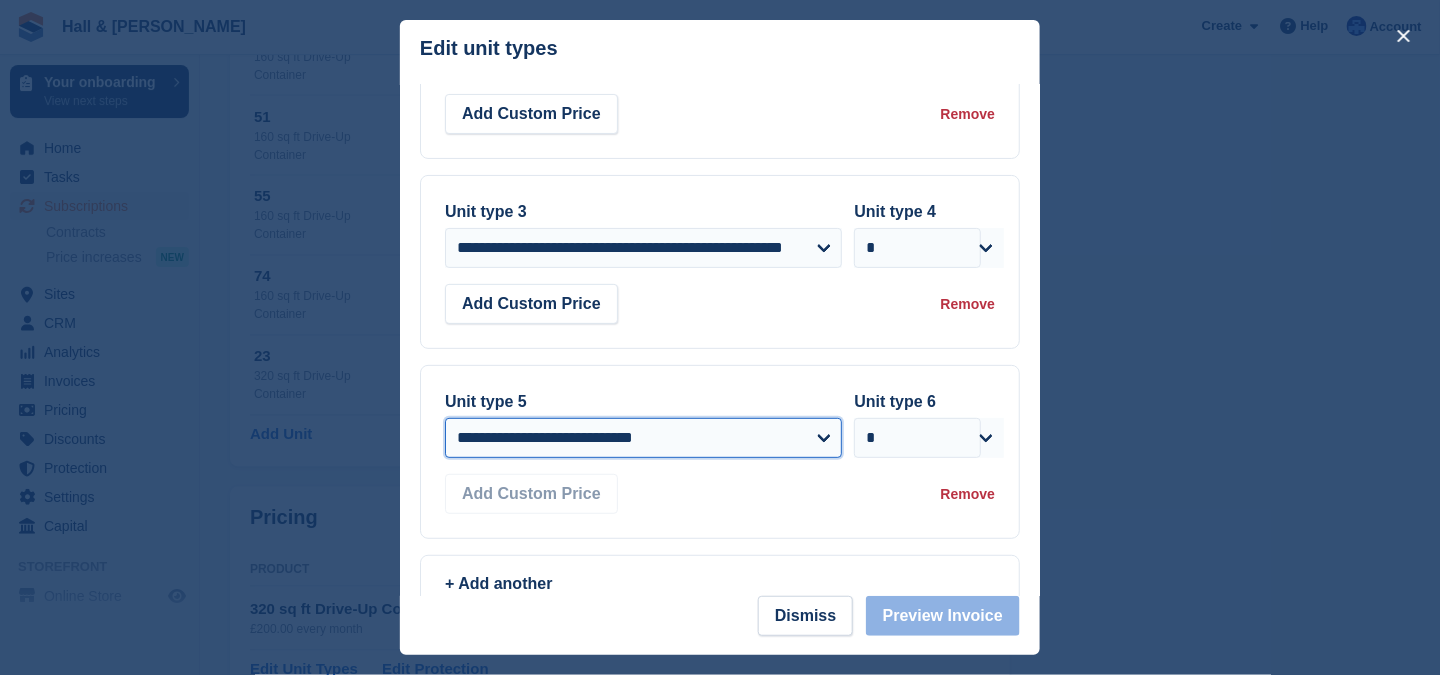 click on "**********" at bounding box center (643, 438) 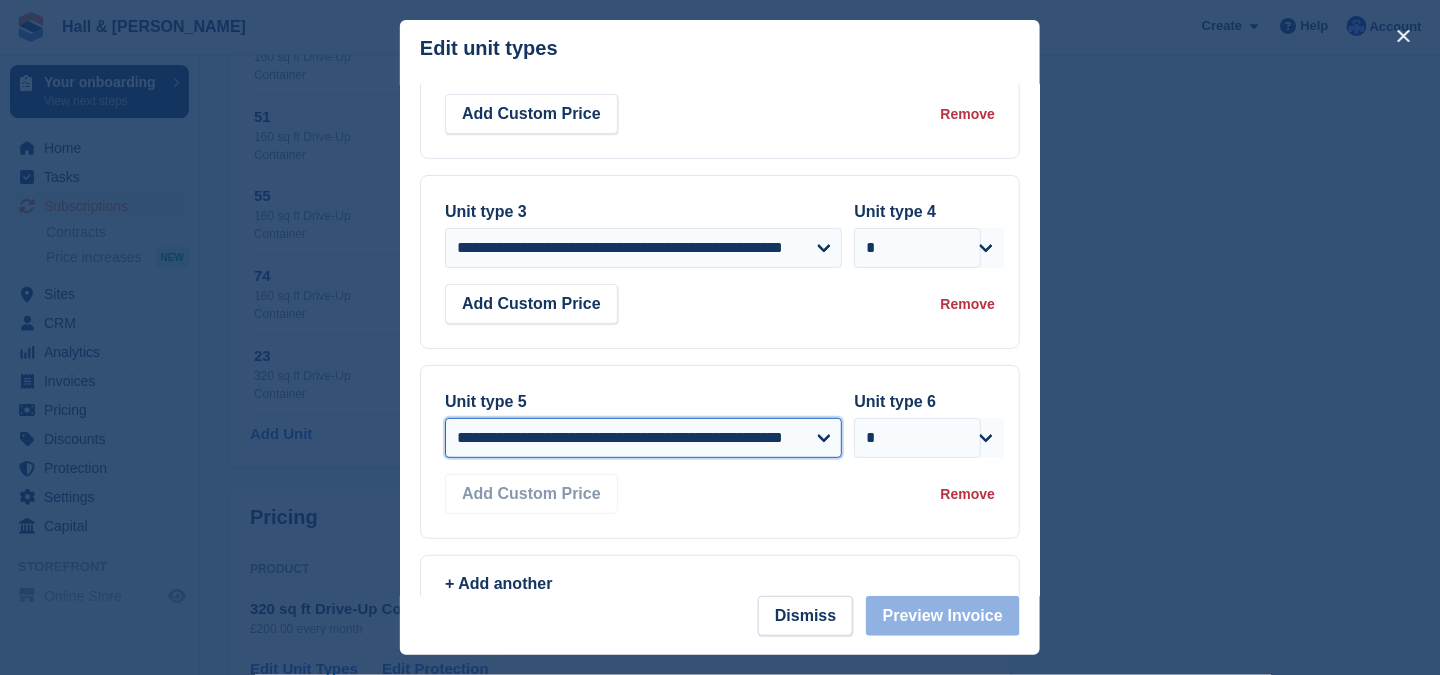 click on "**********" at bounding box center (643, 438) 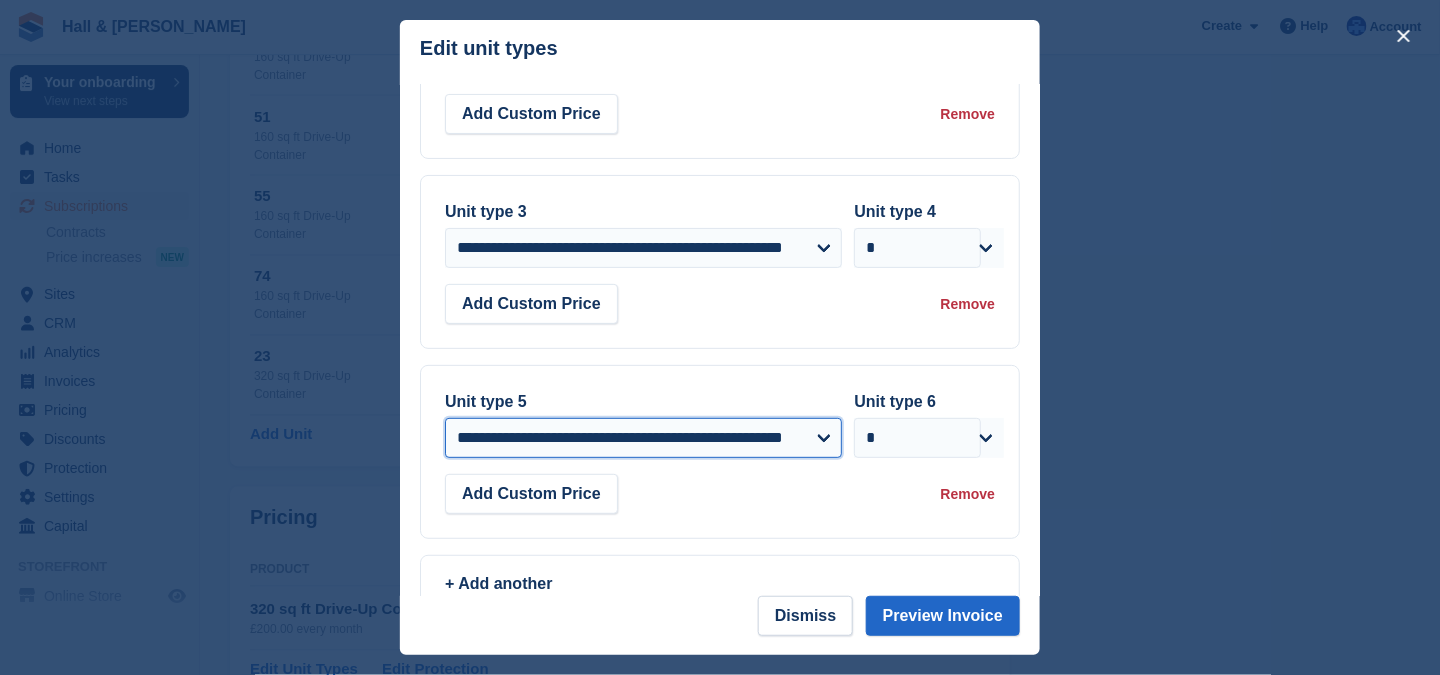 scroll, scrollTop: 141, scrollLeft: 0, axis: vertical 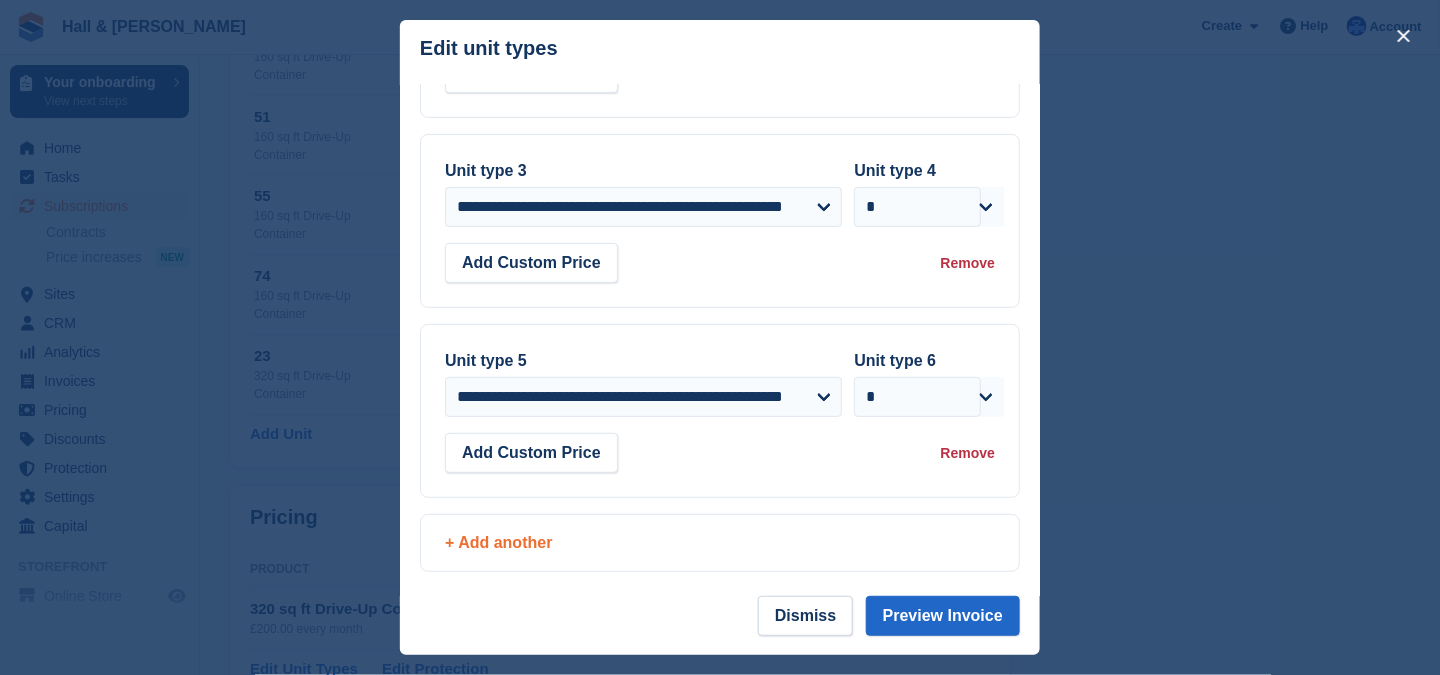 click on "+ Add another" at bounding box center (720, 543) 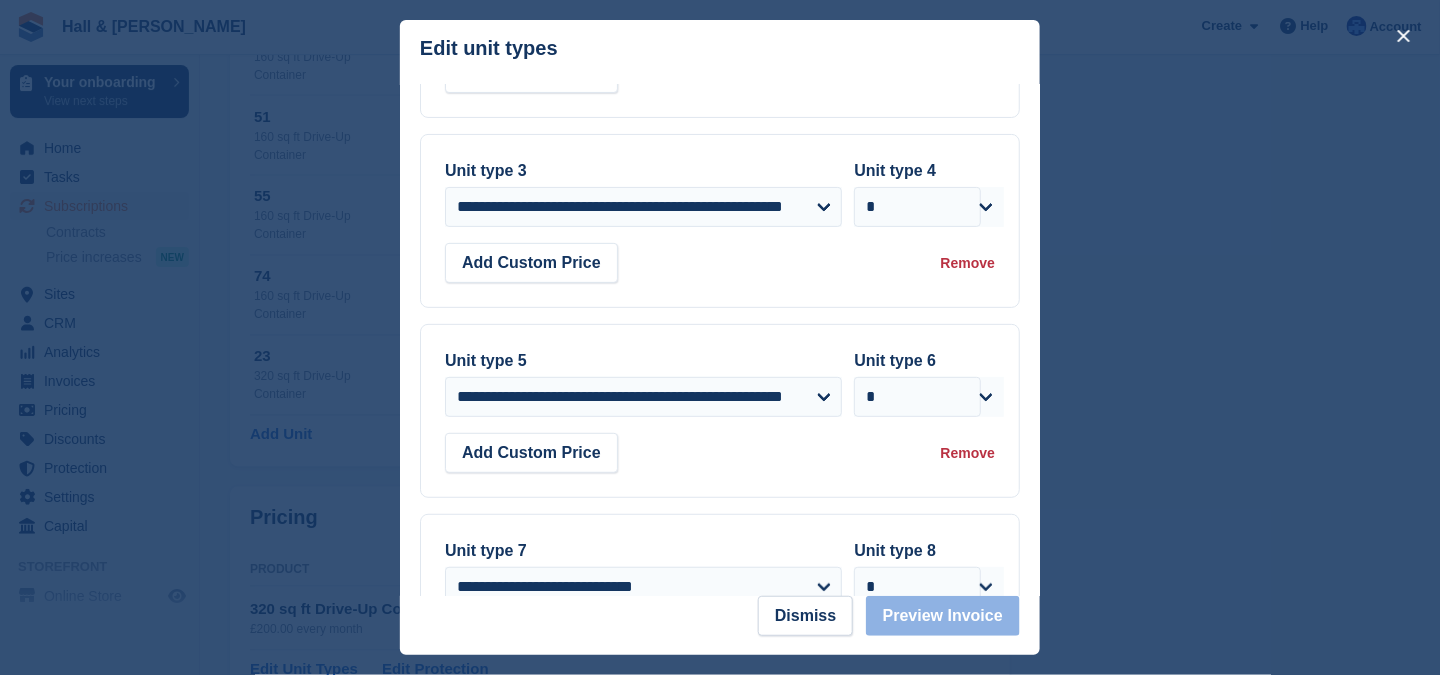 scroll, scrollTop: 241, scrollLeft: 0, axis: vertical 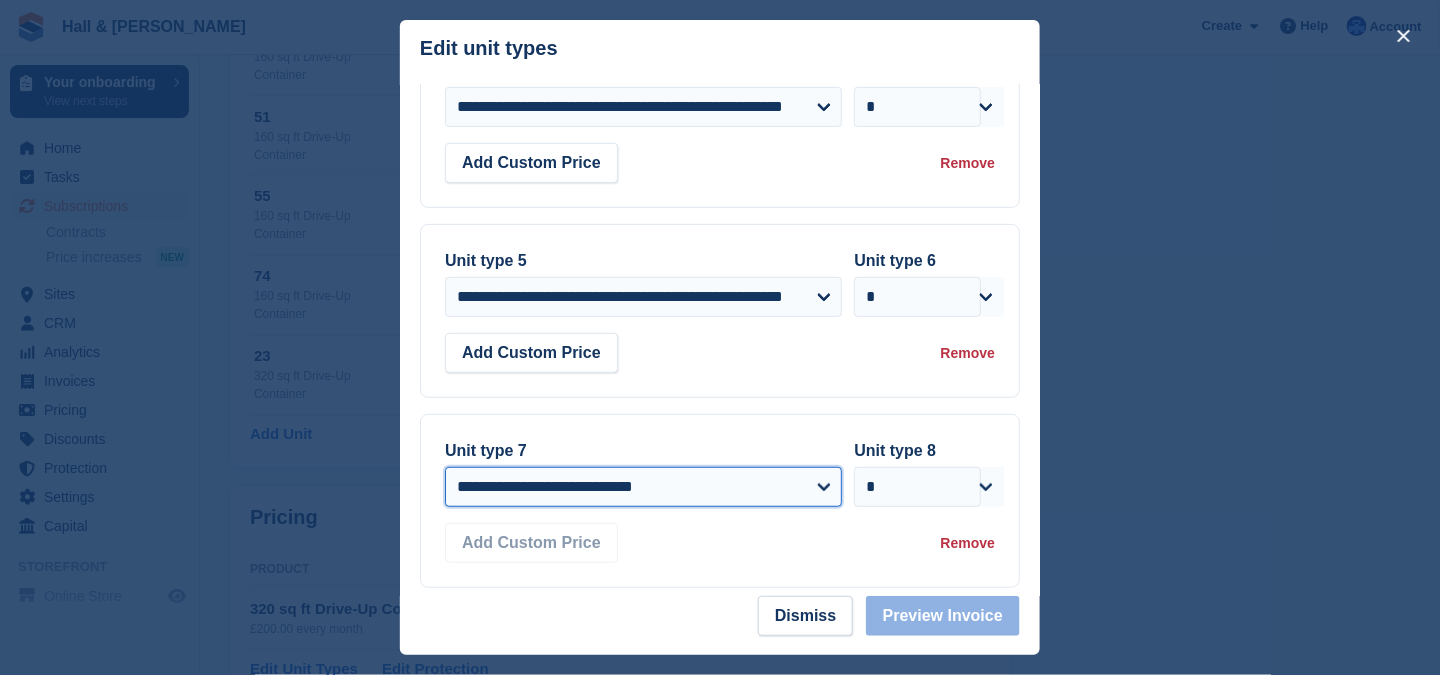click on "**********" at bounding box center (643, 487) 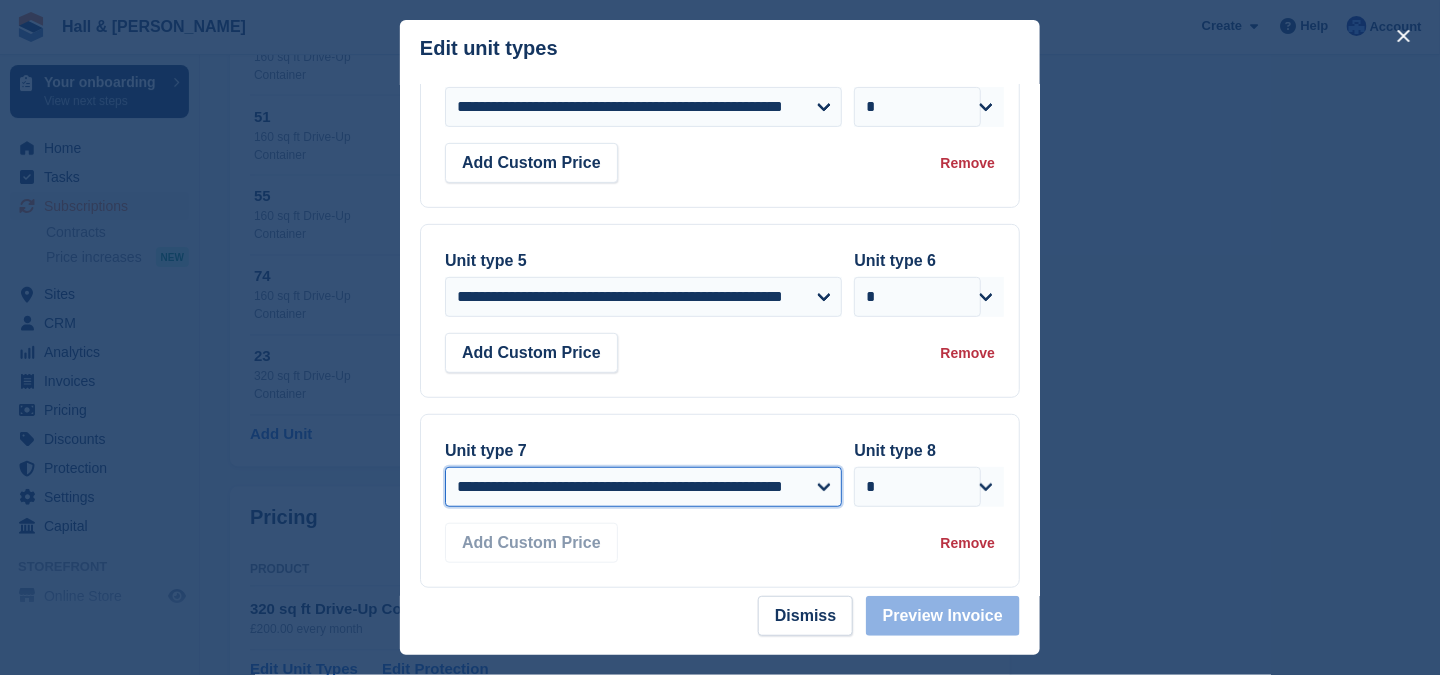 click on "**********" at bounding box center (643, 487) 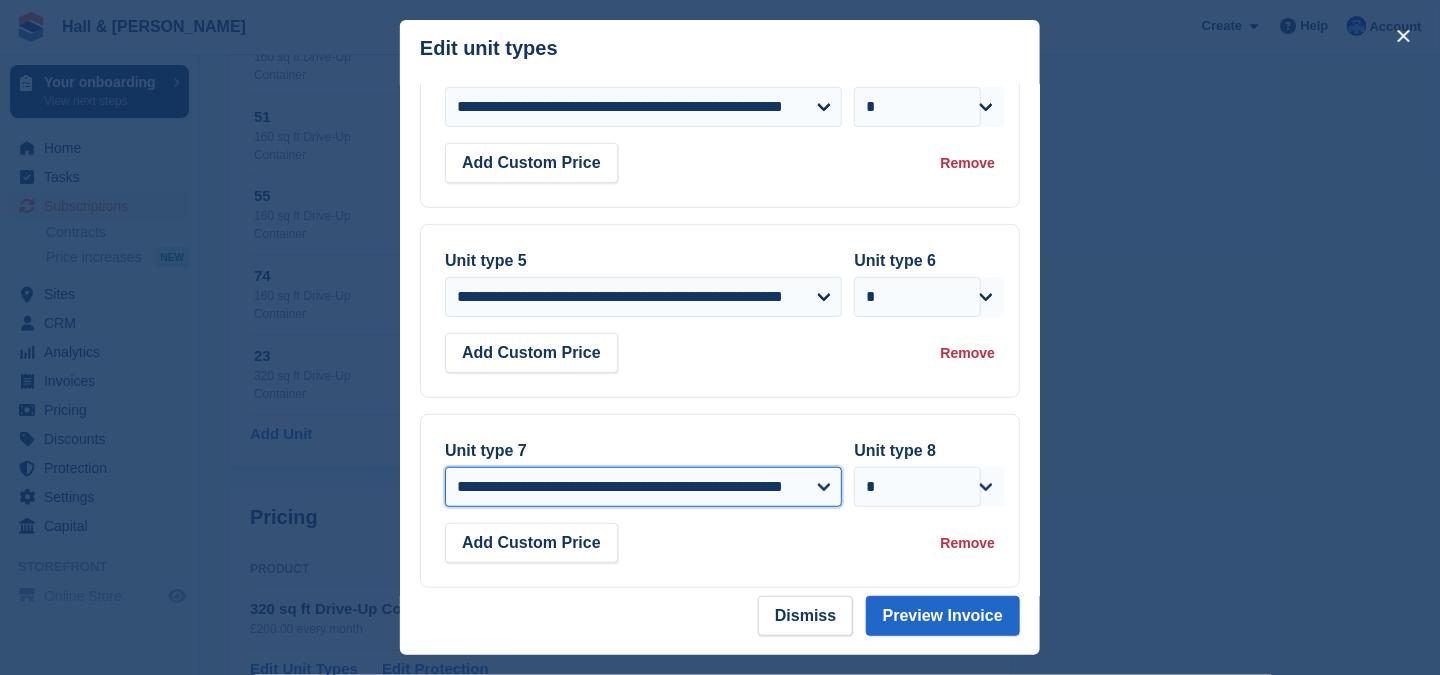 scroll, scrollTop: 330, scrollLeft: 0, axis: vertical 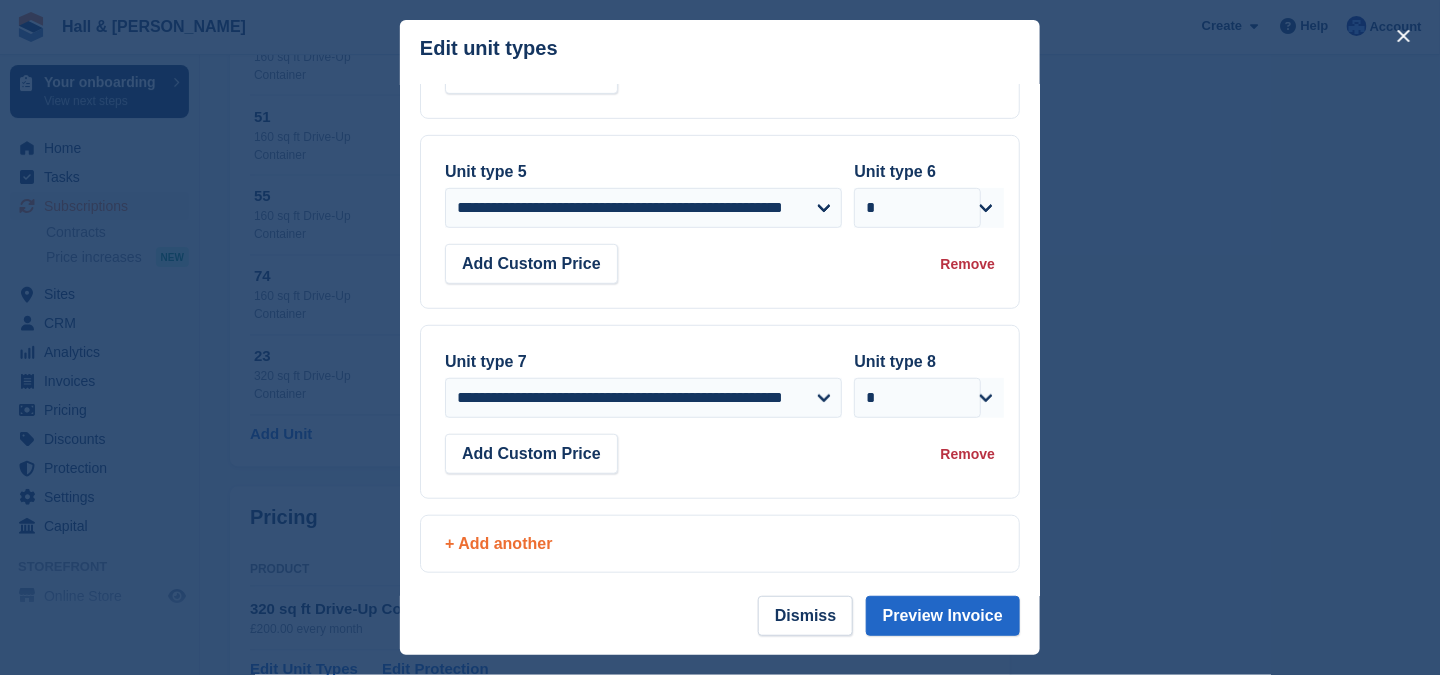 click on "+ Add another" at bounding box center [720, 544] 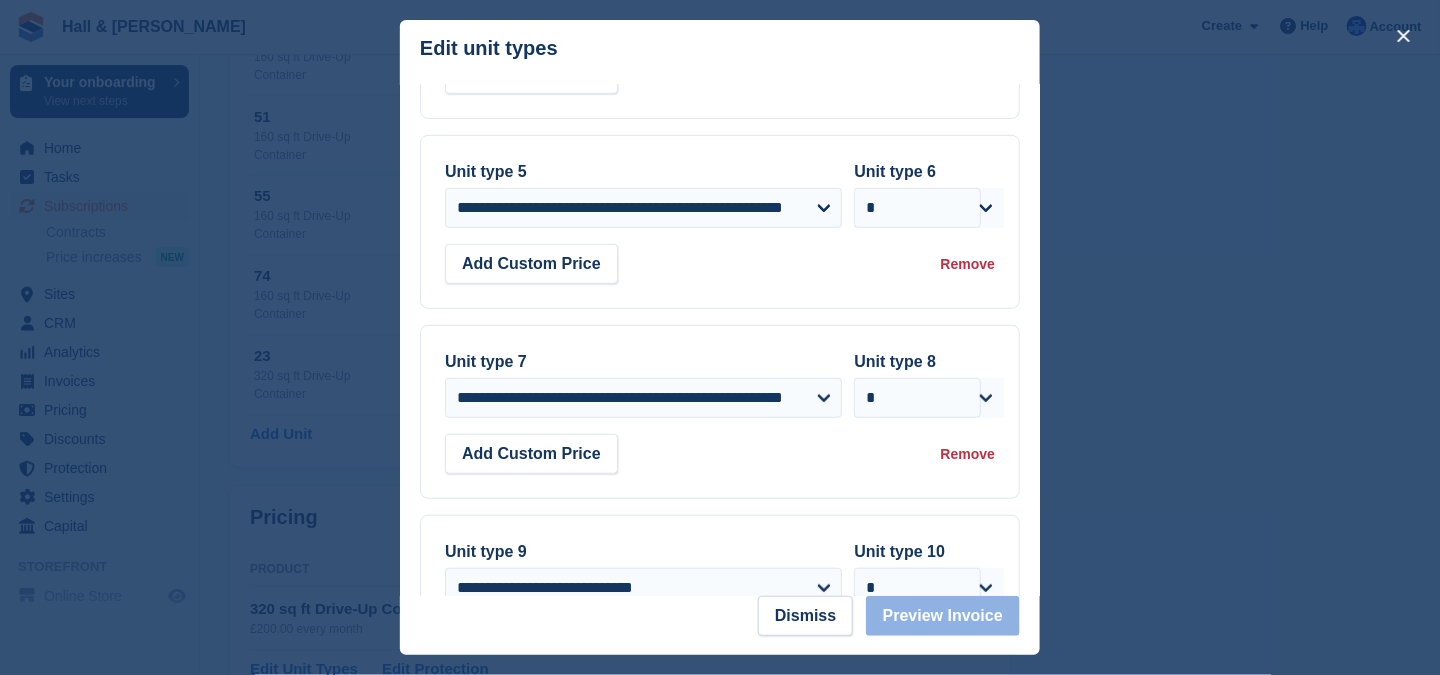 scroll, scrollTop: 519, scrollLeft: 0, axis: vertical 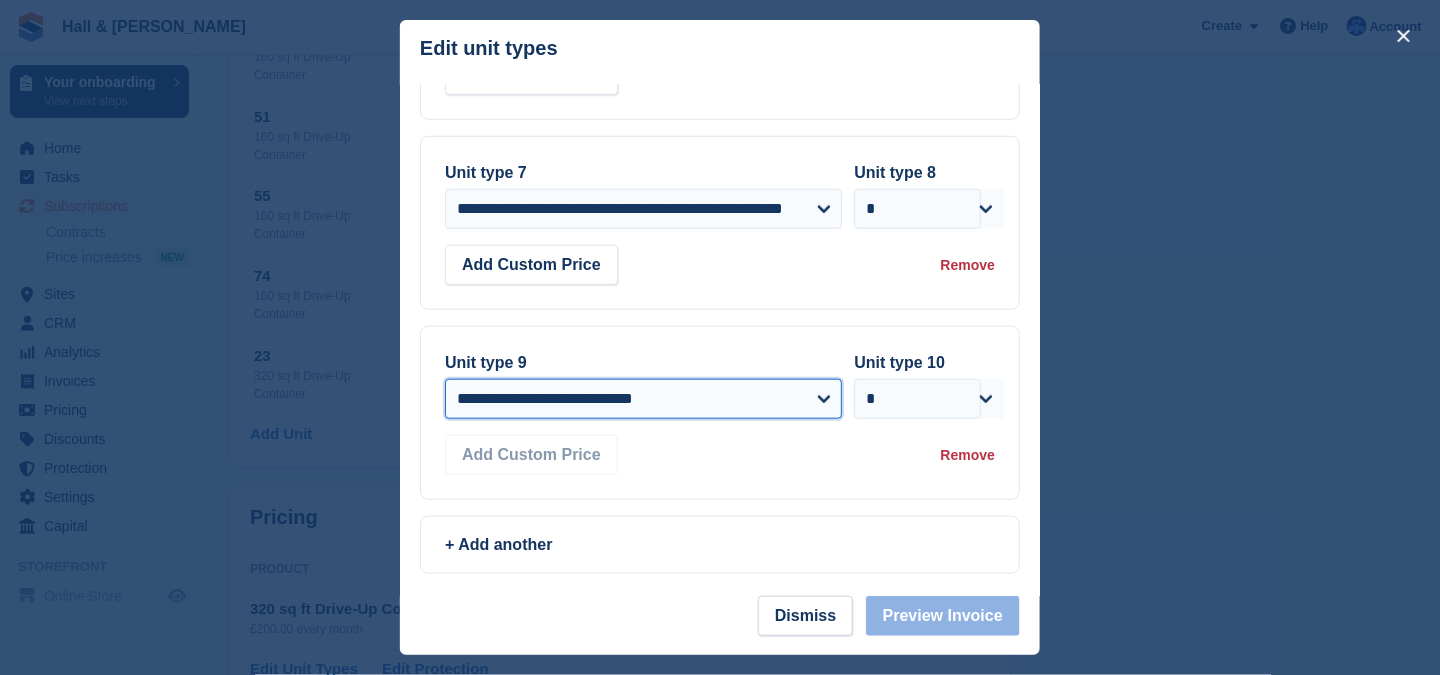 click on "**********" at bounding box center [643, 399] 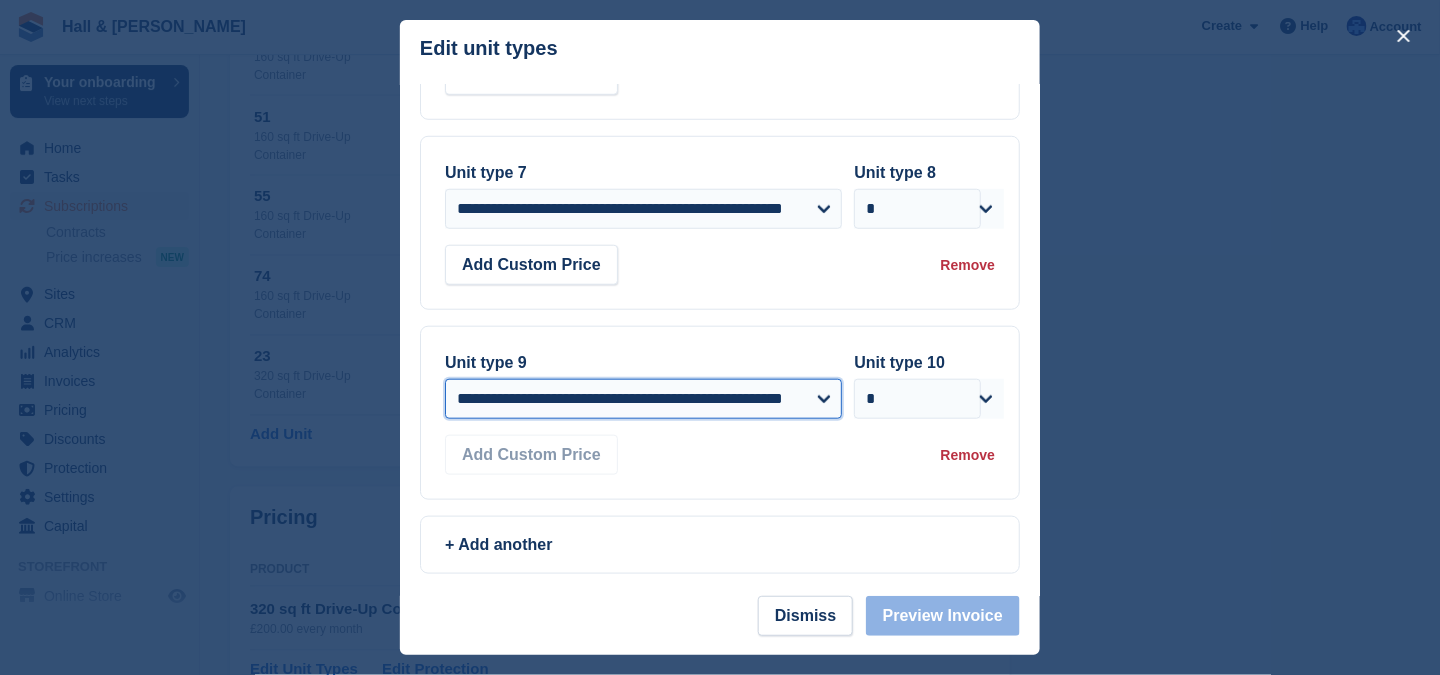 click on "**********" at bounding box center [643, 399] 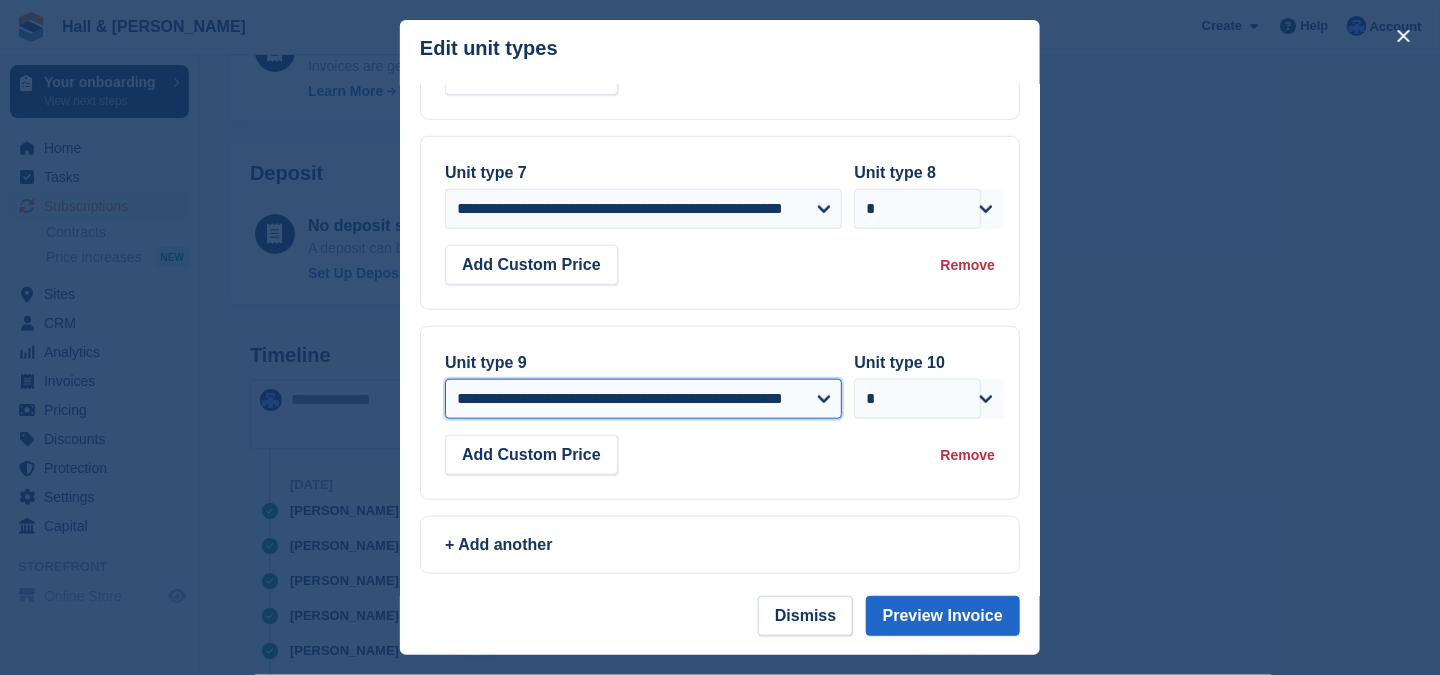 scroll, scrollTop: 2000, scrollLeft: 0, axis: vertical 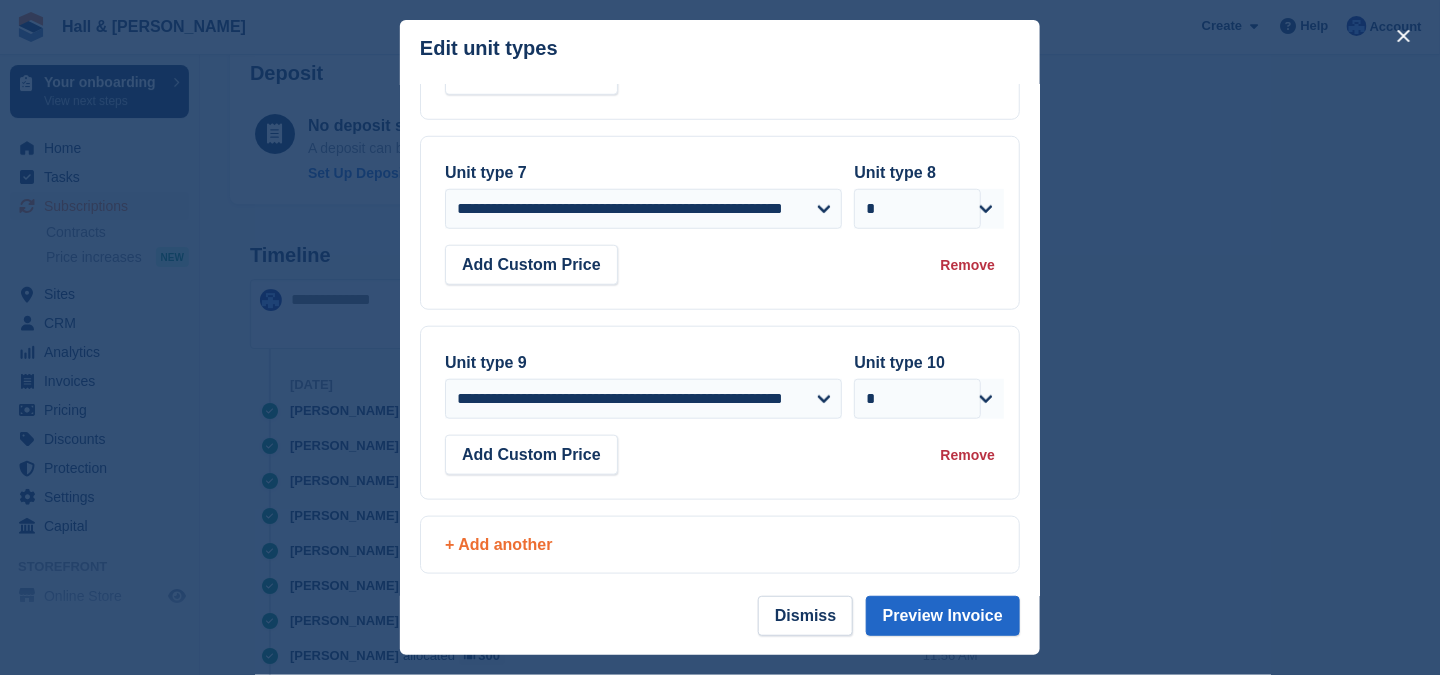 click on "+ Add another" at bounding box center [720, 545] 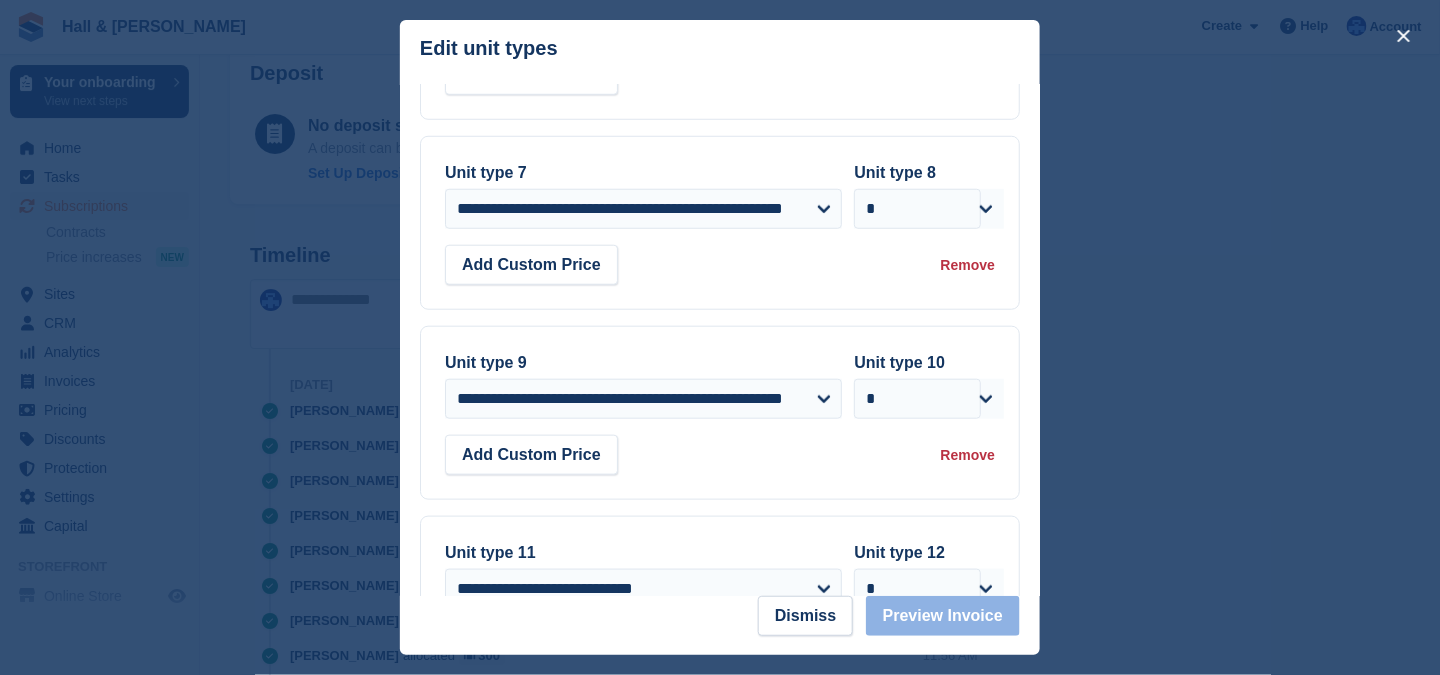 scroll, scrollTop: 708, scrollLeft: 0, axis: vertical 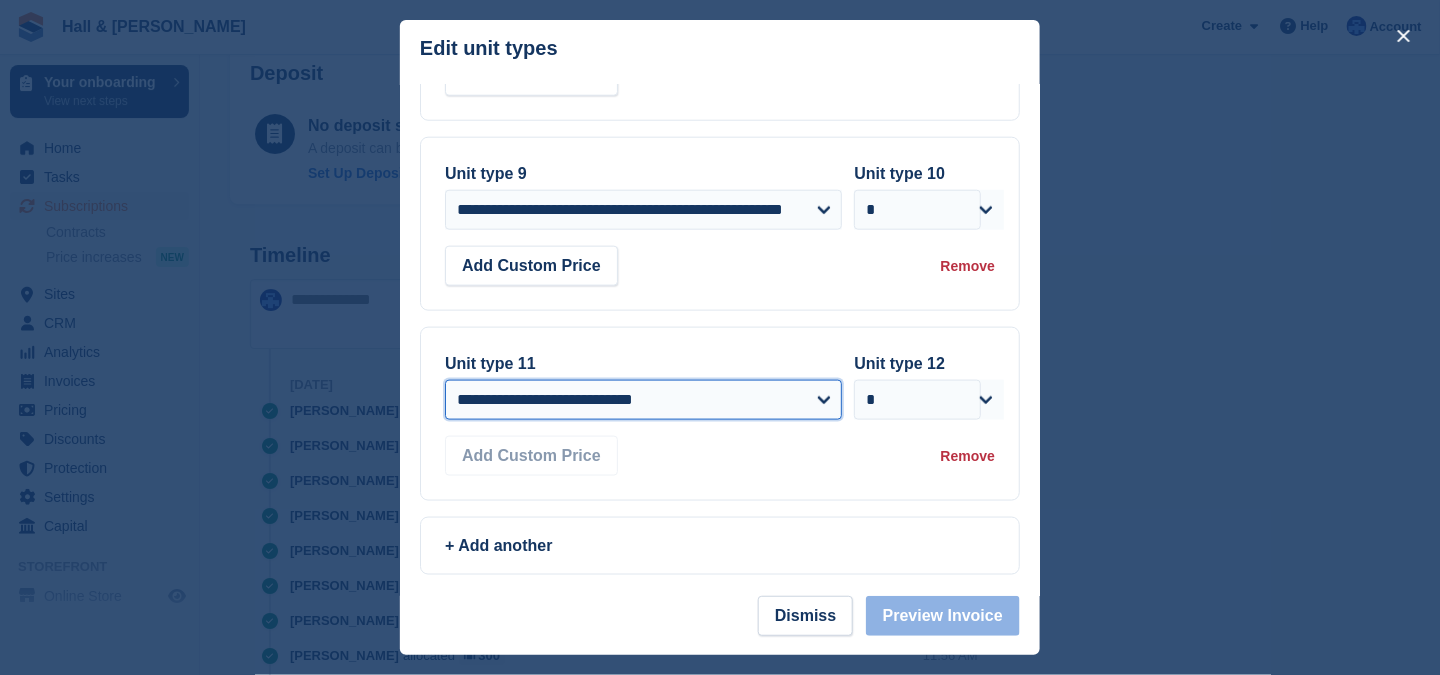 click on "**********" at bounding box center (643, 400) 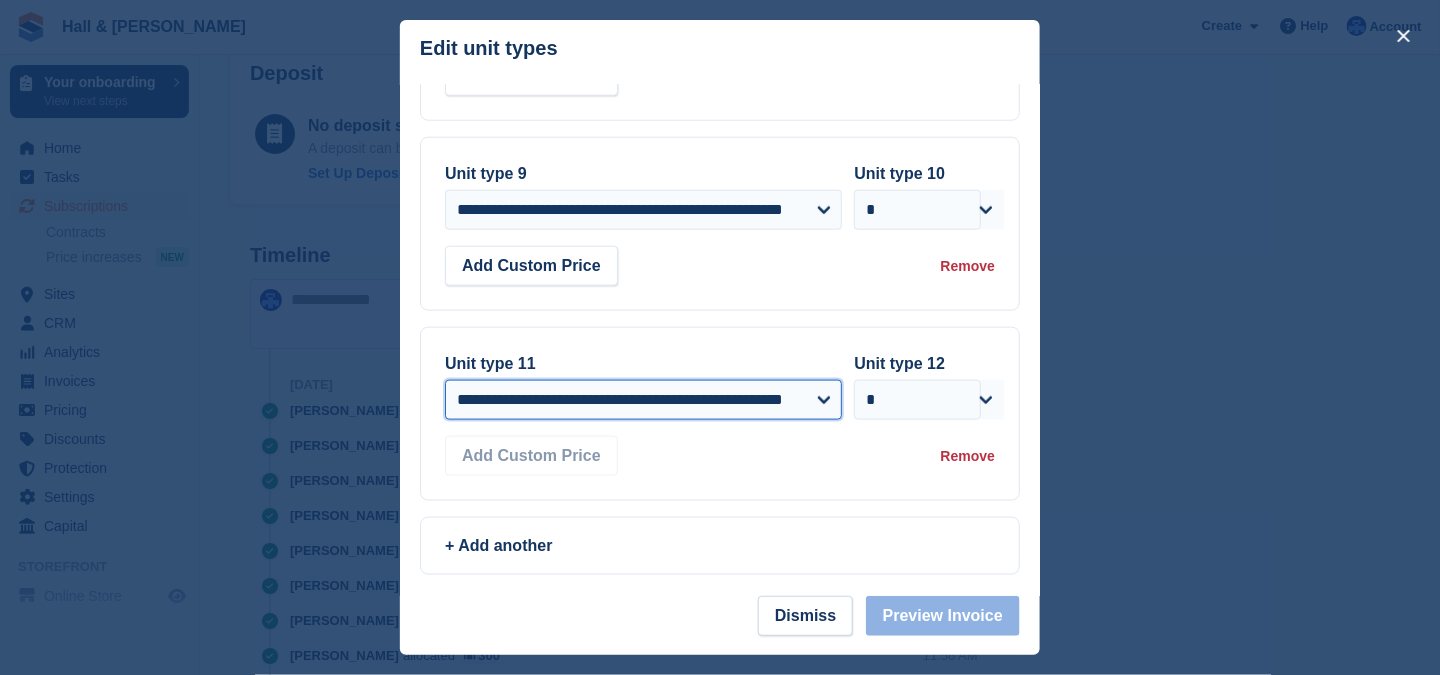 click on "**********" at bounding box center (643, 400) 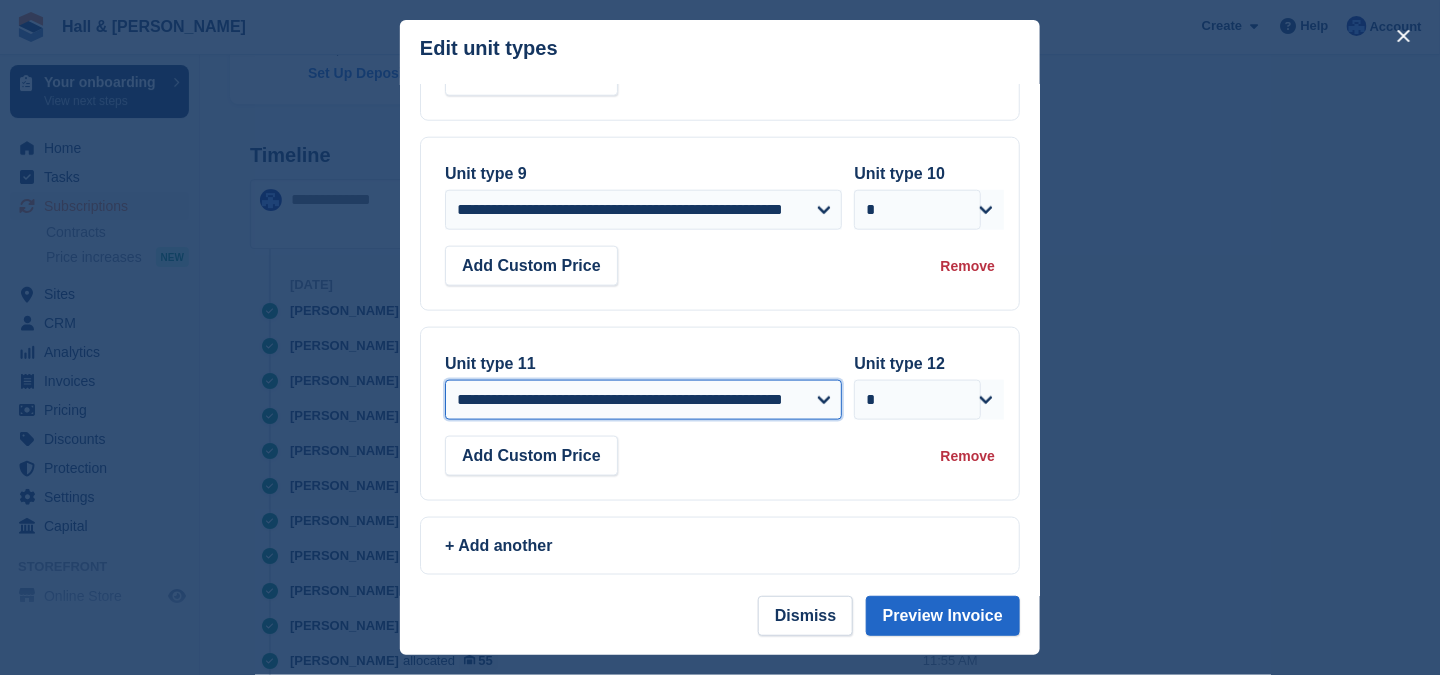 scroll, scrollTop: 2146, scrollLeft: 0, axis: vertical 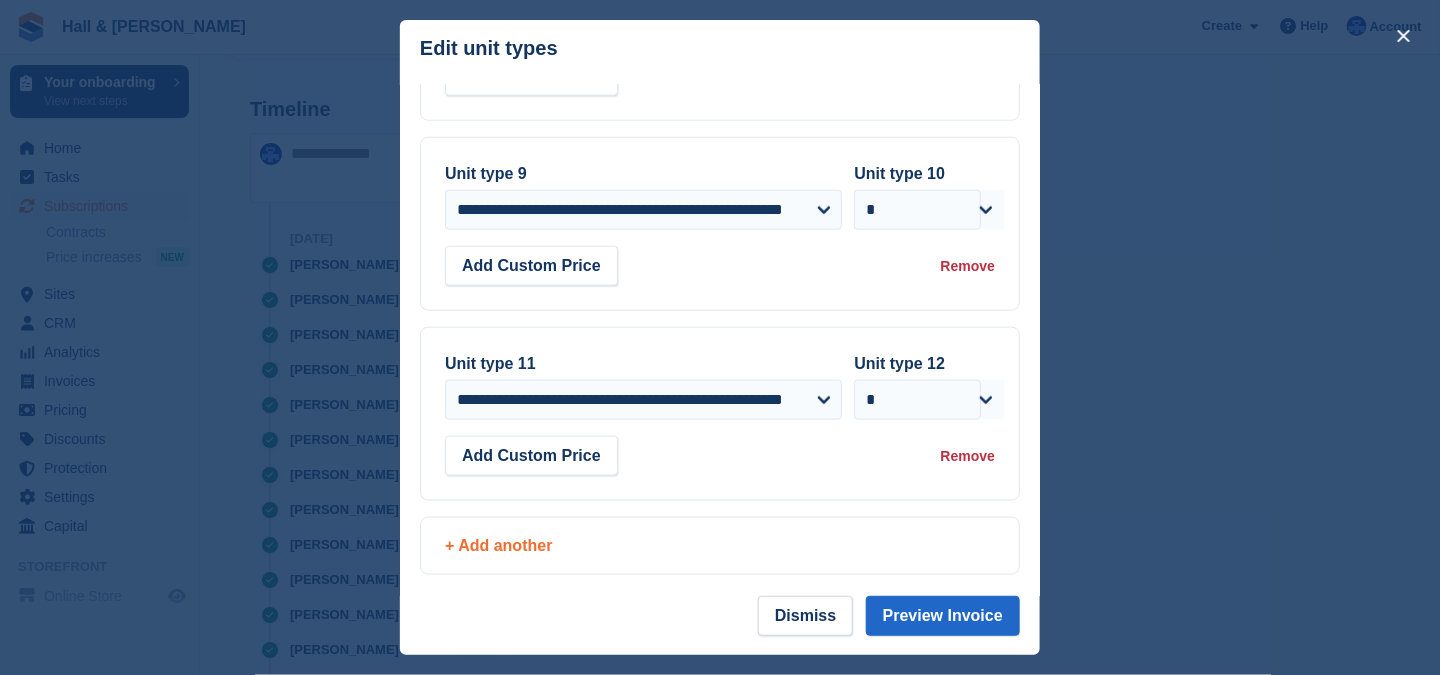 click on "+ Add another" at bounding box center [720, 546] 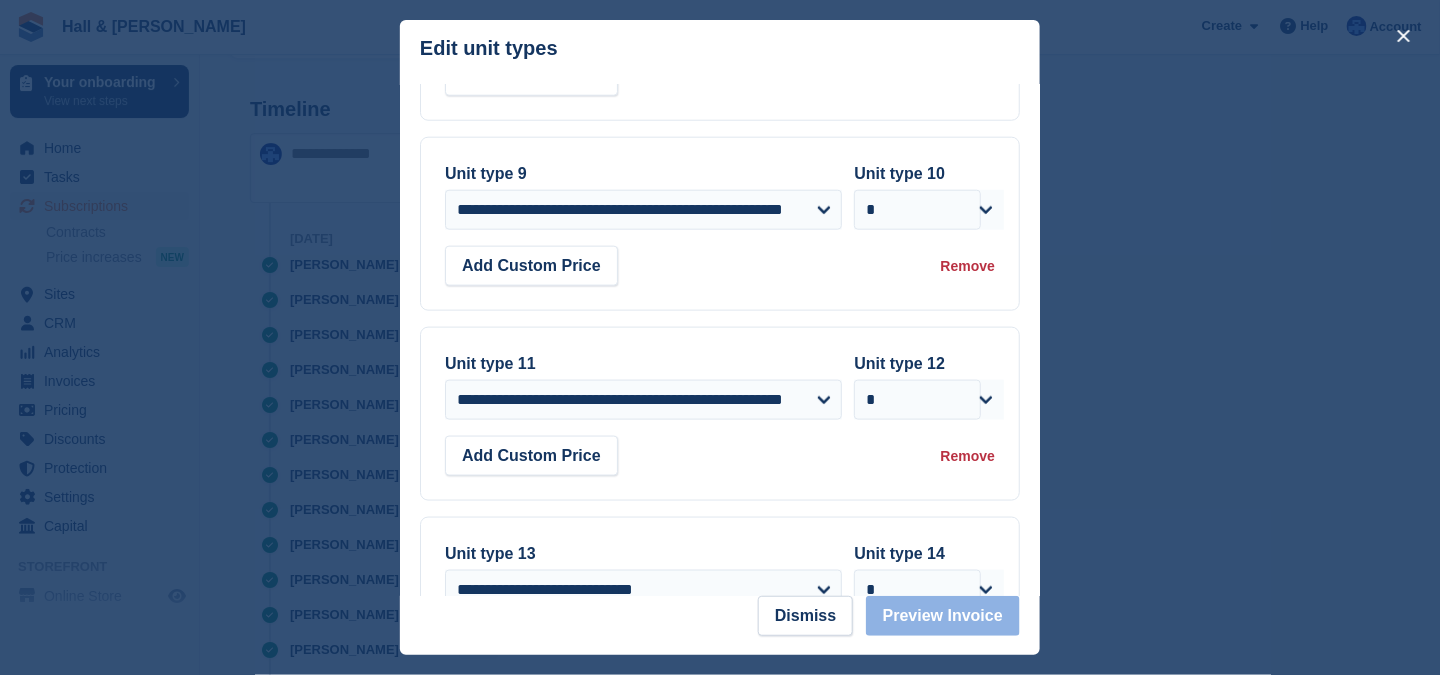 scroll, scrollTop: 897, scrollLeft: 0, axis: vertical 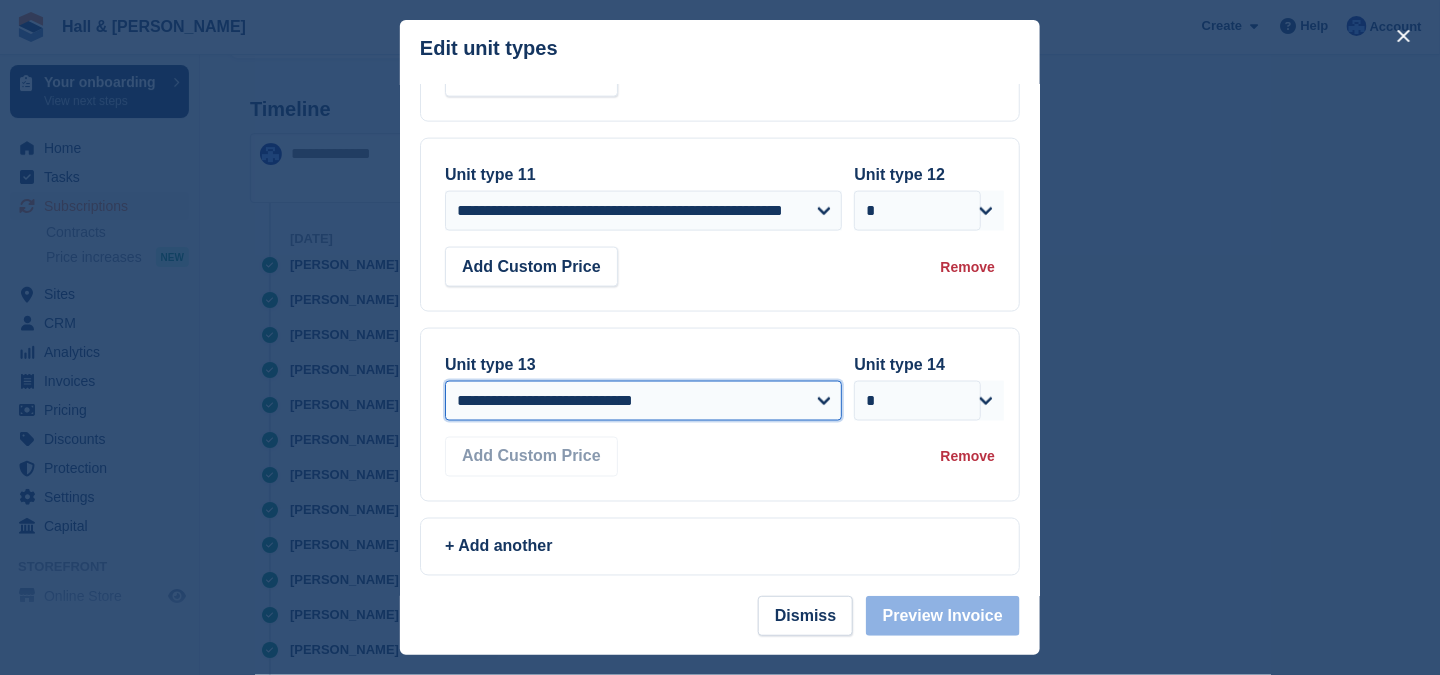 click on "**********" at bounding box center (643, 401) 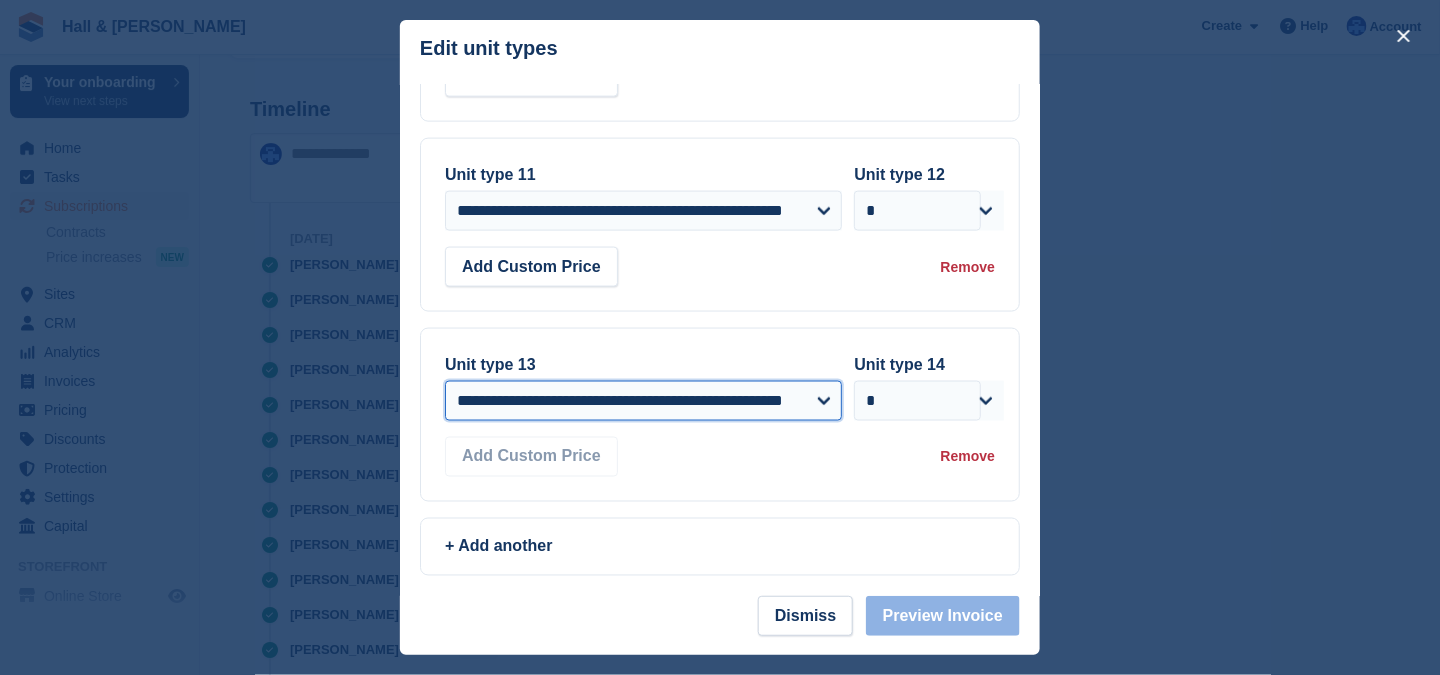 click on "**********" at bounding box center (643, 401) 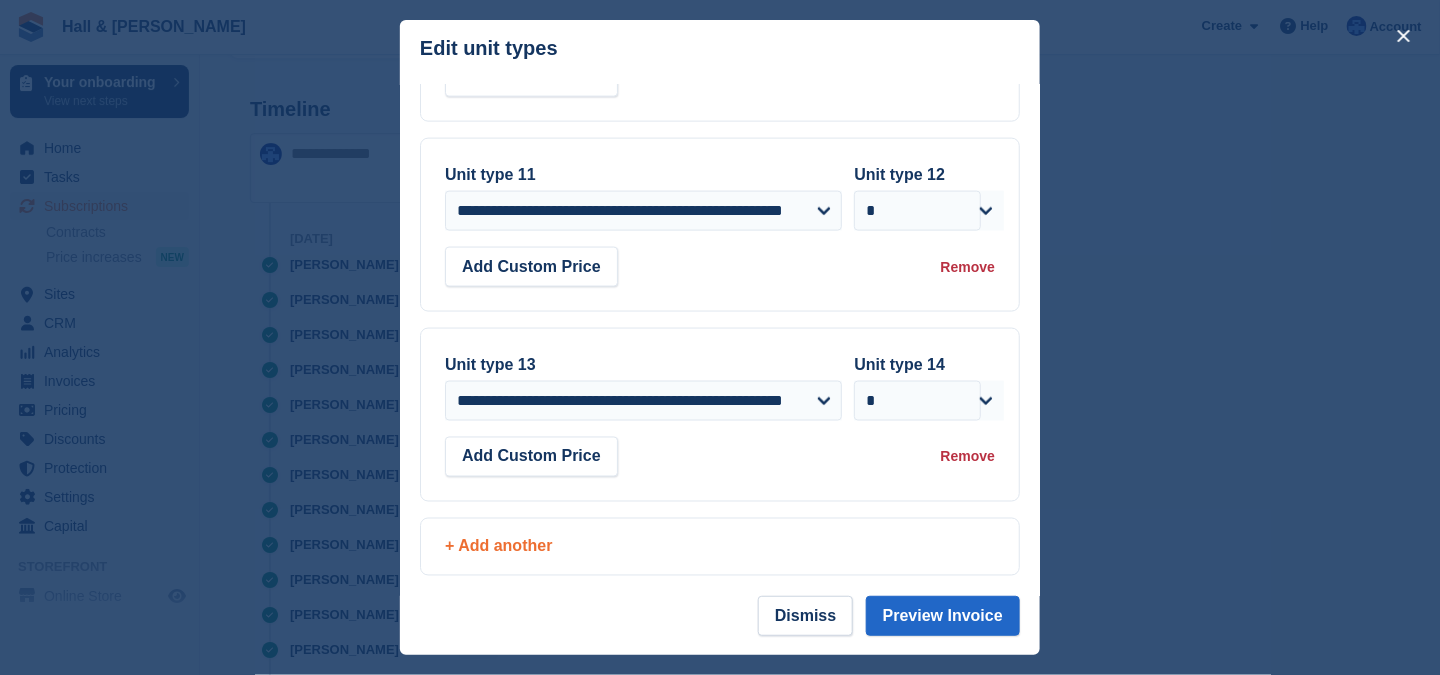 click on "+ Add another" at bounding box center [720, 547] 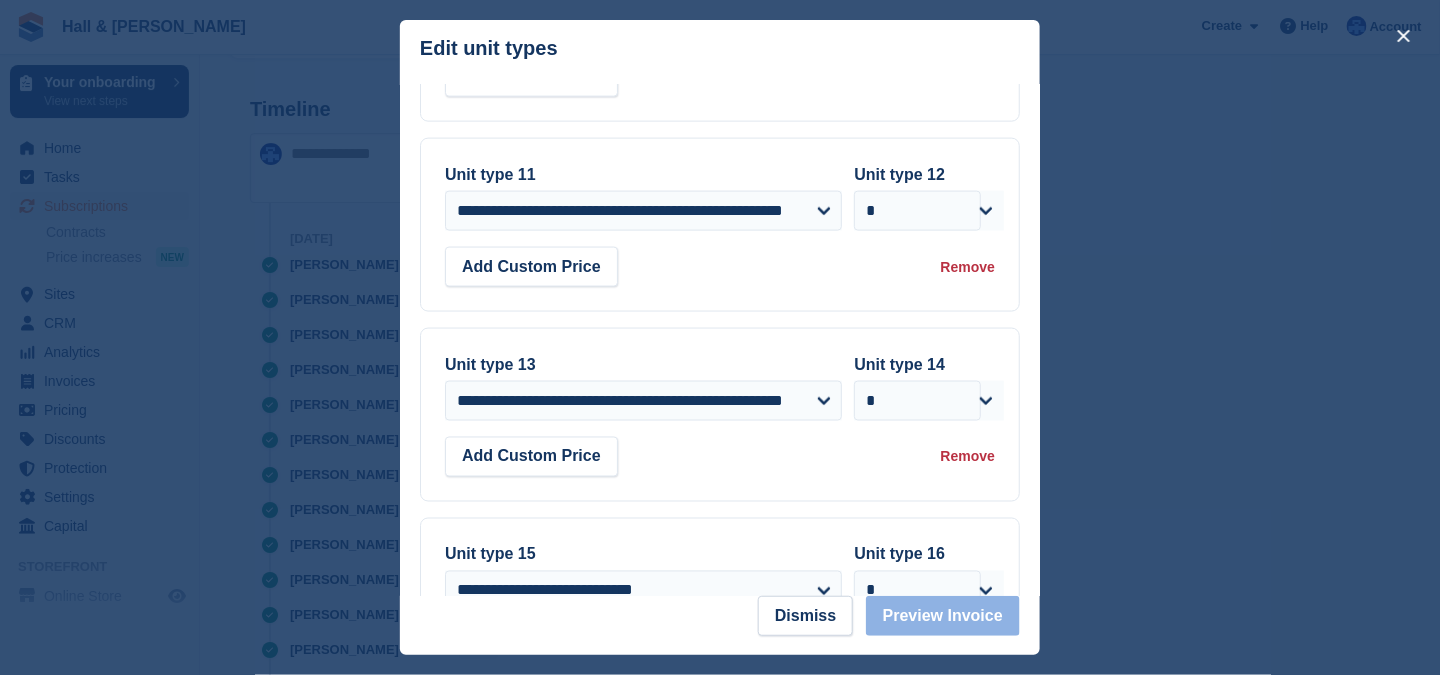 scroll, scrollTop: 1086, scrollLeft: 0, axis: vertical 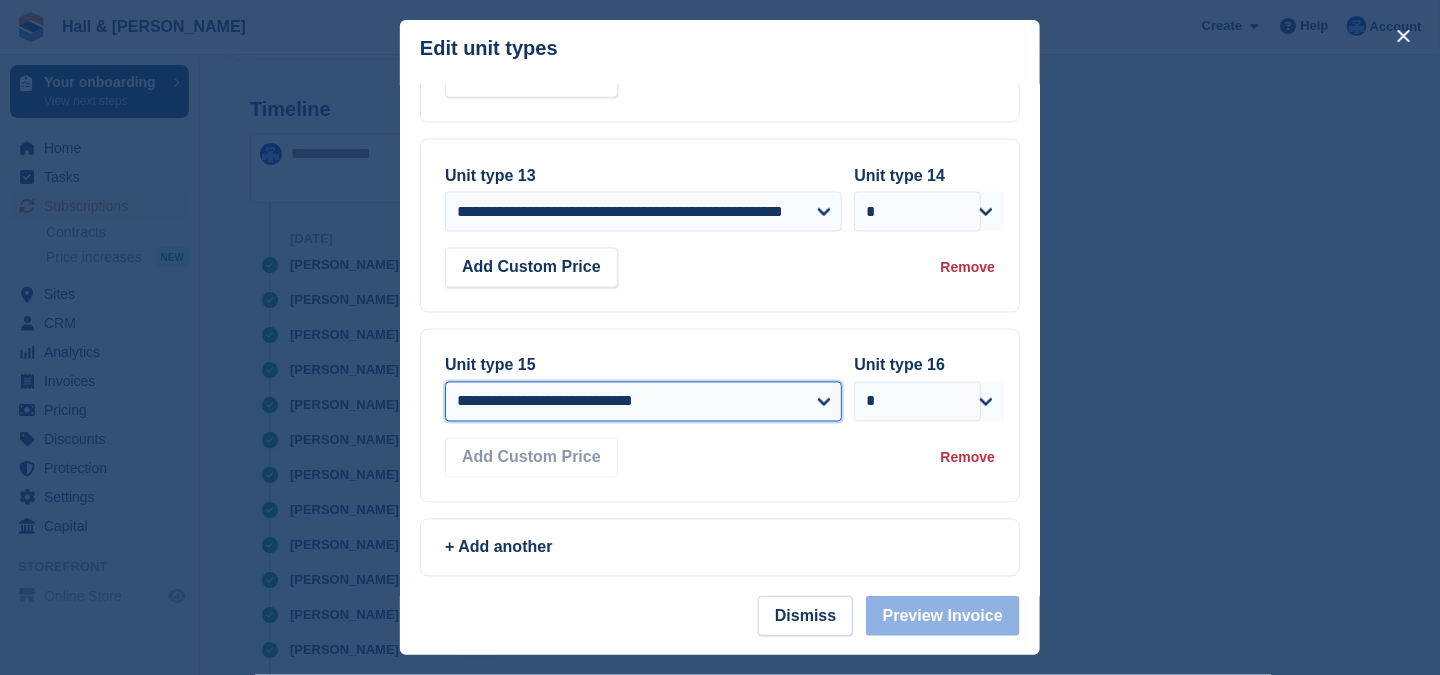click on "**********" at bounding box center (643, 402) 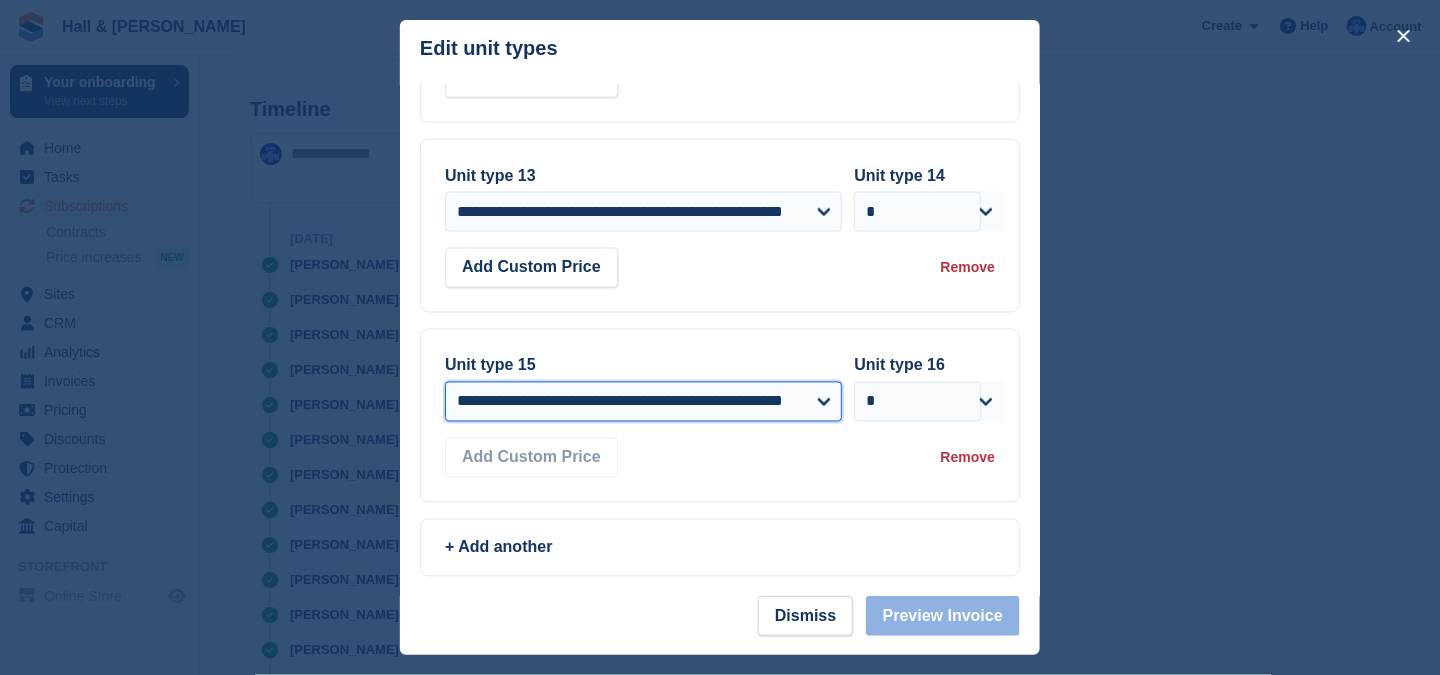 click on "**********" at bounding box center [643, 402] 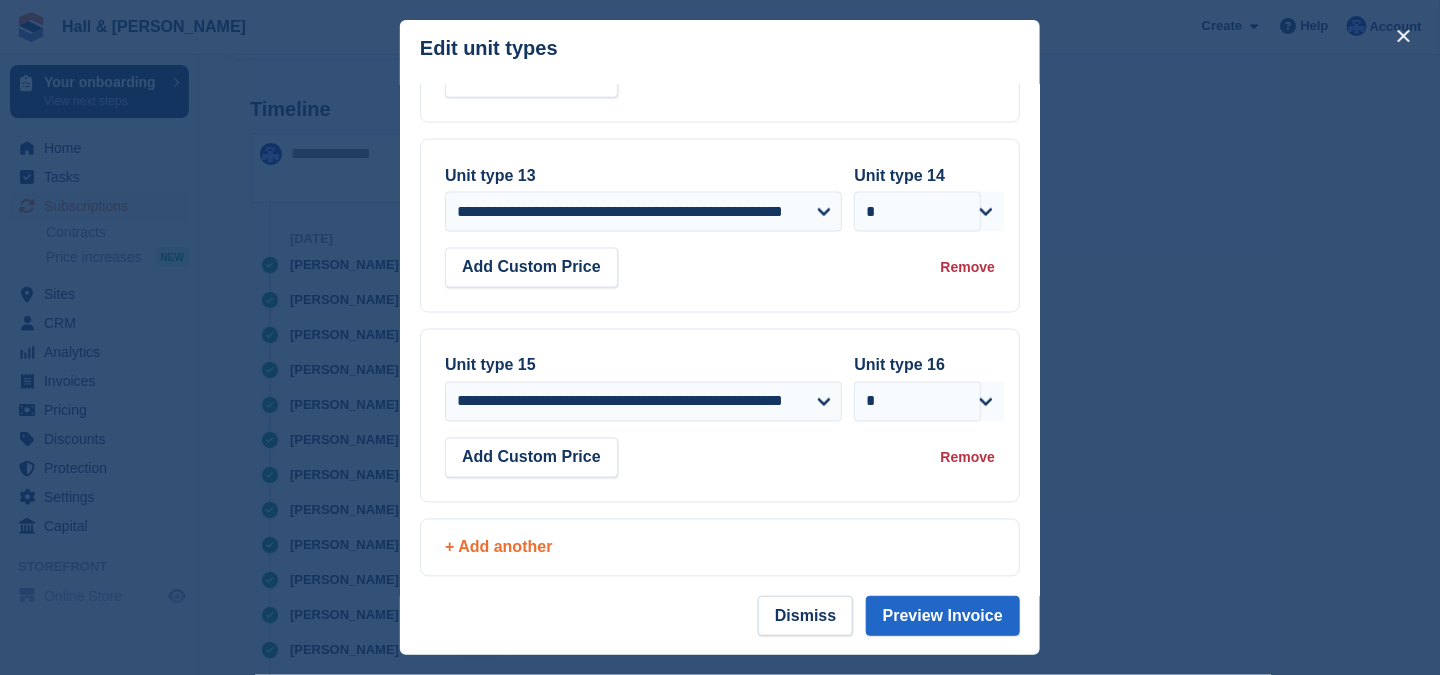click on "+ Add another" at bounding box center (720, 548) 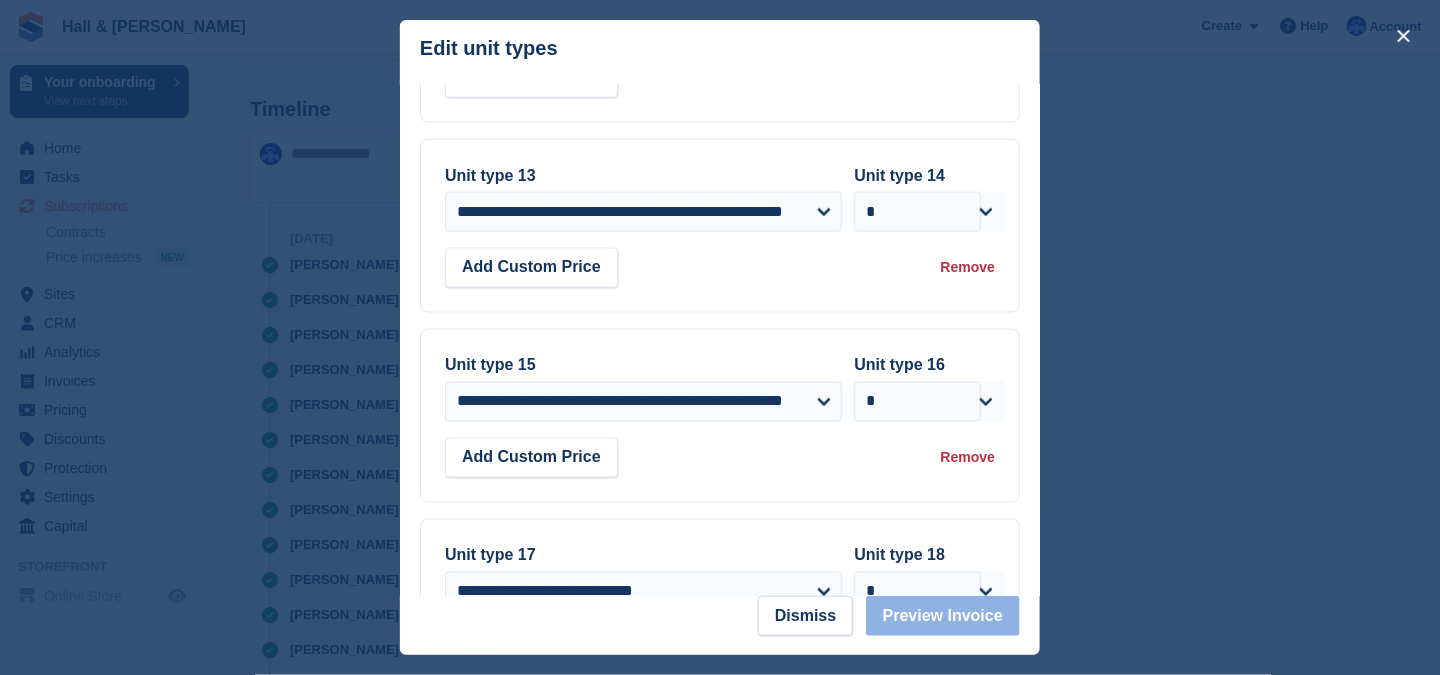 scroll, scrollTop: 1276, scrollLeft: 0, axis: vertical 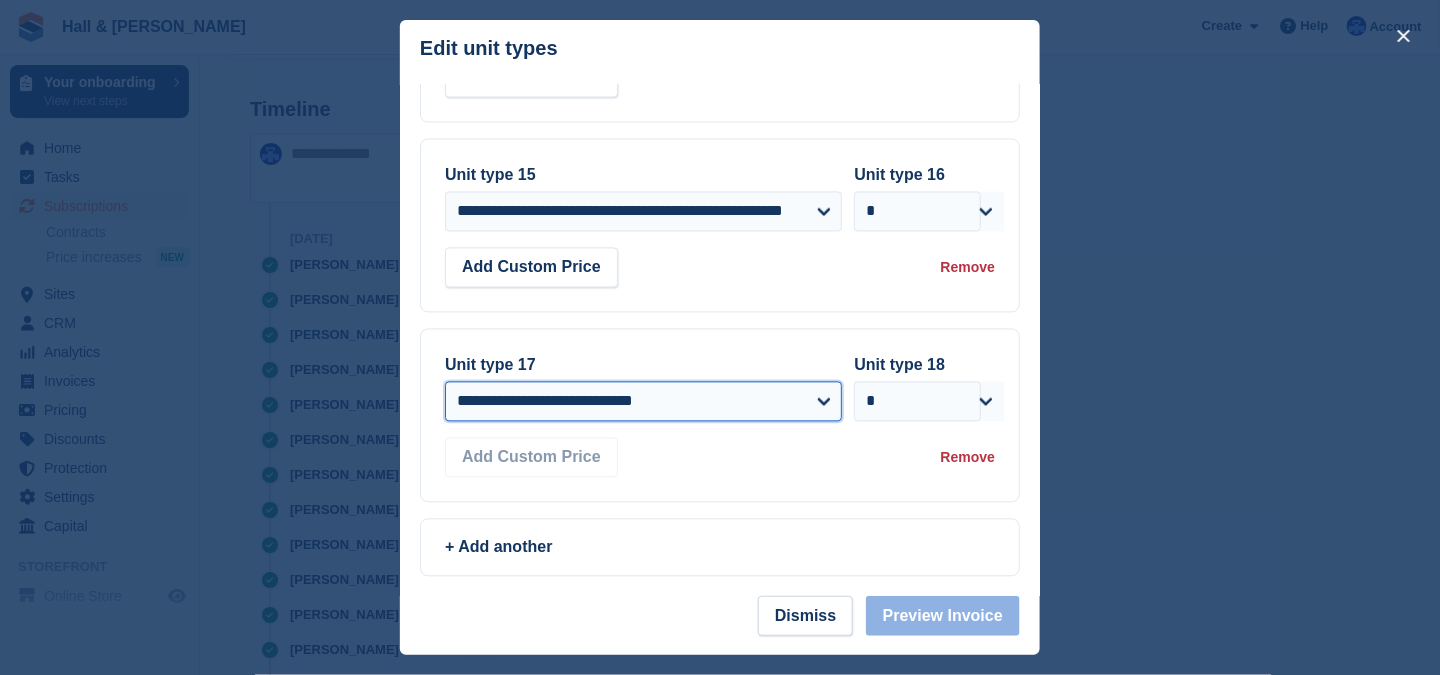 click on "**********" at bounding box center [643, 402] 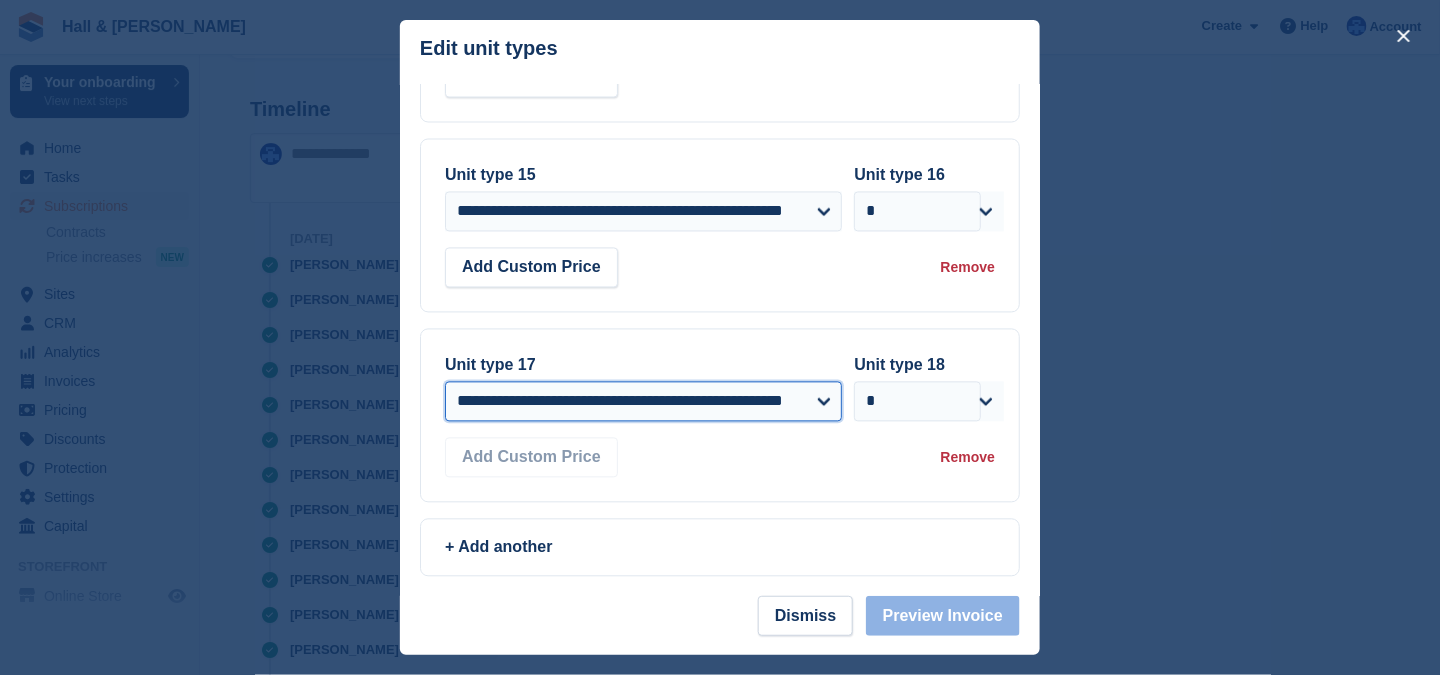 click on "**********" at bounding box center (643, 402) 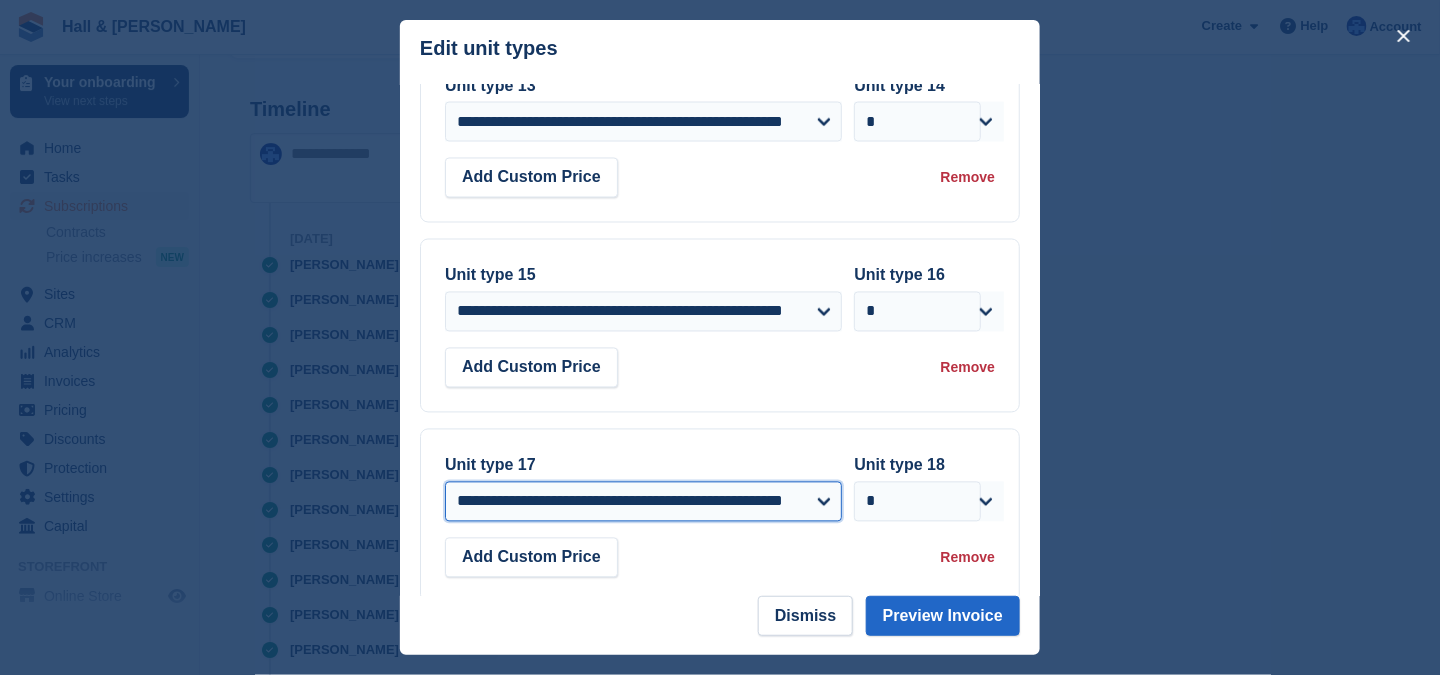 scroll, scrollTop: 1276, scrollLeft: 0, axis: vertical 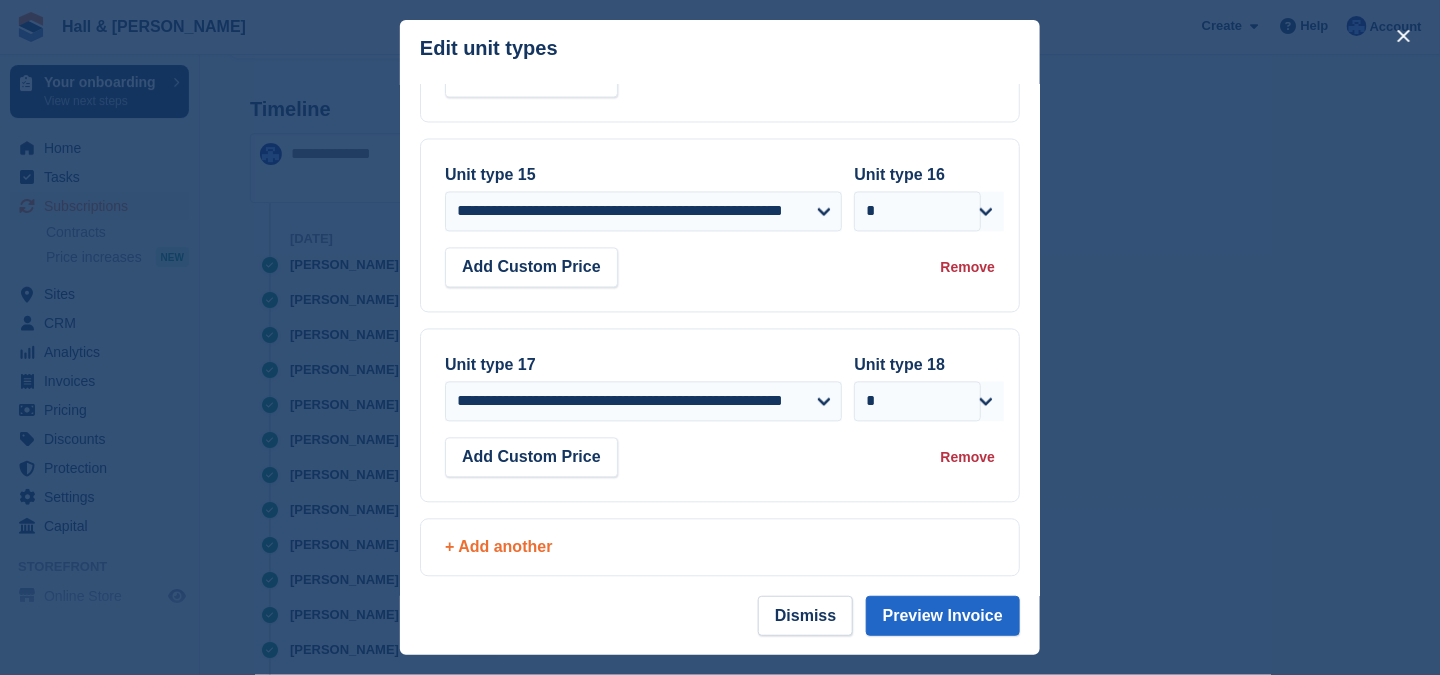 click on "+ Add another" at bounding box center [720, 548] 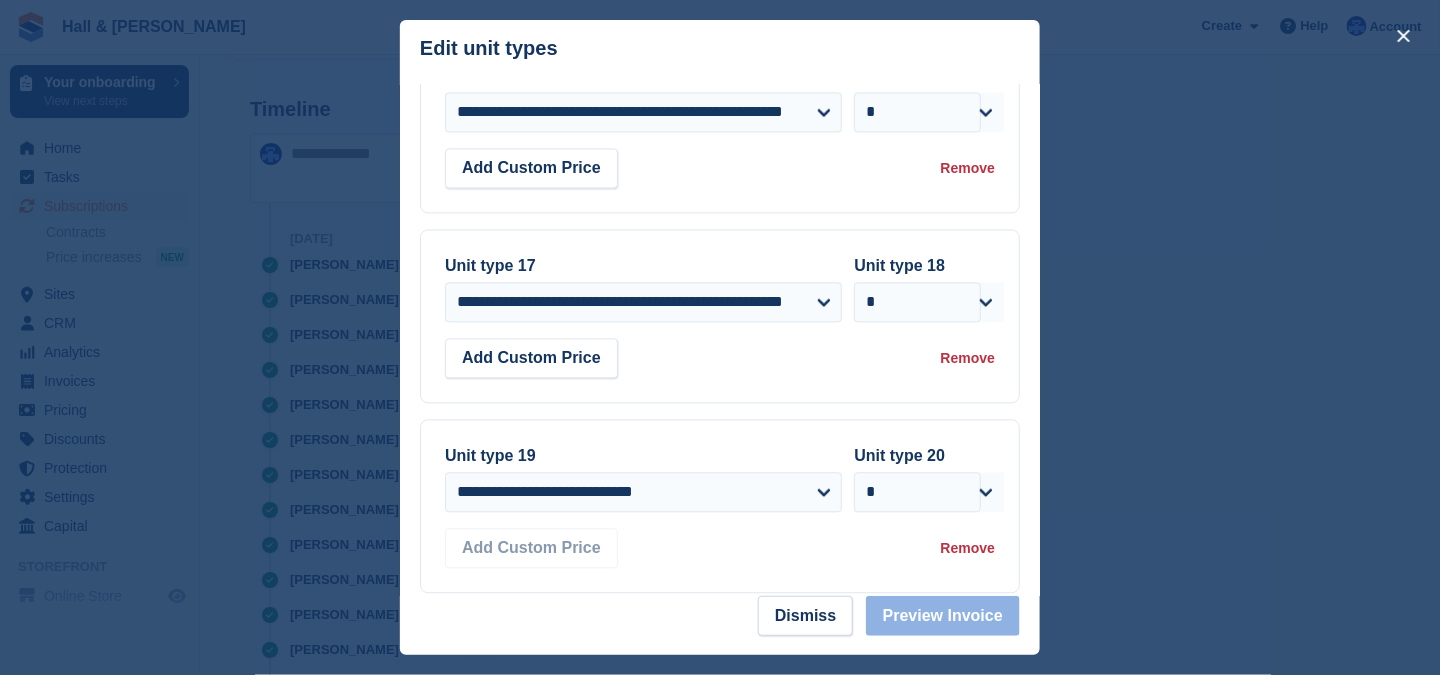 scroll, scrollTop: 1465, scrollLeft: 0, axis: vertical 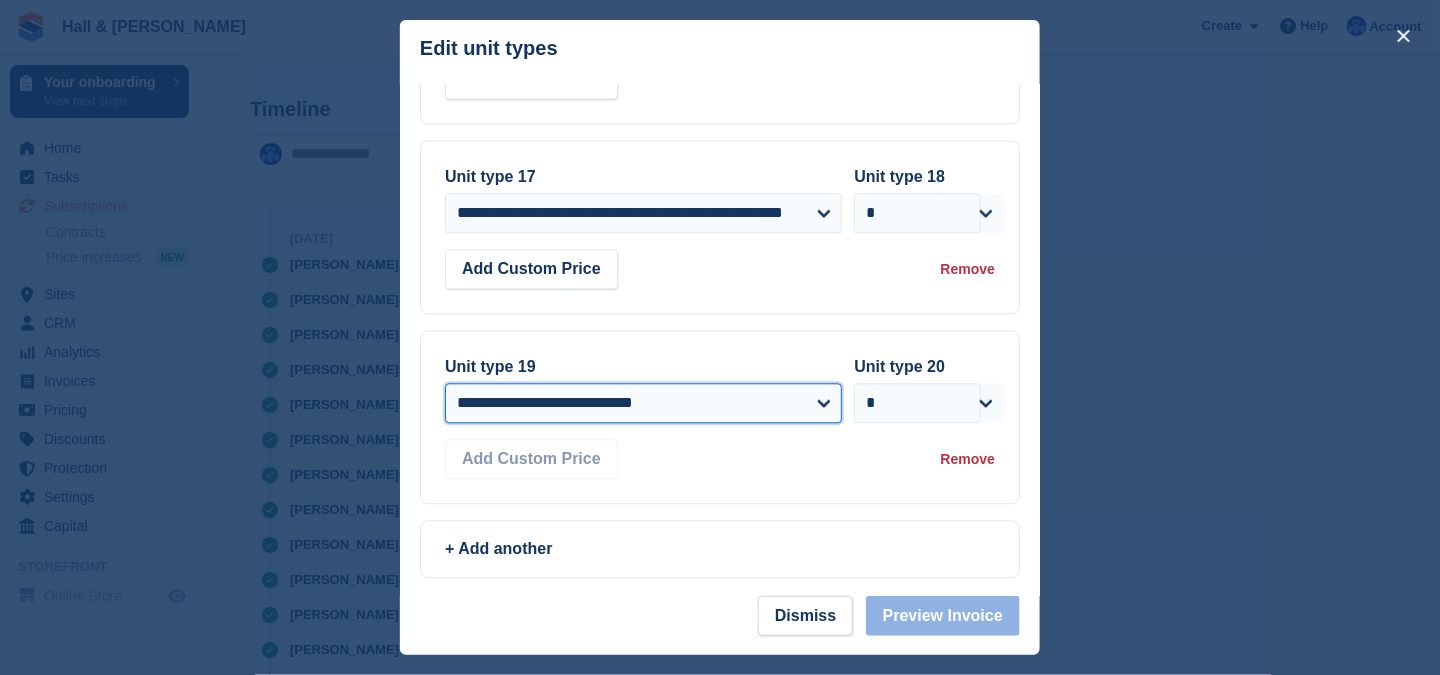 click on "**********" at bounding box center (643, 403) 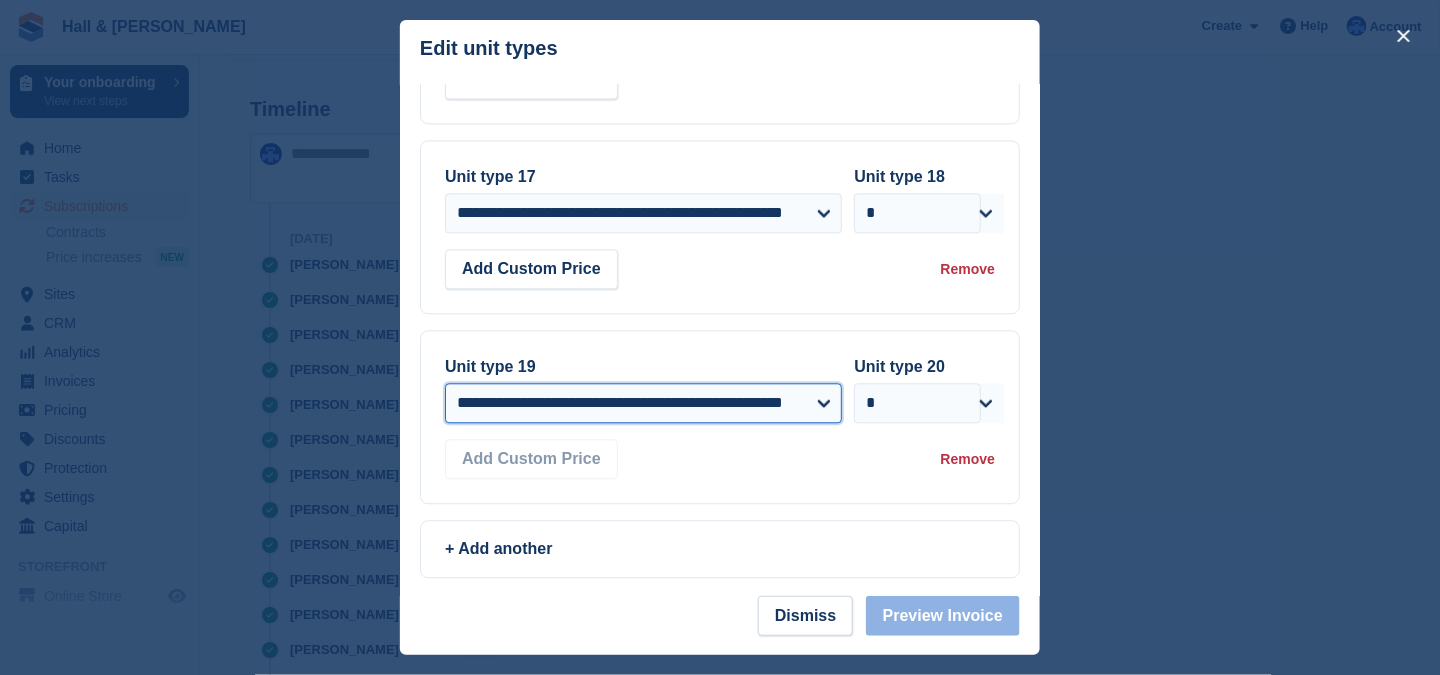 click on "**********" at bounding box center (643, 403) 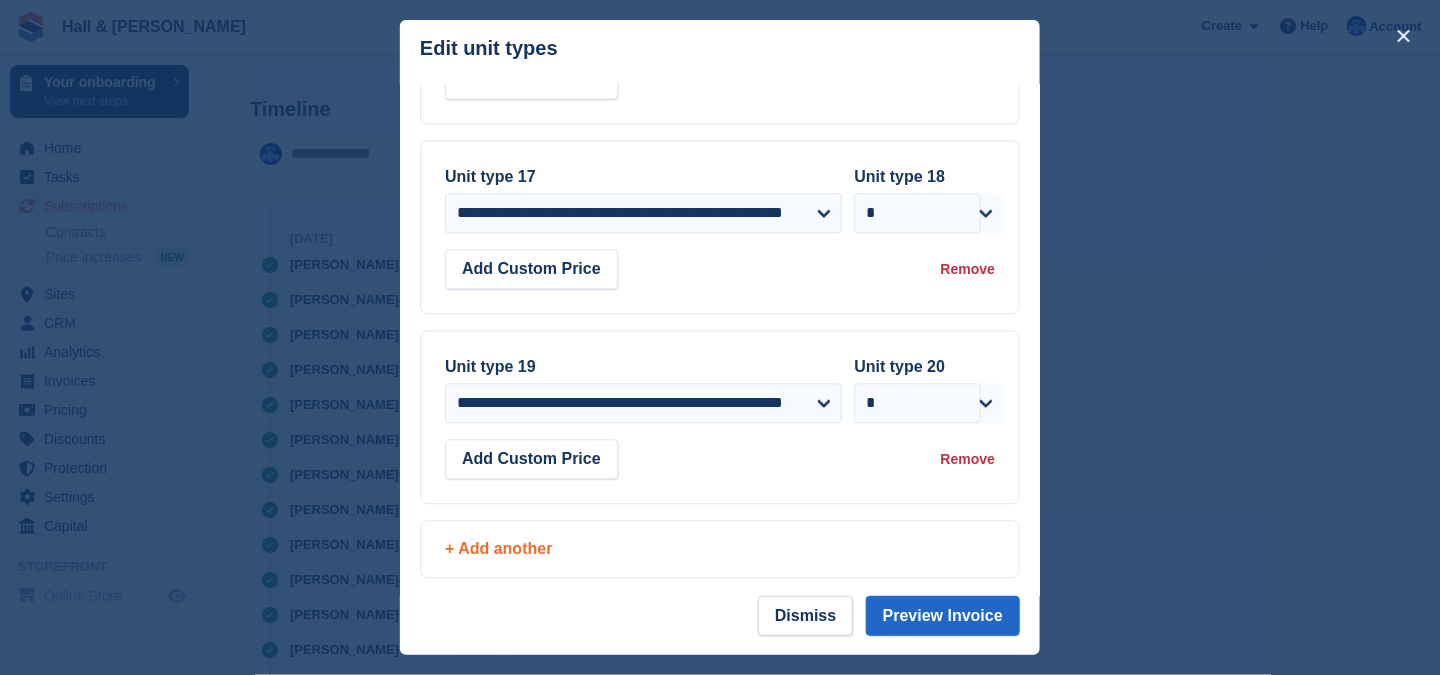 click on "+ Add another" at bounding box center [720, 549] 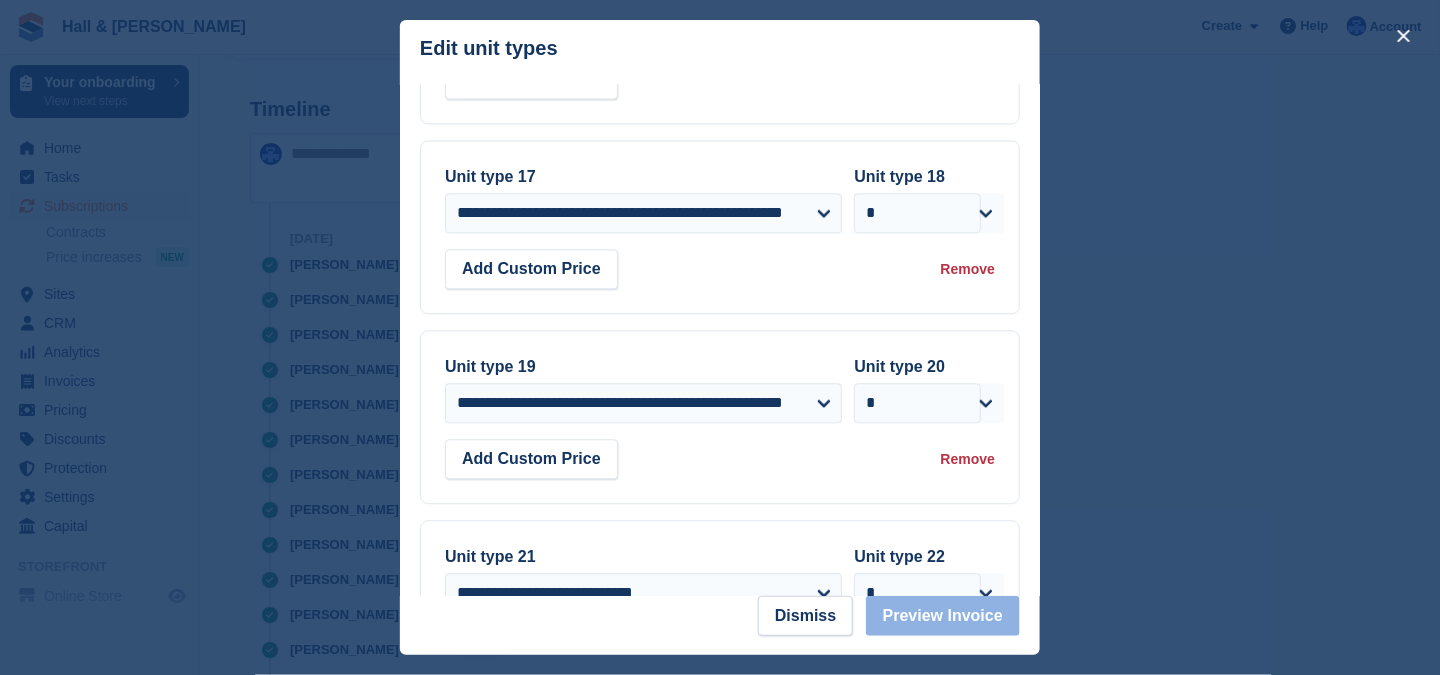 scroll, scrollTop: 1654, scrollLeft: 0, axis: vertical 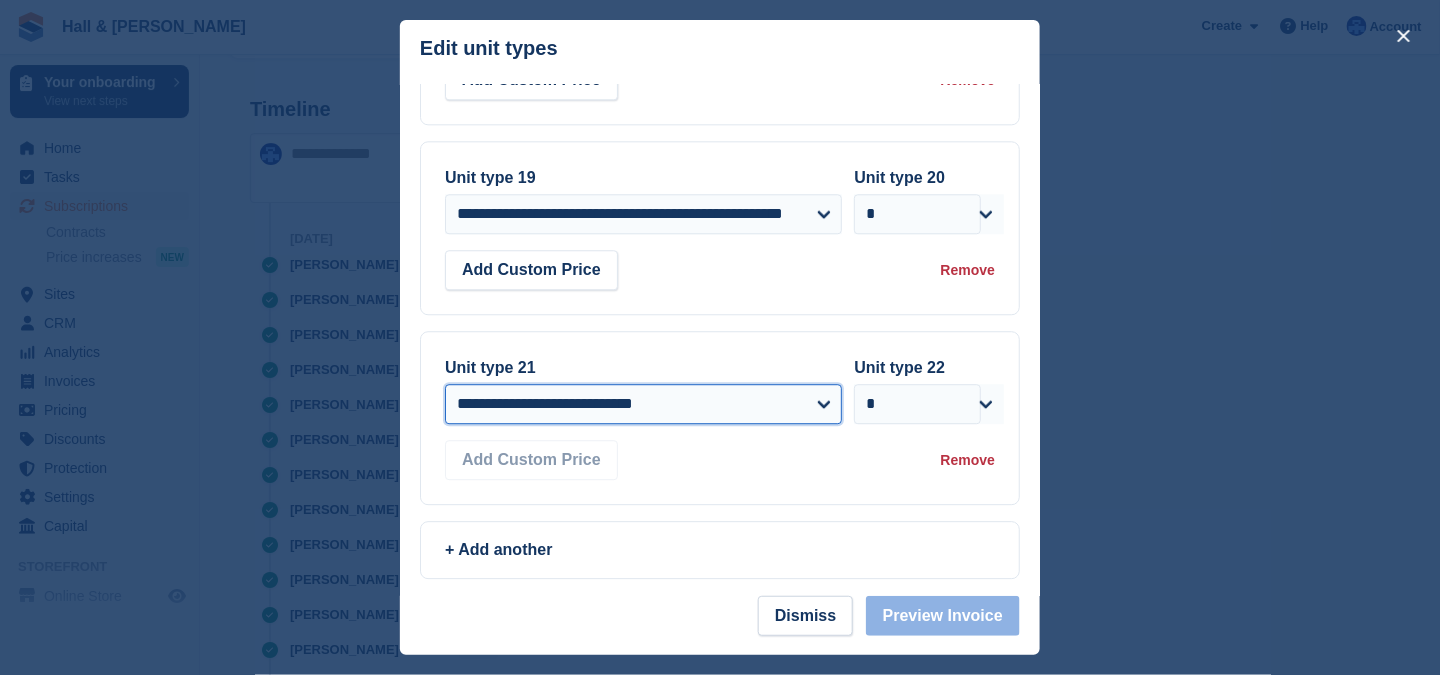 click on "**********" at bounding box center (643, 404) 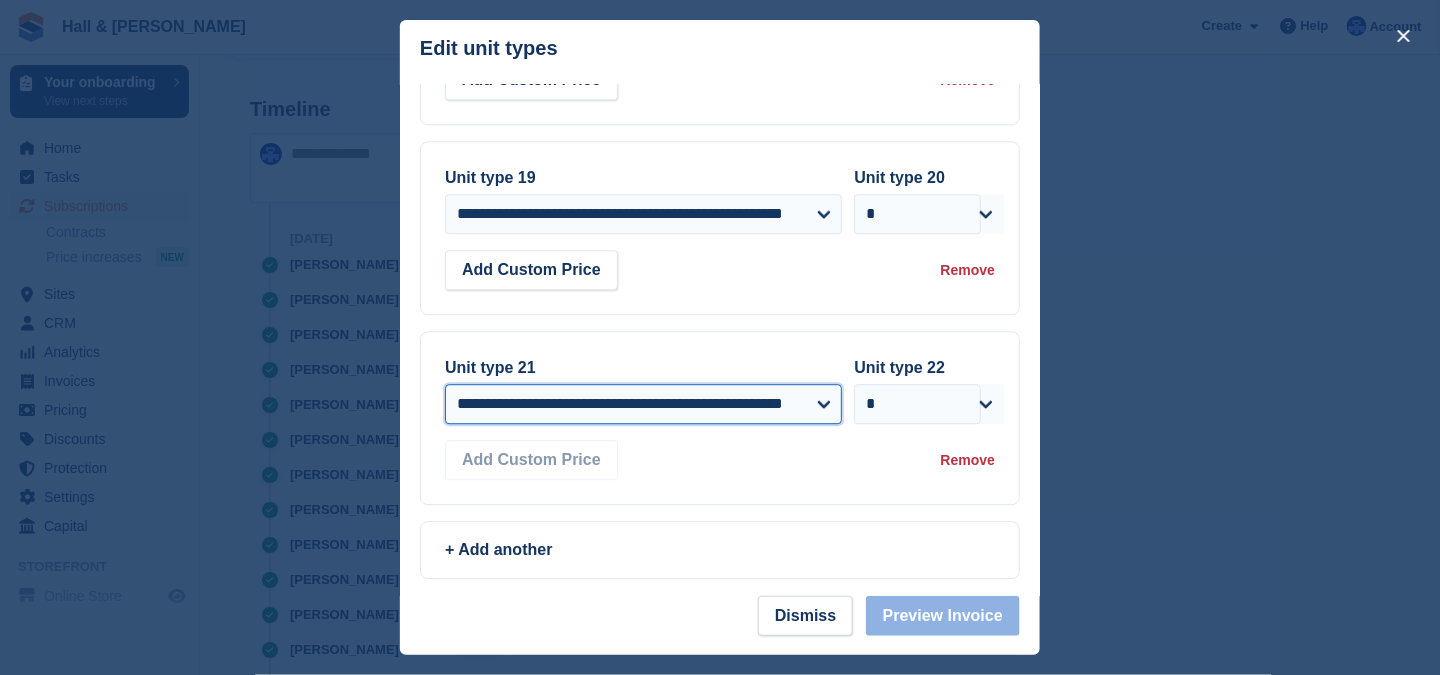 click on "**********" at bounding box center (643, 404) 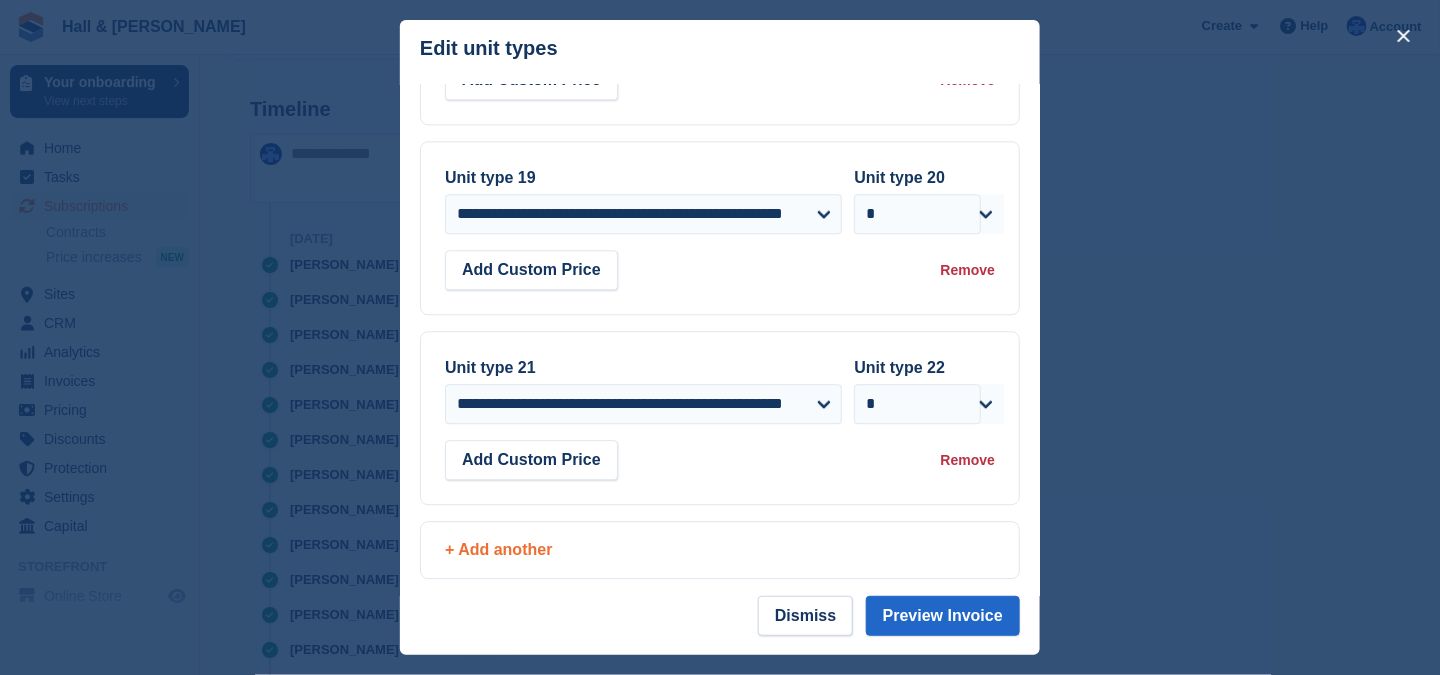 click on "+ Add another" at bounding box center (720, 550) 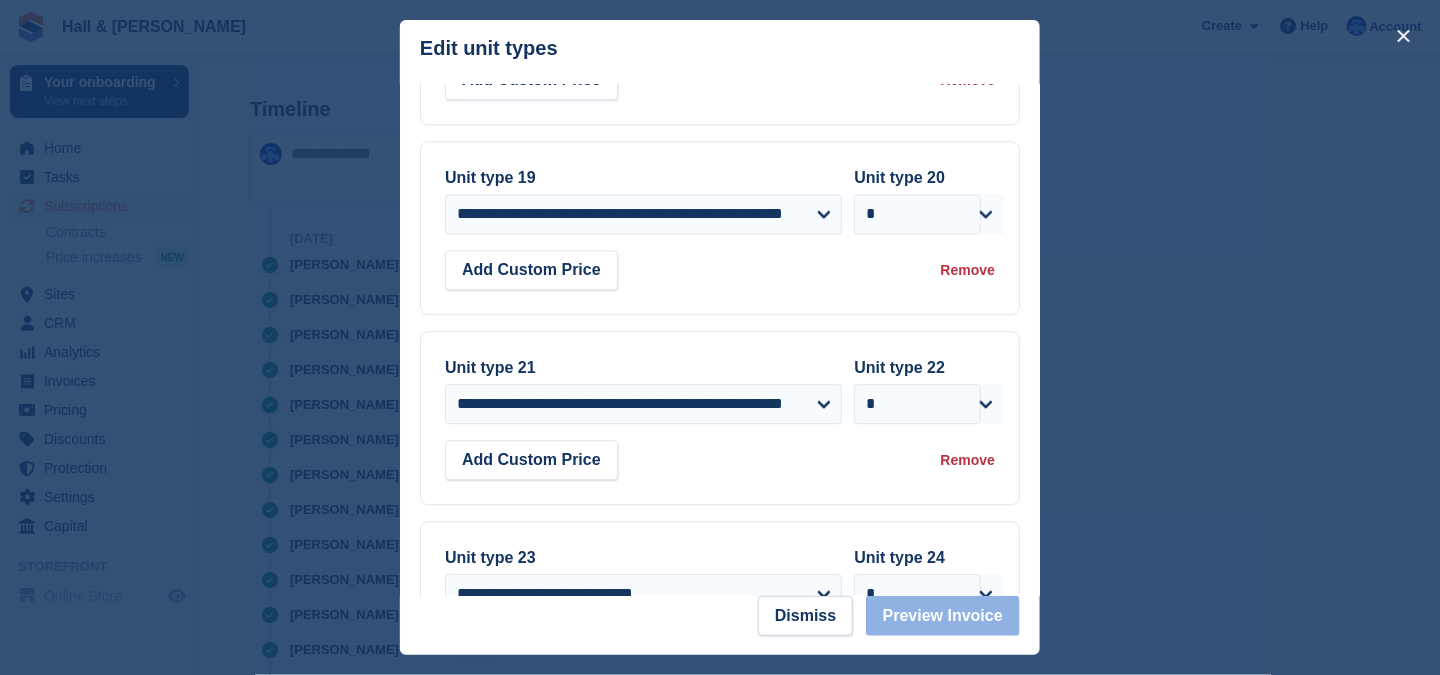 scroll, scrollTop: 1843, scrollLeft: 0, axis: vertical 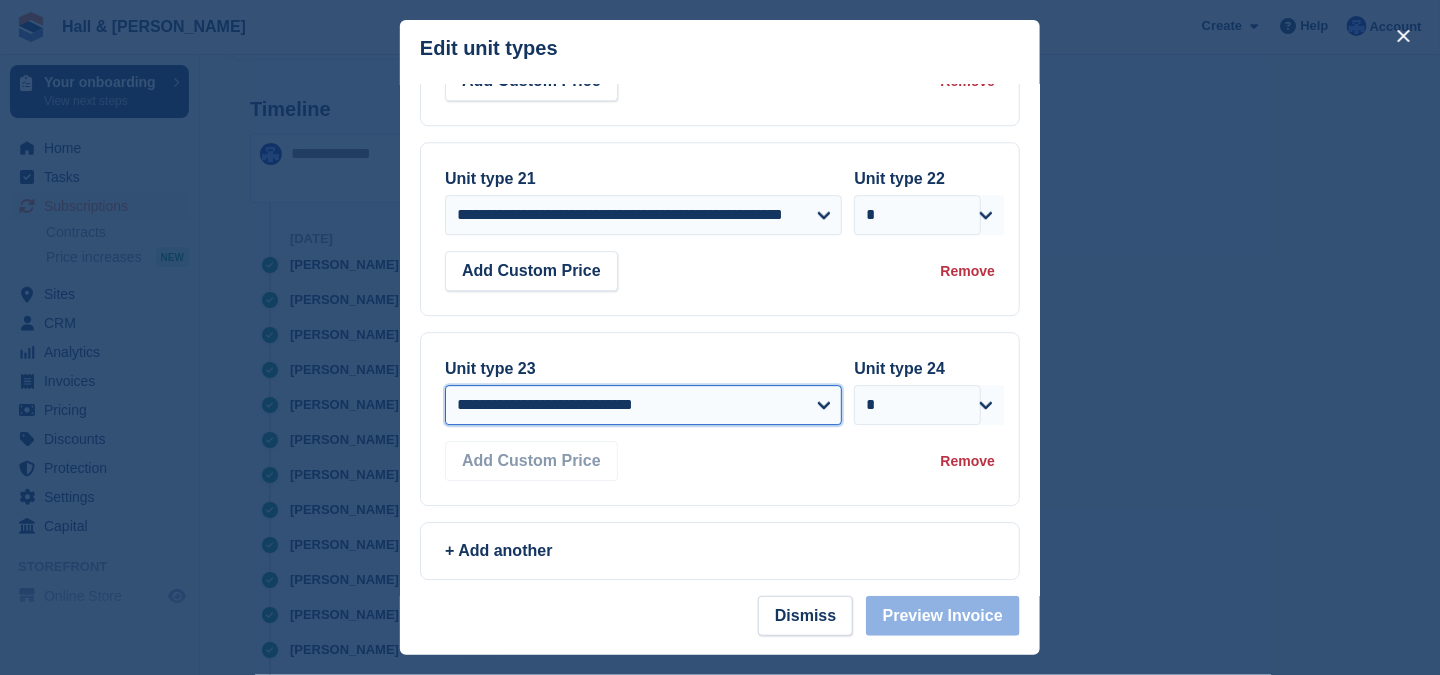 click on "**********" at bounding box center [643, 405] 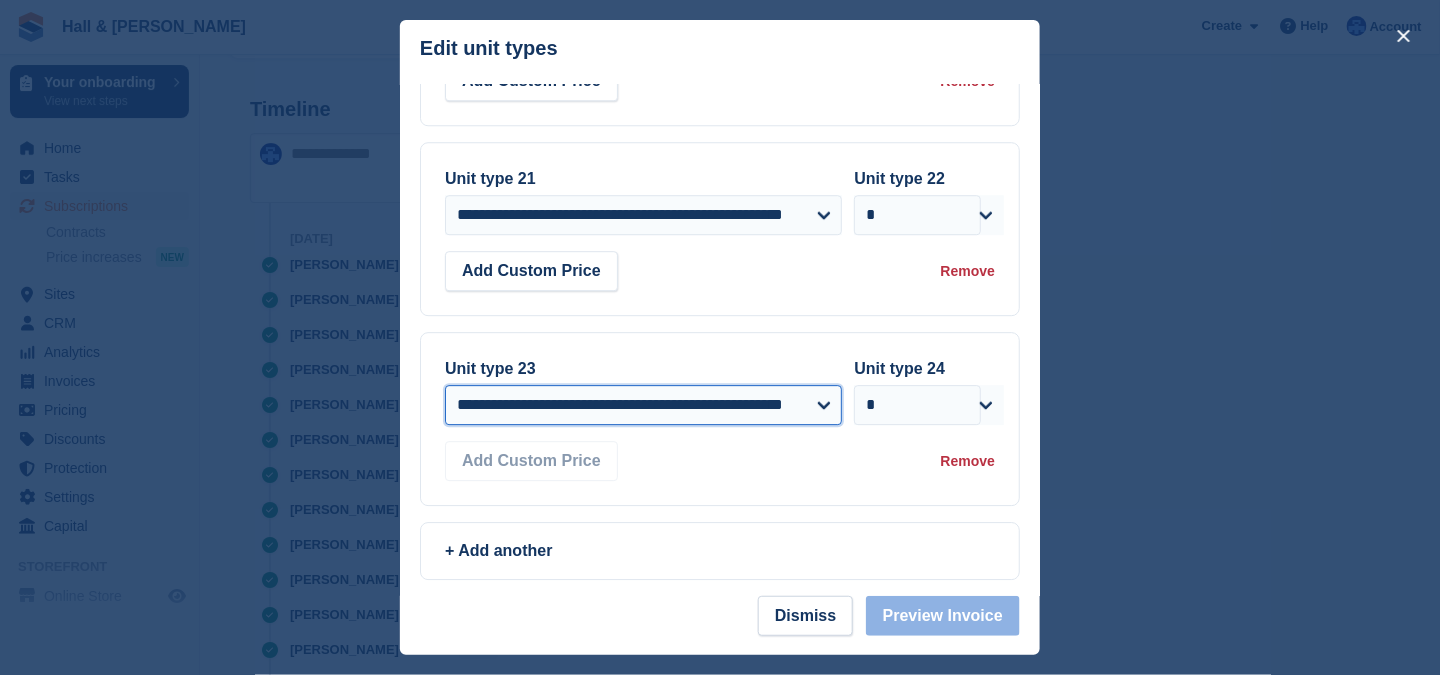 click on "**********" at bounding box center [643, 405] 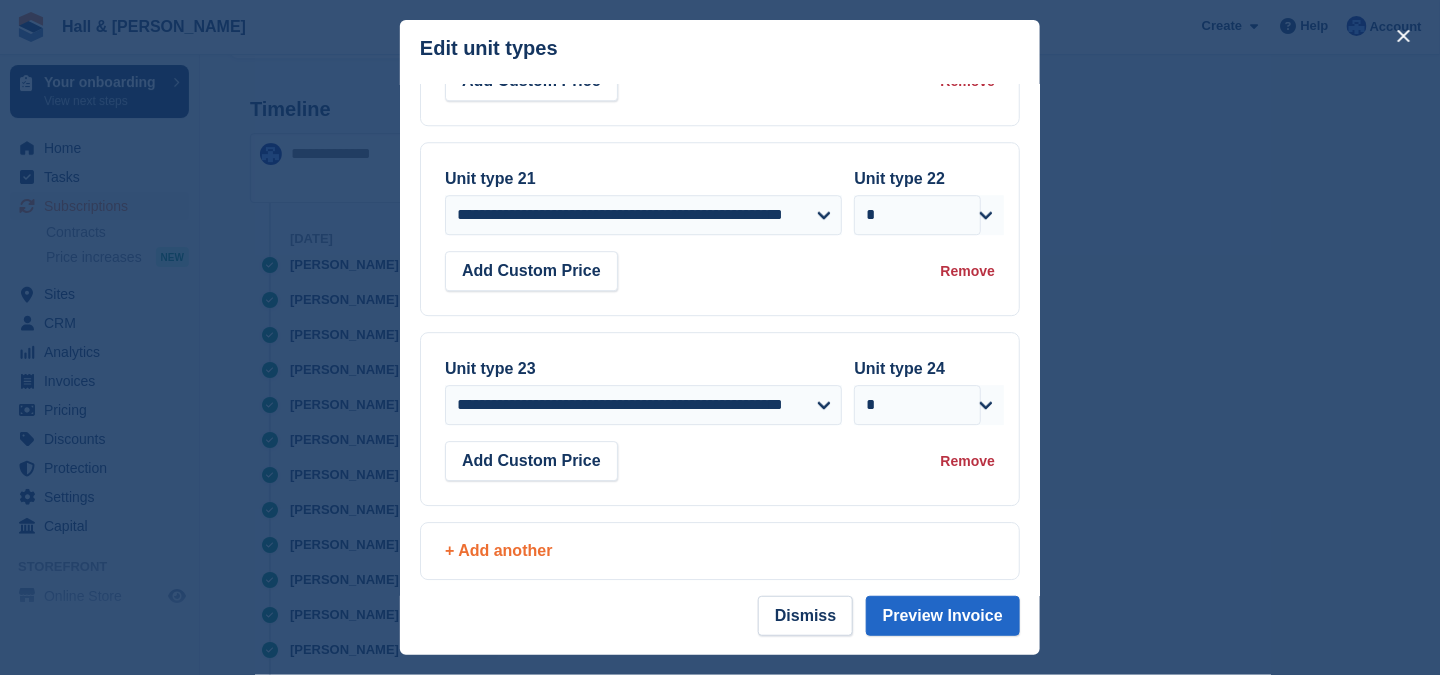 click on "+ Add another" at bounding box center [720, 551] 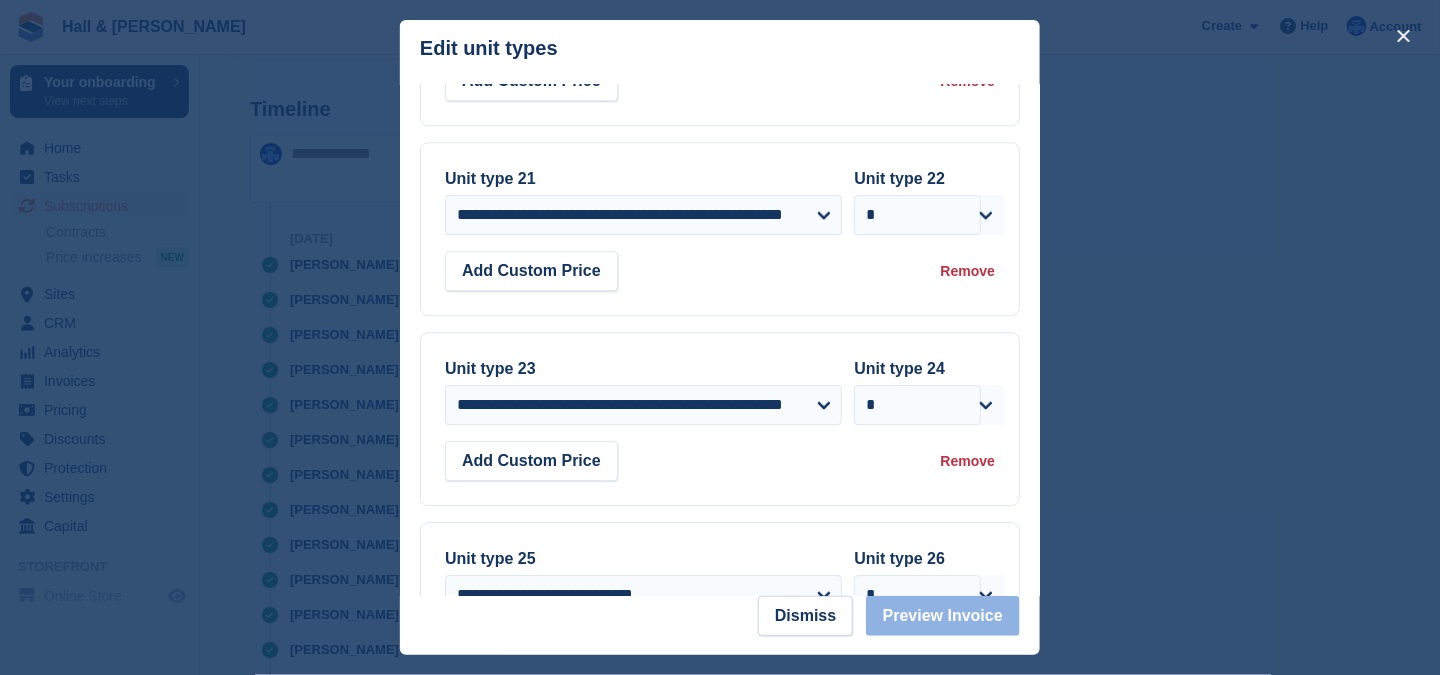 scroll, scrollTop: 2032, scrollLeft: 0, axis: vertical 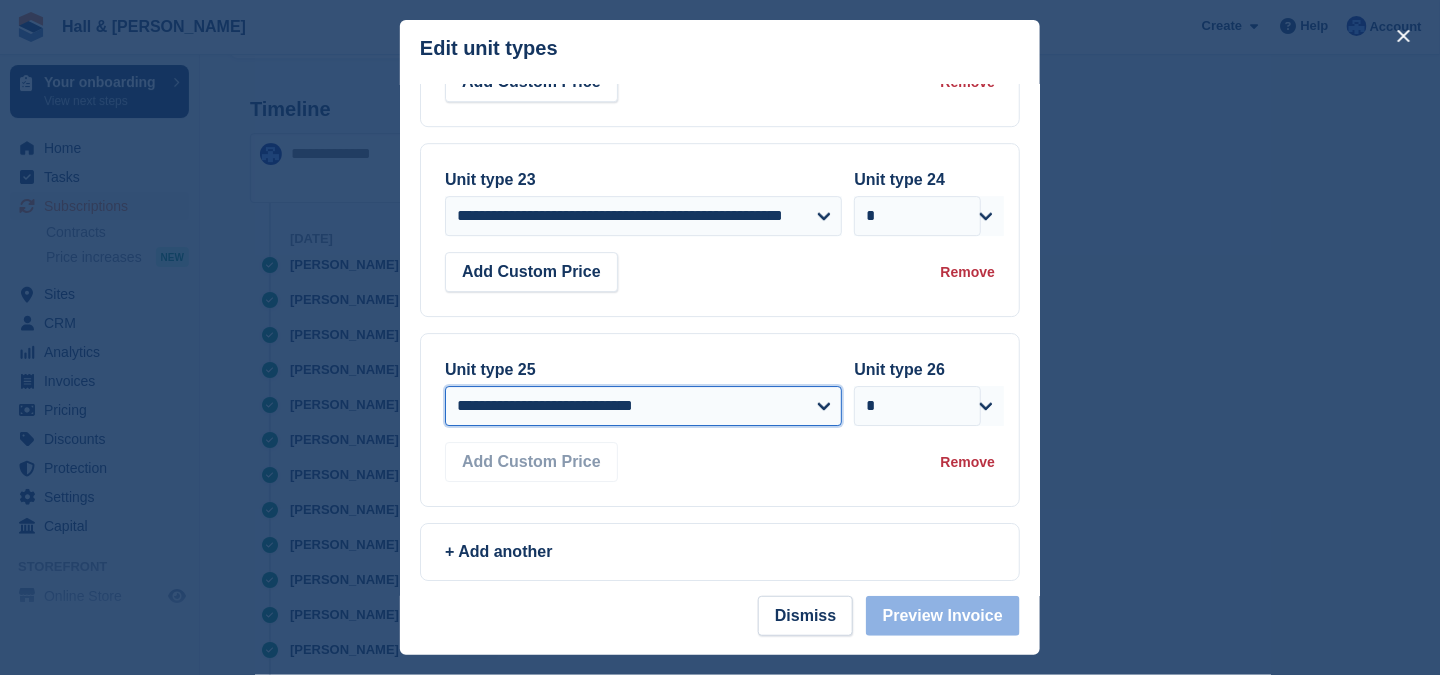 click on "**********" at bounding box center [643, 406] 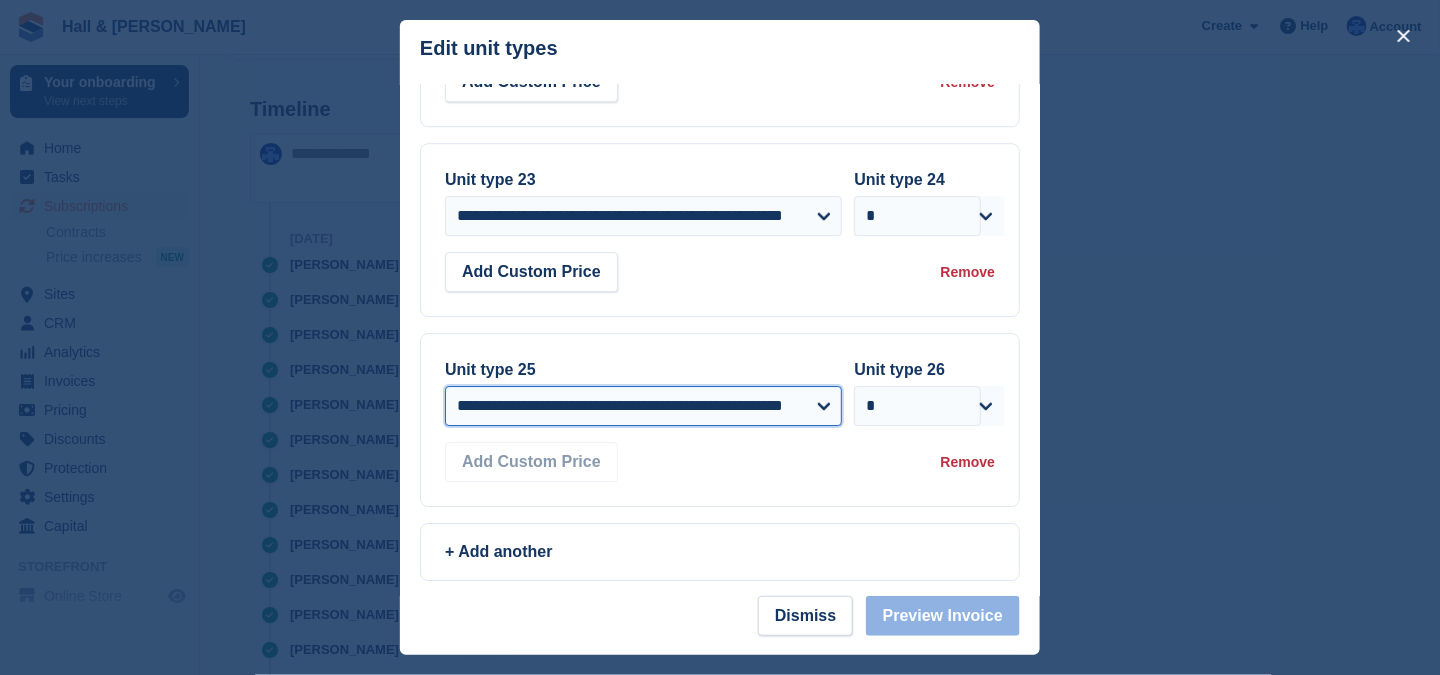 click on "**********" at bounding box center (643, 406) 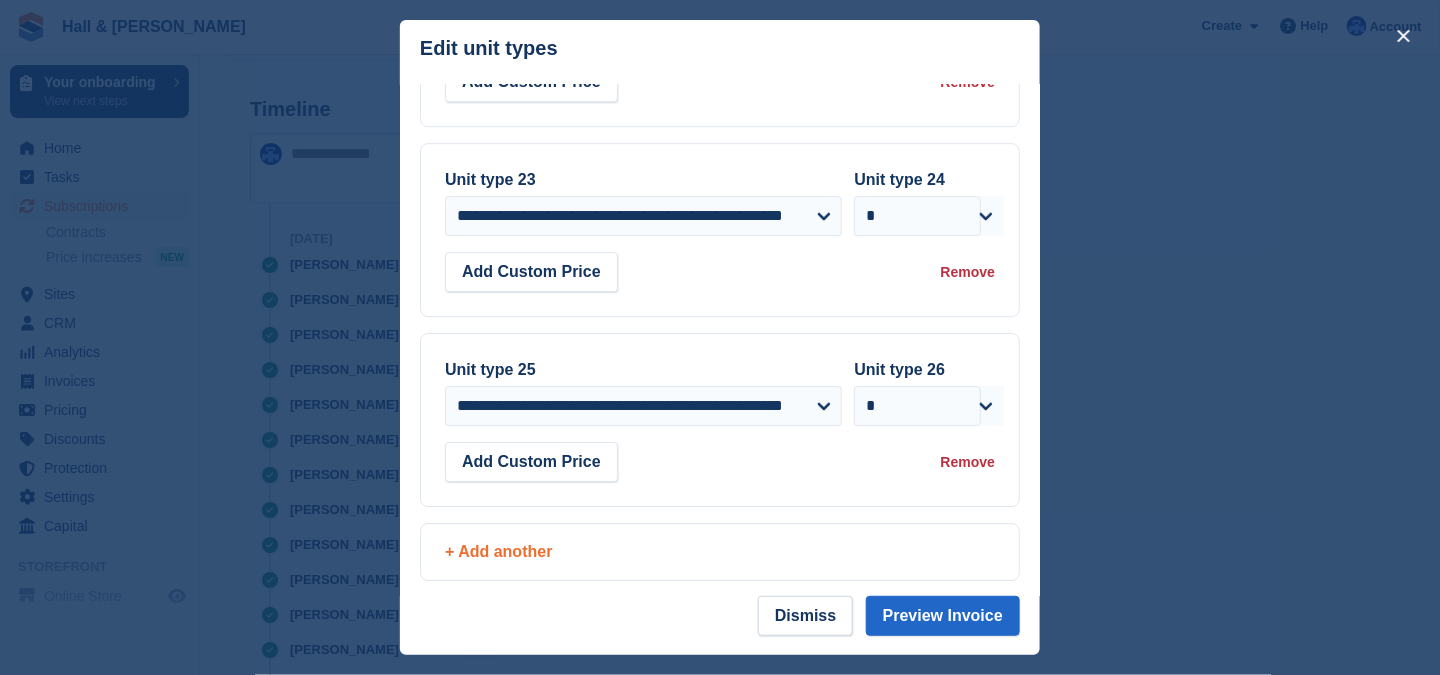 click on "+ Add another" at bounding box center (720, 552) 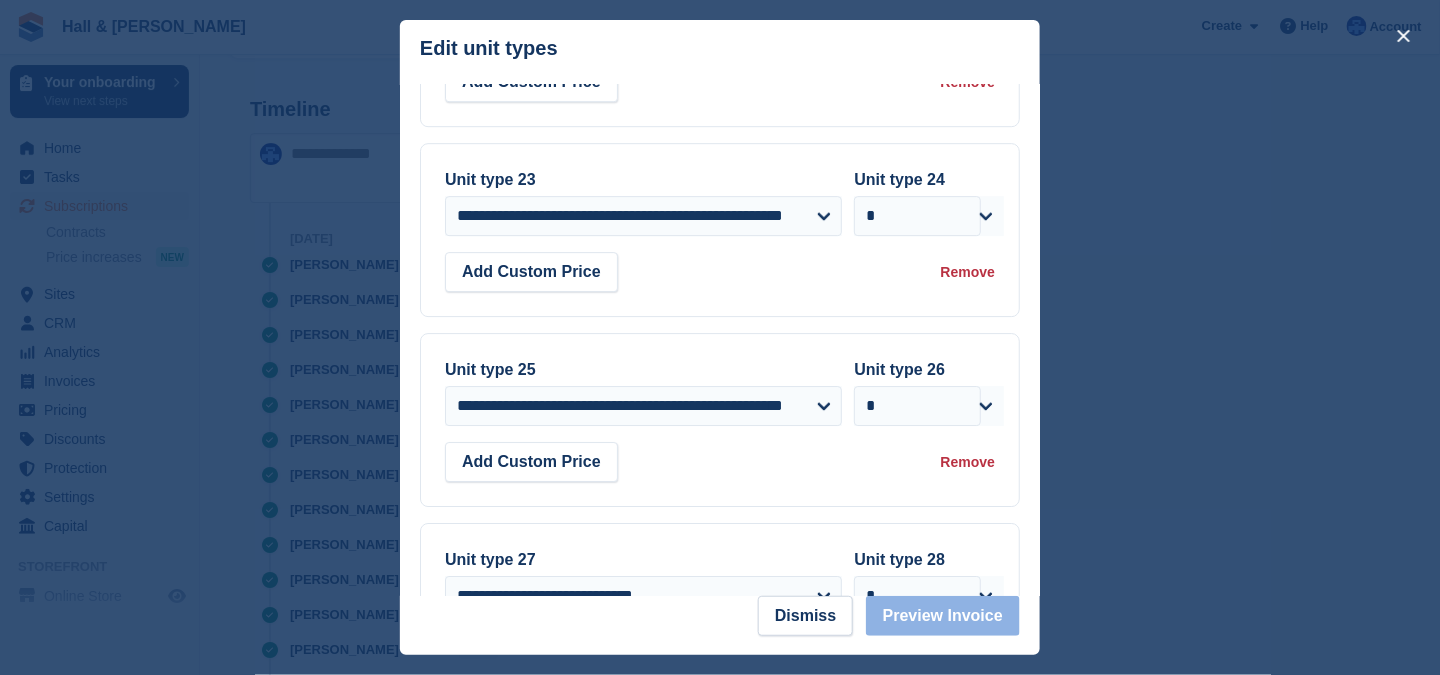 scroll, scrollTop: 2221, scrollLeft: 0, axis: vertical 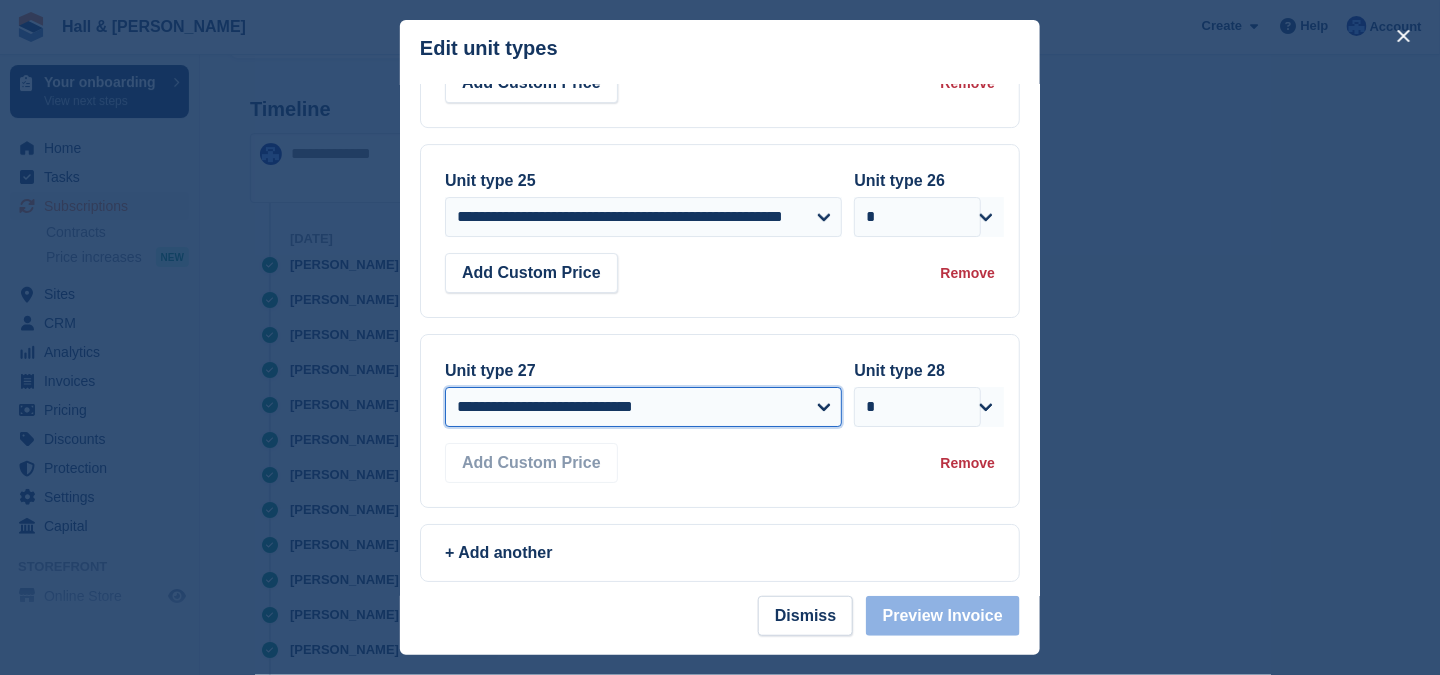 click on "**********" at bounding box center [643, 407] 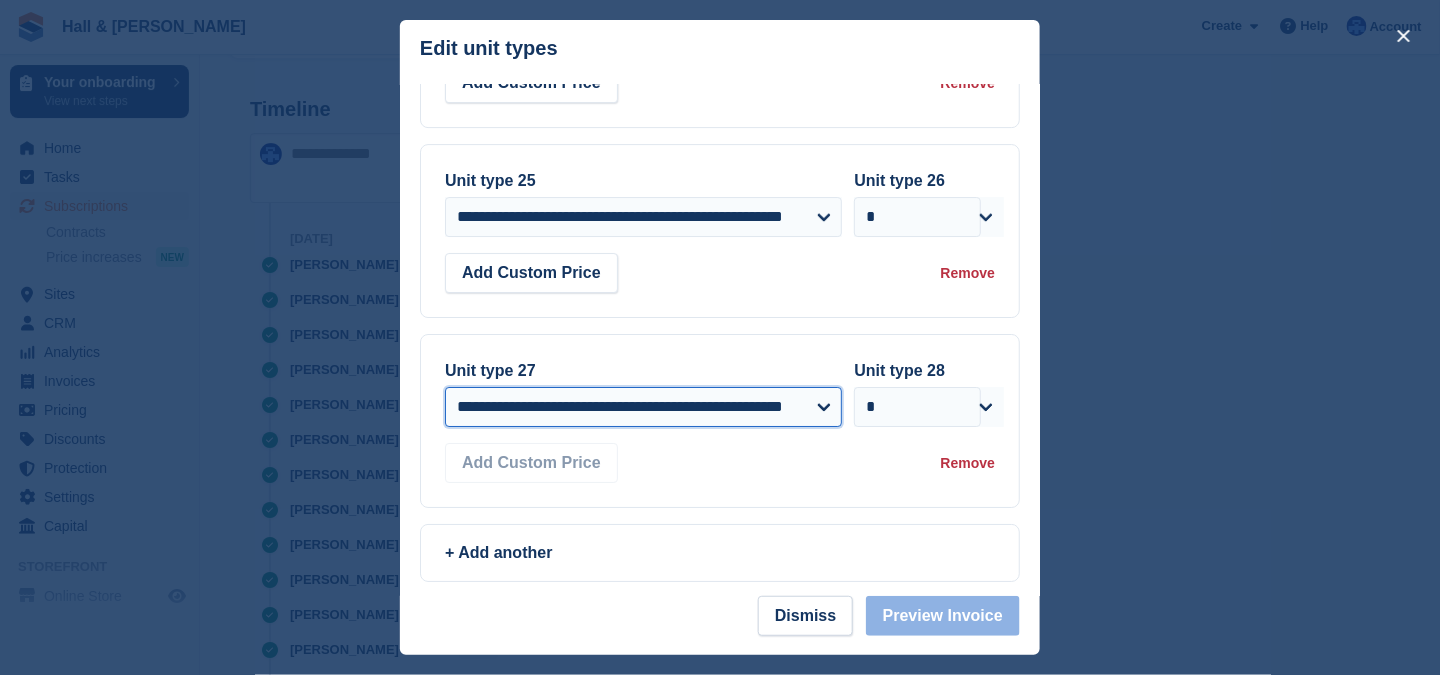 click on "**********" at bounding box center (643, 407) 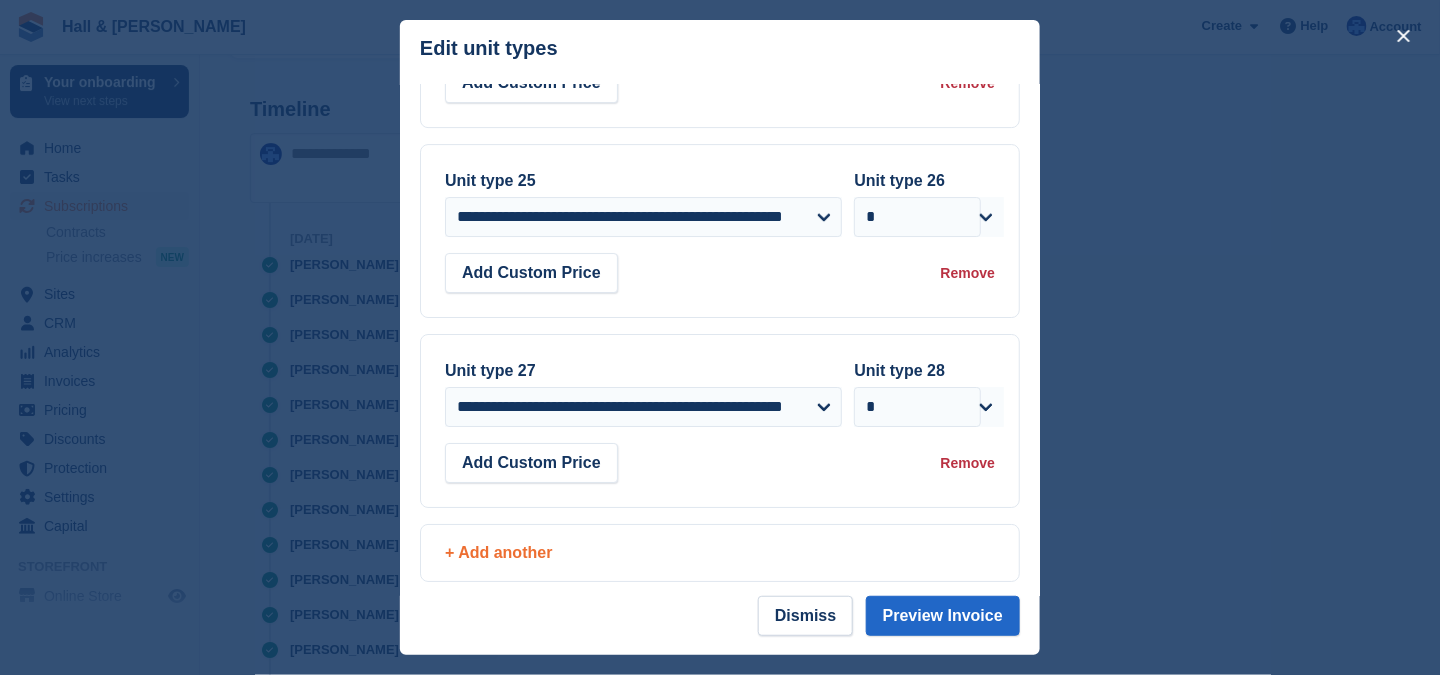 click on "+ Add another" at bounding box center (720, 553) 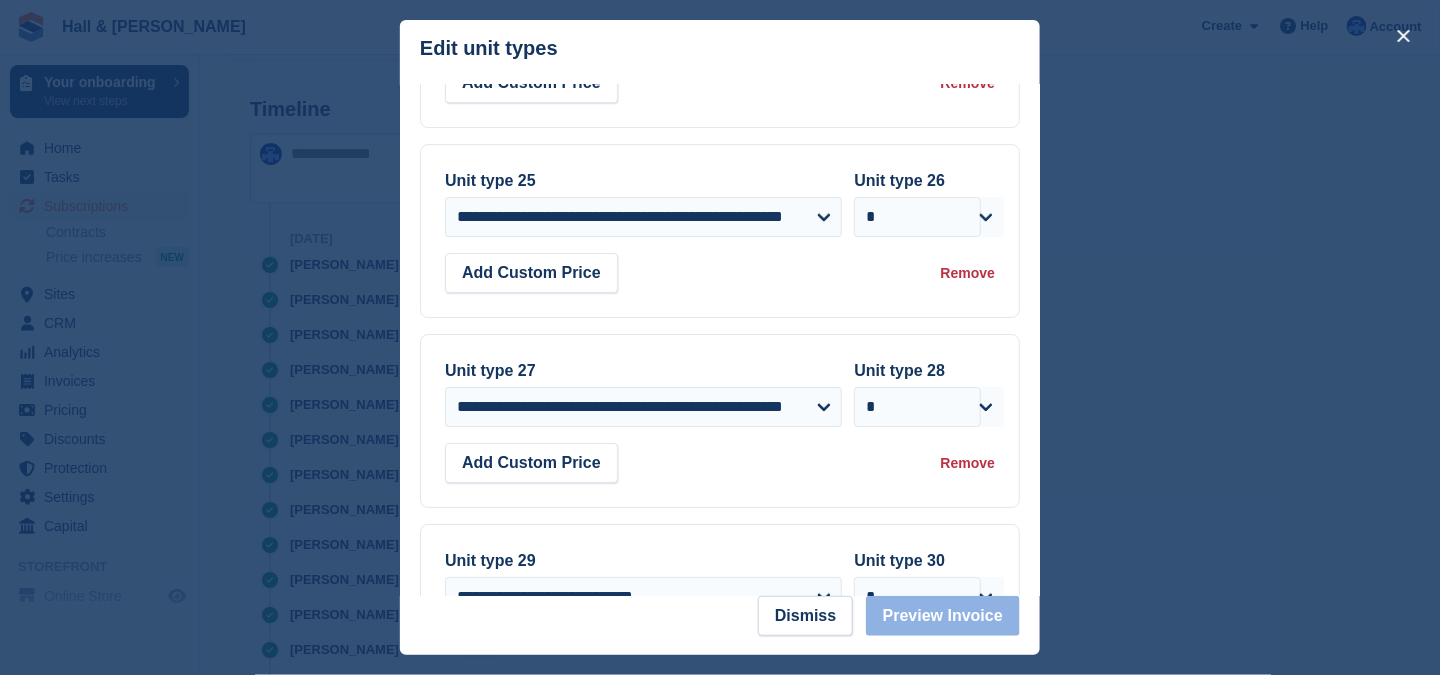 scroll, scrollTop: 2410, scrollLeft: 0, axis: vertical 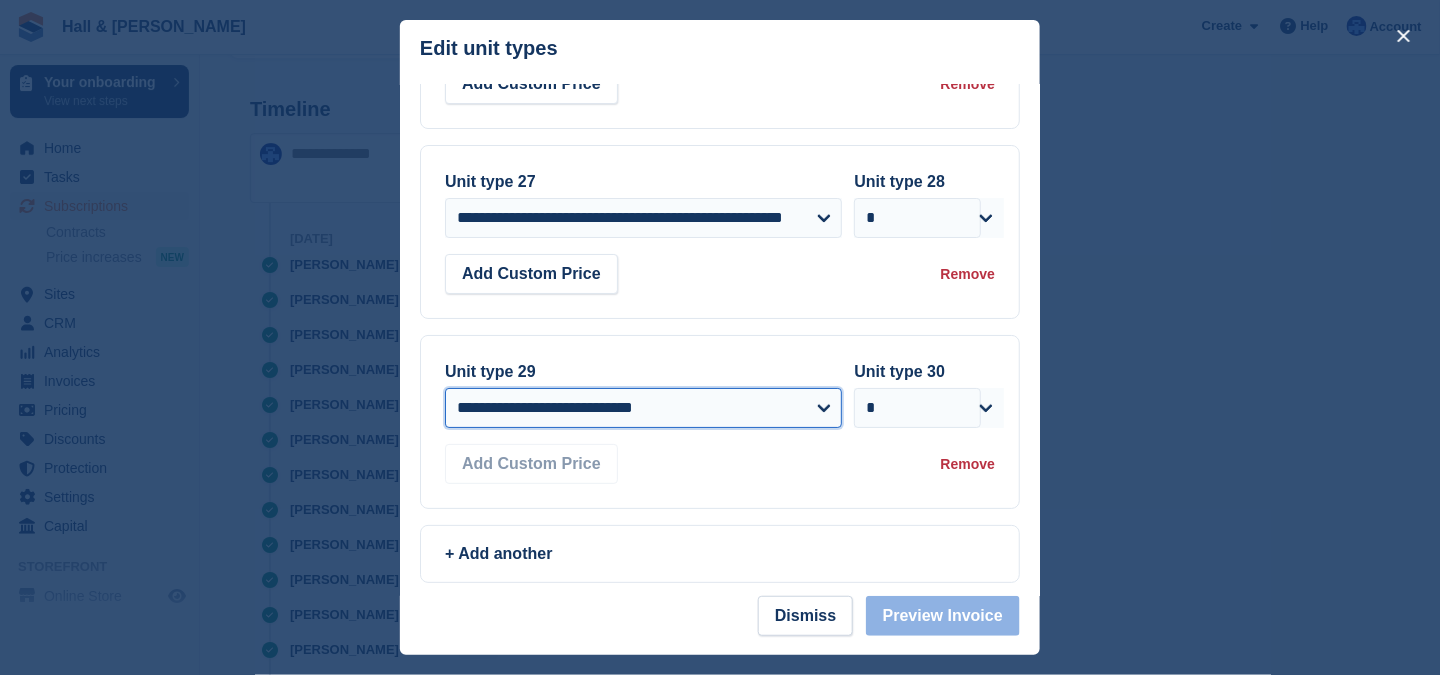 click on "**********" at bounding box center (643, 408) 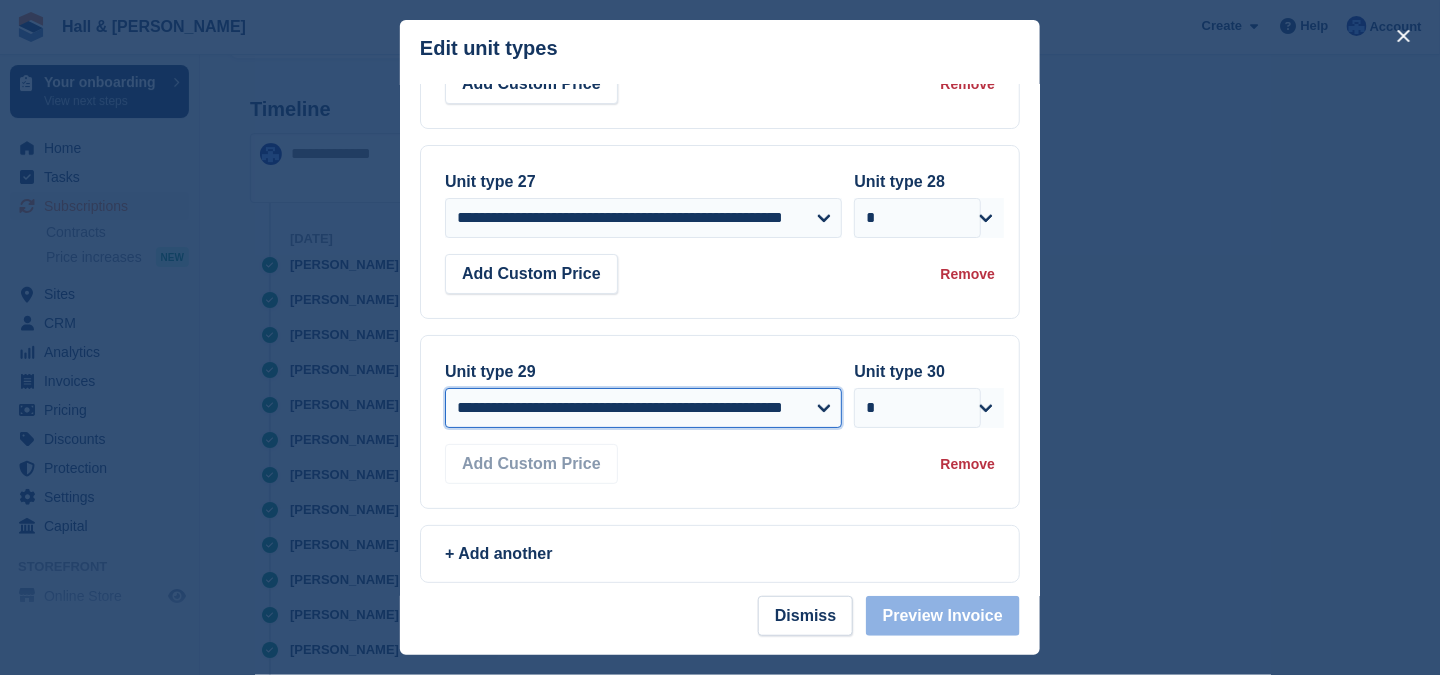 click on "**********" at bounding box center (643, 408) 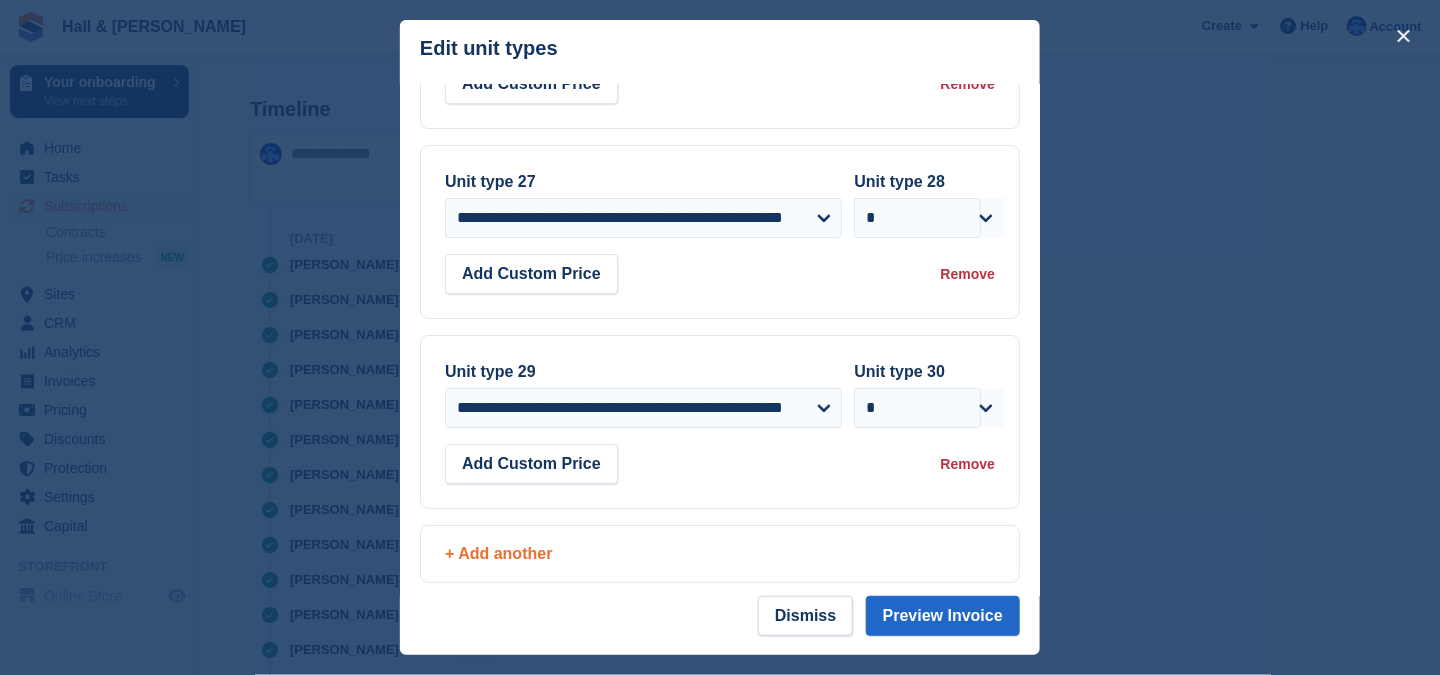 click on "+ Add another" at bounding box center (720, 554) 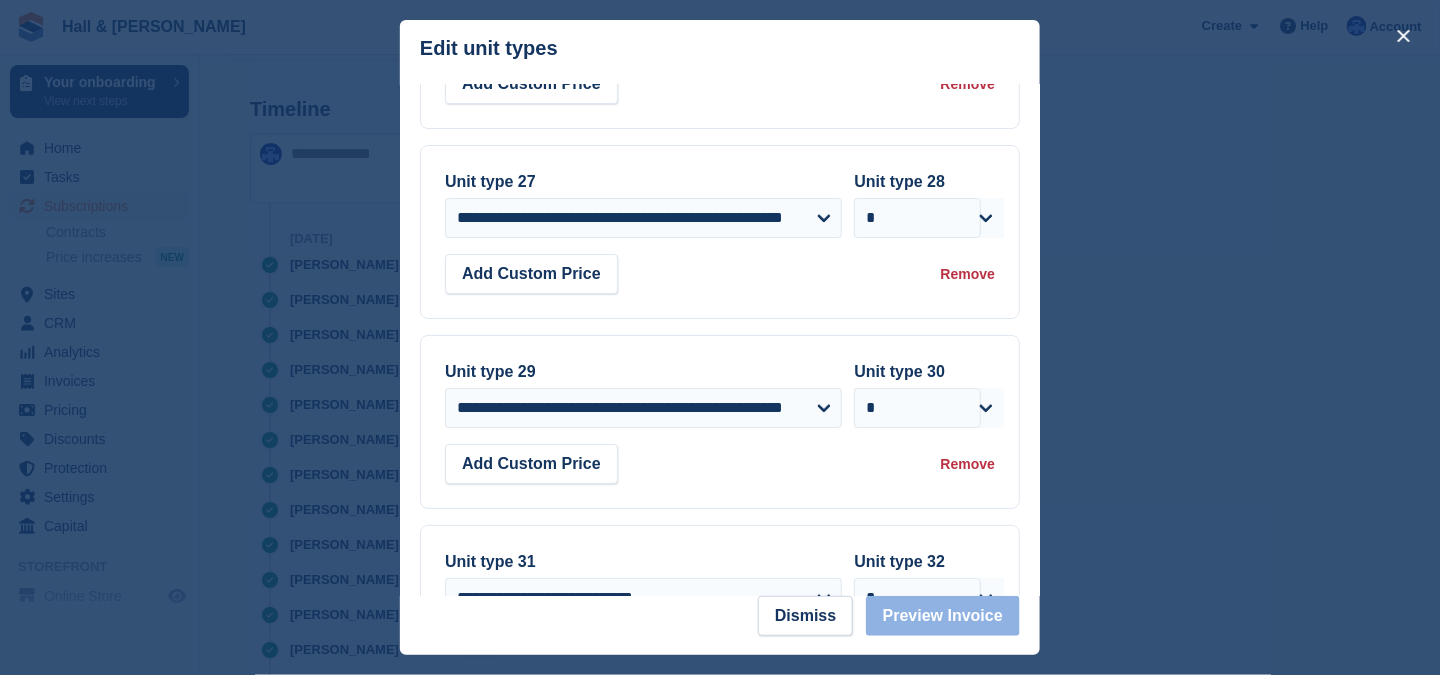 scroll, scrollTop: 2600, scrollLeft: 0, axis: vertical 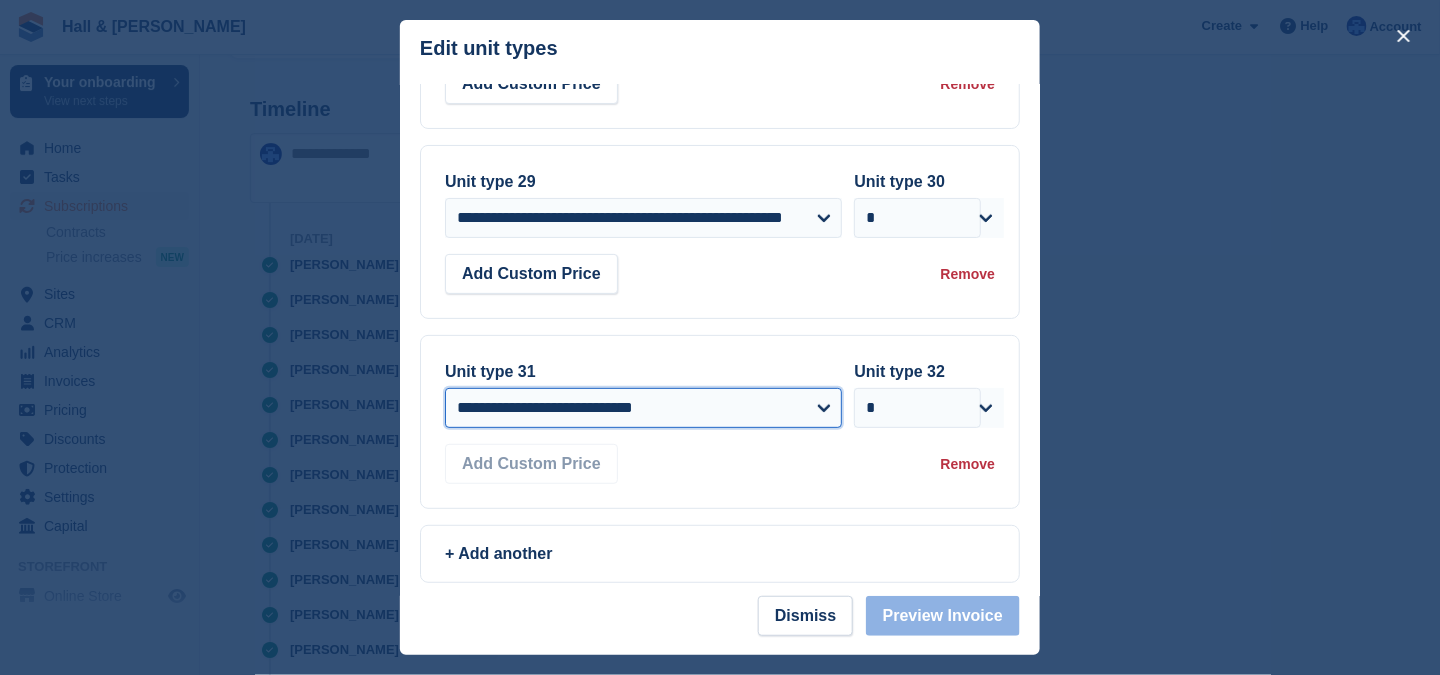 click on "**********" at bounding box center [643, 408] 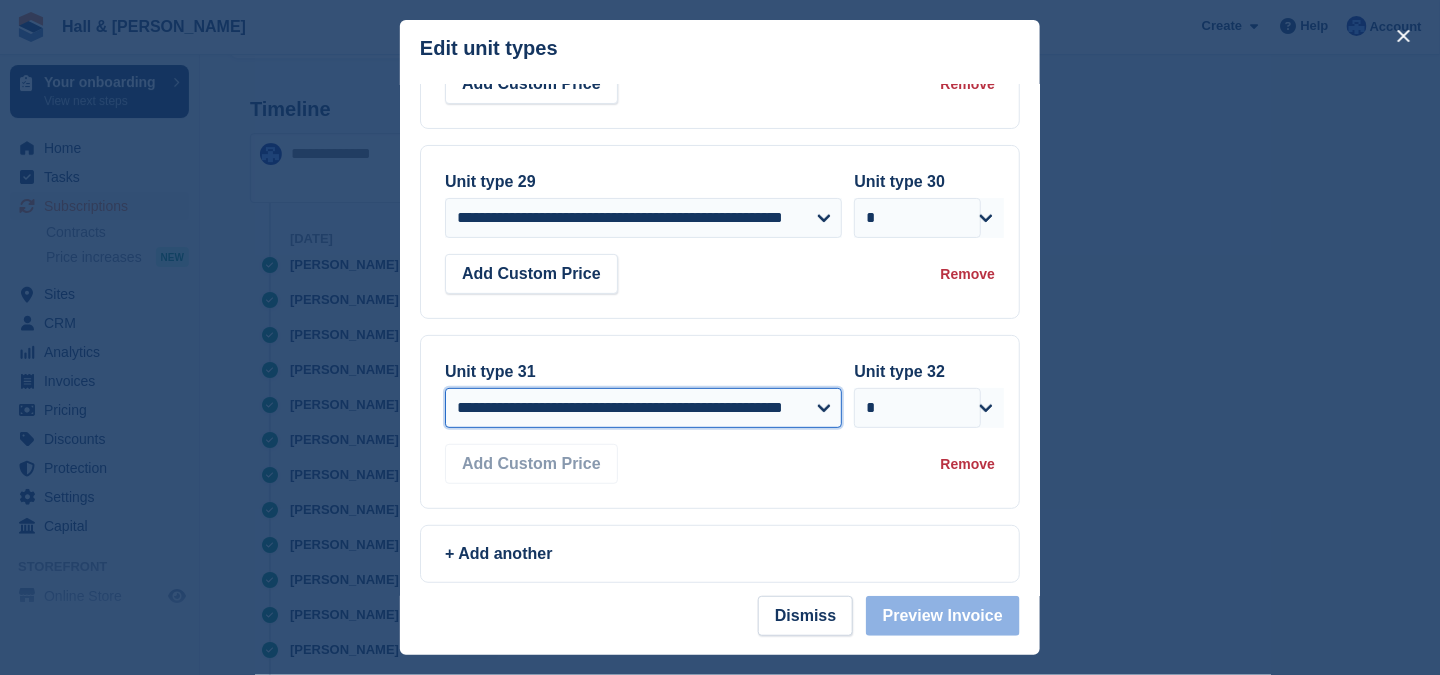 click on "**********" at bounding box center [643, 408] 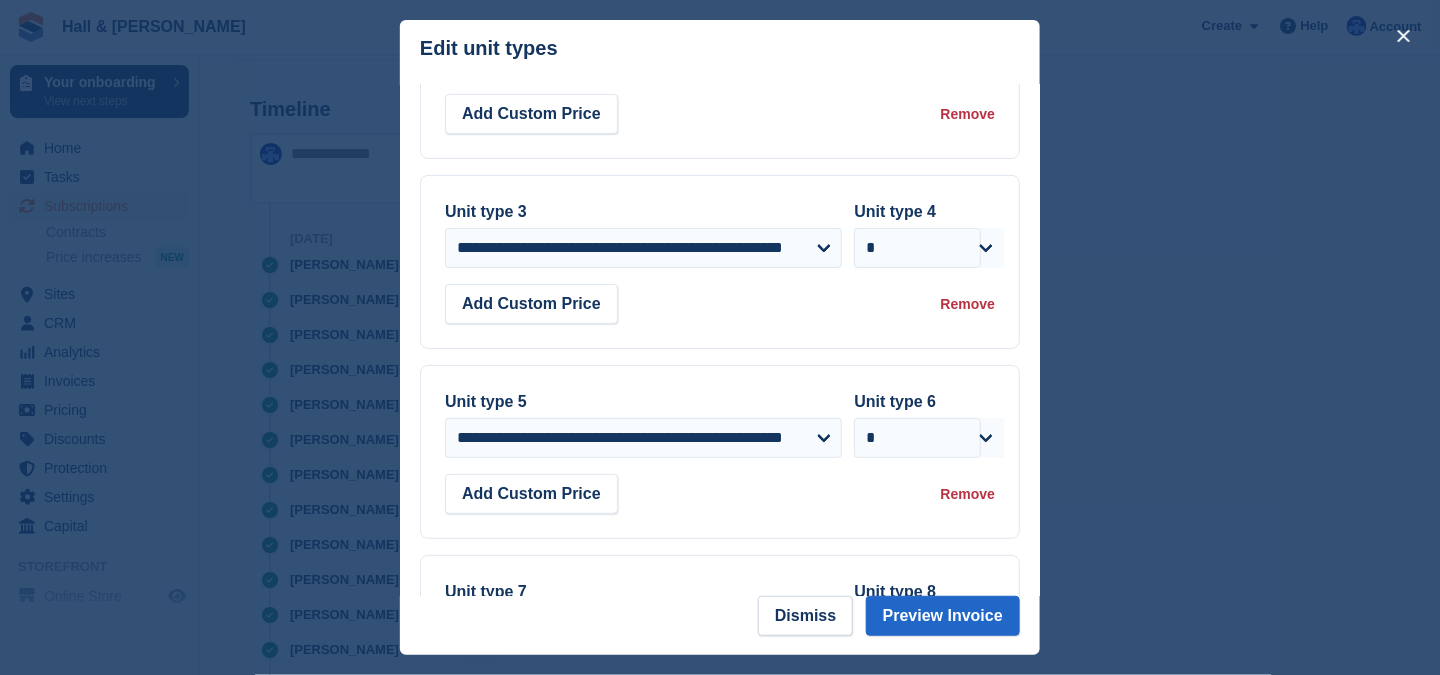 scroll, scrollTop: 0, scrollLeft: 0, axis: both 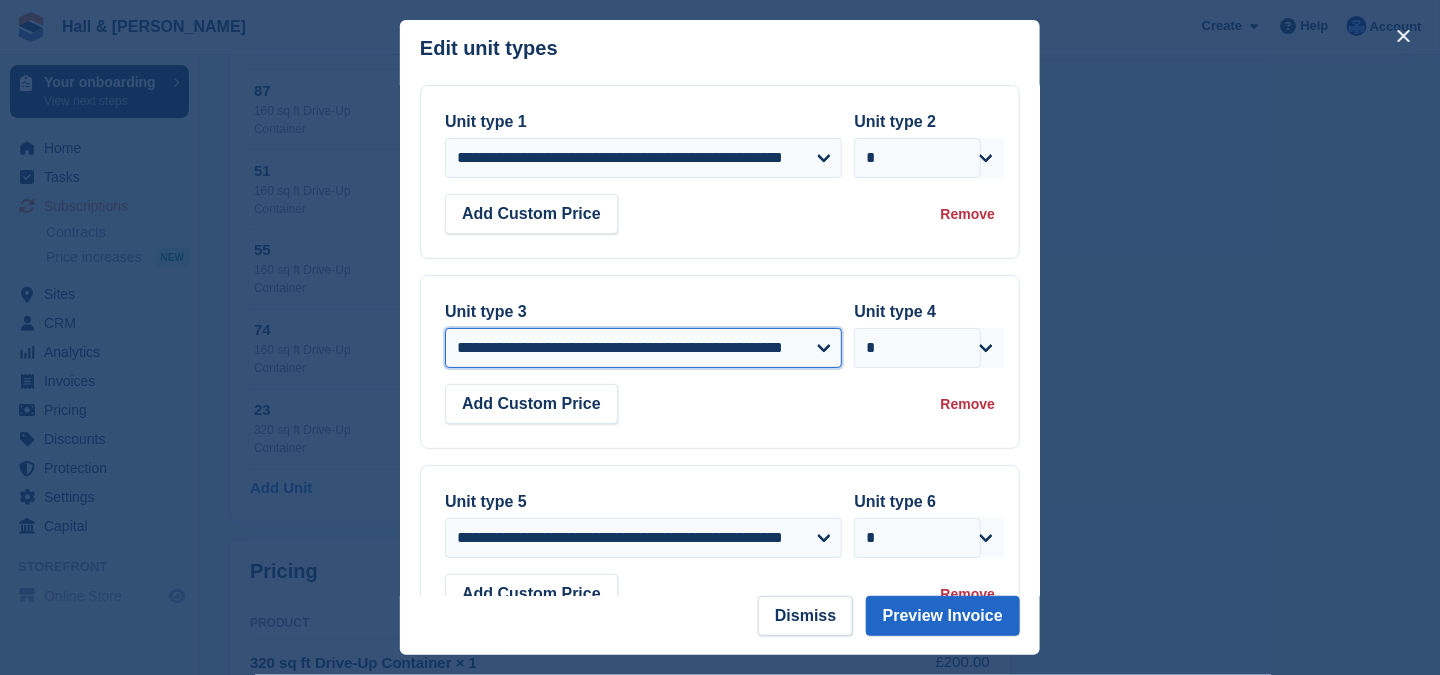 click on "**********" at bounding box center (643, 348) 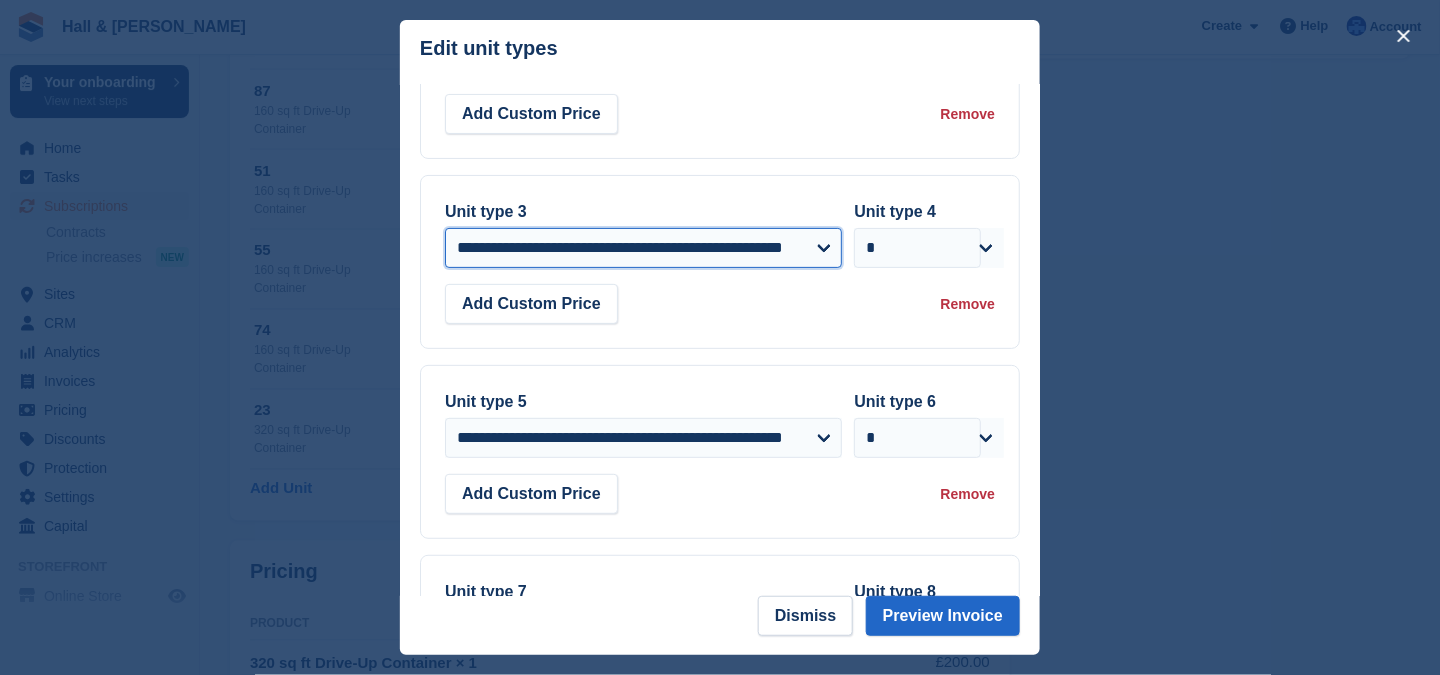 scroll, scrollTop: 200, scrollLeft: 0, axis: vertical 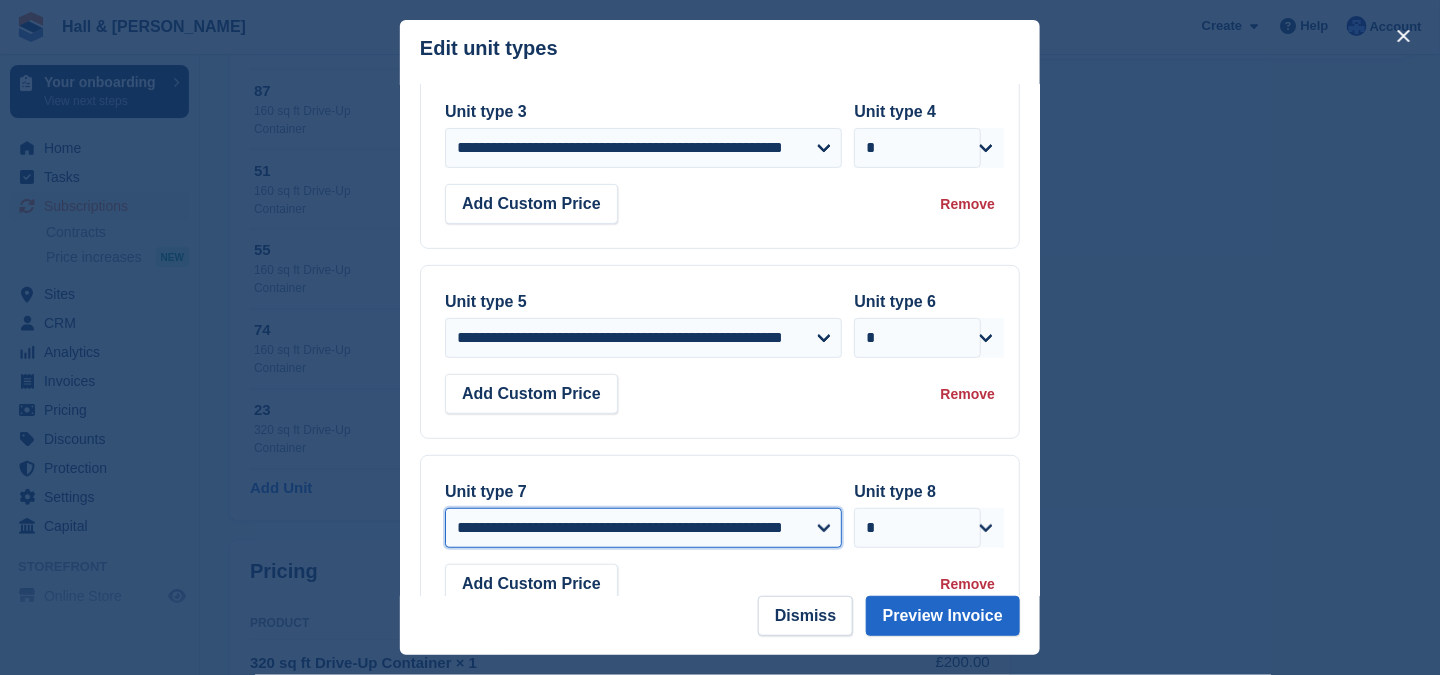 click on "**********" at bounding box center [643, 528] 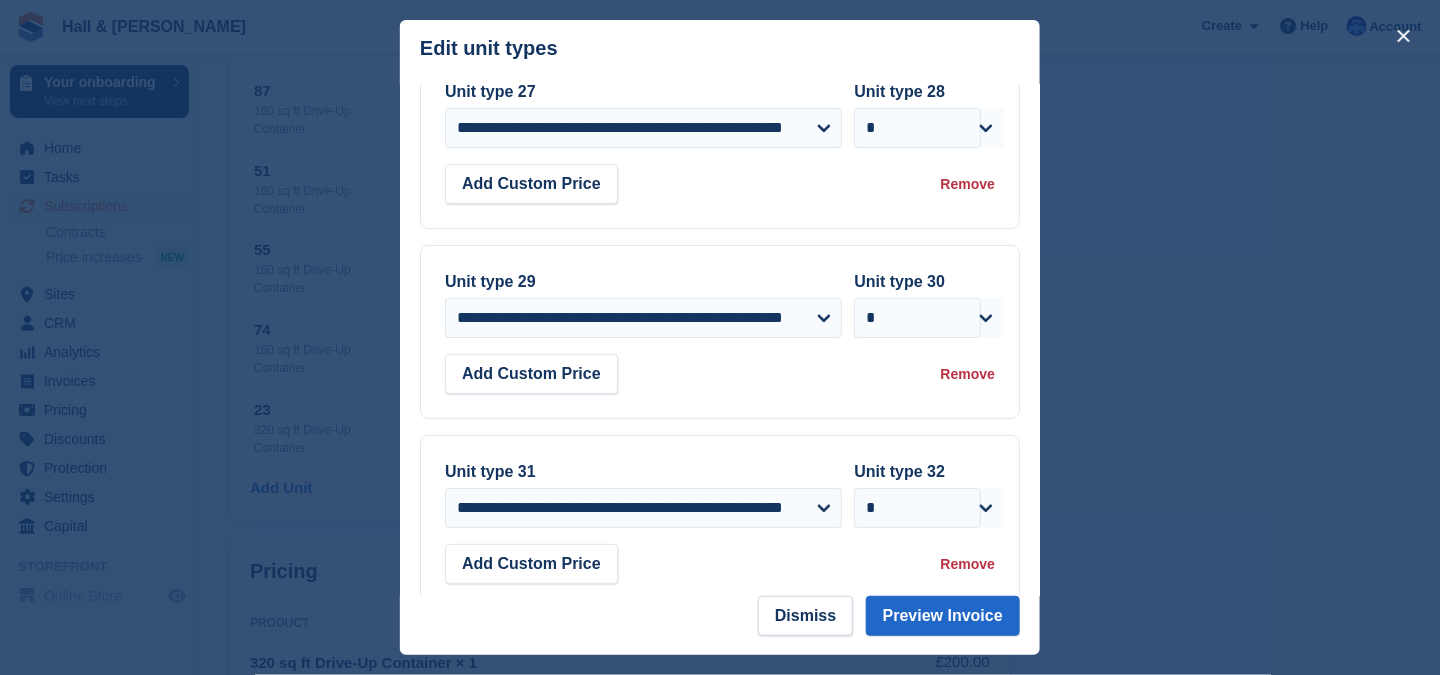 scroll, scrollTop: 2600, scrollLeft: 0, axis: vertical 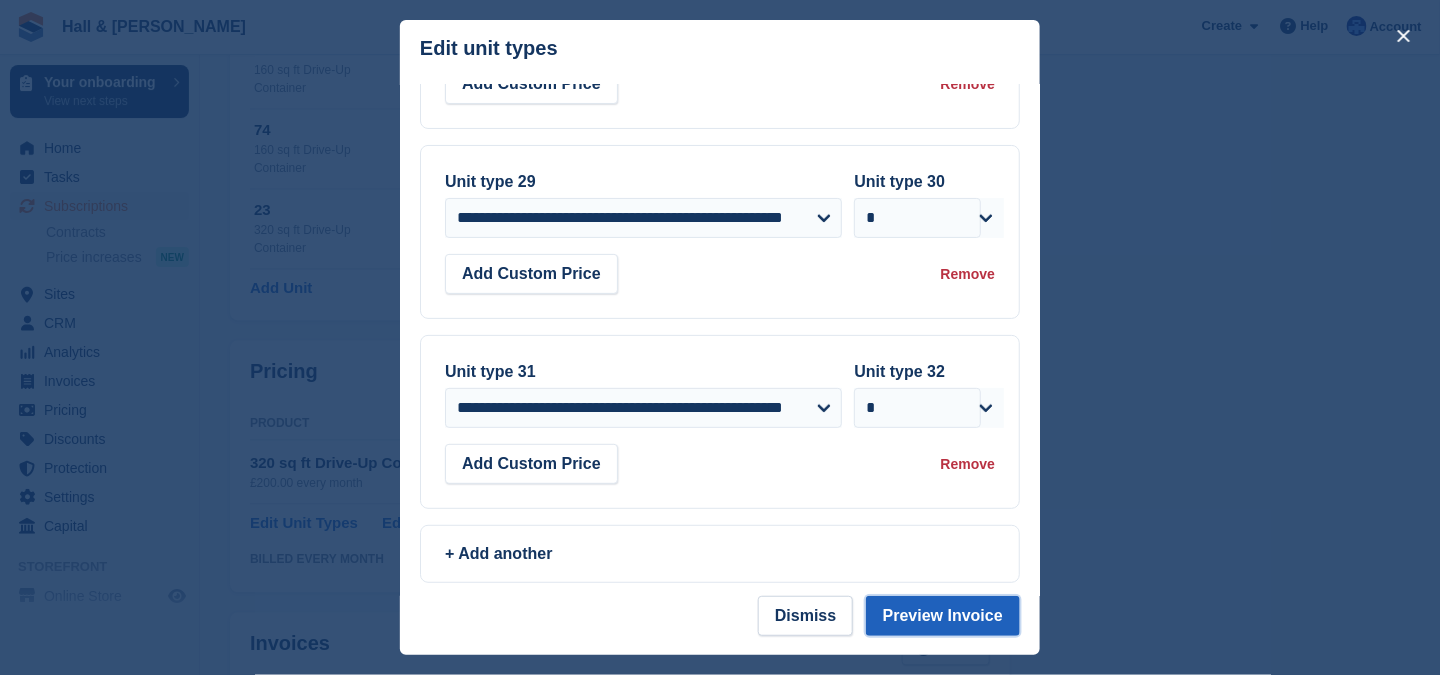 click on "Preview Invoice" at bounding box center (943, 616) 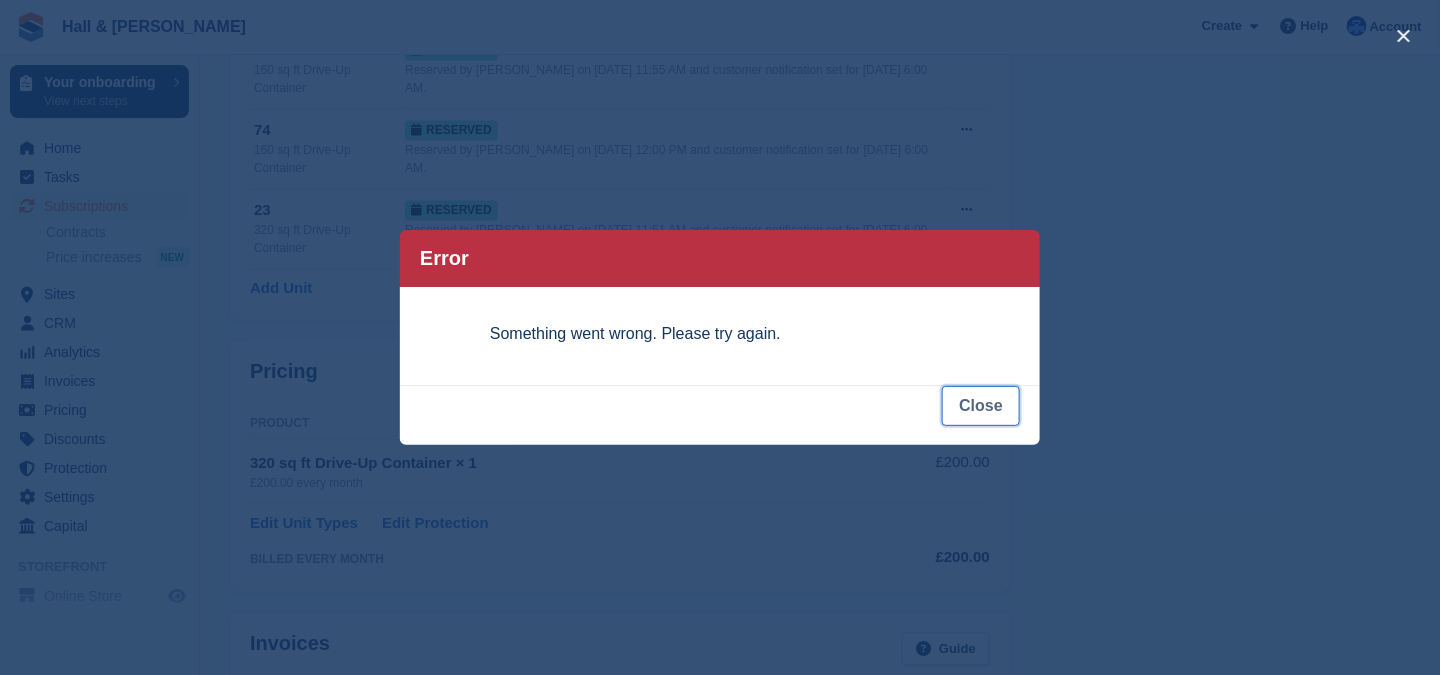 click on "Close" at bounding box center (981, 406) 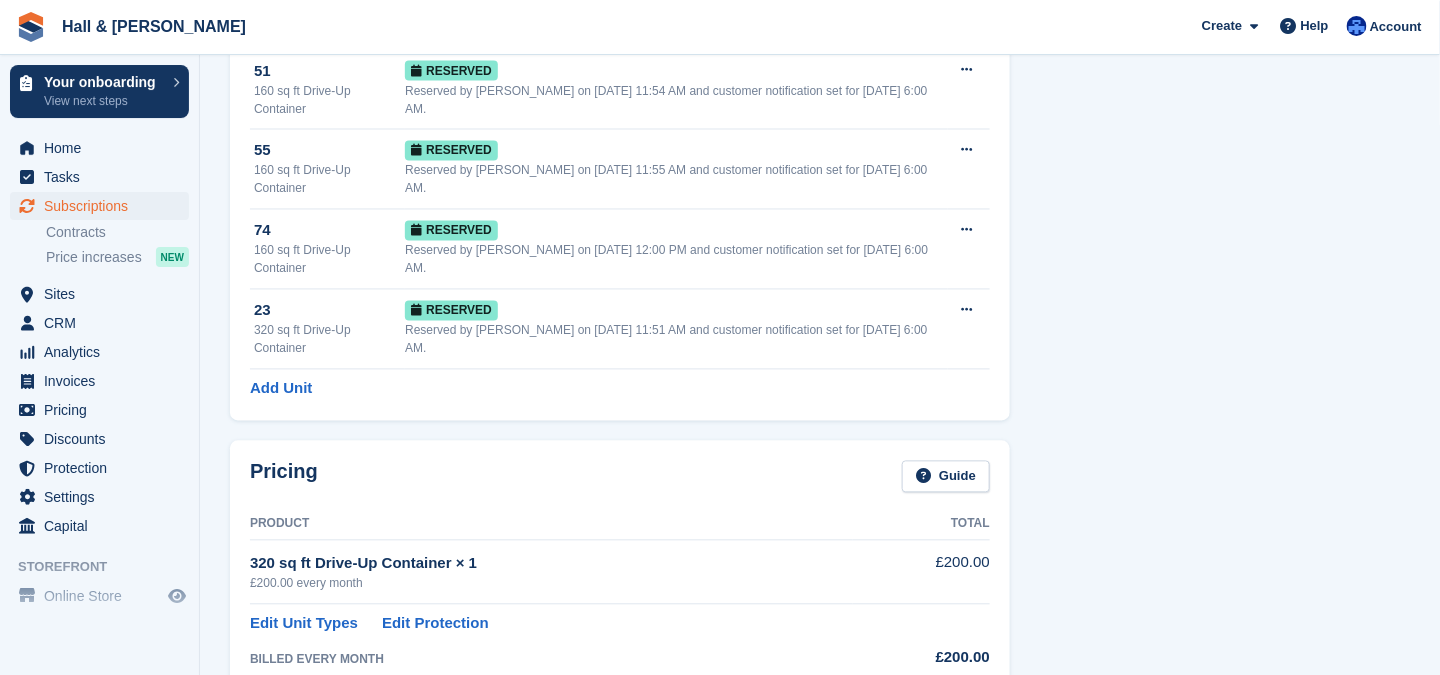 scroll, scrollTop: 1046, scrollLeft: 0, axis: vertical 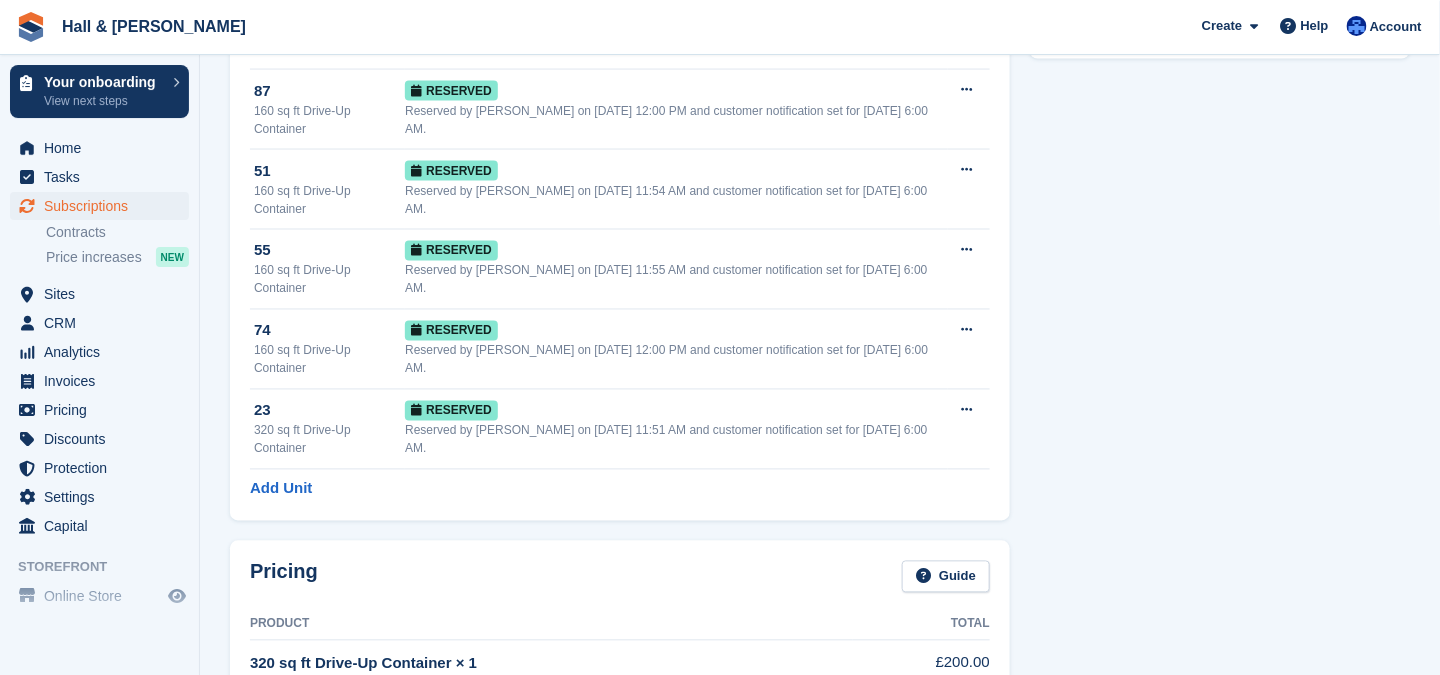 click on "Edit Unit Types" at bounding box center [304, 724] 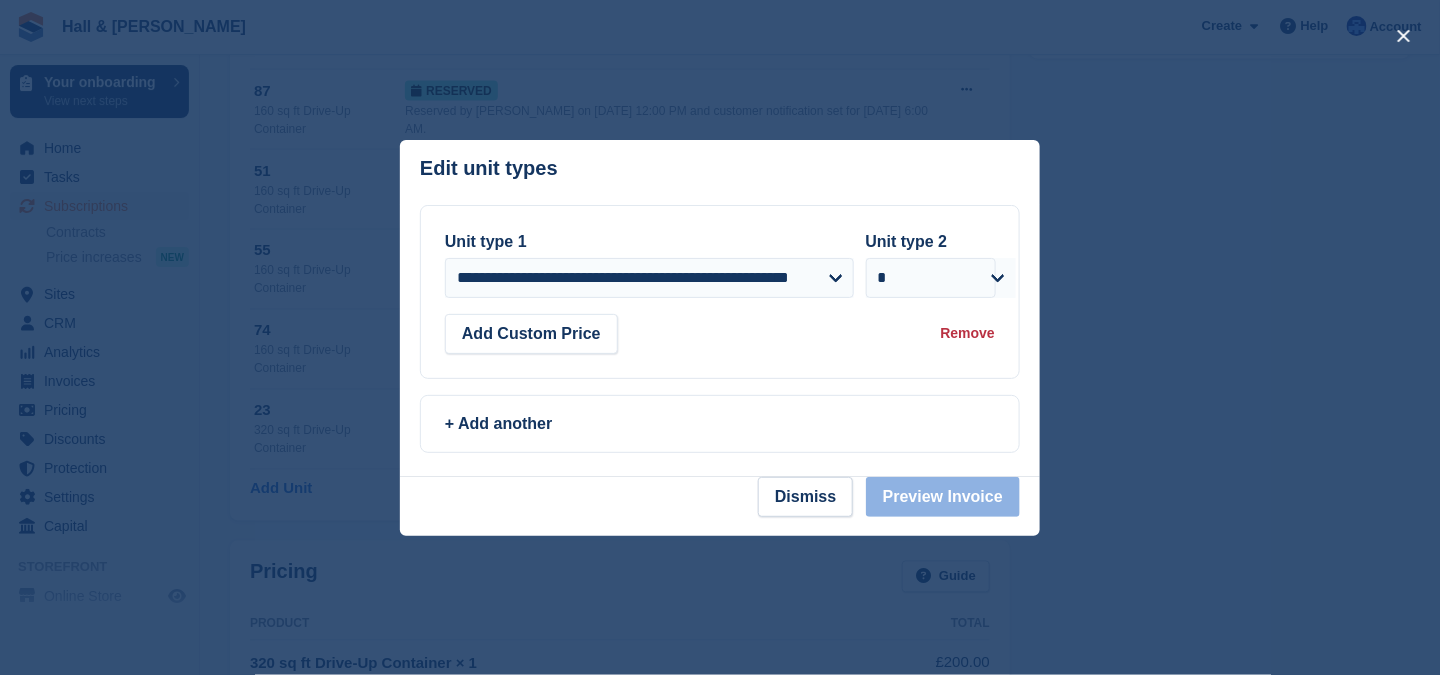 click at bounding box center [720, 337] 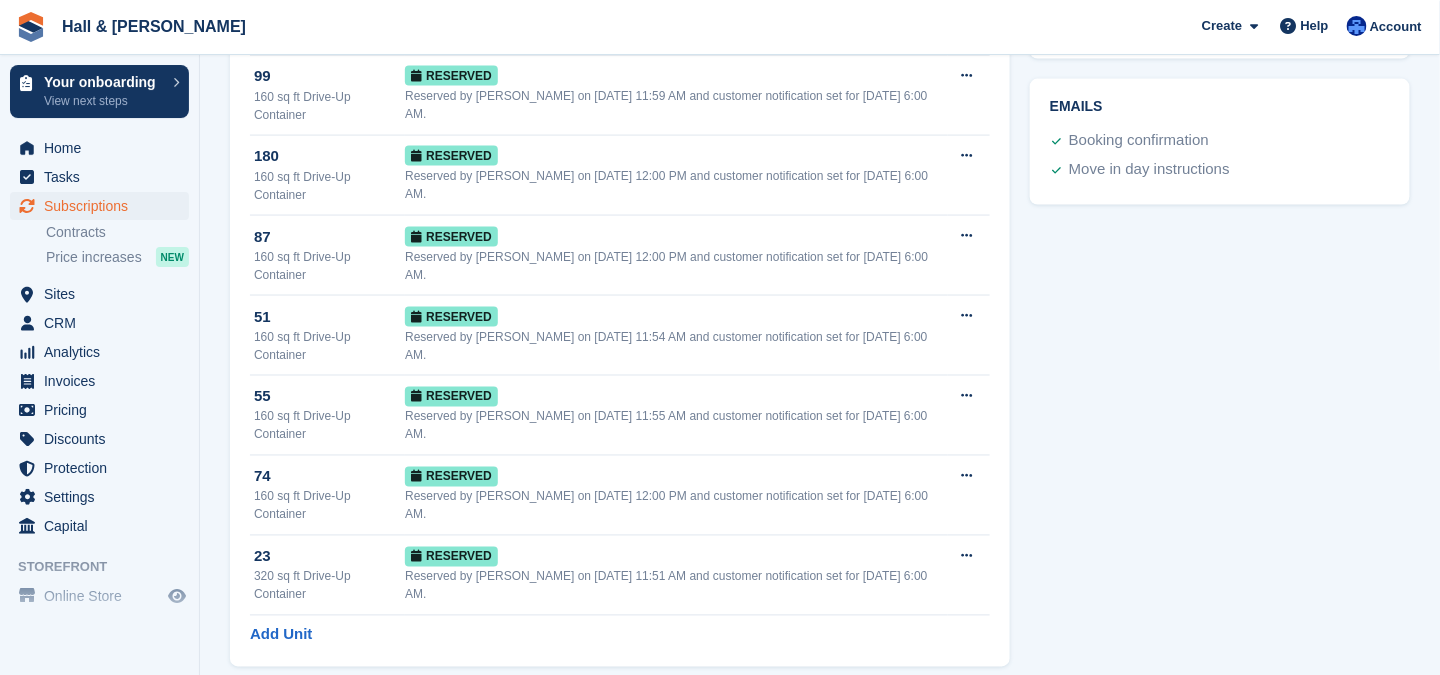scroll, scrollTop: 1000, scrollLeft: 0, axis: vertical 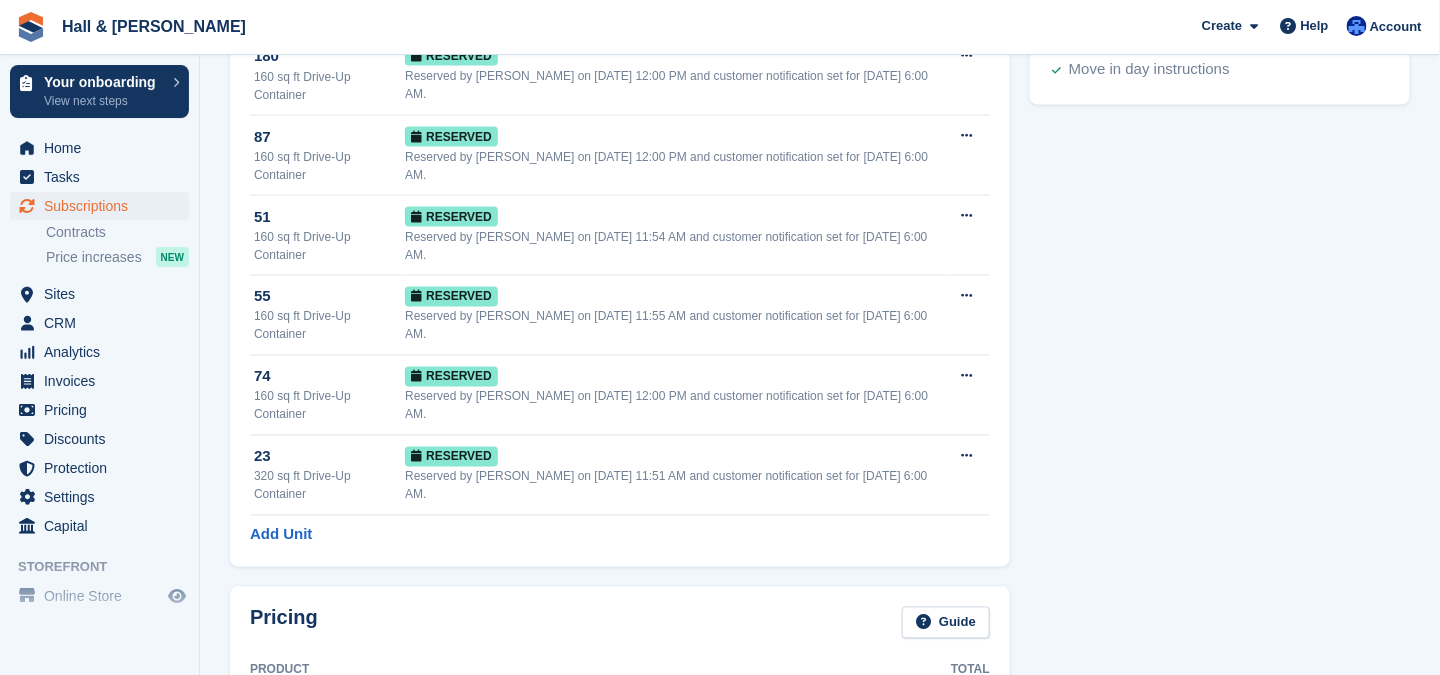 click on "Edit Unit Types" at bounding box center (304, 770) 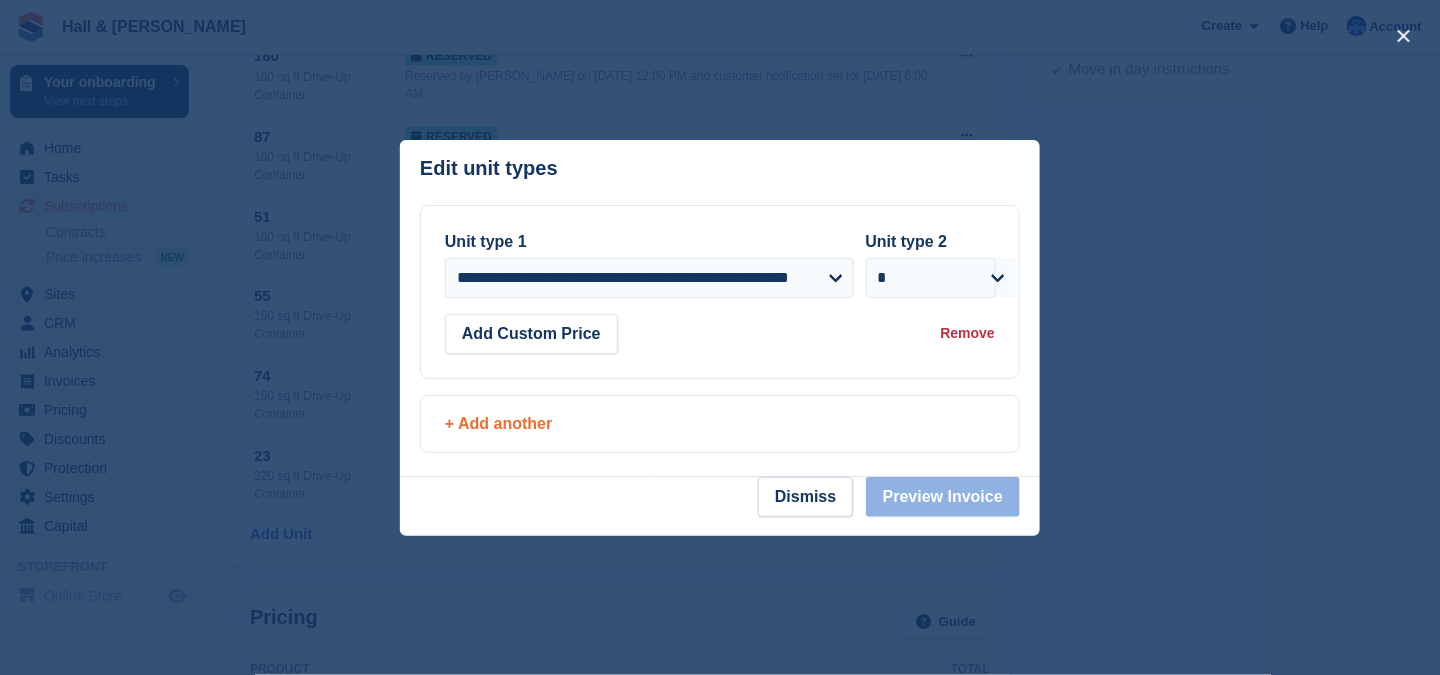 click on "+ Add another" at bounding box center (720, 424) 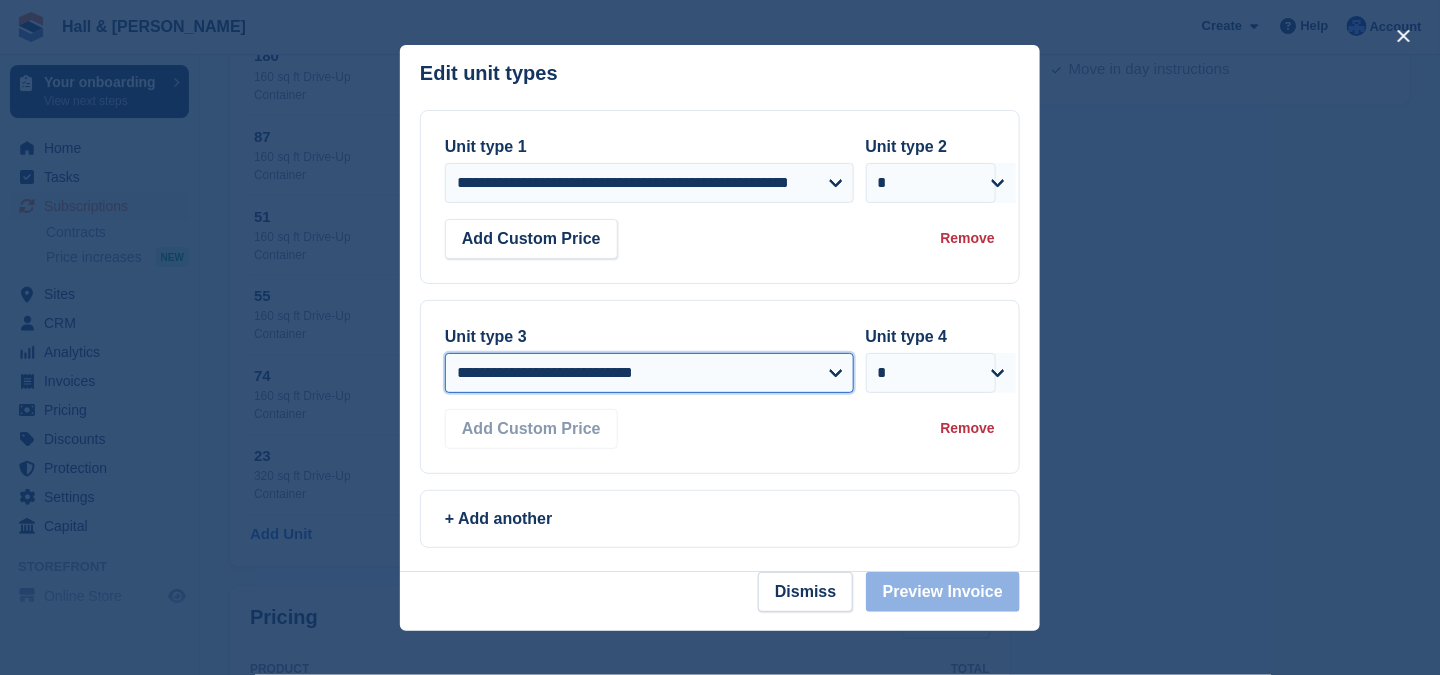 click on "**********" at bounding box center (649, 373) 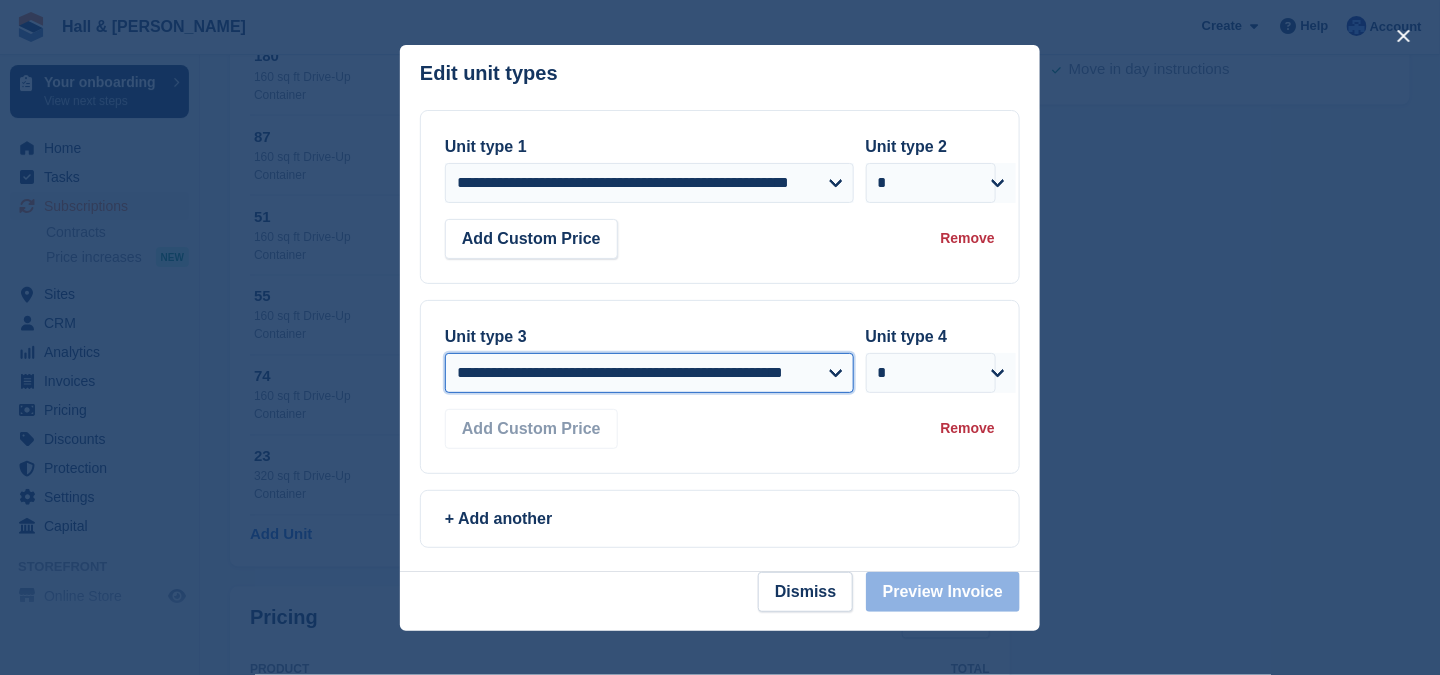 click on "**********" at bounding box center (649, 373) 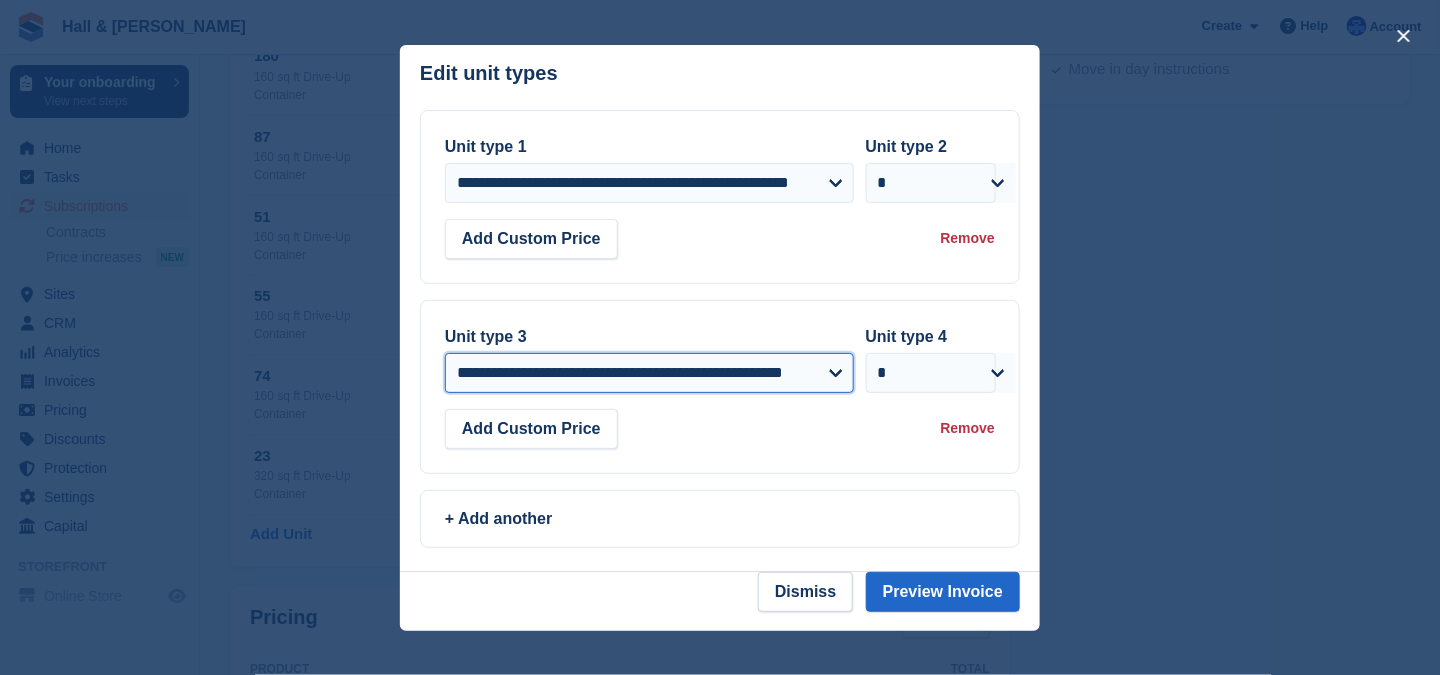 scroll, scrollTop: 1100, scrollLeft: 0, axis: vertical 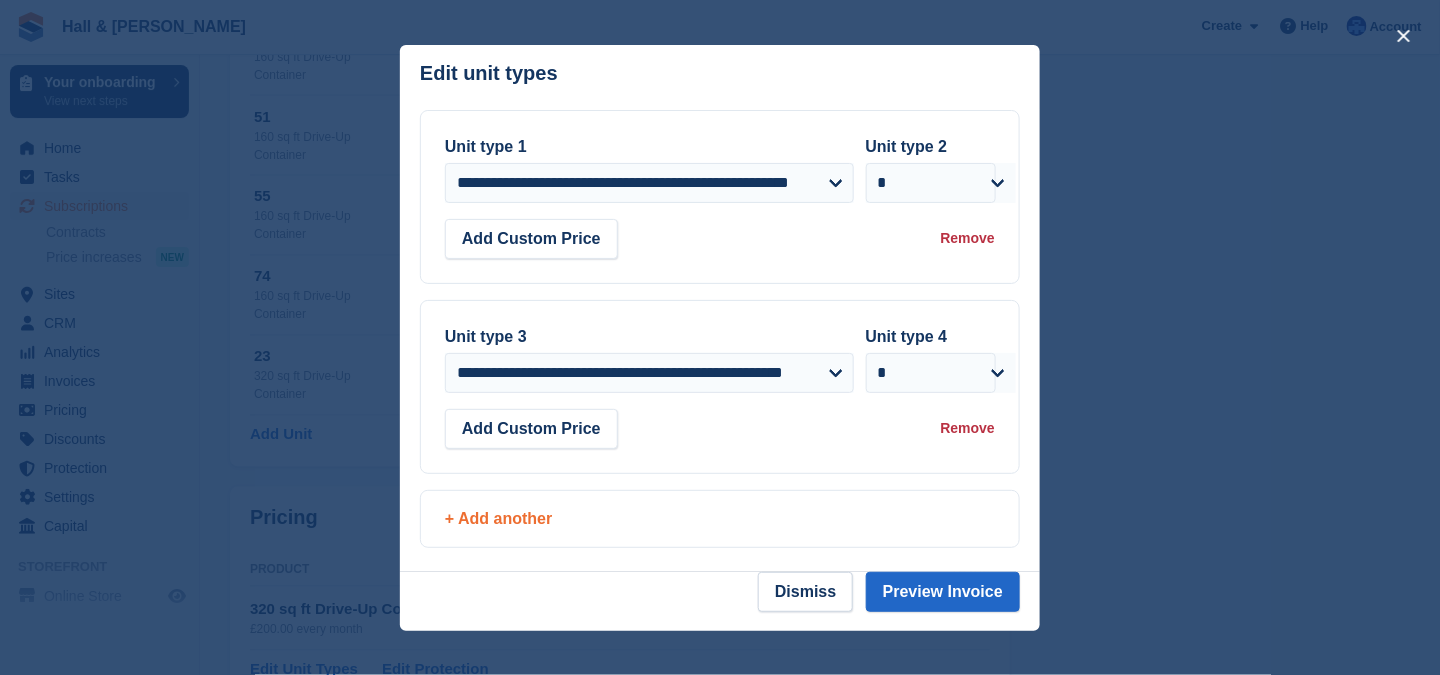 click on "+ Add another" at bounding box center (720, 519) 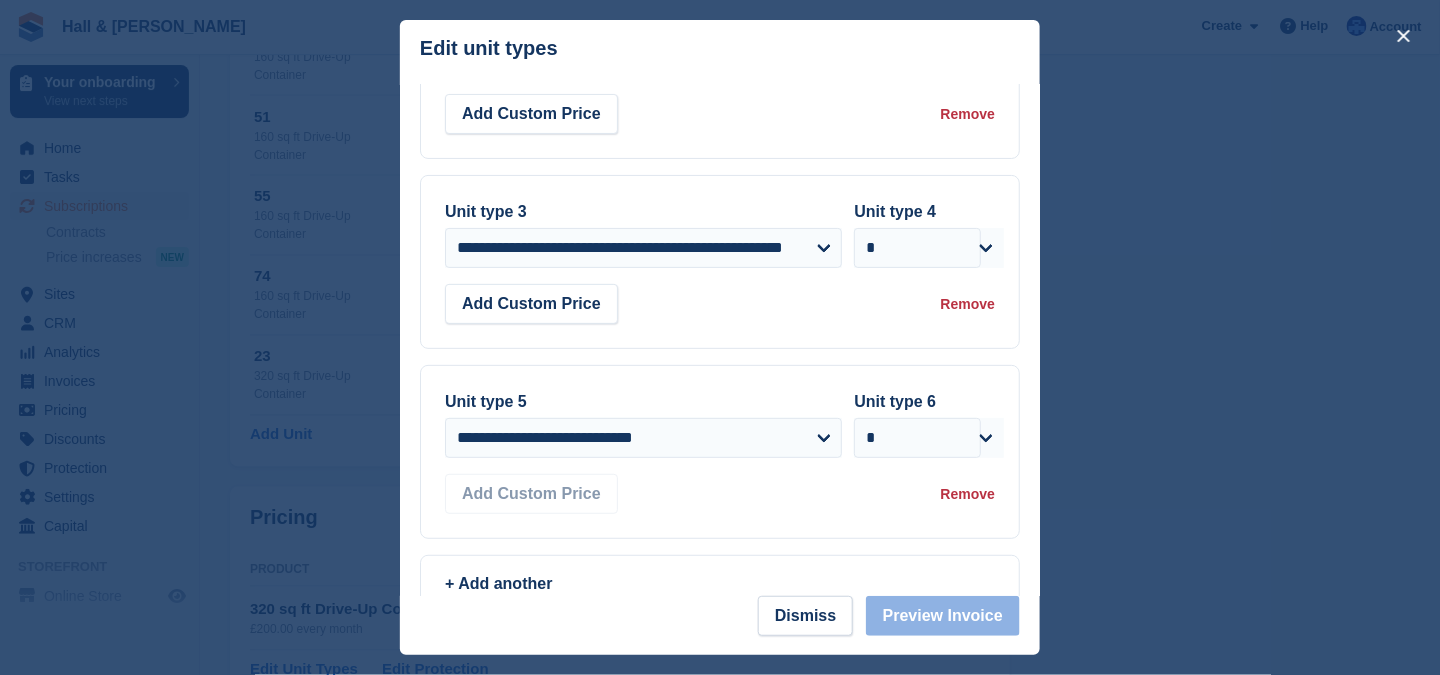 scroll, scrollTop: 141, scrollLeft: 0, axis: vertical 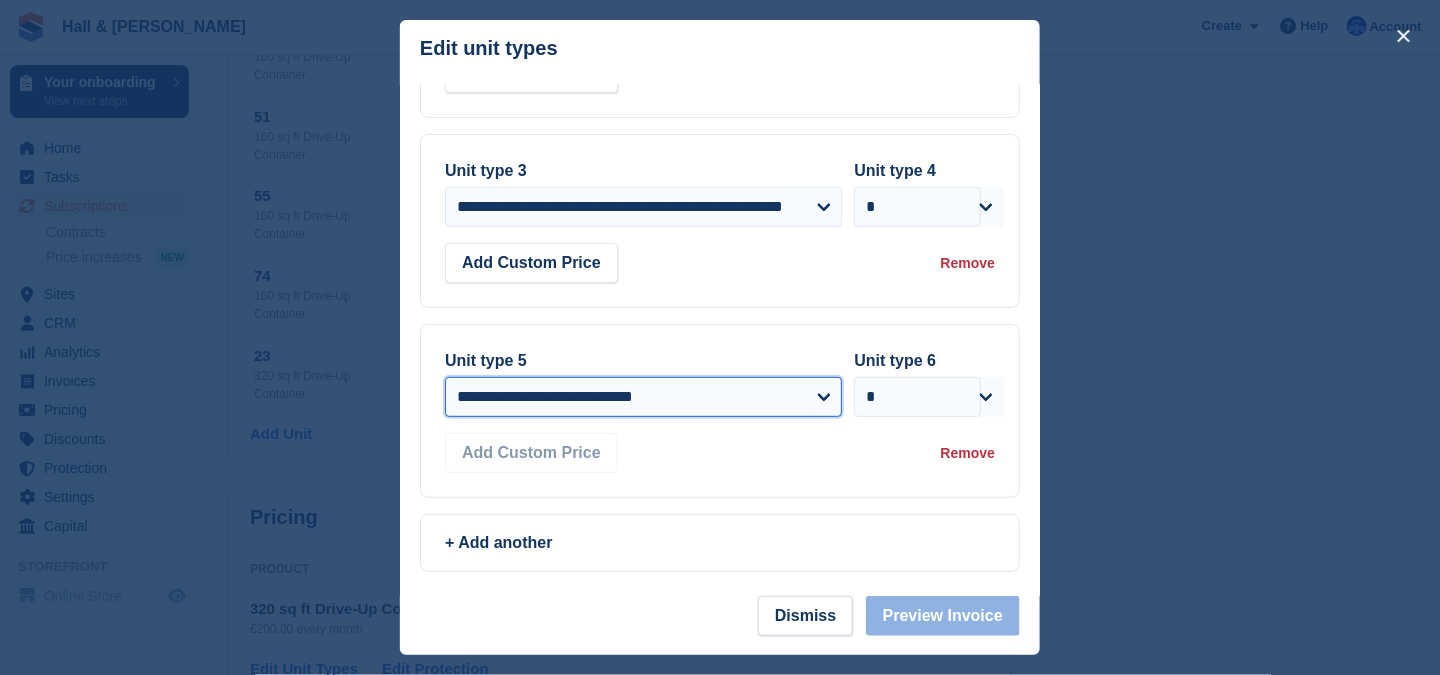 click on "**********" at bounding box center [643, 397] 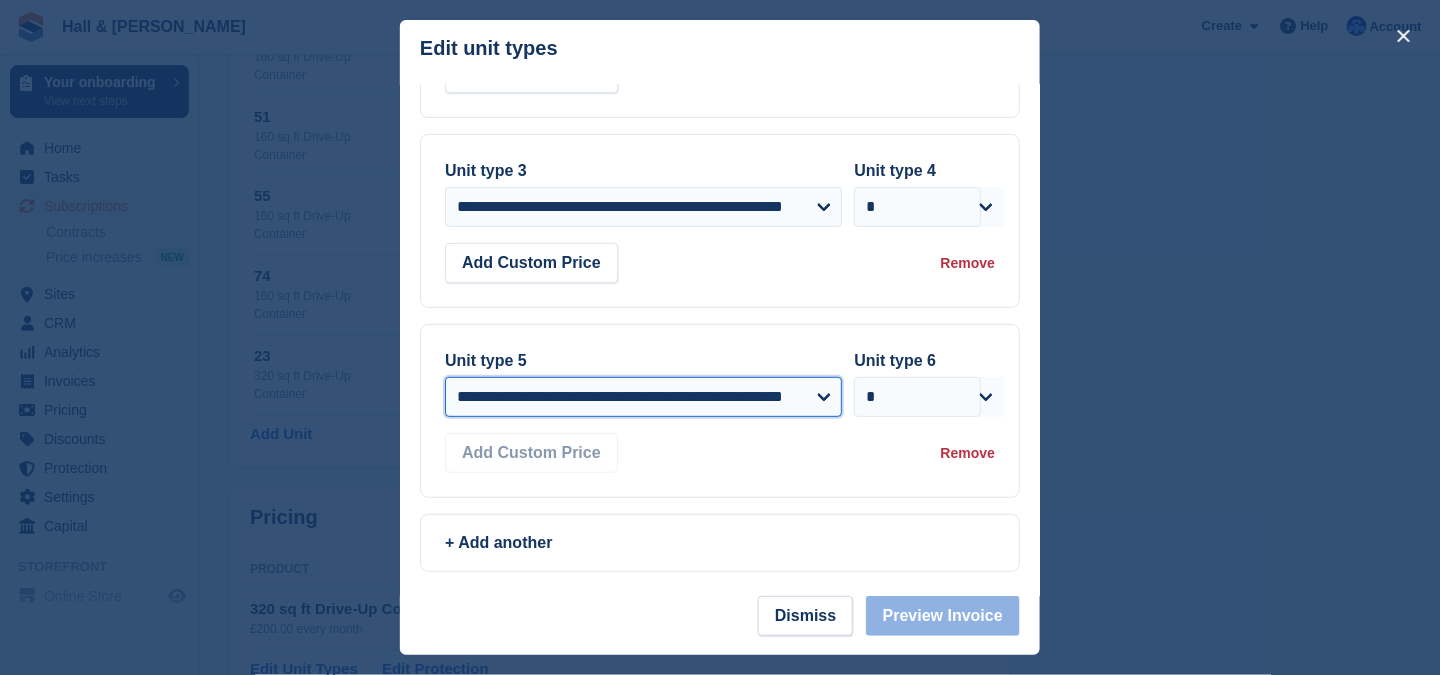 click on "**********" at bounding box center (643, 397) 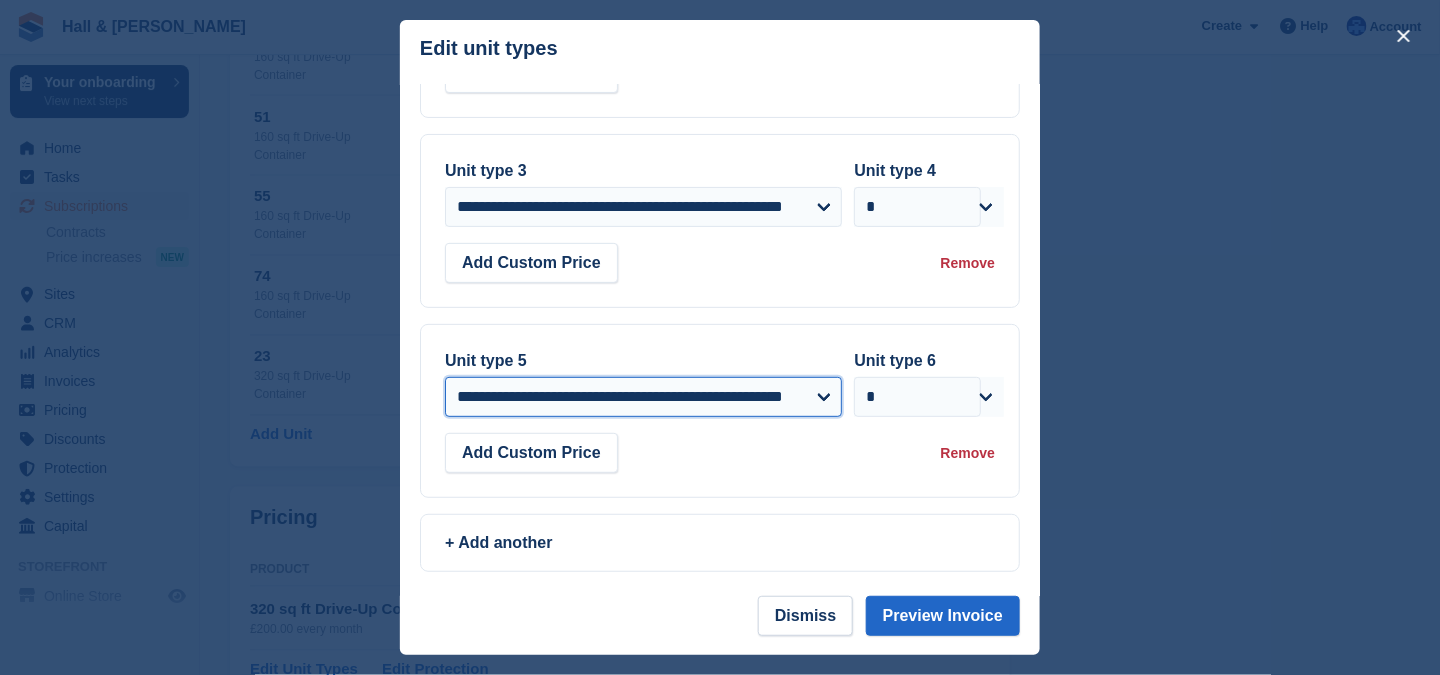 scroll, scrollTop: 1300, scrollLeft: 0, axis: vertical 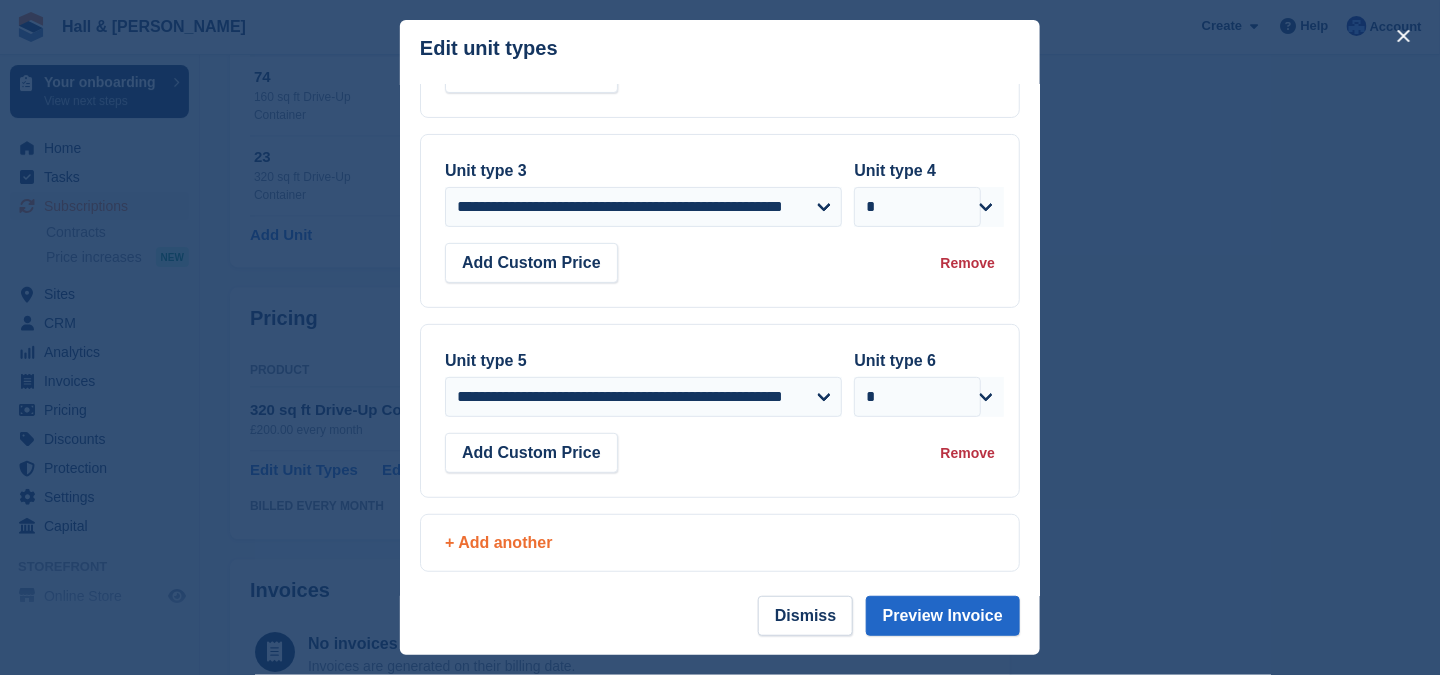 click on "+ Add another" at bounding box center [720, 543] 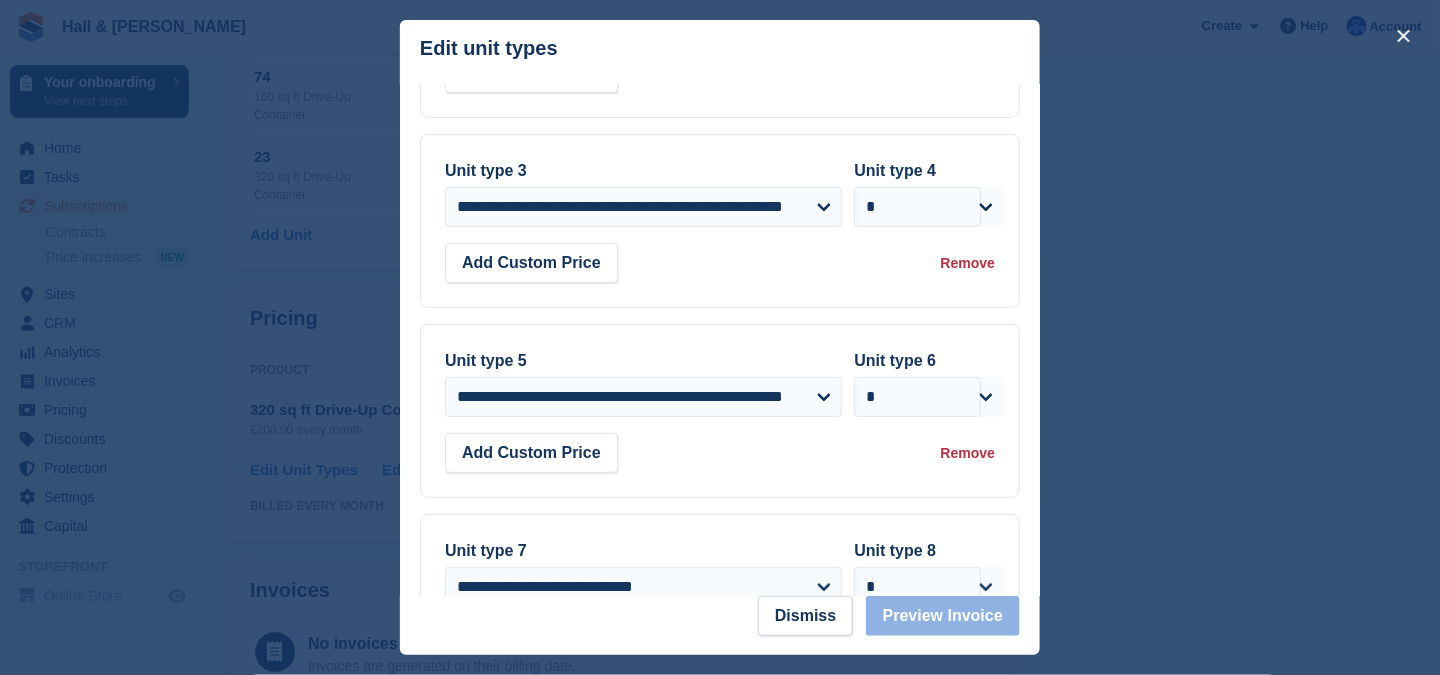scroll, scrollTop: 330, scrollLeft: 0, axis: vertical 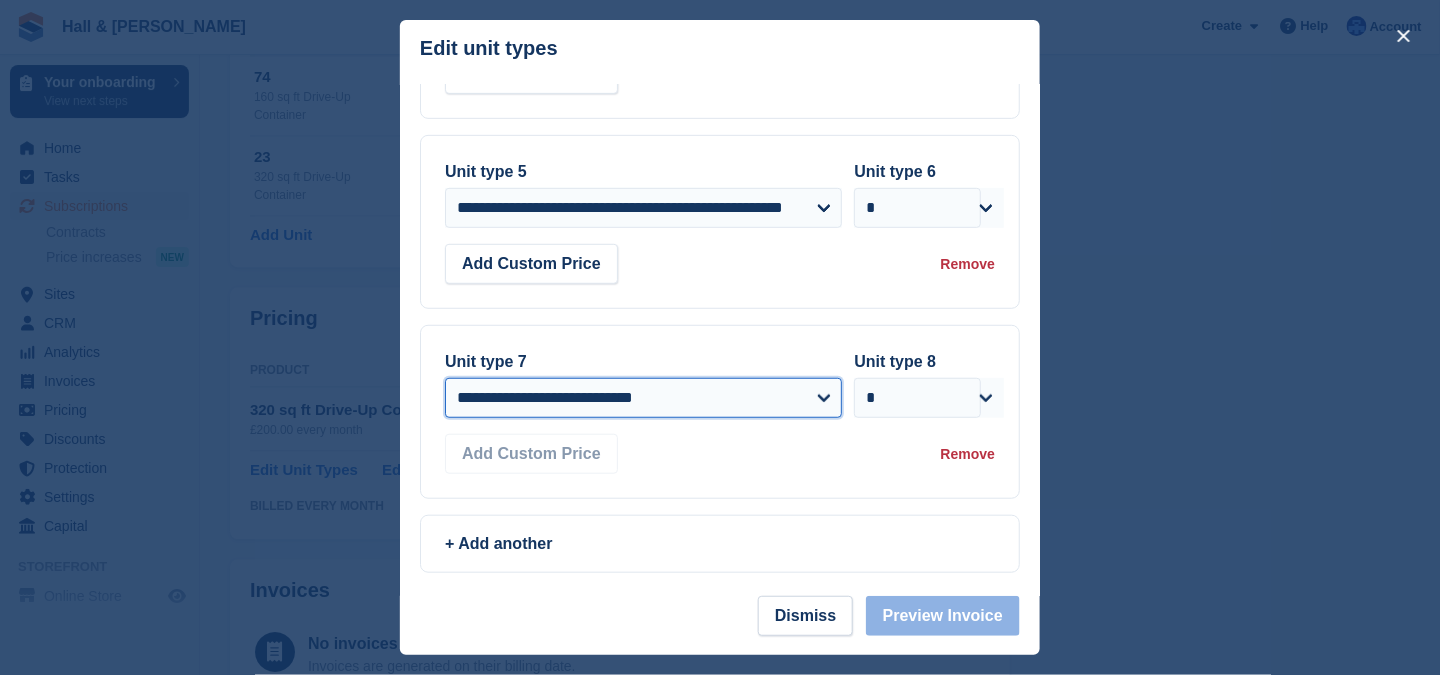 click on "**********" at bounding box center [643, 398] 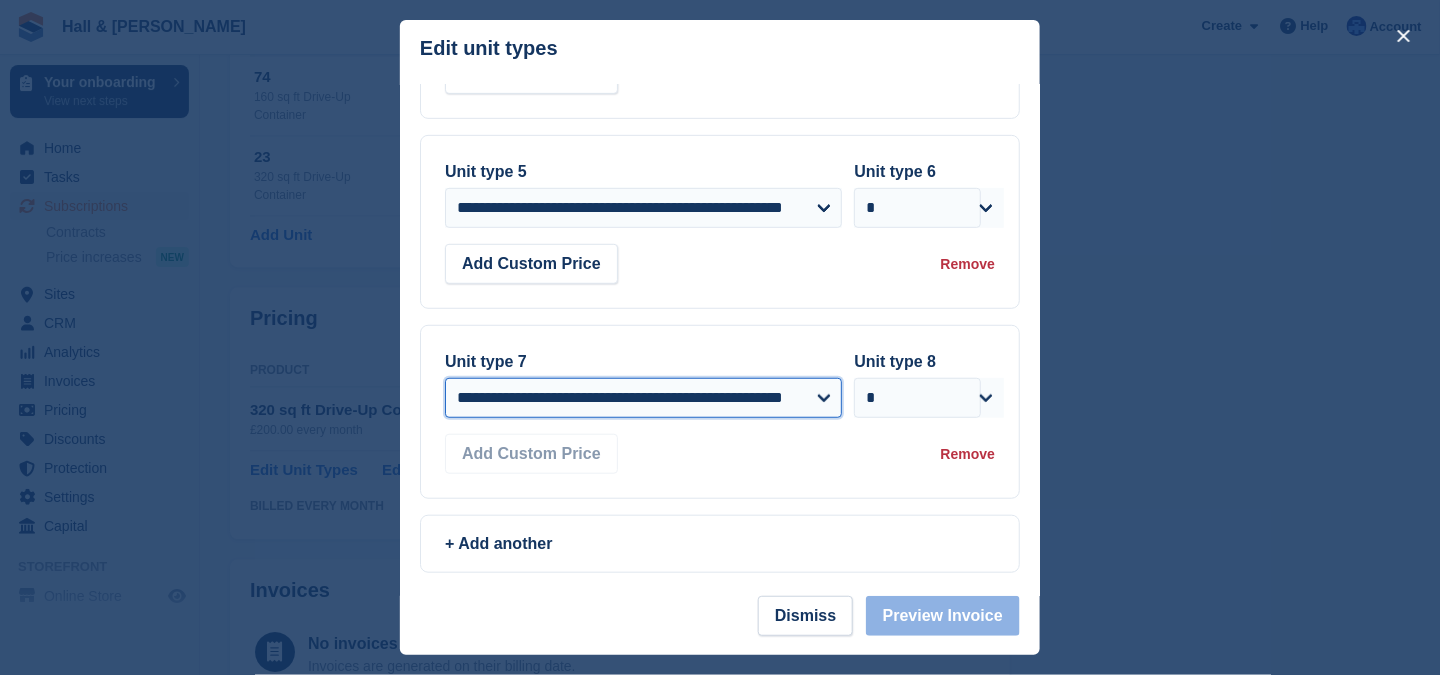 click on "**********" at bounding box center [643, 398] 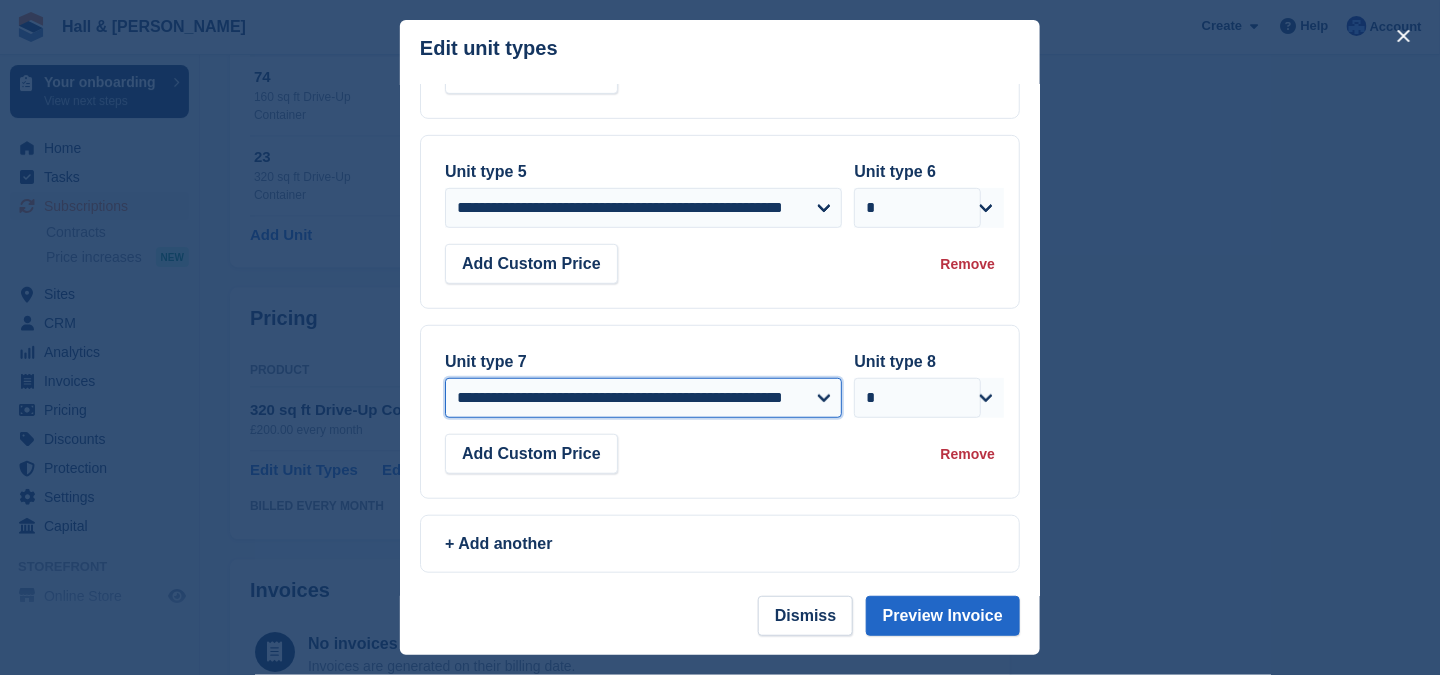 scroll, scrollTop: 1500, scrollLeft: 0, axis: vertical 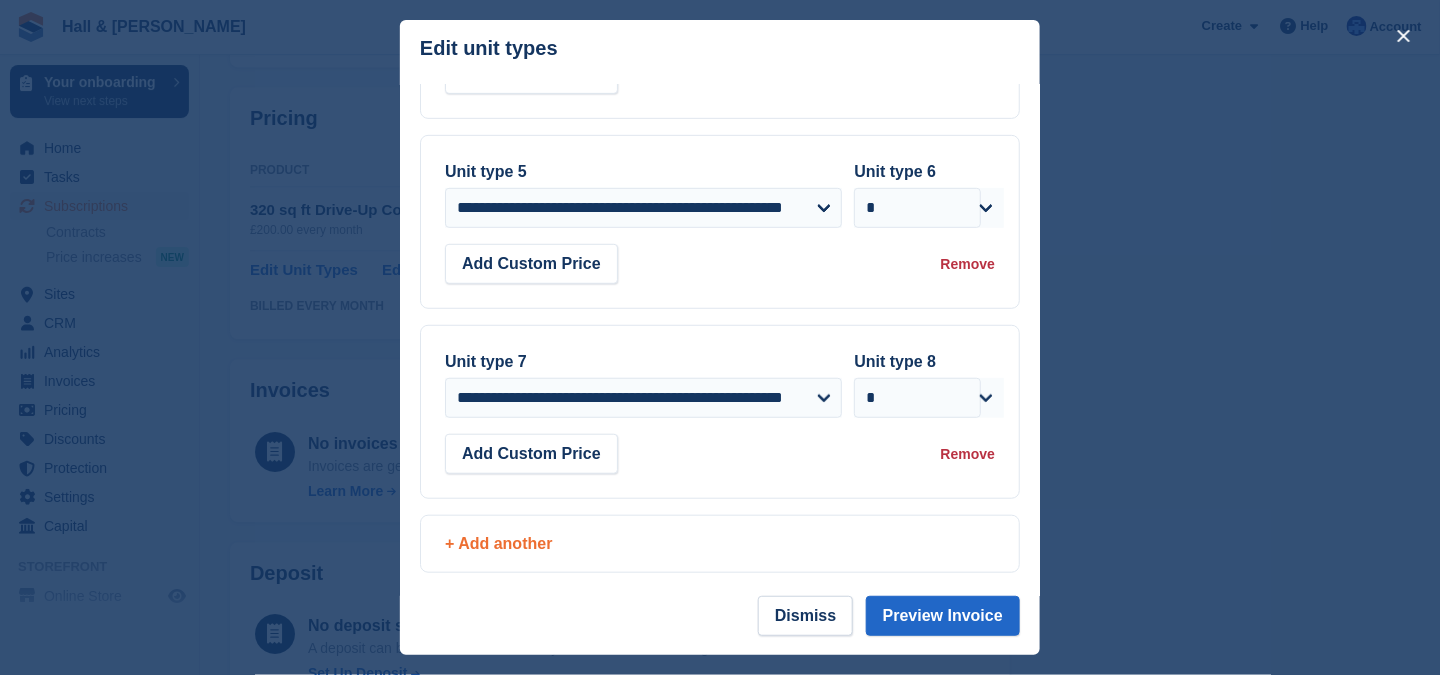 click on "+ Add another" at bounding box center (720, 544) 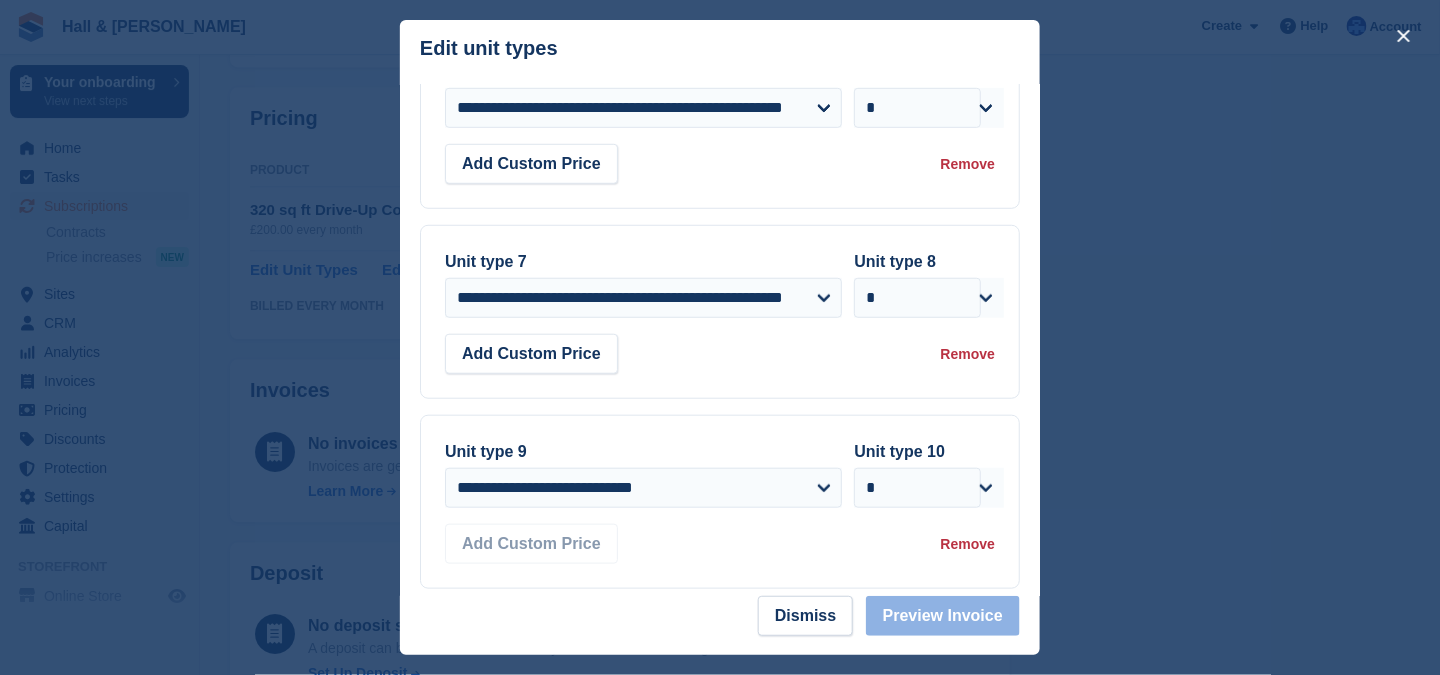 scroll, scrollTop: 519, scrollLeft: 0, axis: vertical 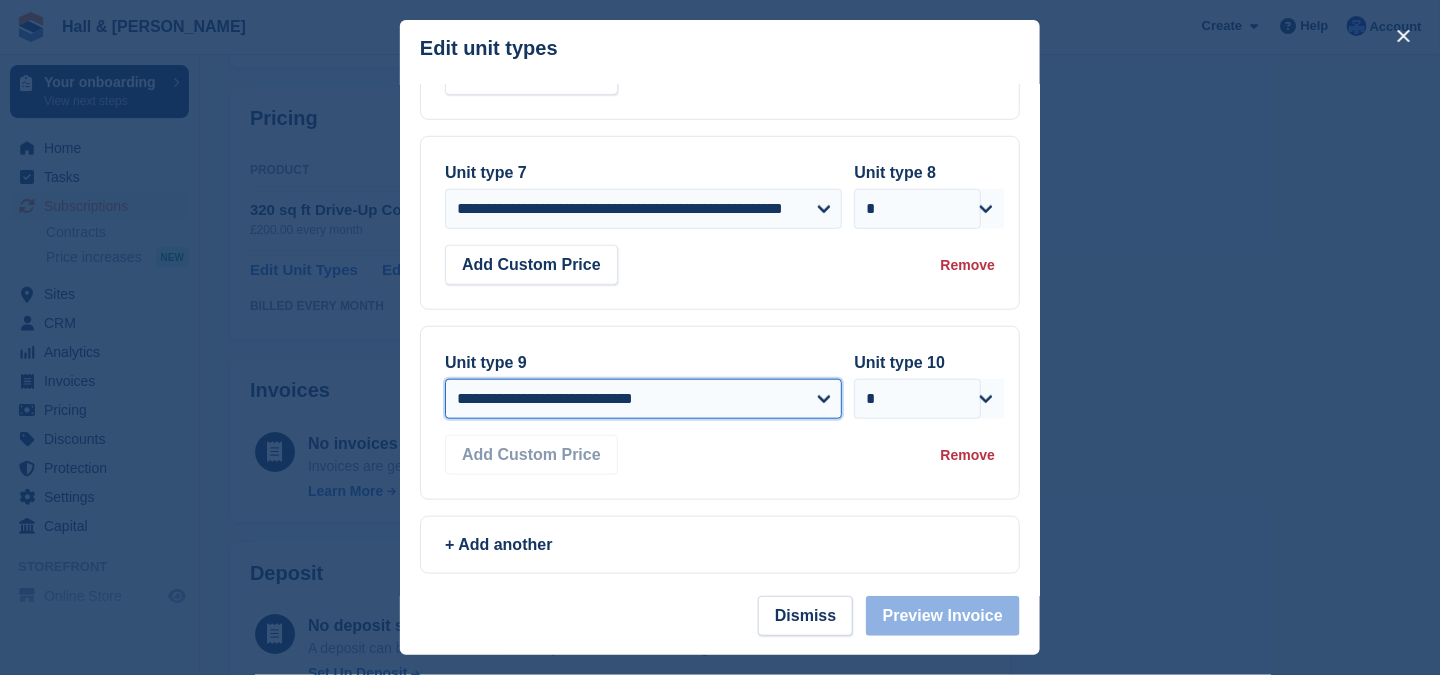 click on "**********" at bounding box center (643, 399) 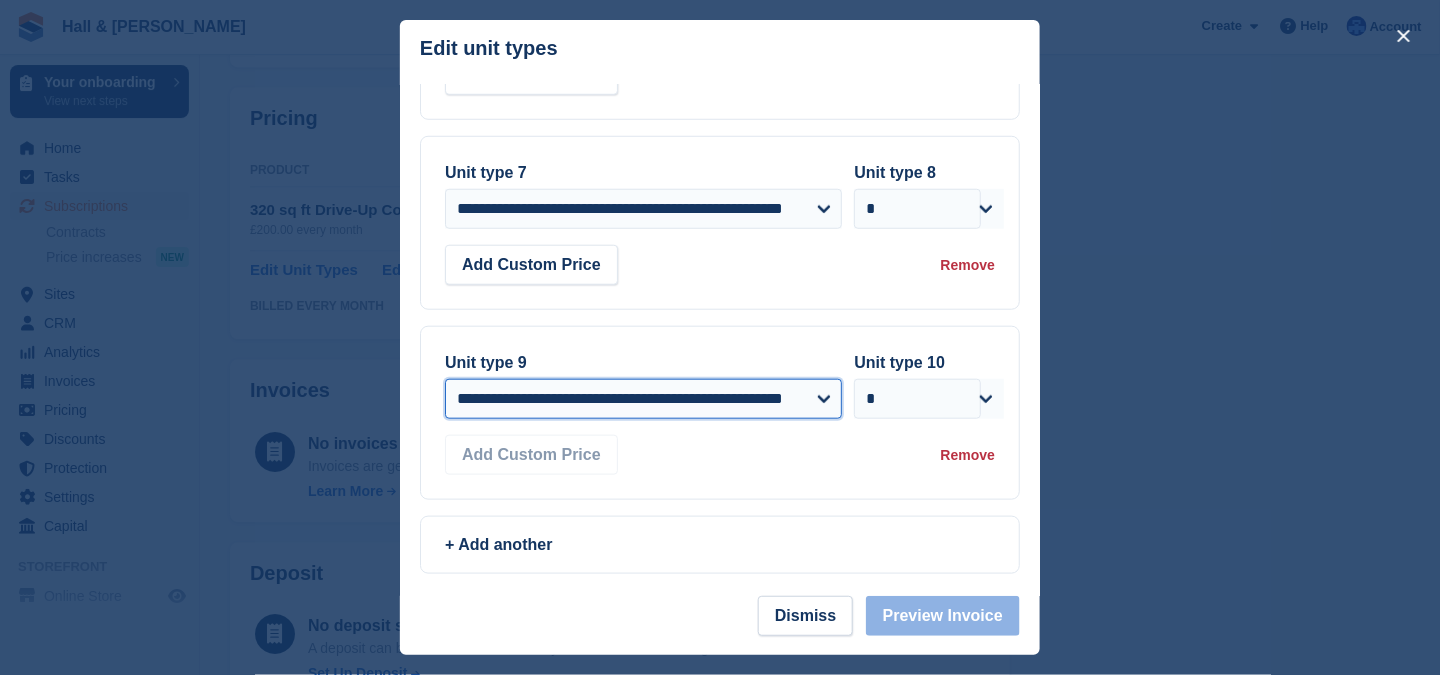click on "**********" at bounding box center (643, 399) 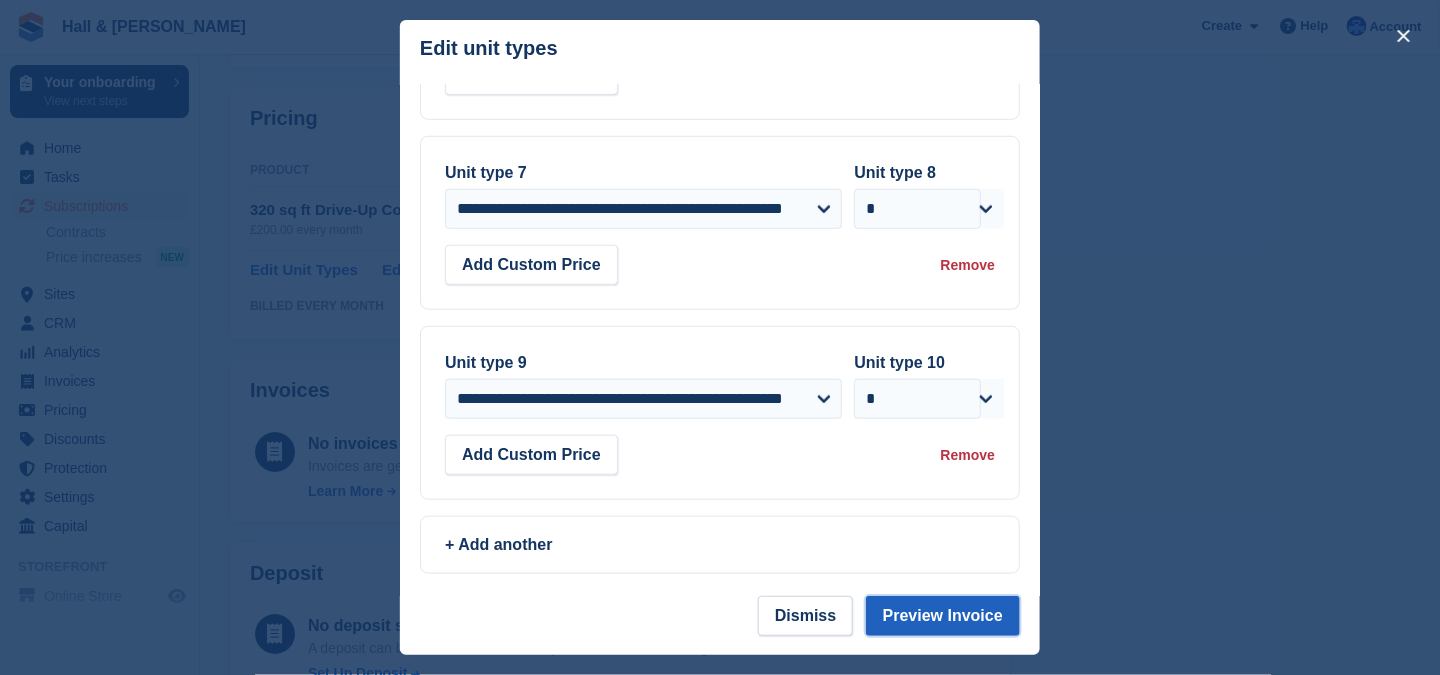 click on "Preview Invoice" at bounding box center [943, 616] 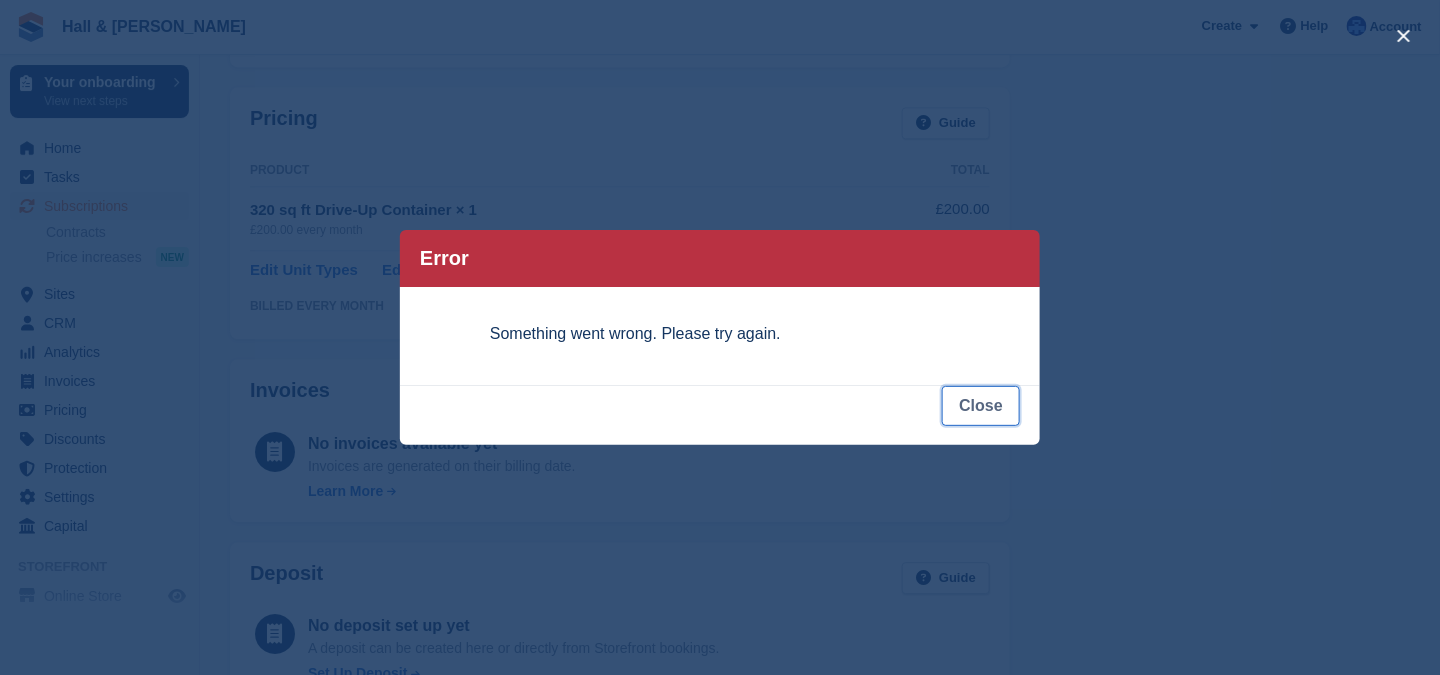 click on "Close" at bounding box center (981, 406) 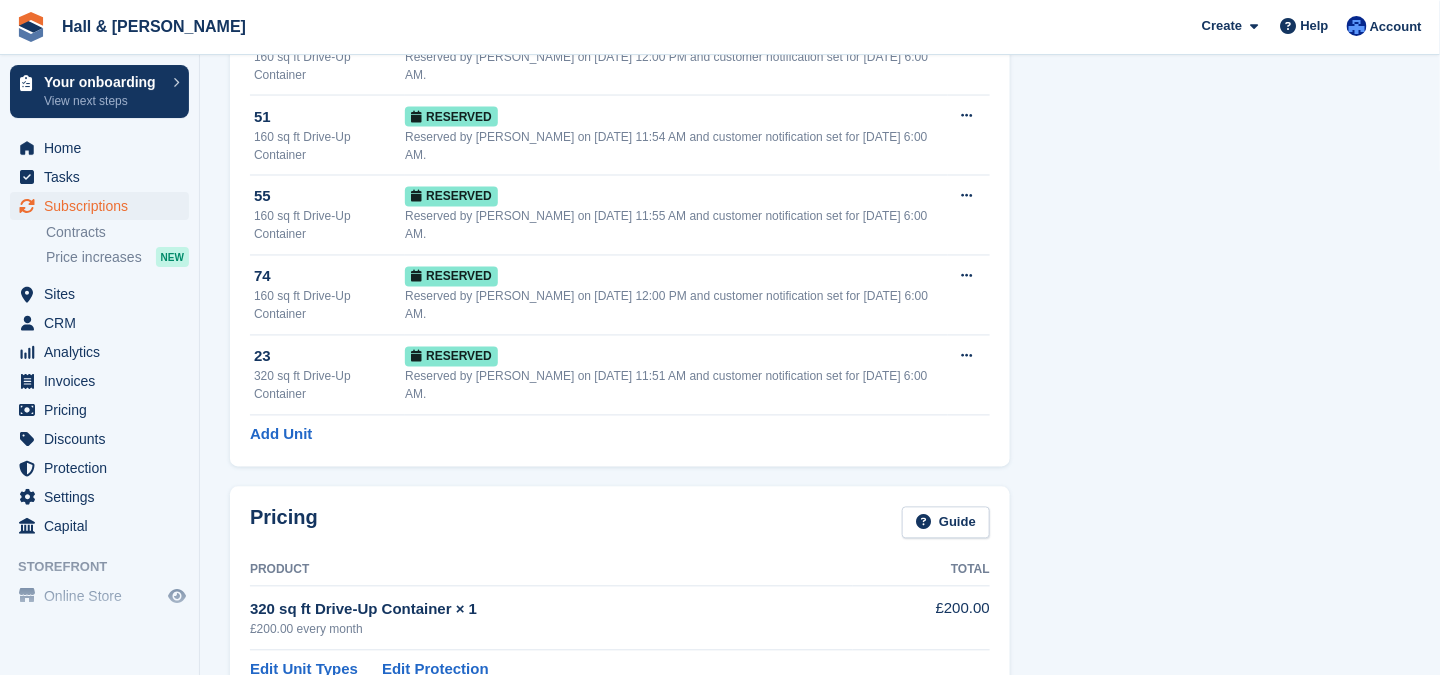 scroll, scrollTop: 1000, scrollLeft: 0, axis: vertical 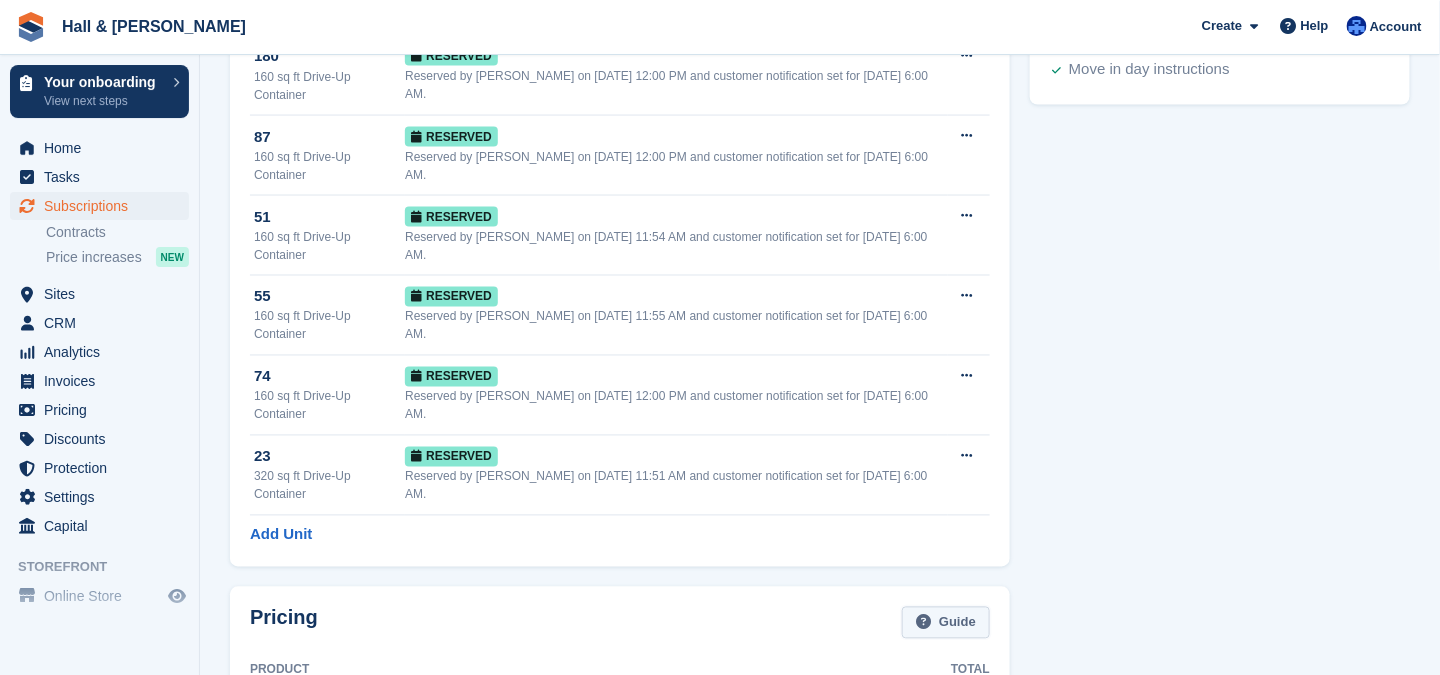 click on "Guide" at bounding box center [946, 623] 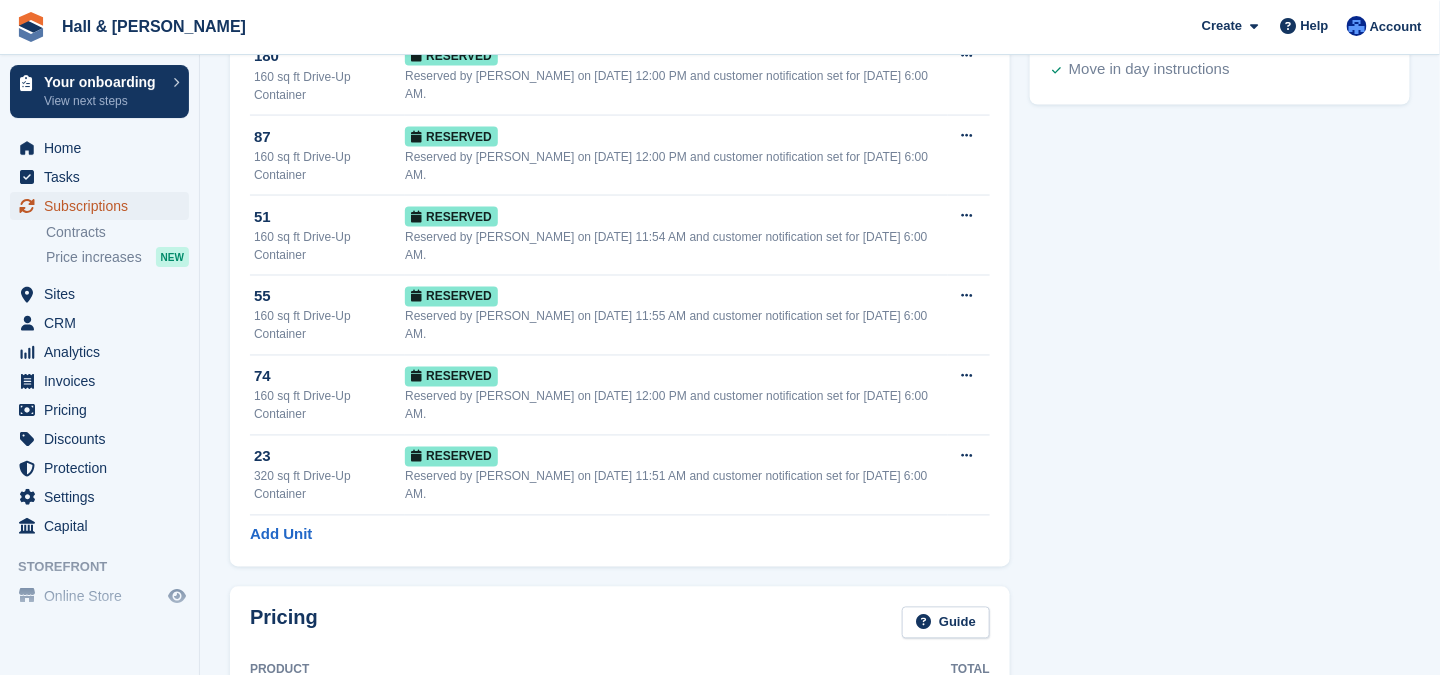 click on "Subscriptions" at bounding box center [104, 206] 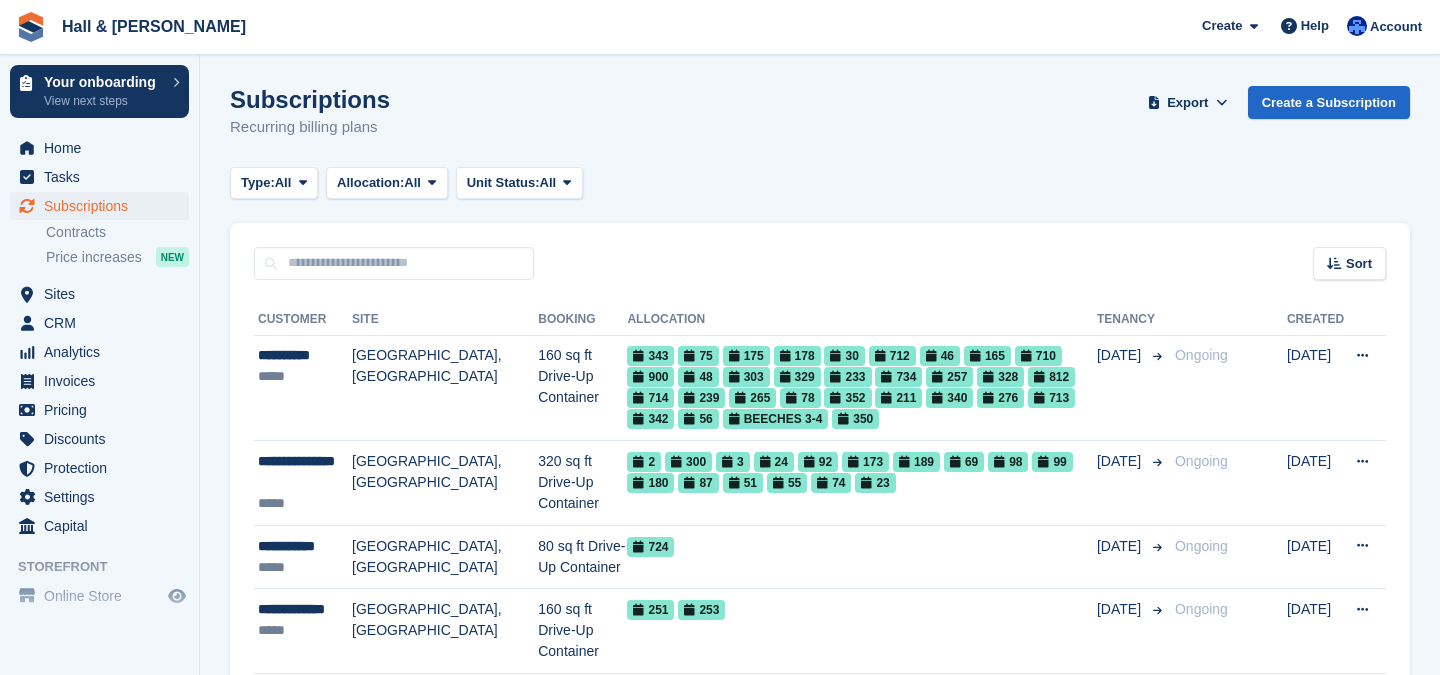 scroll, scrollTop: 0, scrollLeft: 0, axis: both 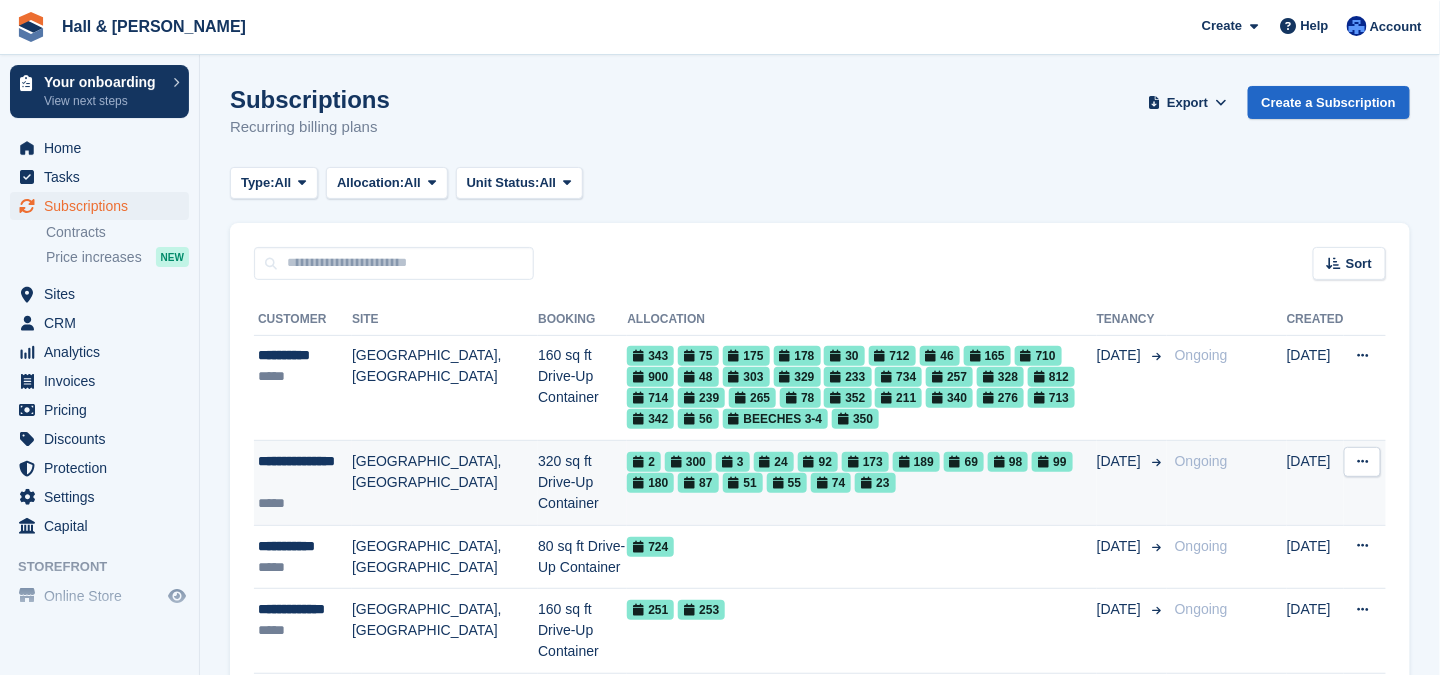 click on "**********" at bounding box center [305, 472] 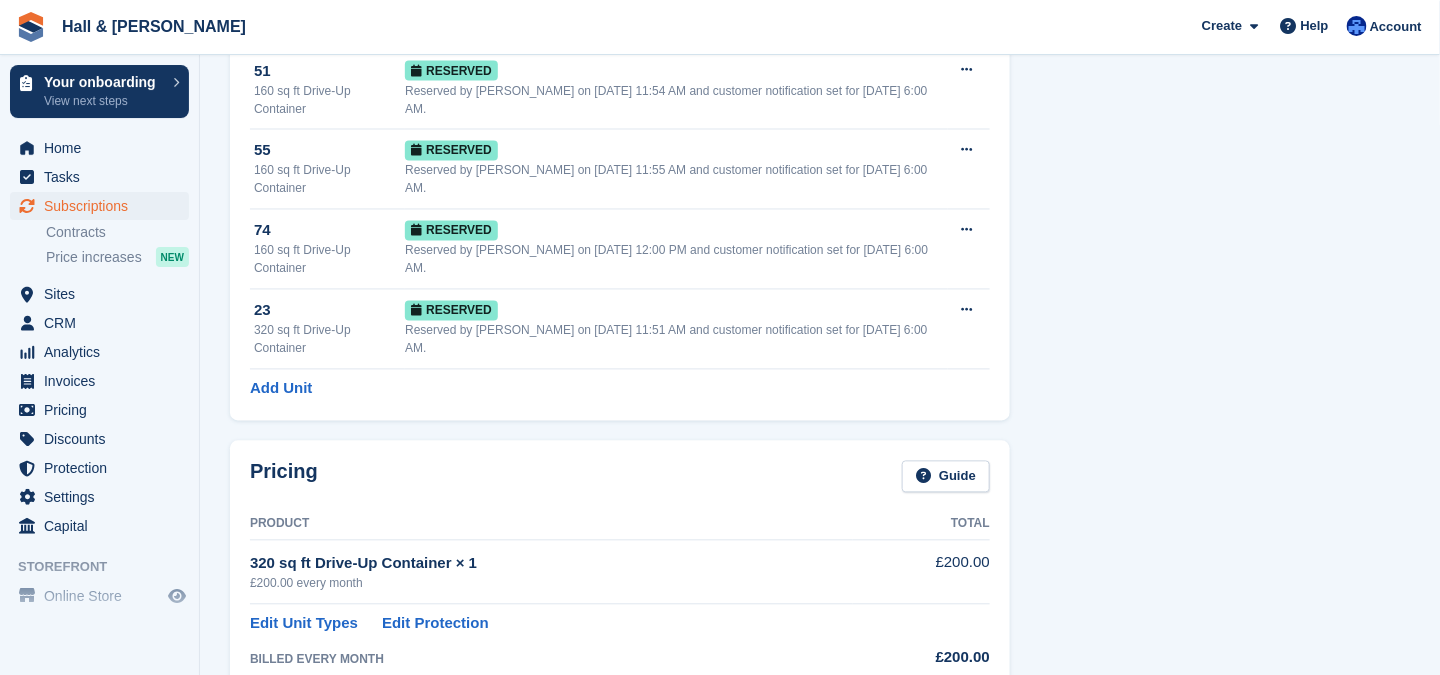 scroll, scrollTop: 1046, scrollLeft: 0, axis: vertical 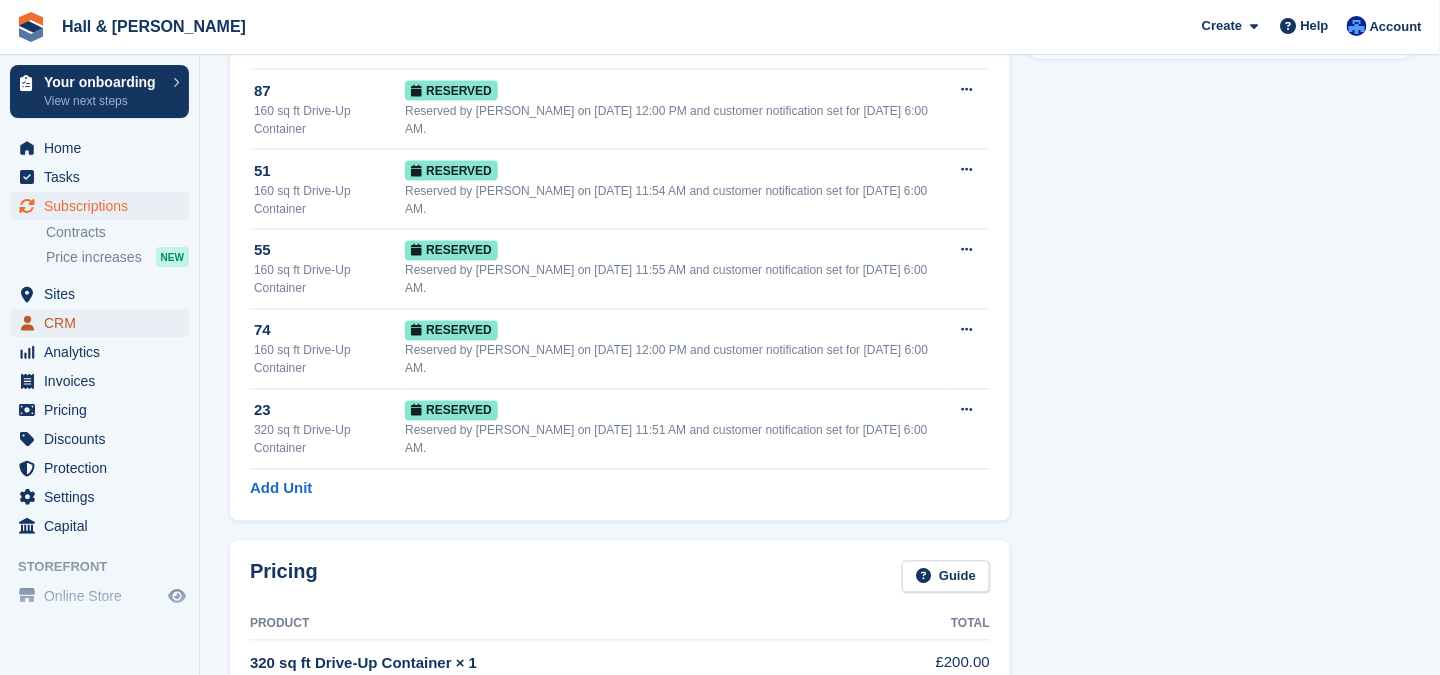 click on "CRM" at bounding box center [104, 323] 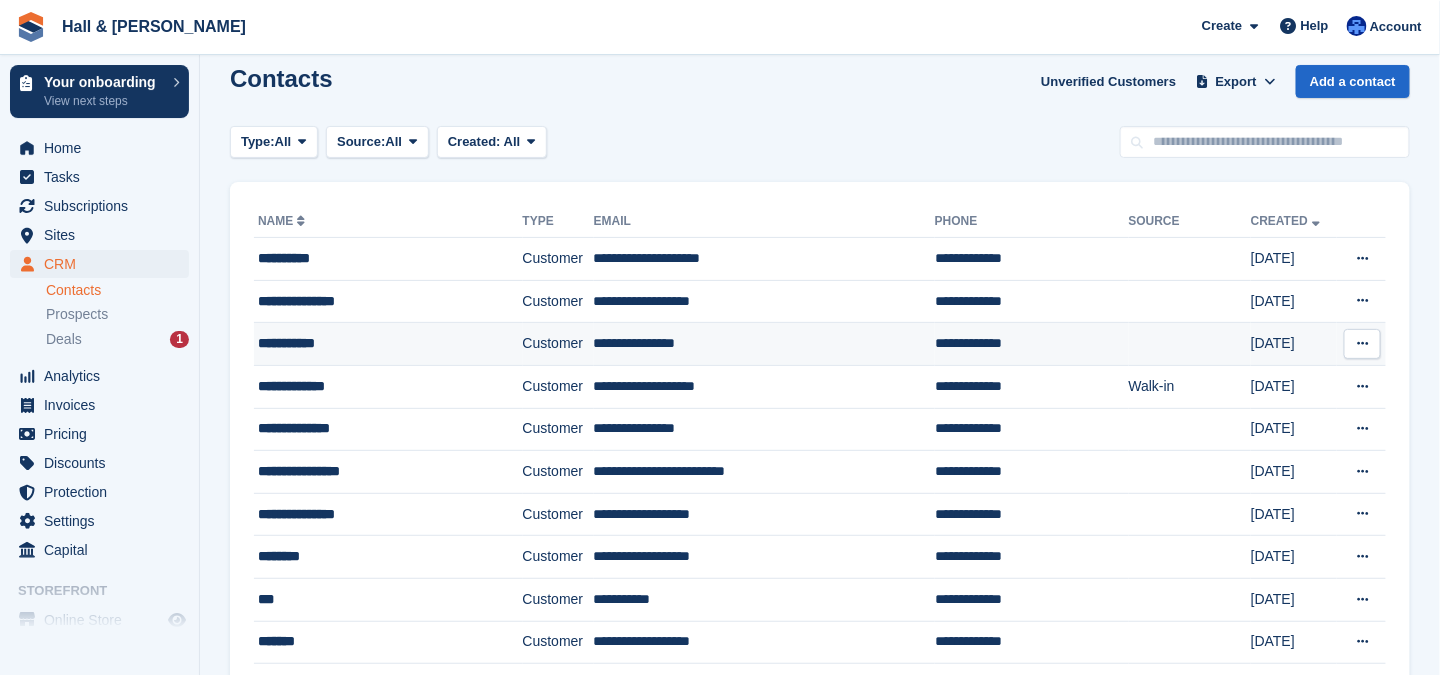 scroll, scrollTop: 0, scrollLeft: 0, axis: both 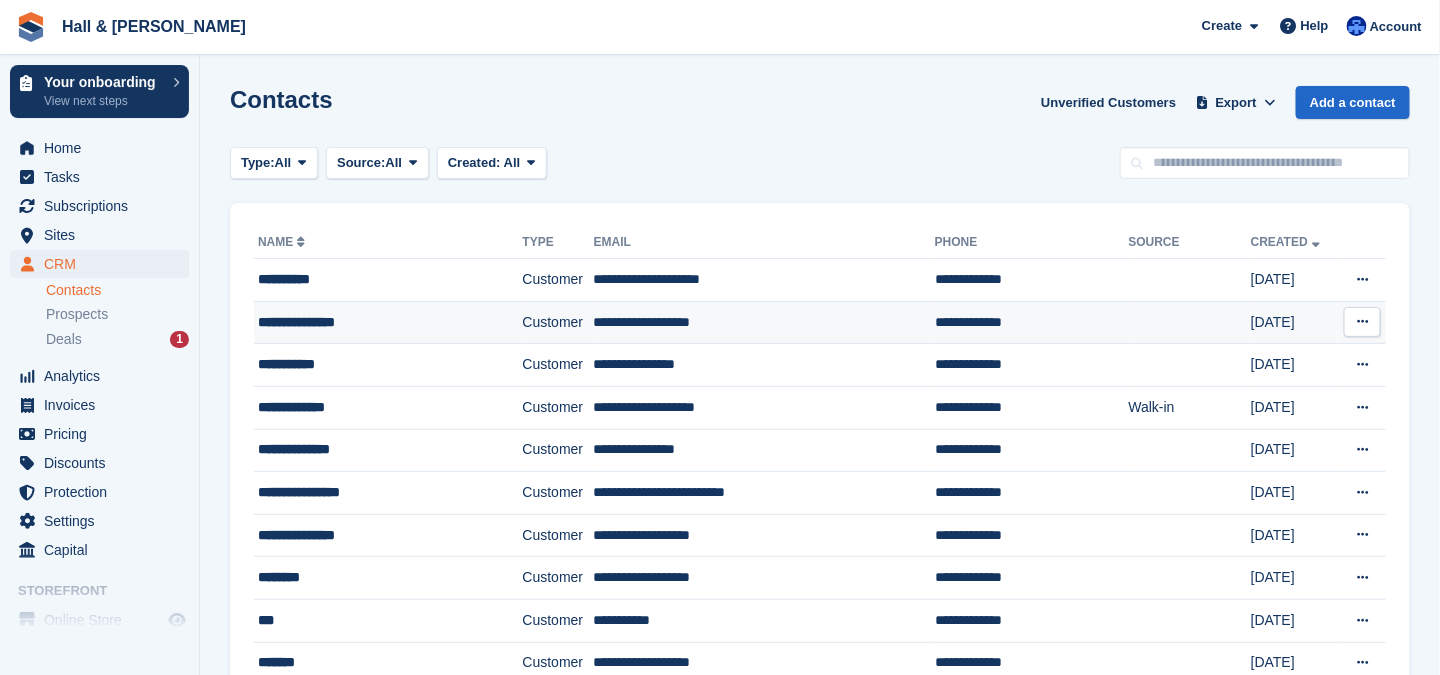 click on "**********" at bounding box center [370, 322] 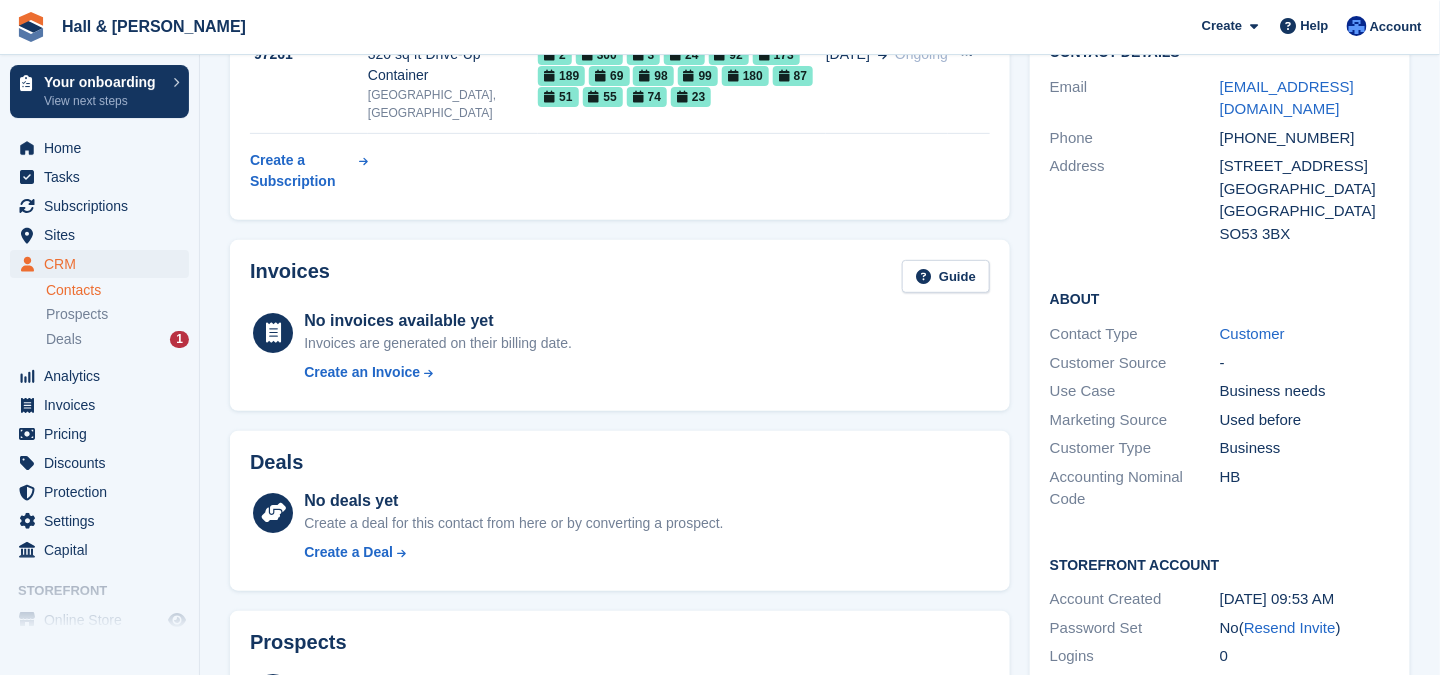 scroll, scrollTop: 0, scrollLeft: 0, axis: both 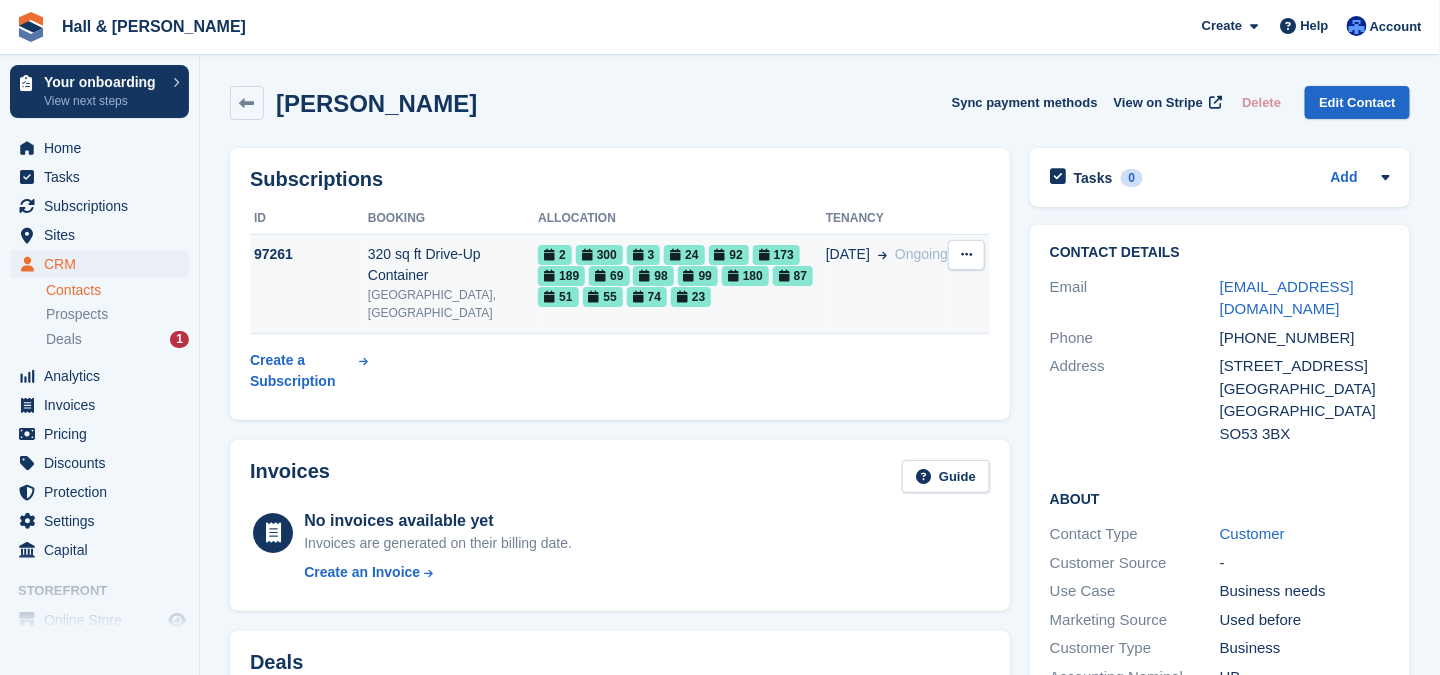 click on "97261" at bounding box center (309, 254) 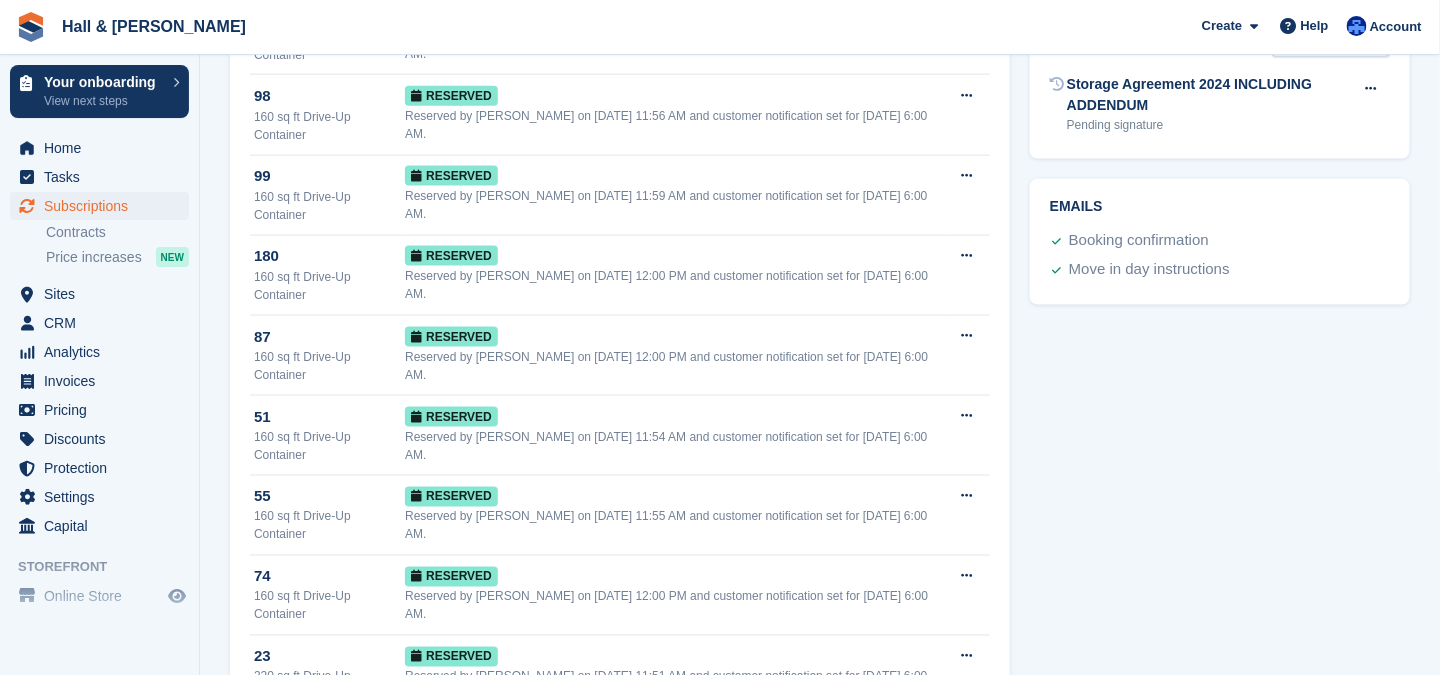 scroll, scrollTop: 900, scrollLeft: 0, axis: vertical 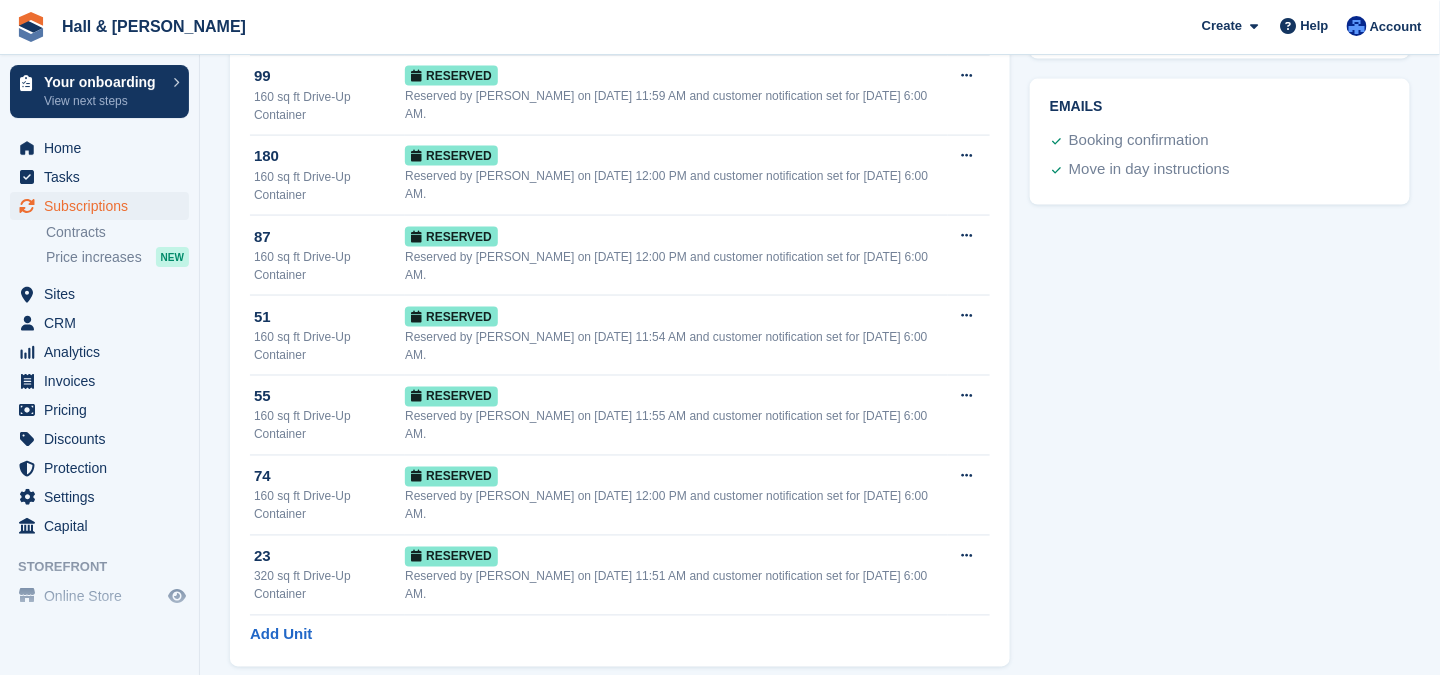 click on "Edit Unit Types" at bounding box center (304, 870) 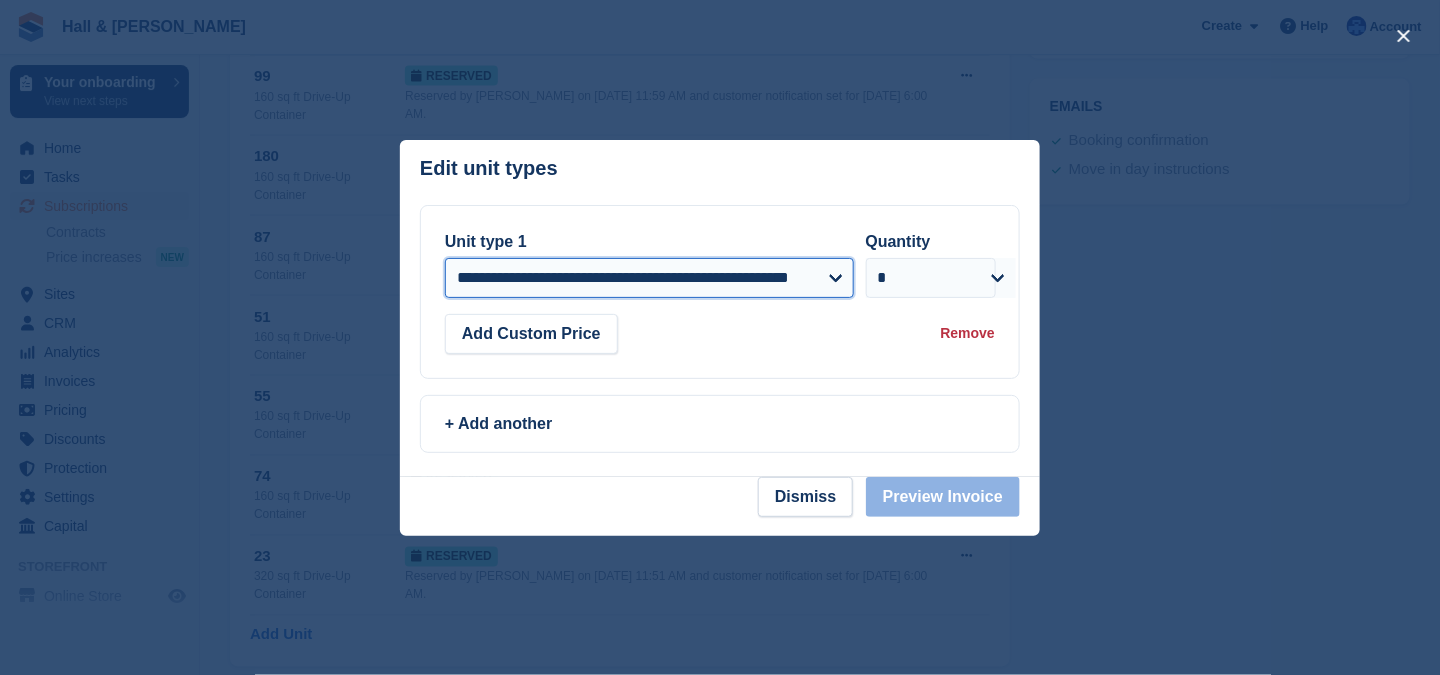 click on "**********" at bounding box center (649, 278) 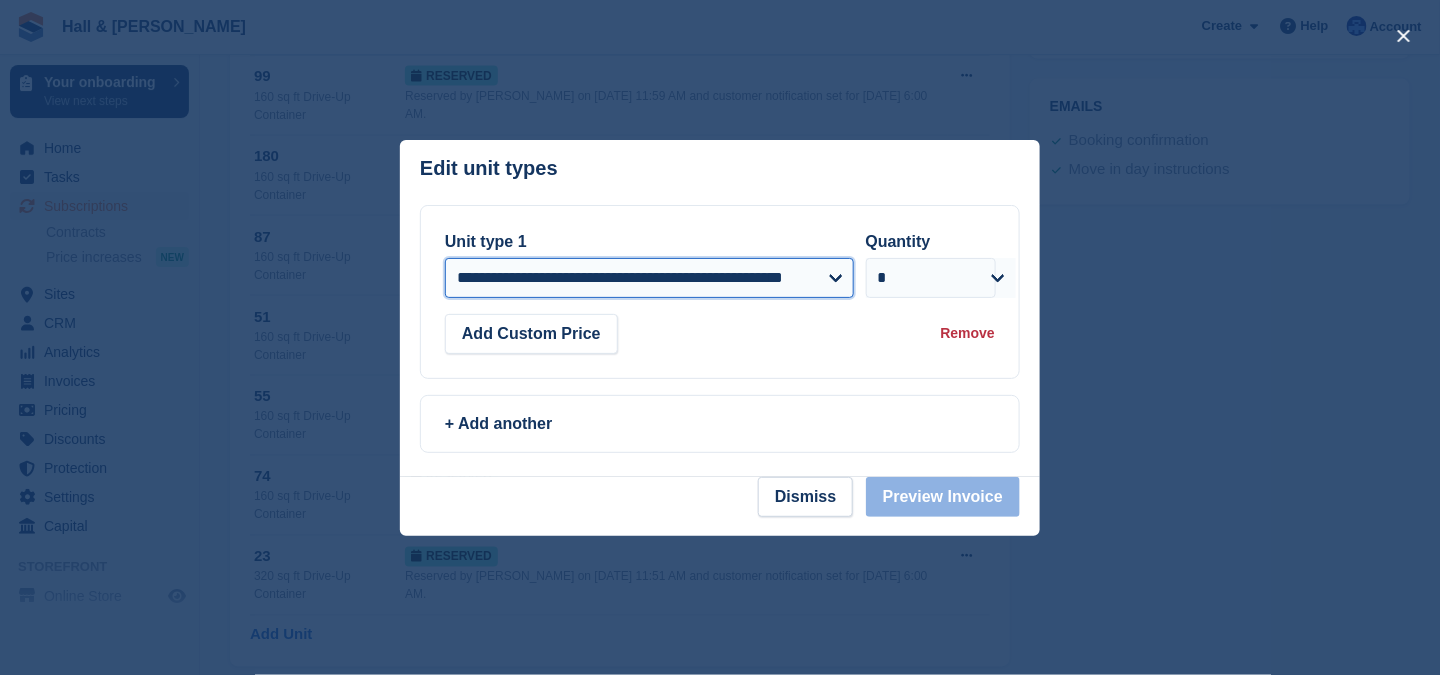 click on "**********" at bounding box center [649, 278] 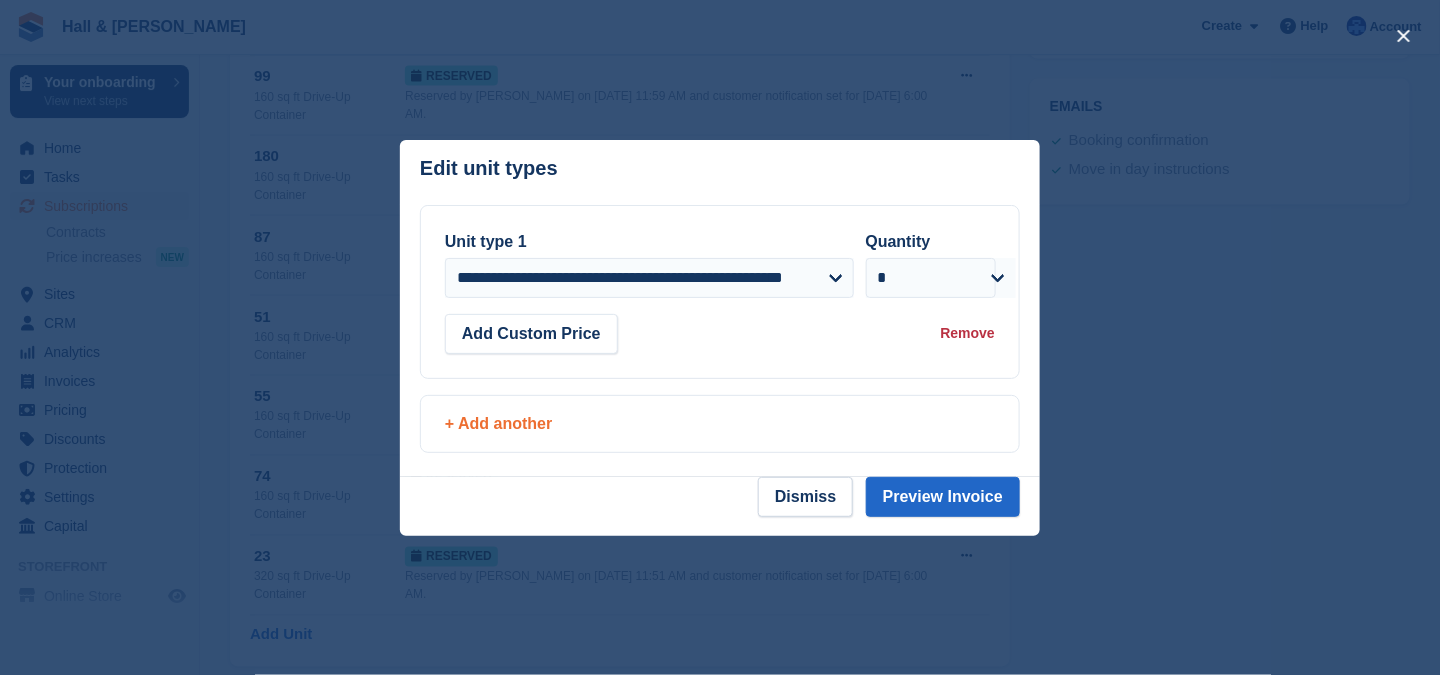 click on "+ Add another" at bounding box center (720, 424) 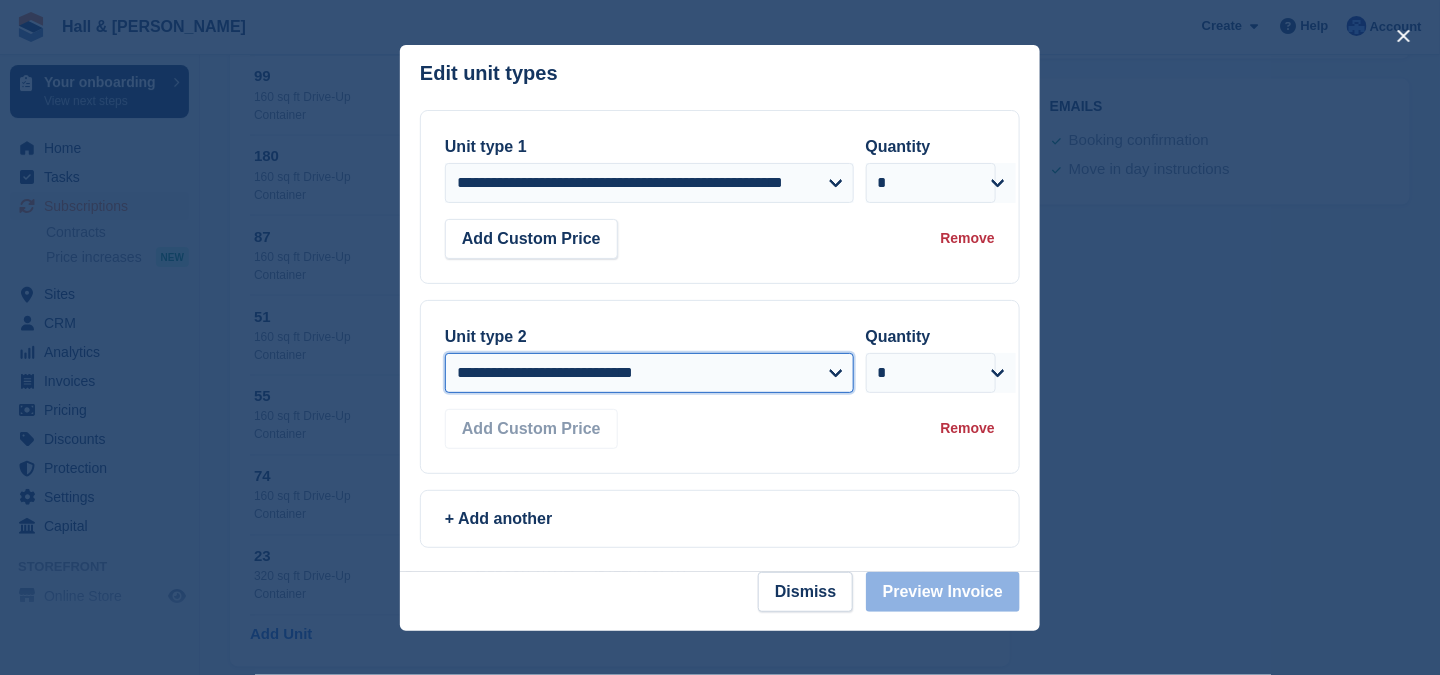 click on "**********" at bounding box center (649, 373) 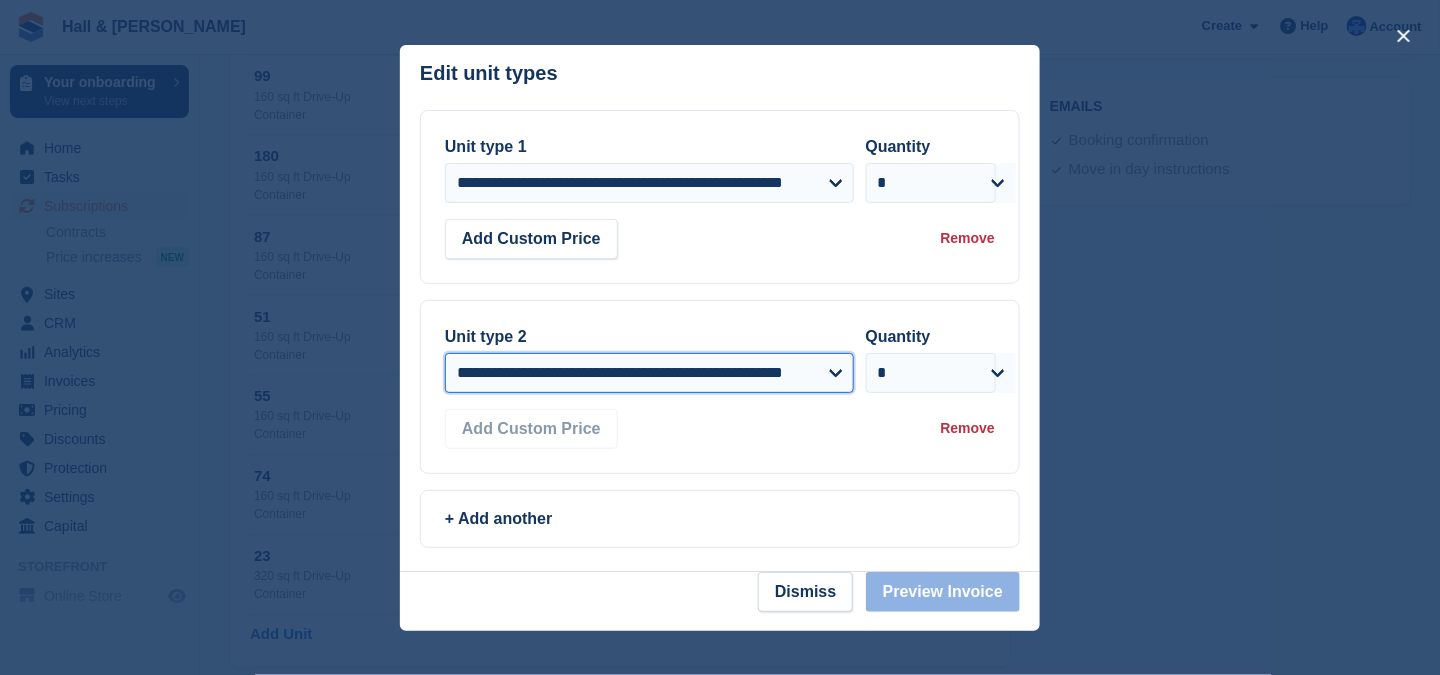 click on "**********" at bounding box center [649, 373] 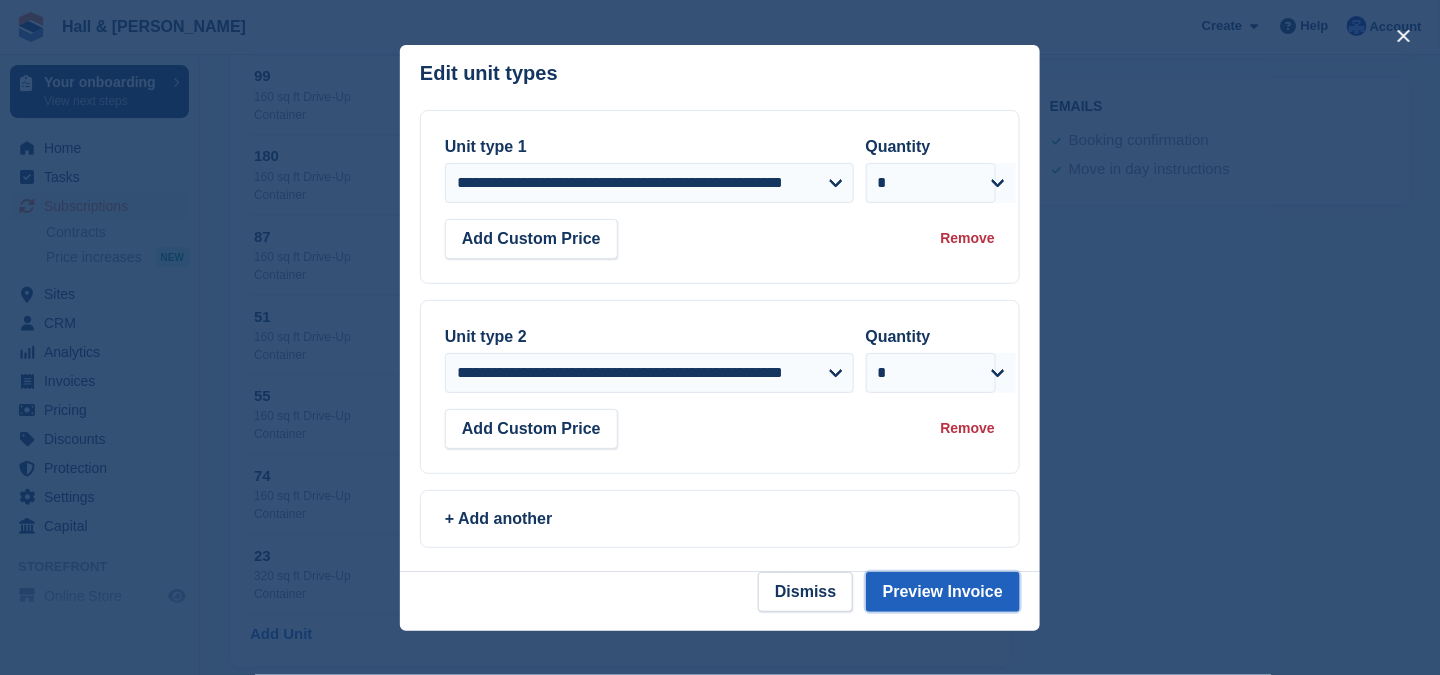 click on "Preview Invoice" at bounding box center [943, 592] 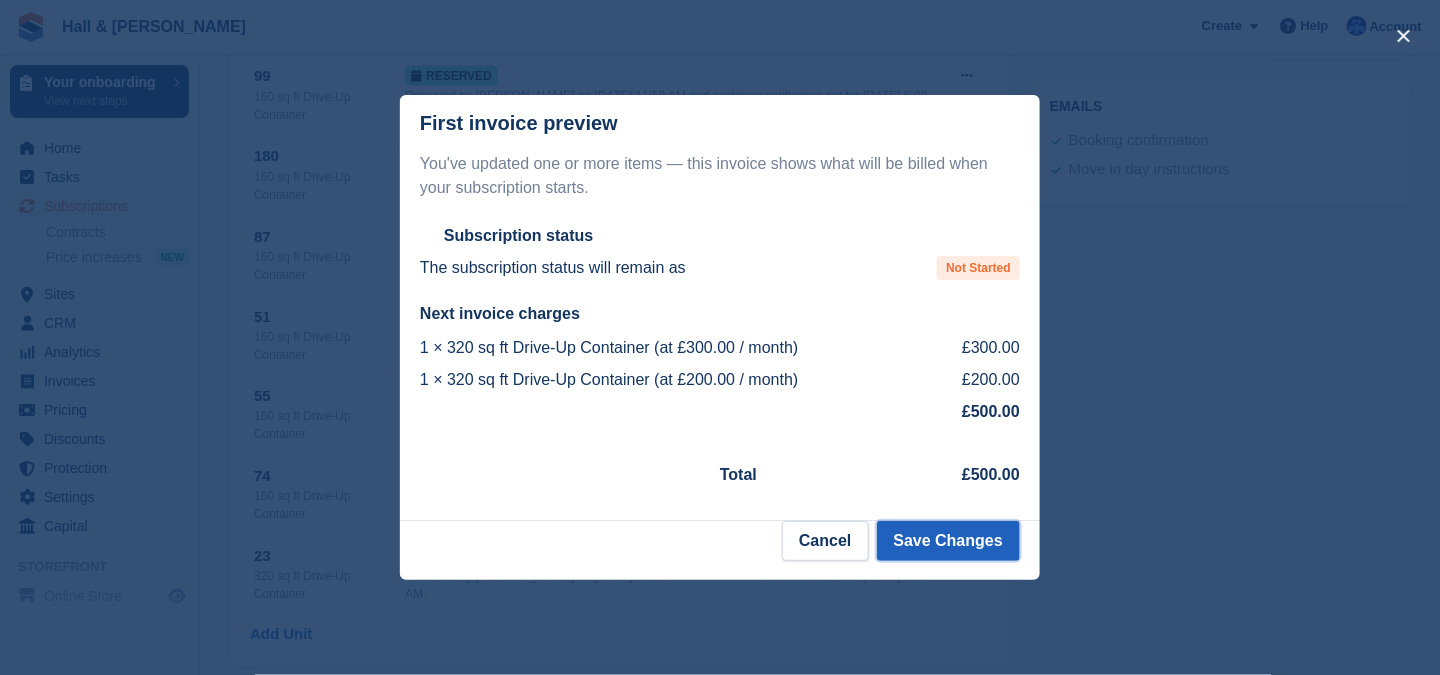 click on "Save Changes" at bounding box center [948, 541] 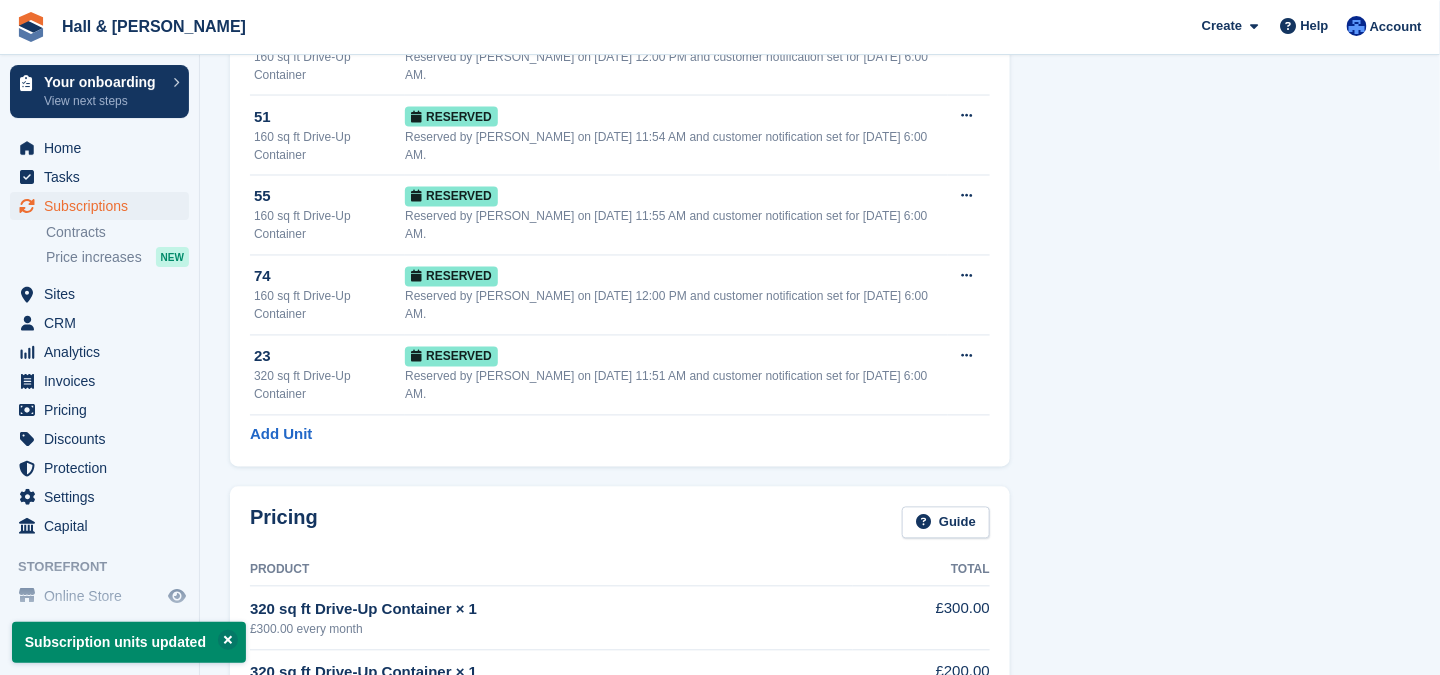 scroll, scrollTop: 1200, scrollLeft: 0, axis: vertical 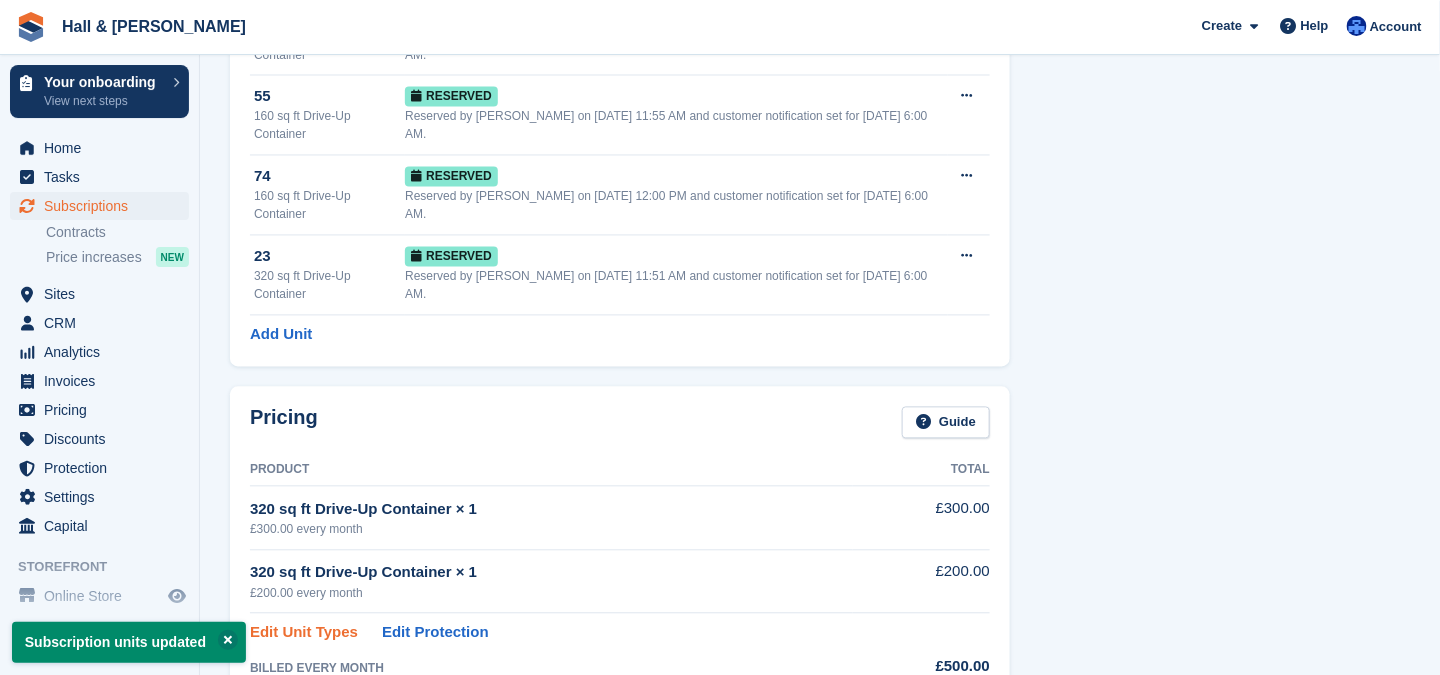 click on "Edit Unit Types" at bounding box center (304, 633) 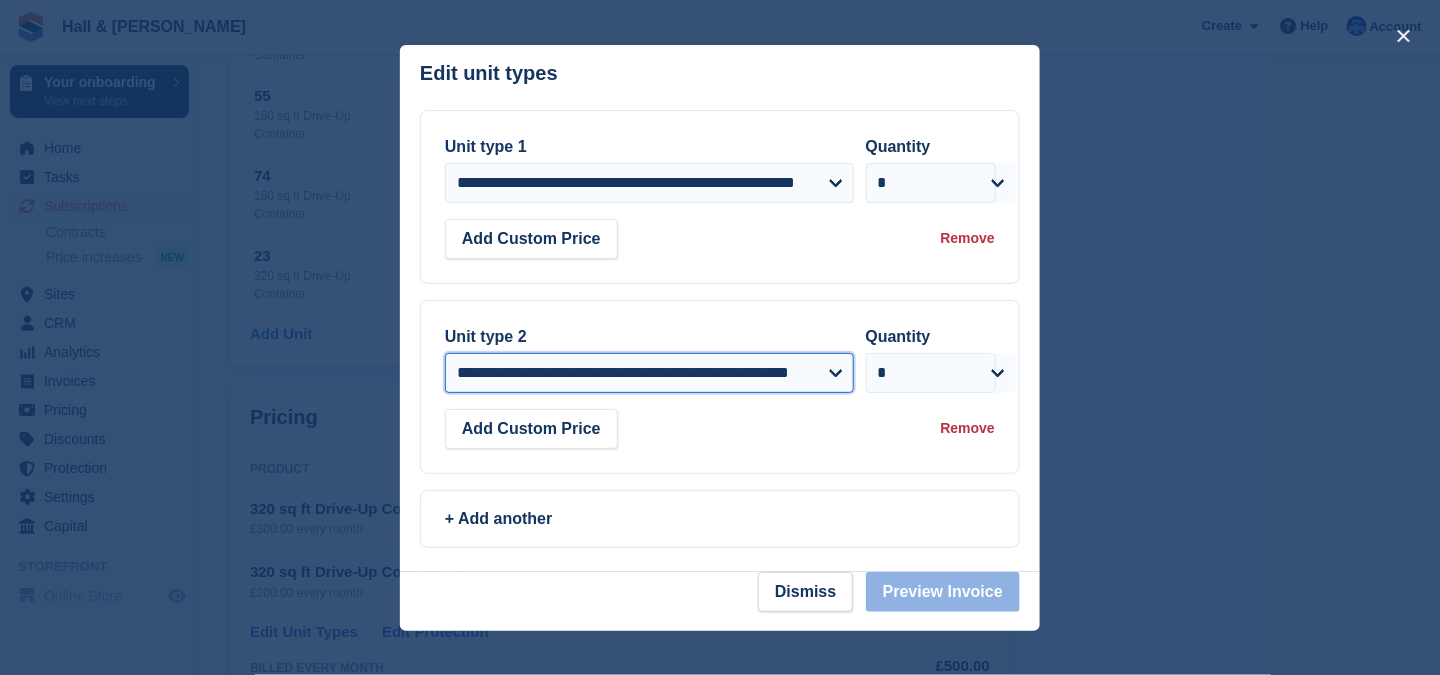 click on "**********" at bounding box center [649, 373] 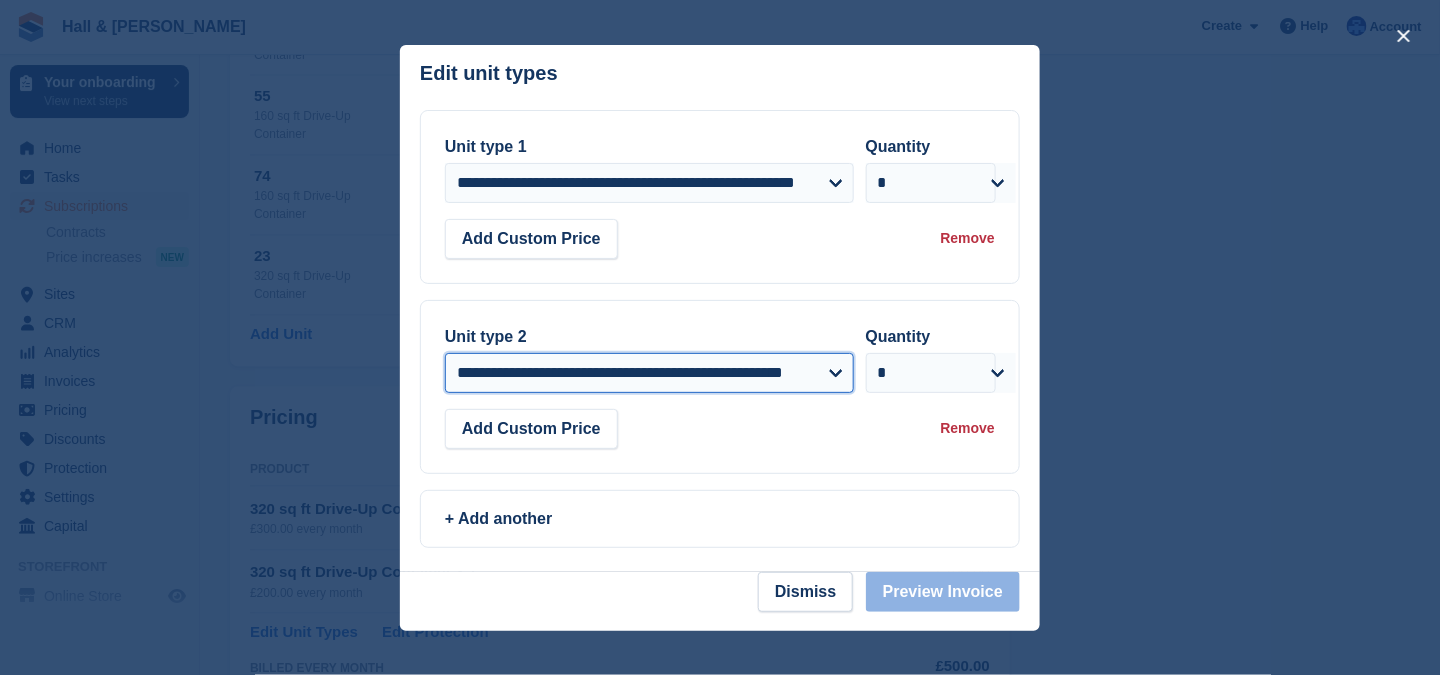 click on "**********" at bounding box center [649, 373] 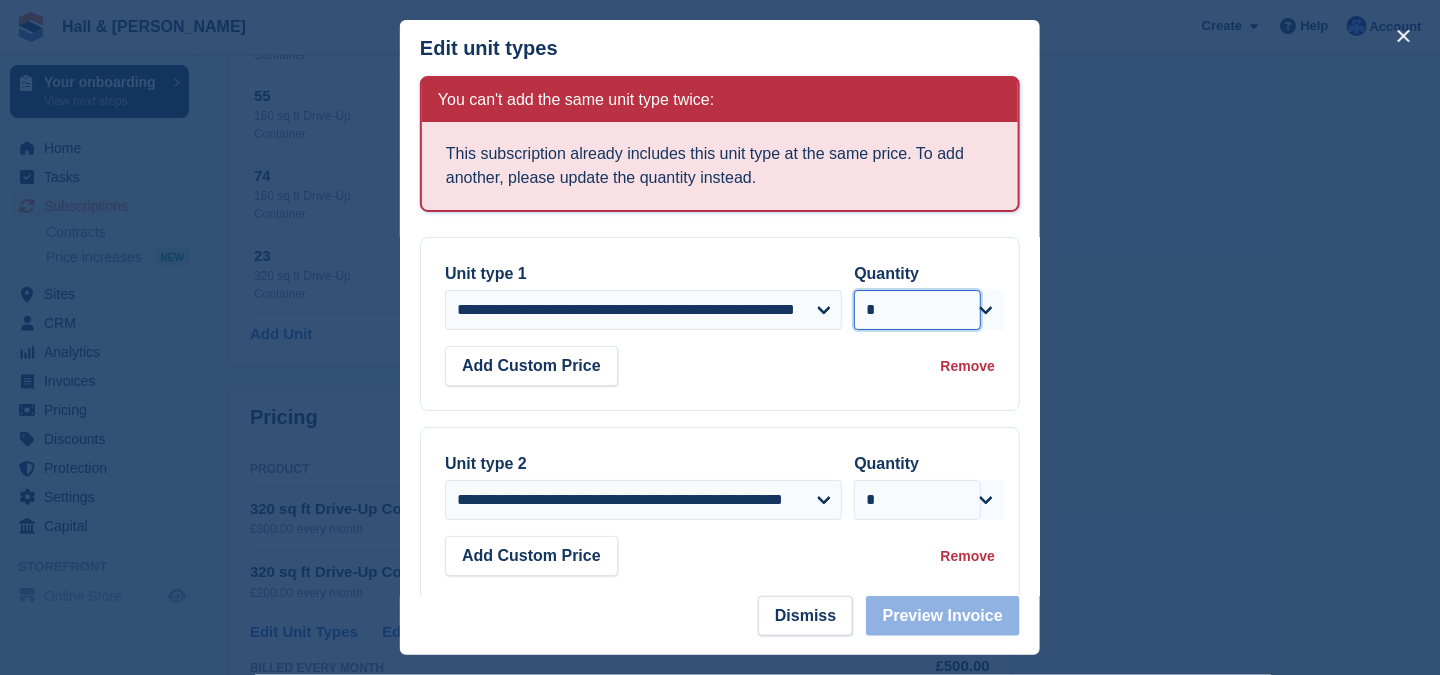 click on "*
*
*
*
*
*
*
*
*
**
**
**
**
**
**
**
**
**
**
**
**
**
**
**
**
**
**
**
**
**
**
**
**
**
**
**
**
**
**
**
**
**
**
**
**
**
**
**
**
**
**
**
**
**
**
**
**
**
**
**
**
**
**
**
**
**
**
**
**
**
**
**
**
**
**
**
**
**
**
**
**
**
**
**
**
**
**
**
**
**
**
**
**
**
**
**
**
**
**
***" at bounding box center (917, 310) 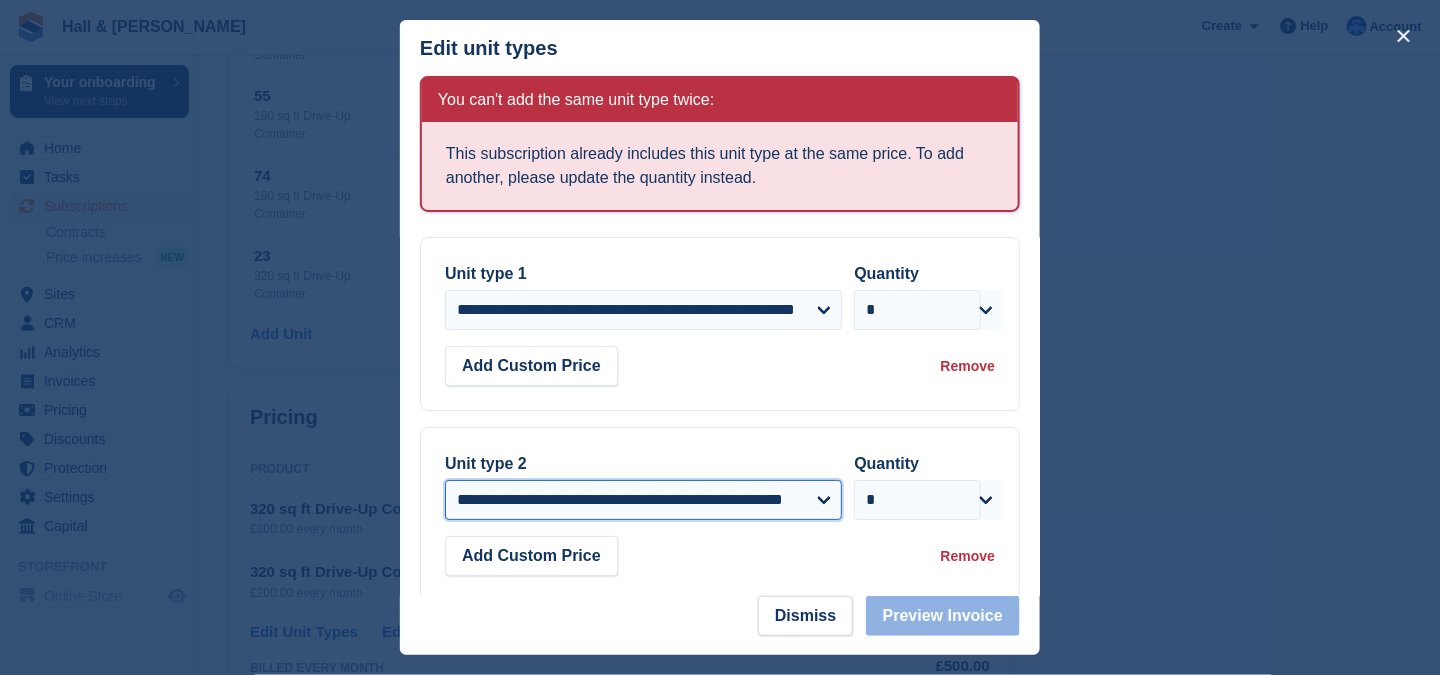 click on "**********" at bounding box center (643, 500) 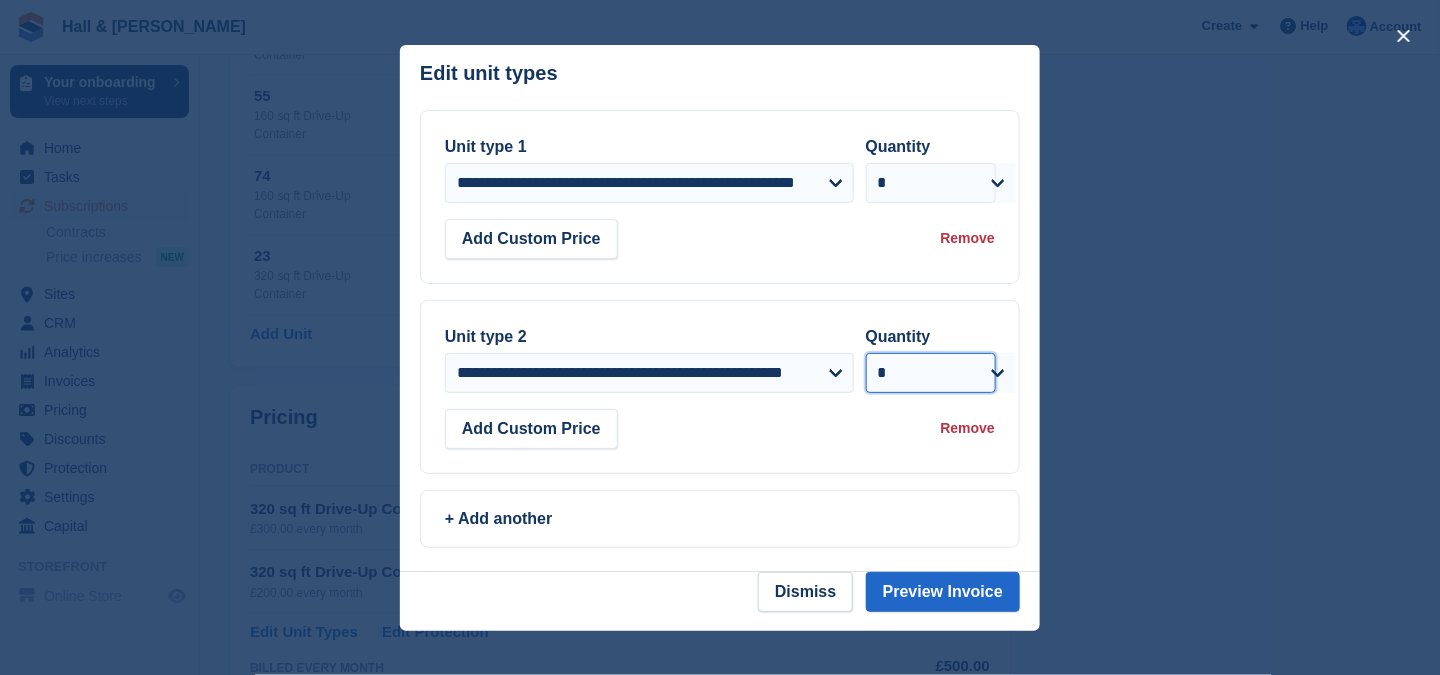 click on "*
*
*
*
*
*
*
*
*
**
**
**
**
**
**
**
**
**
**
**
**
**
**
**
**
**
**
**
**
**
**
**
**
**
**
**
**
**
**
**
**
**
**
**
**
**
**
**
**
**
**
**
**
**
**
**
**
**
**
**
**
**
**
**
**
**
**
**
**
**
**
**
**
**
**
**
**
**
**
**
**
**
**
**
**
**
**
**
**
**
**
**
**
**
**
**
**
**
**
***" at bounding box center (931, 373) 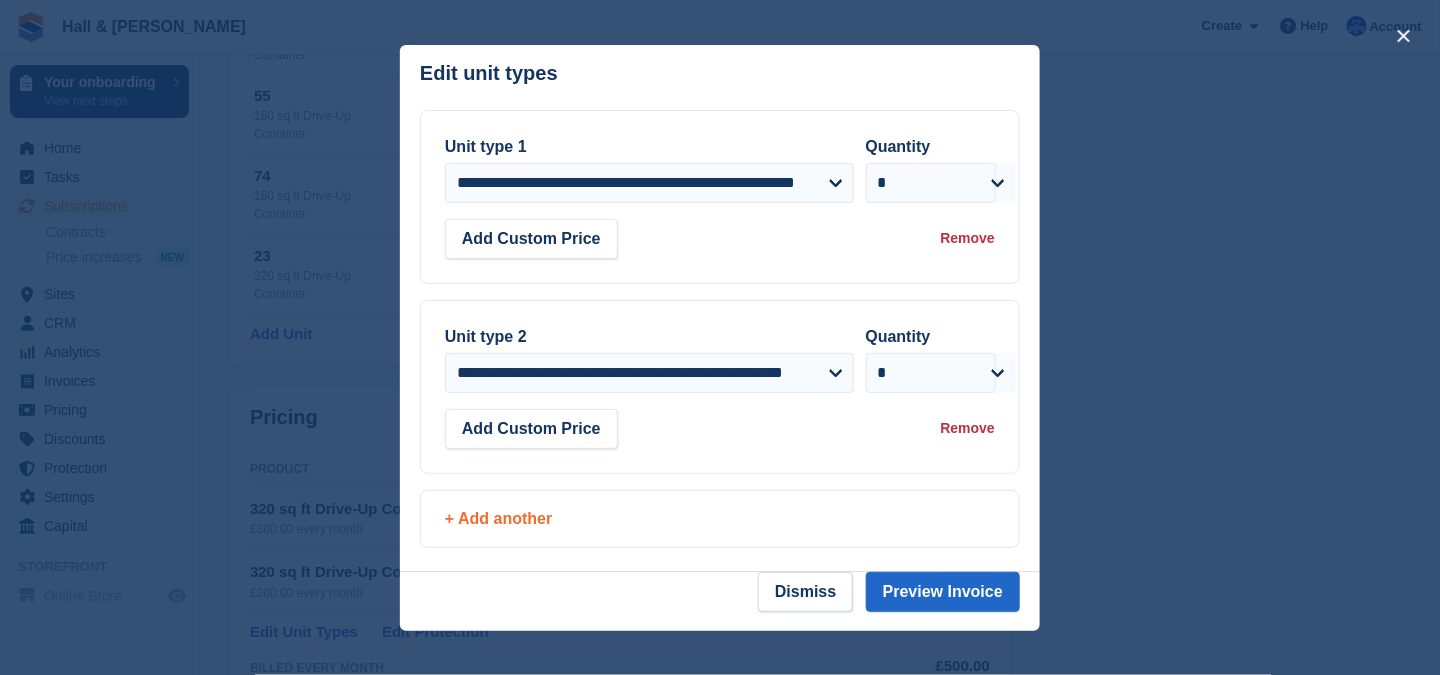click on "+ Add another" at bounding box center [720, 519] 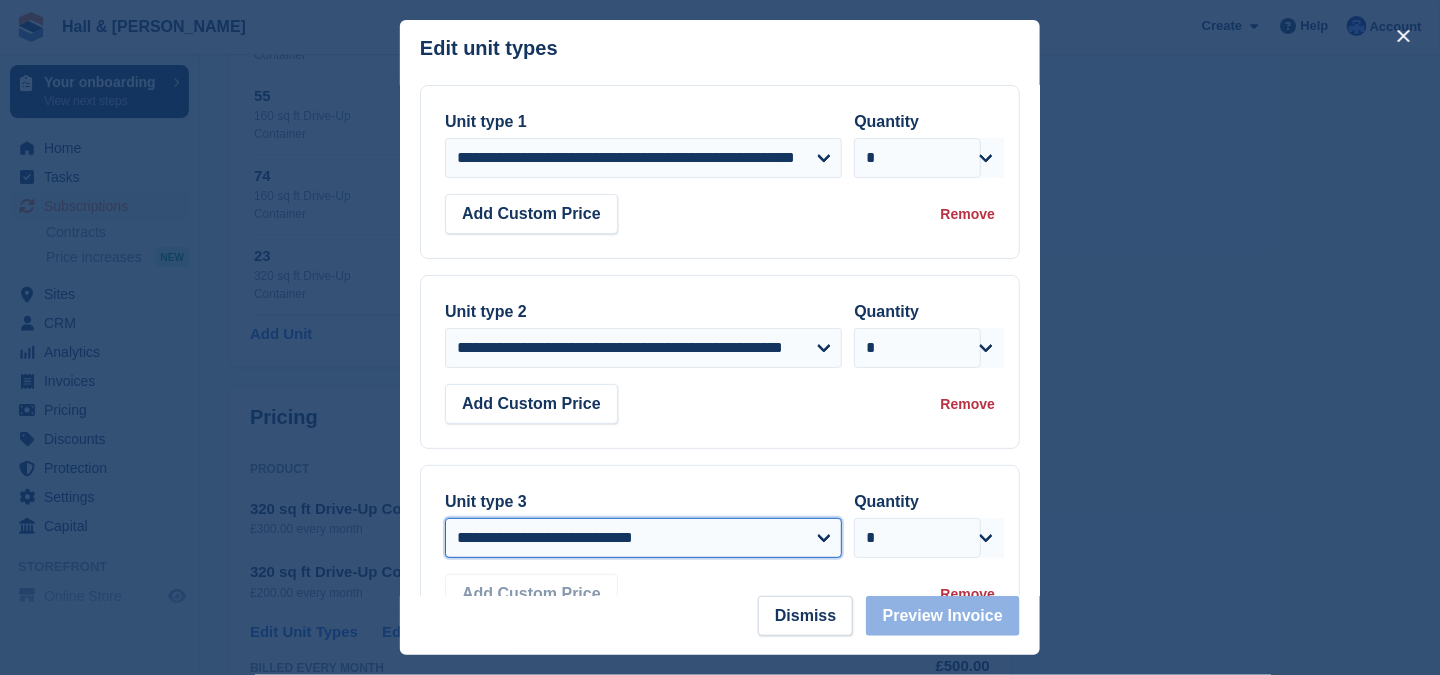 click on "**********" at bounding box center [643, 538] 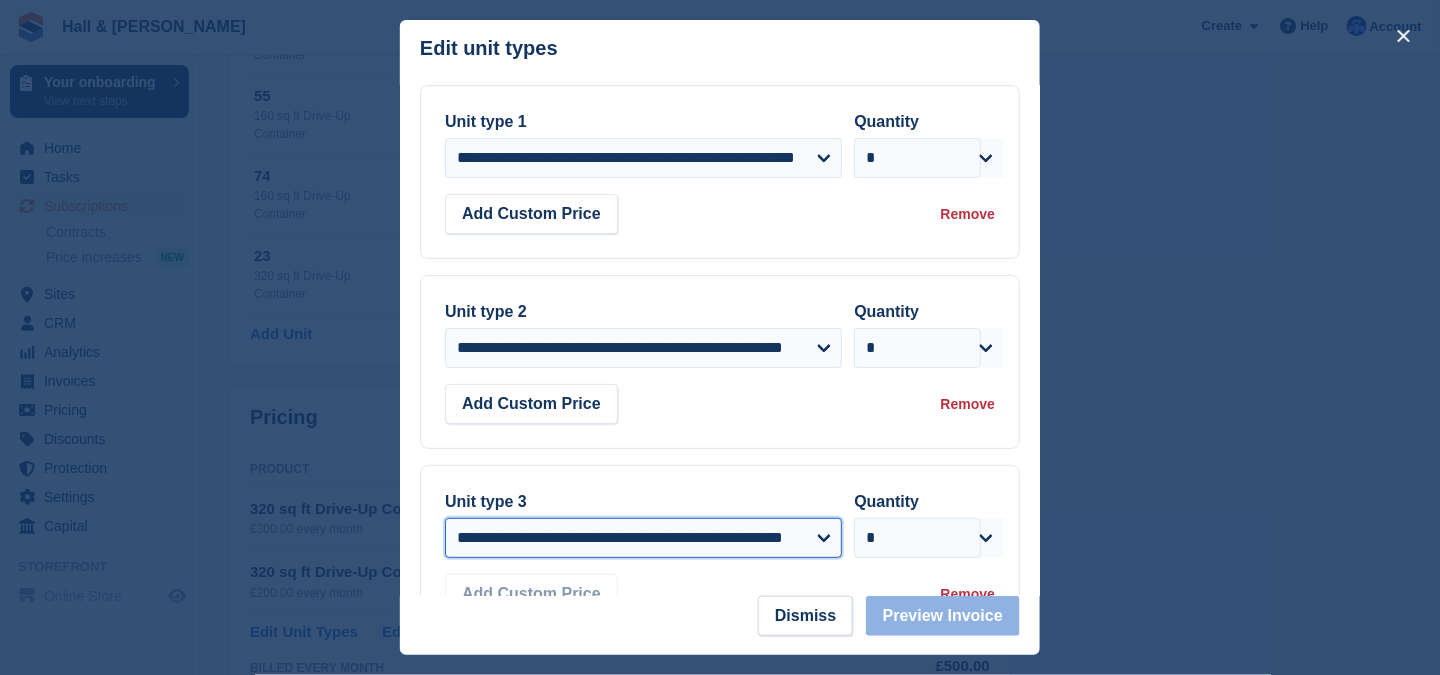 click on "**********" at bounding box center (643, 538) 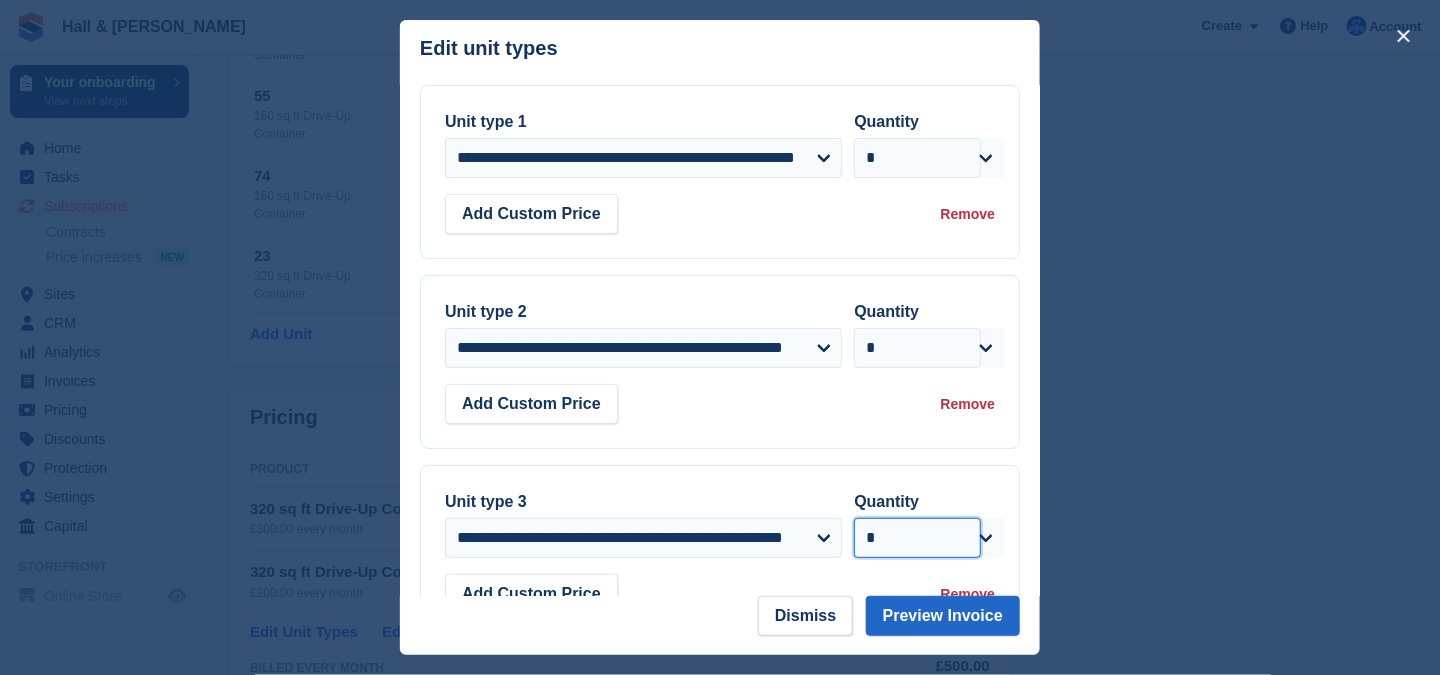 click on "*
*
*
*
*
*
*
*
*
**
**
**
**
**
**
**
**
**
**
**
**
**
**
**
**
**
**
**
**
**
**
**
**
**
**
**
**
**
**
**
**
**
**
**
**
**
**
**
**
**
**
**
**
**
**
**
**
**
**
**
**
**
**
**
**
**
**
**
**
**
**
**
**
**
**
**
**
**
**
**
**
**
**
**
**
**
**
**
**
**
**
**
**
**
**
**
**
**
**
***" at bounding box center (917, 538) 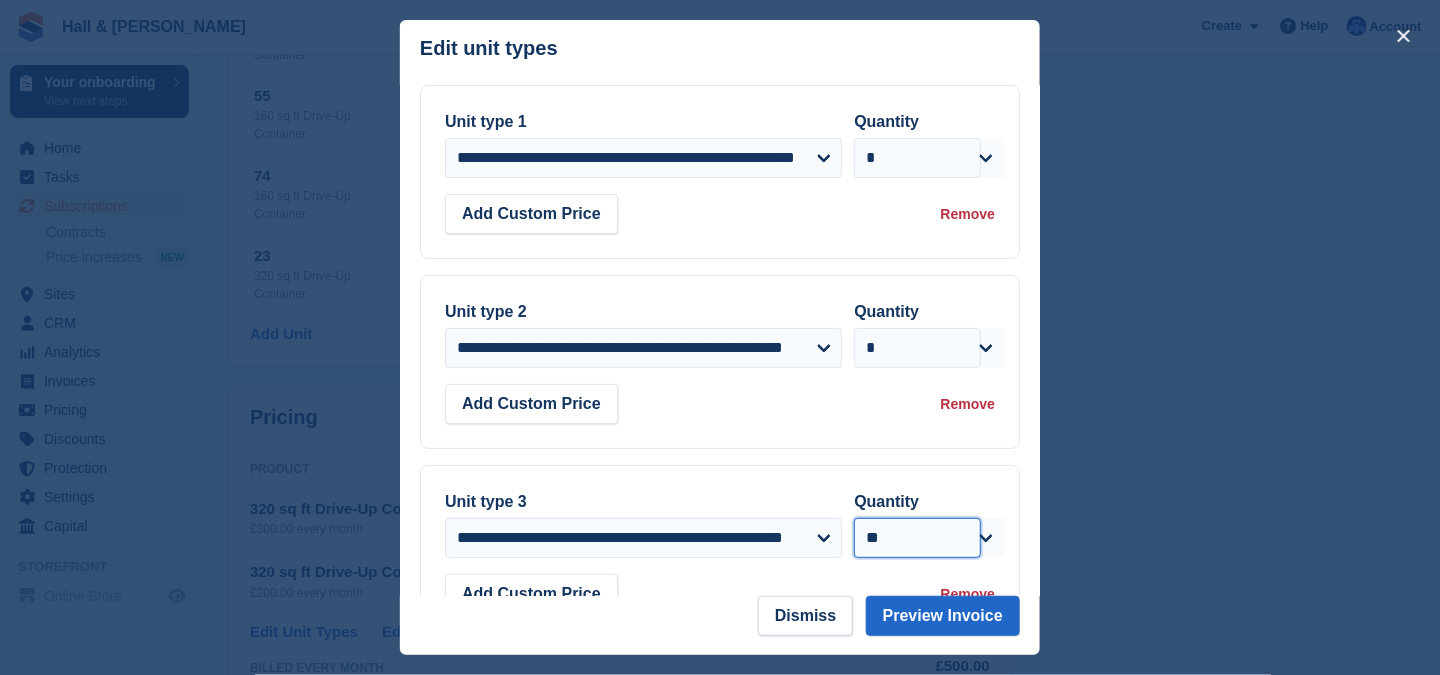 click on "*
*
*
*
*
*
*
*
*
**
**
**
**
**
**
**
**
**
**
**
**
**
**
**
**
**
**
**
**
**
**
**
**
**
**
**
**
**
**
**
**
**
**
**
**
**
**
**
**
**
**
**
**
**
**
**
**
**
**
**
**
**
**
**
**
**
**
**
**
**
**
**
**
**
**
**
**
**
**
**
**
**
**
**
**
**
**
**
**
**
**
**
**
**
**
**
**
**
**
***" at bounding box center (917, 538) 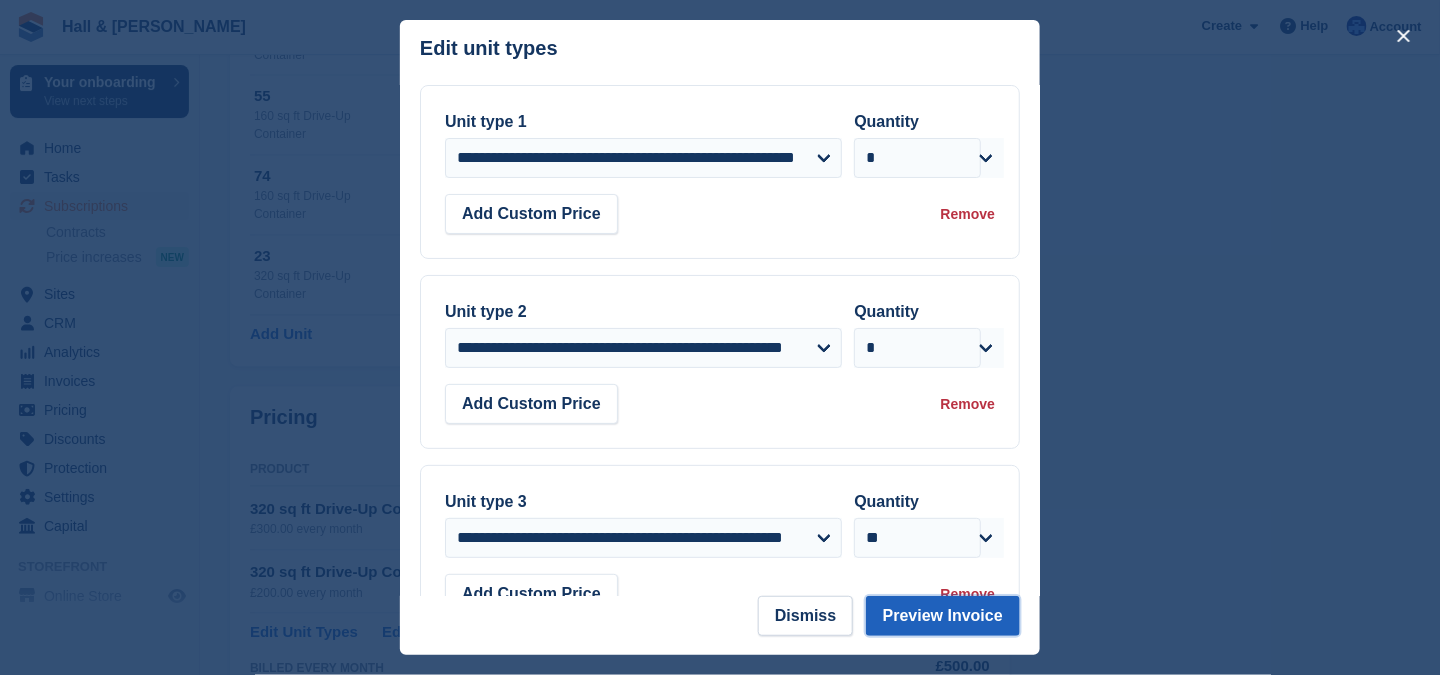 click on "Preview Invoice" at bounding box center [943, 616] 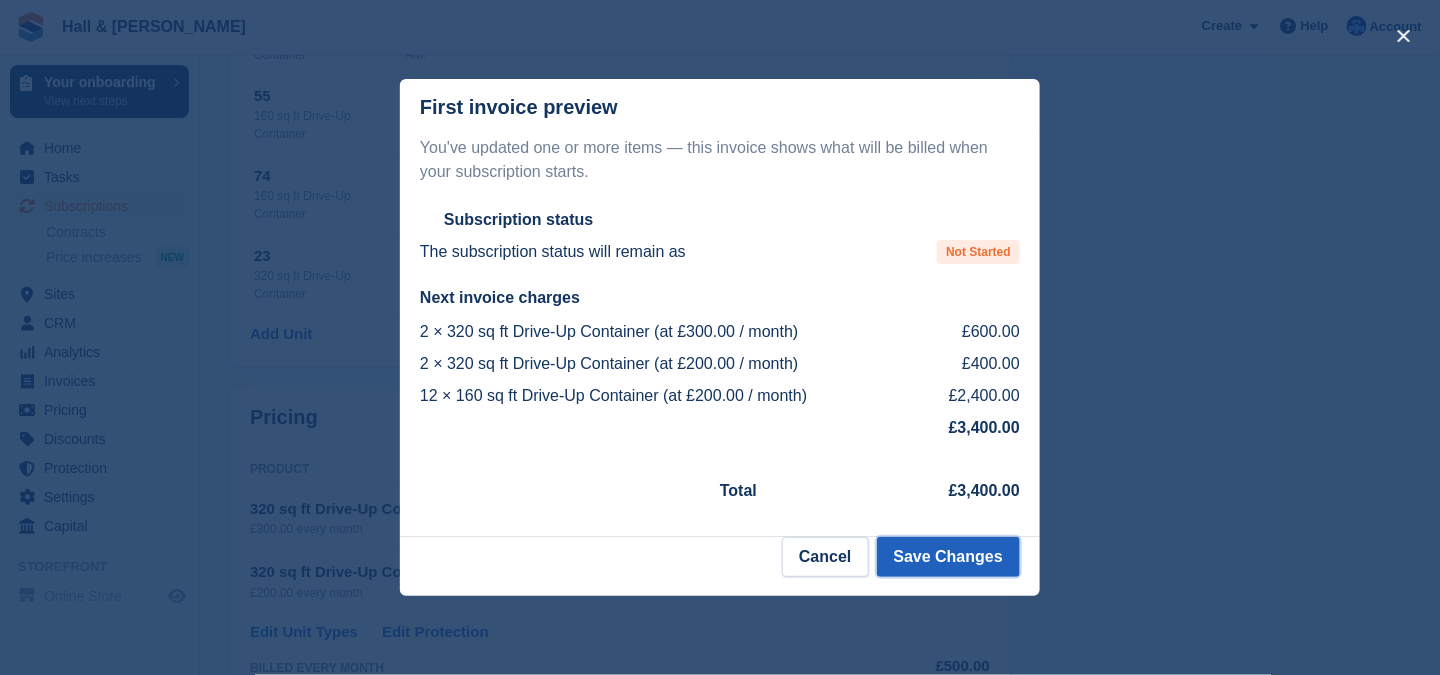 click on "Save Changes" at bounding box center [948, 557] 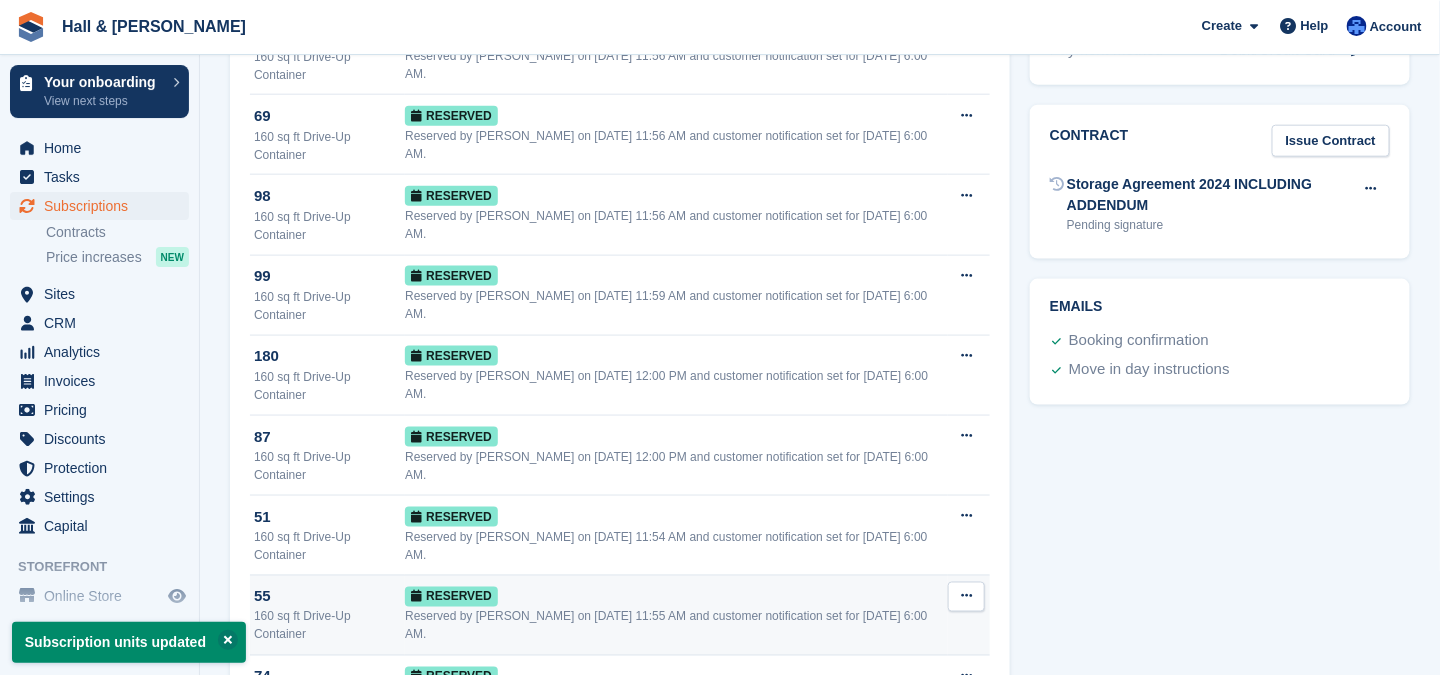 scroll, scrollTop: 0, scrollLeft: 0, axis: both 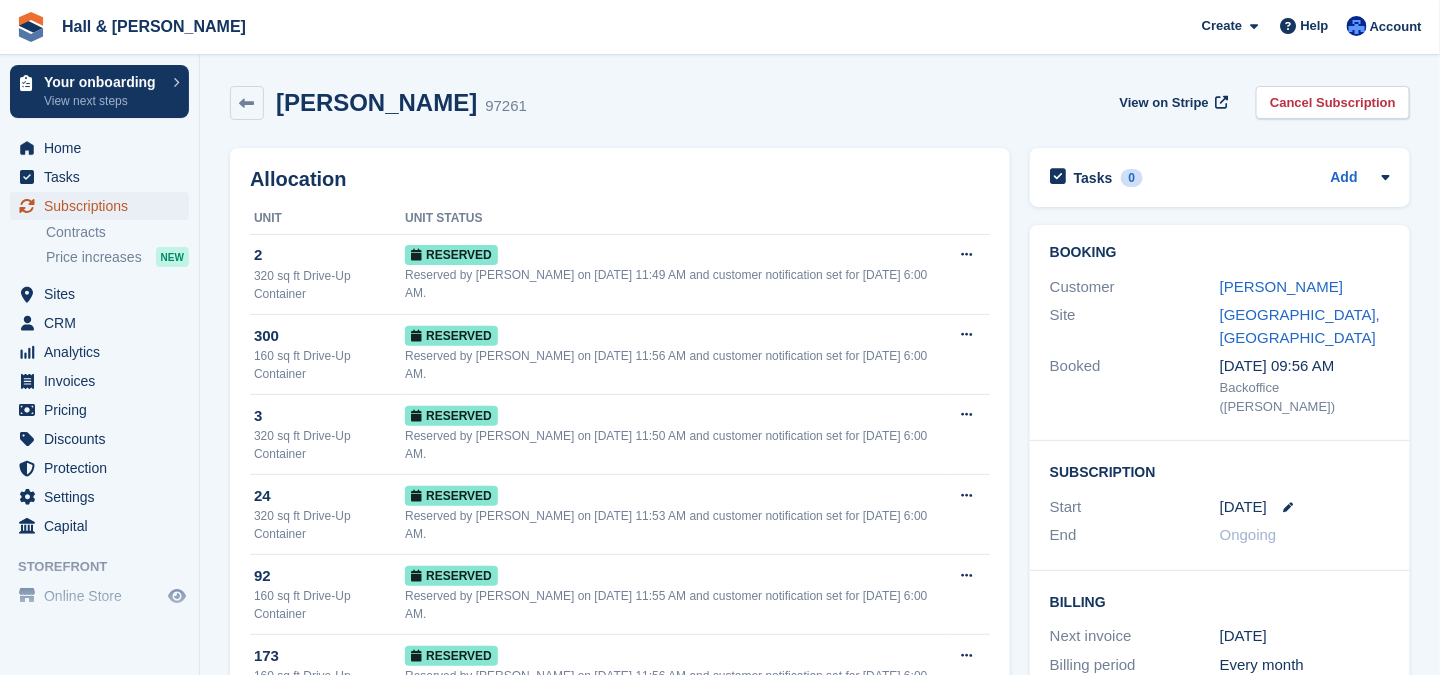 click on "Subscriptions" at bounding box center (104, 206) 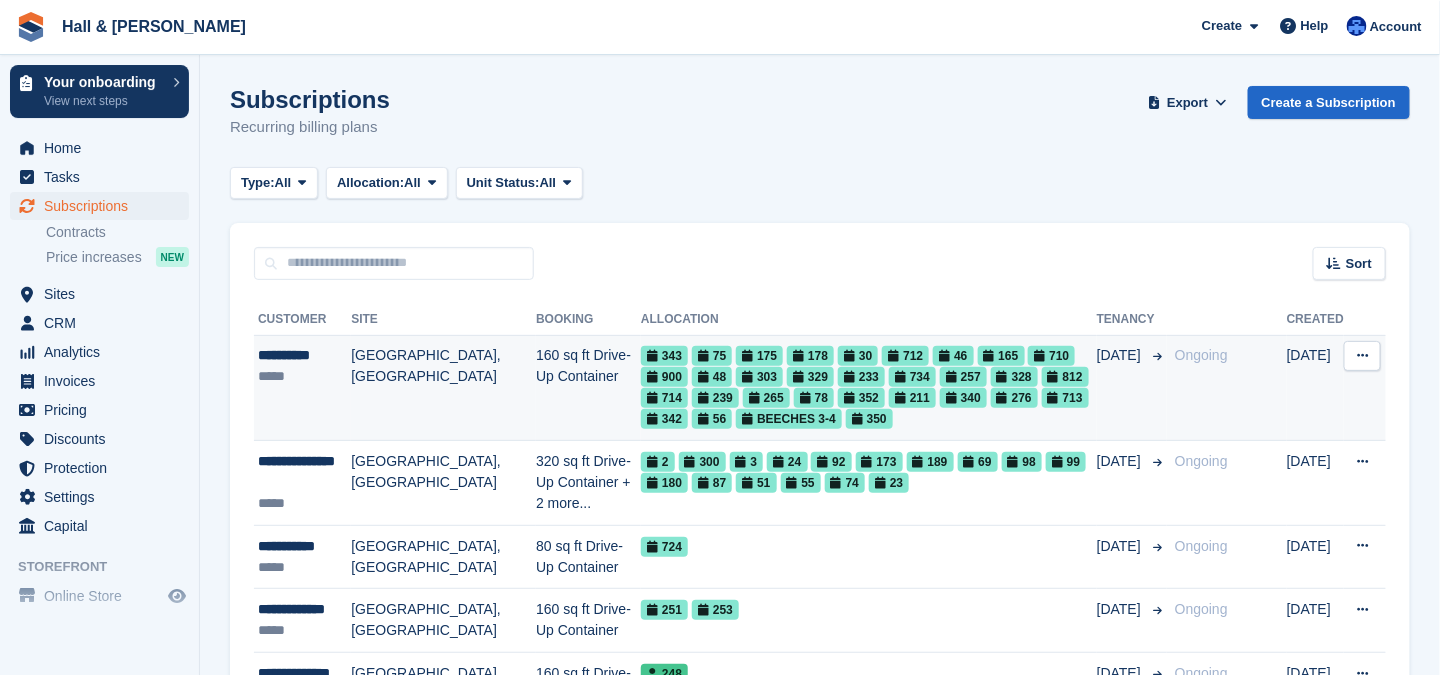 click on "**********" at bounding box center [304, 355] 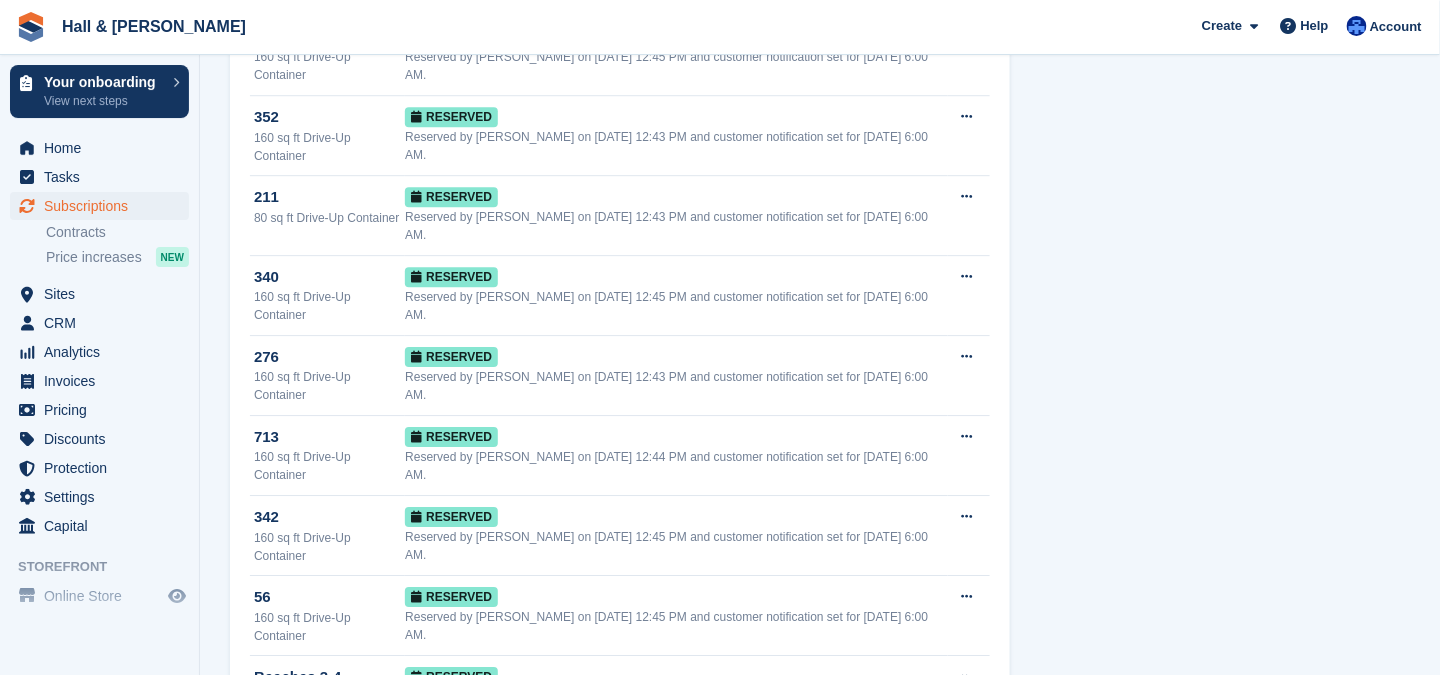 scroll, scrollTop: 2200, scrollLeft: 0, axis: vertical 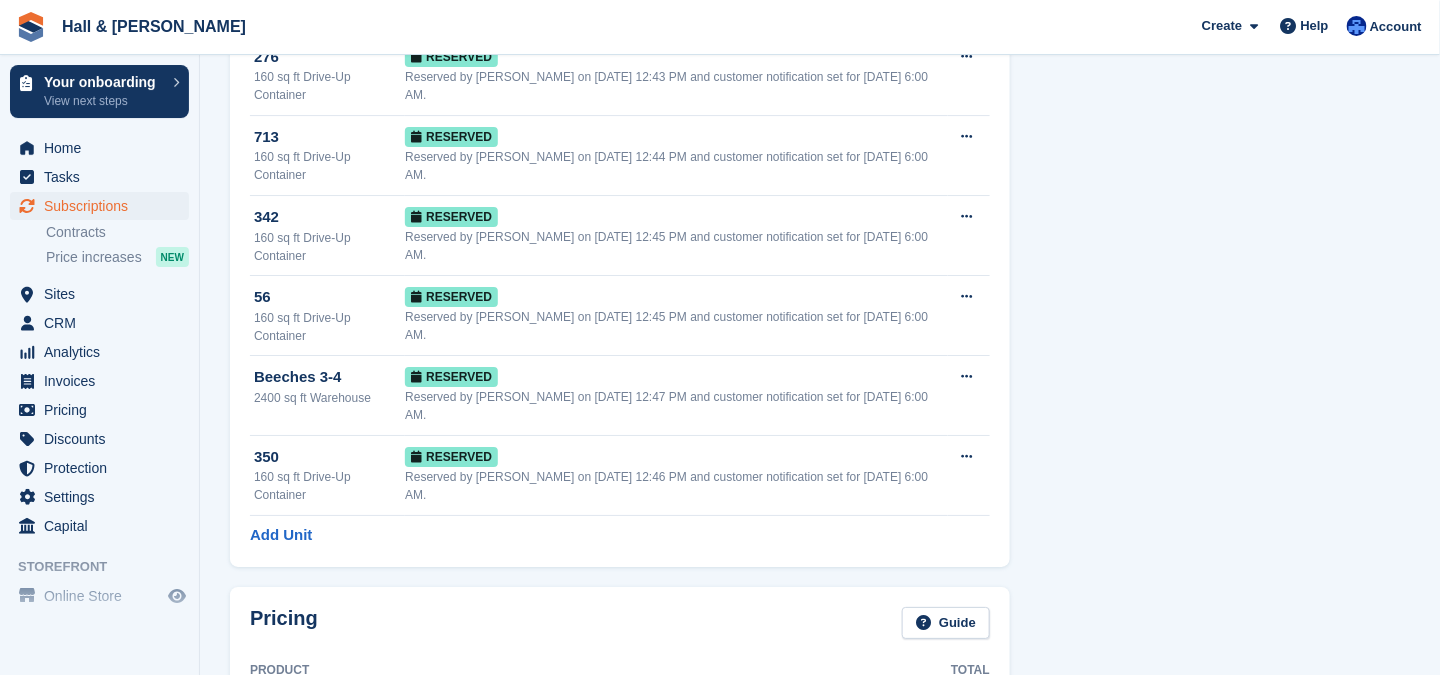 click on "Edit Unit Types" at bounding box center (304, 770) 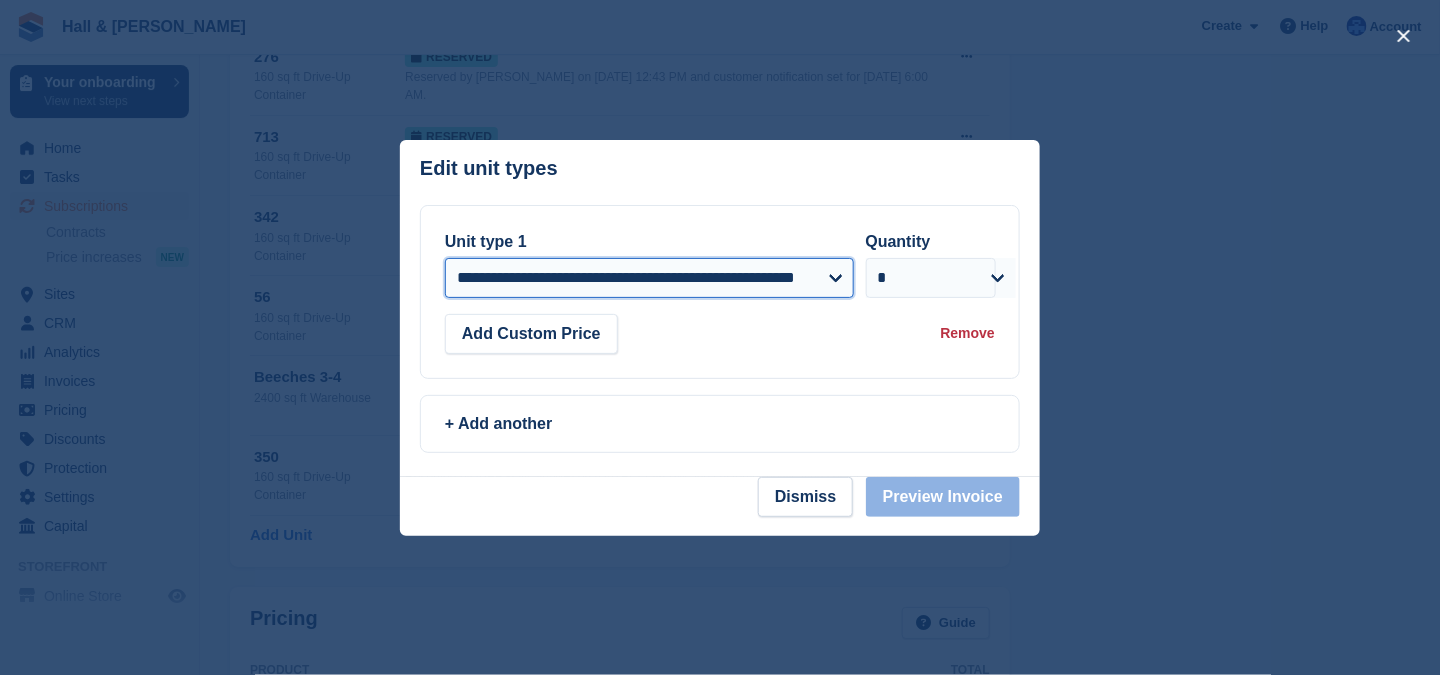click on "**********" at bounding box center [649, 278] 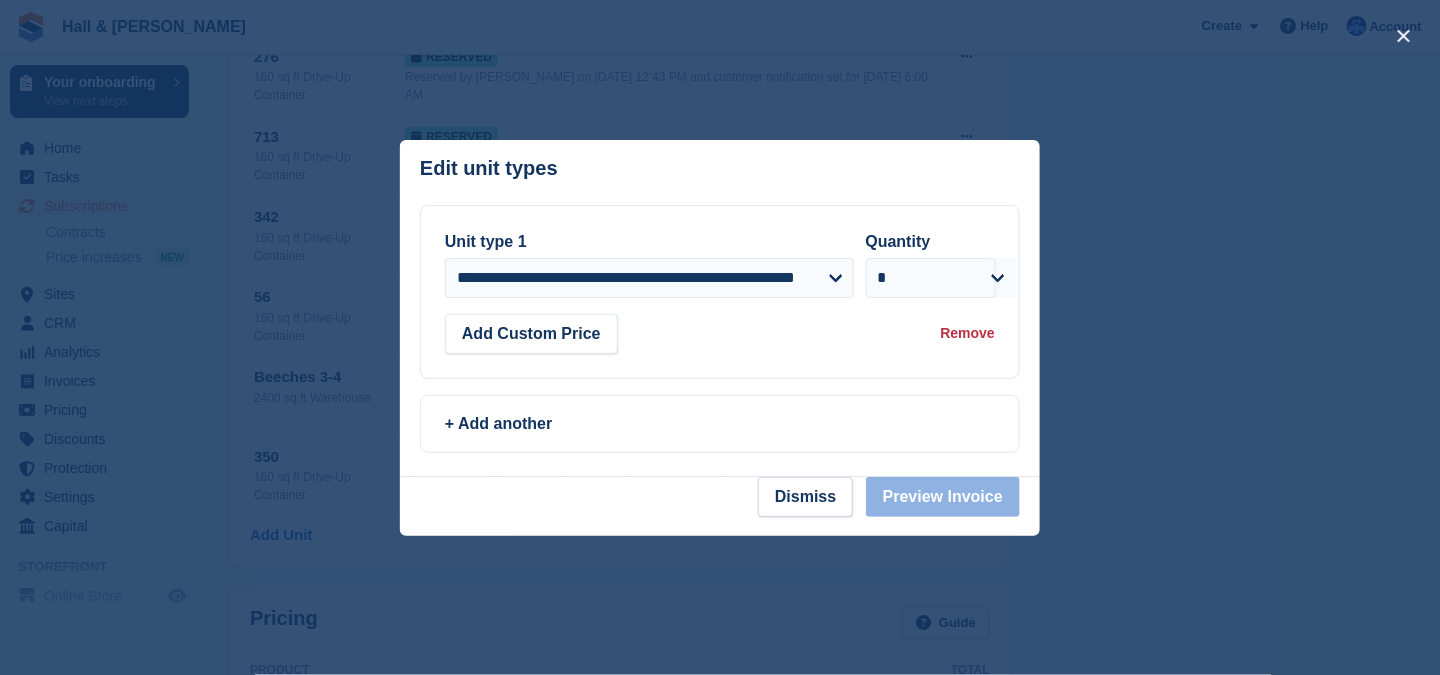 click at bounding box center (720, 337) 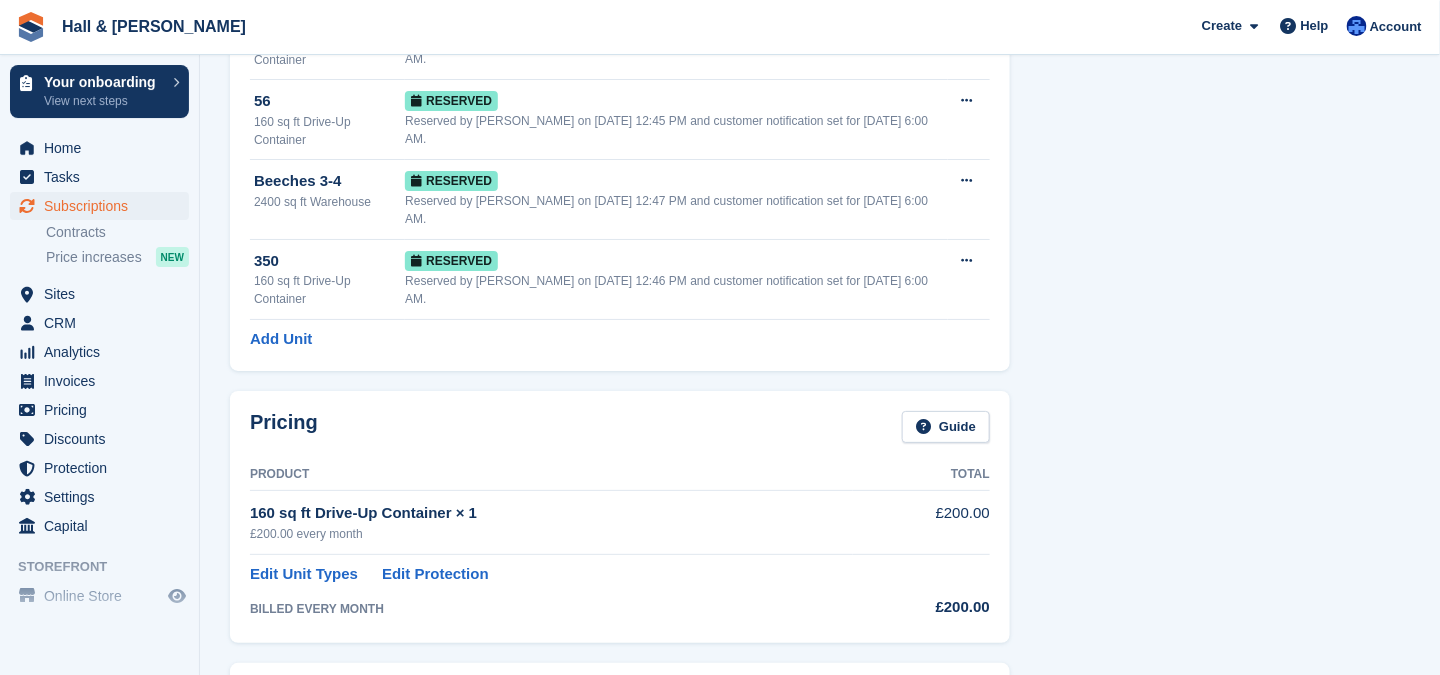 scroll, scrollTop: 1896, scrollLeft: 0, axis: vertical 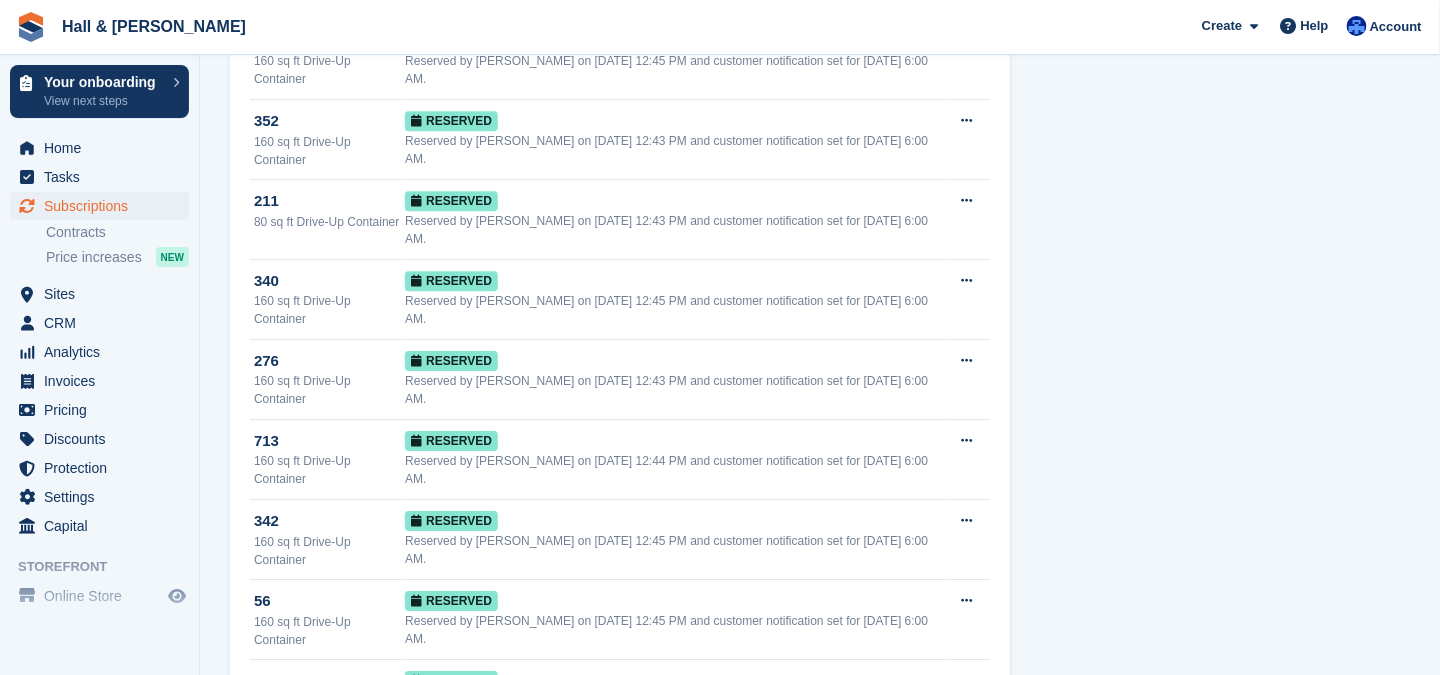 click on "Edit Unit Types" at bounding box center (304, 1074) 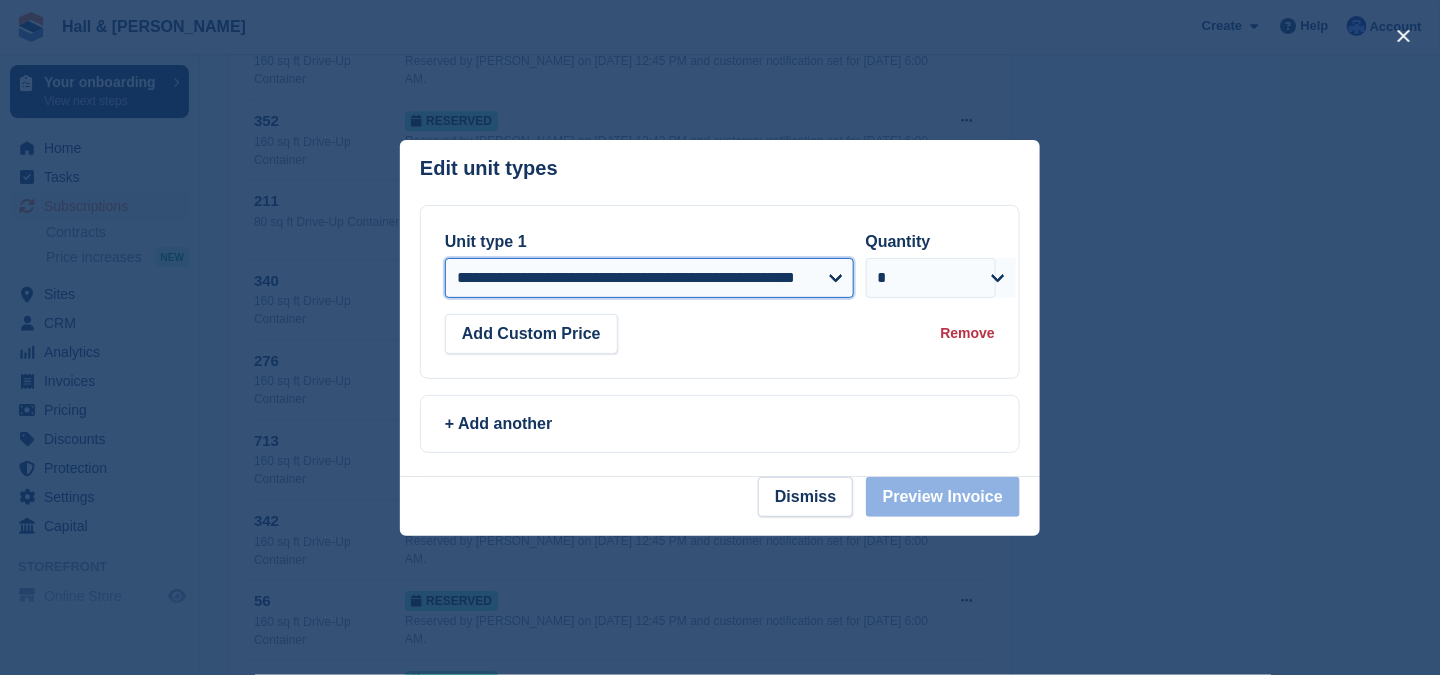 click on "**********" at bounding box center (649, 278) 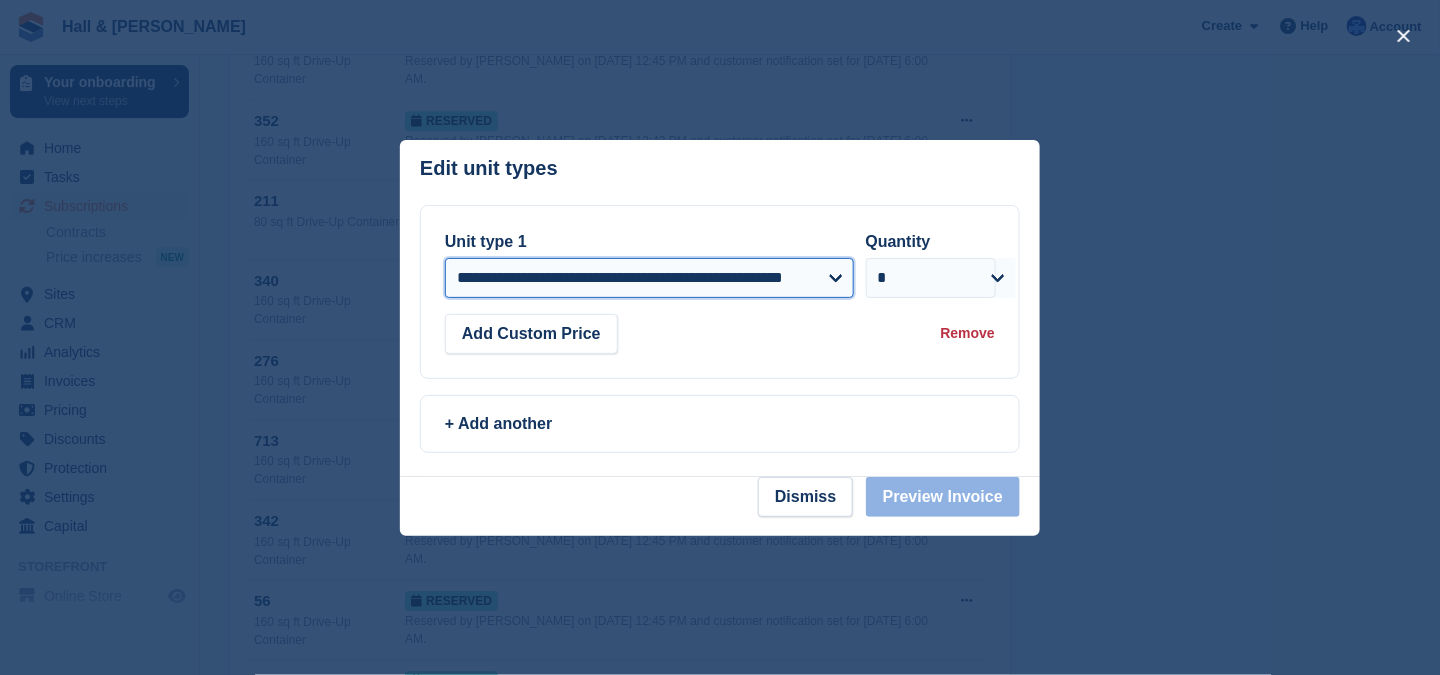 click on "**********" at bounding box center (649, 278) 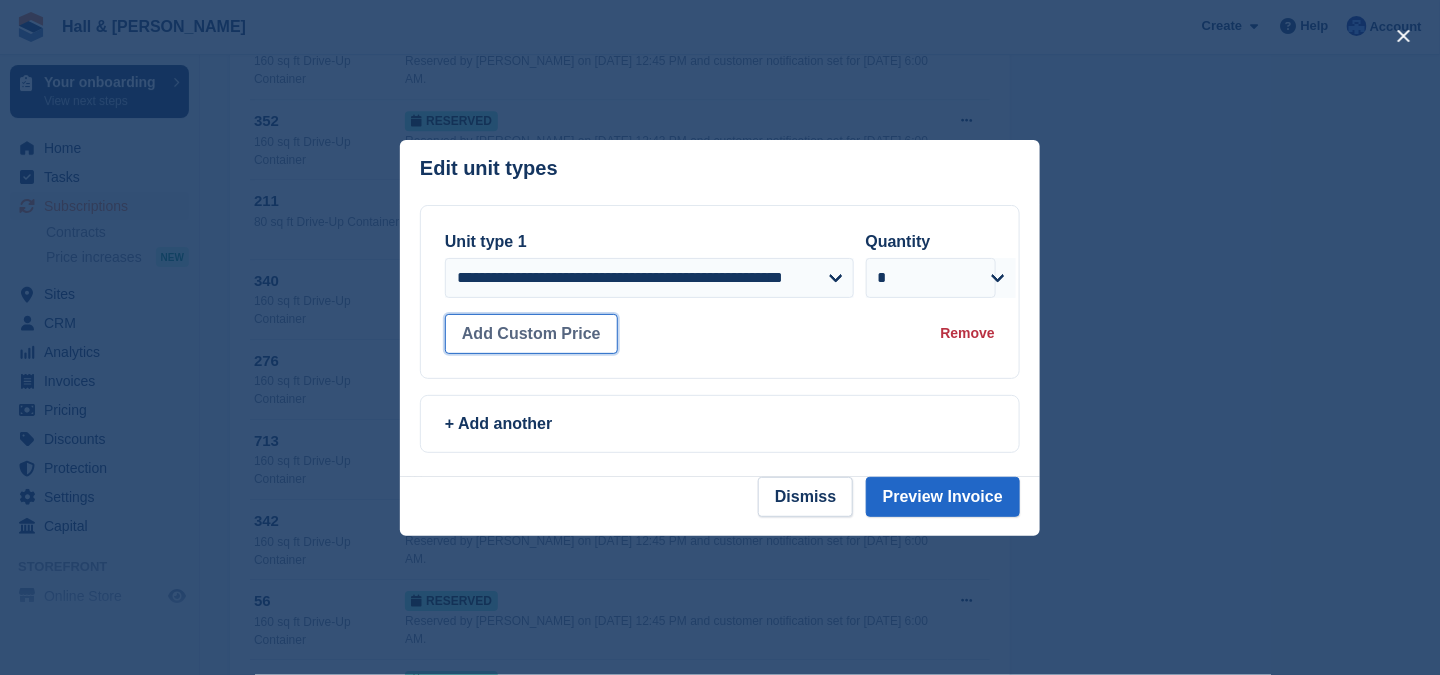 click on "Add Custom Price" at bounding box center [531, 334] 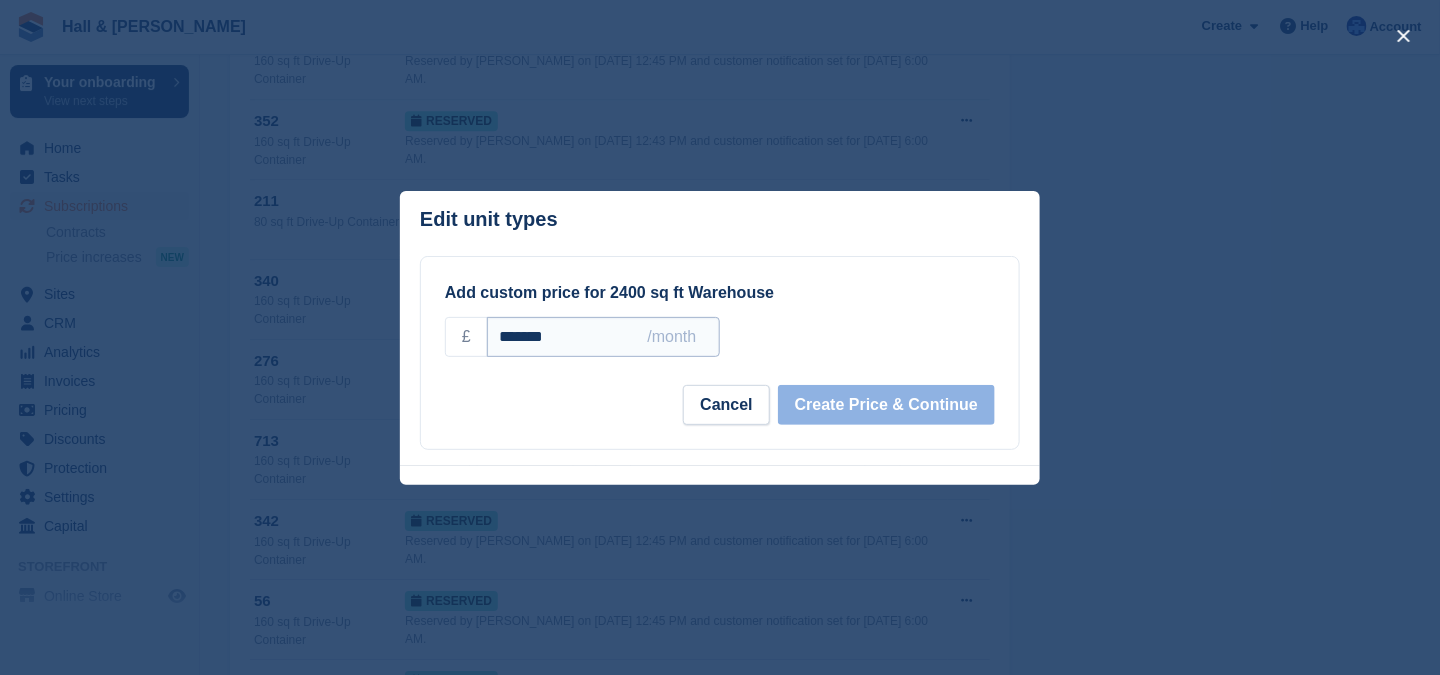 click on "*******" at bounding box center (603, 337) 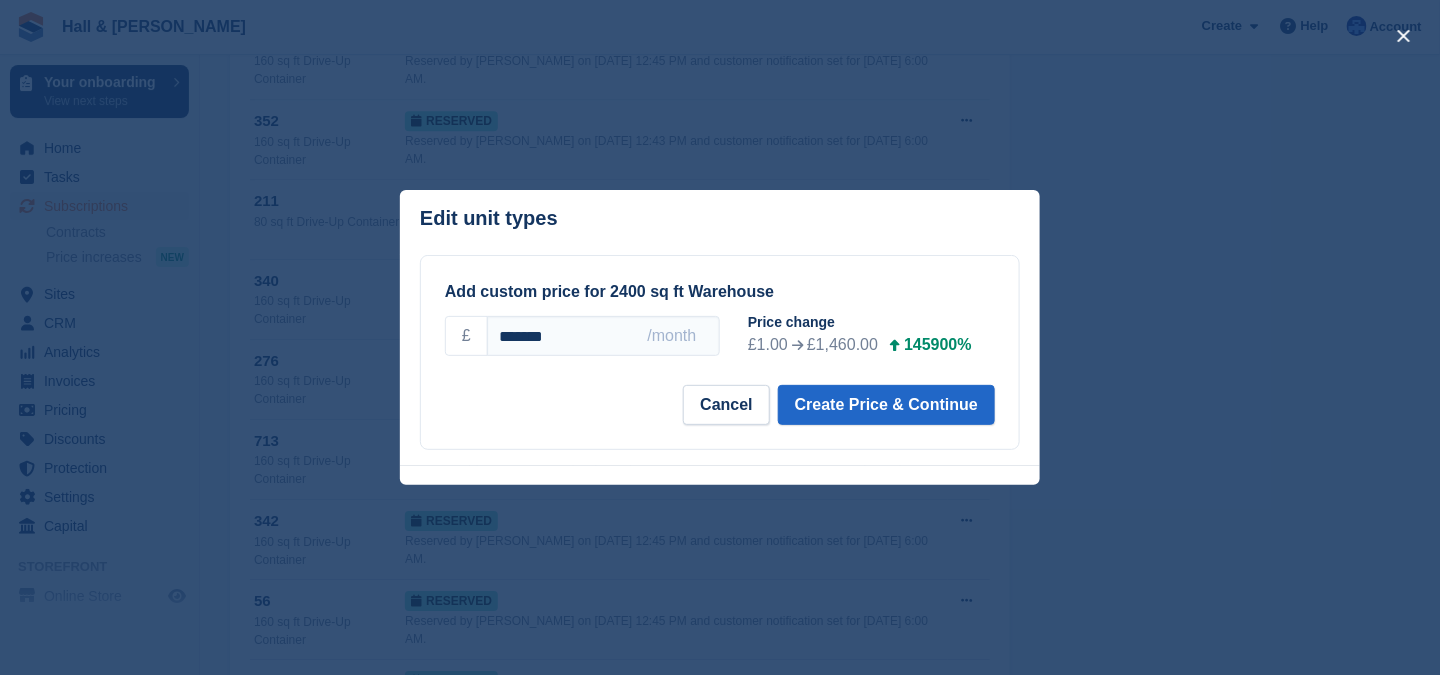 type on "*******" 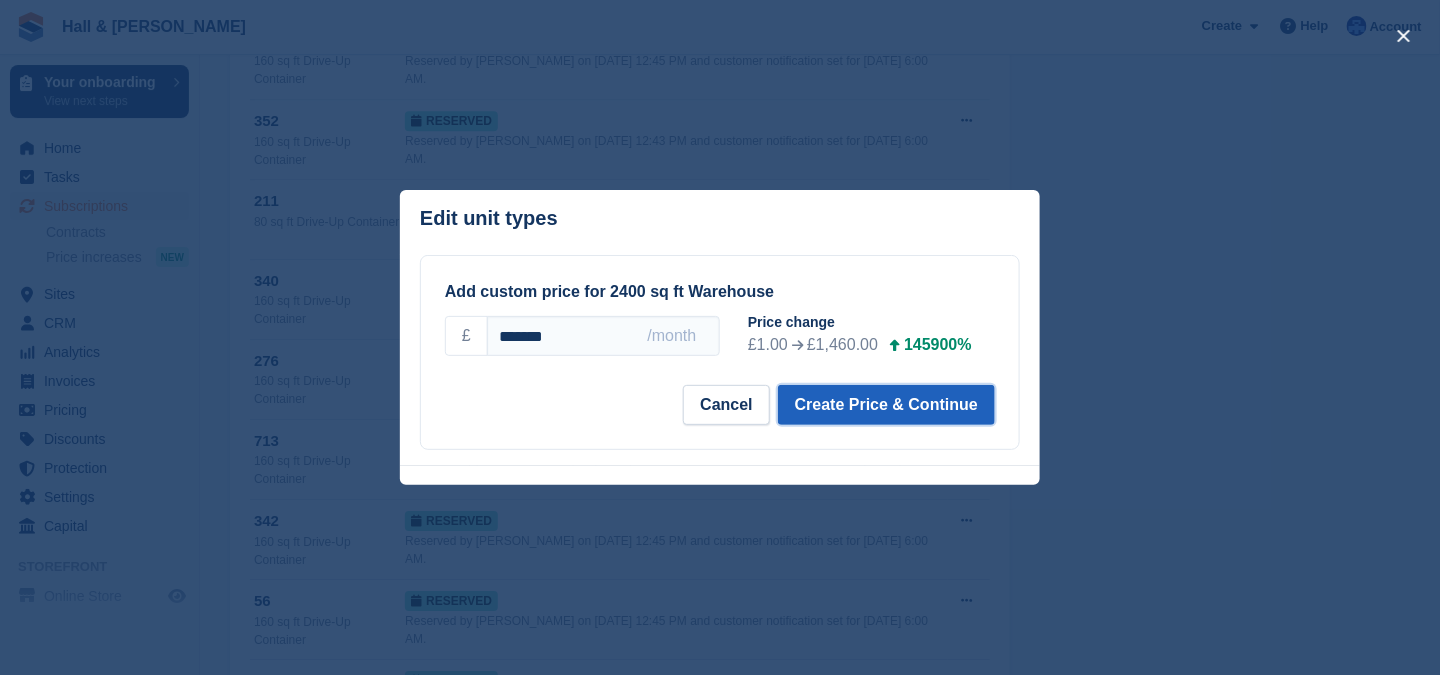 click on "Create Price & Continue" at bounding box center (886, 405) 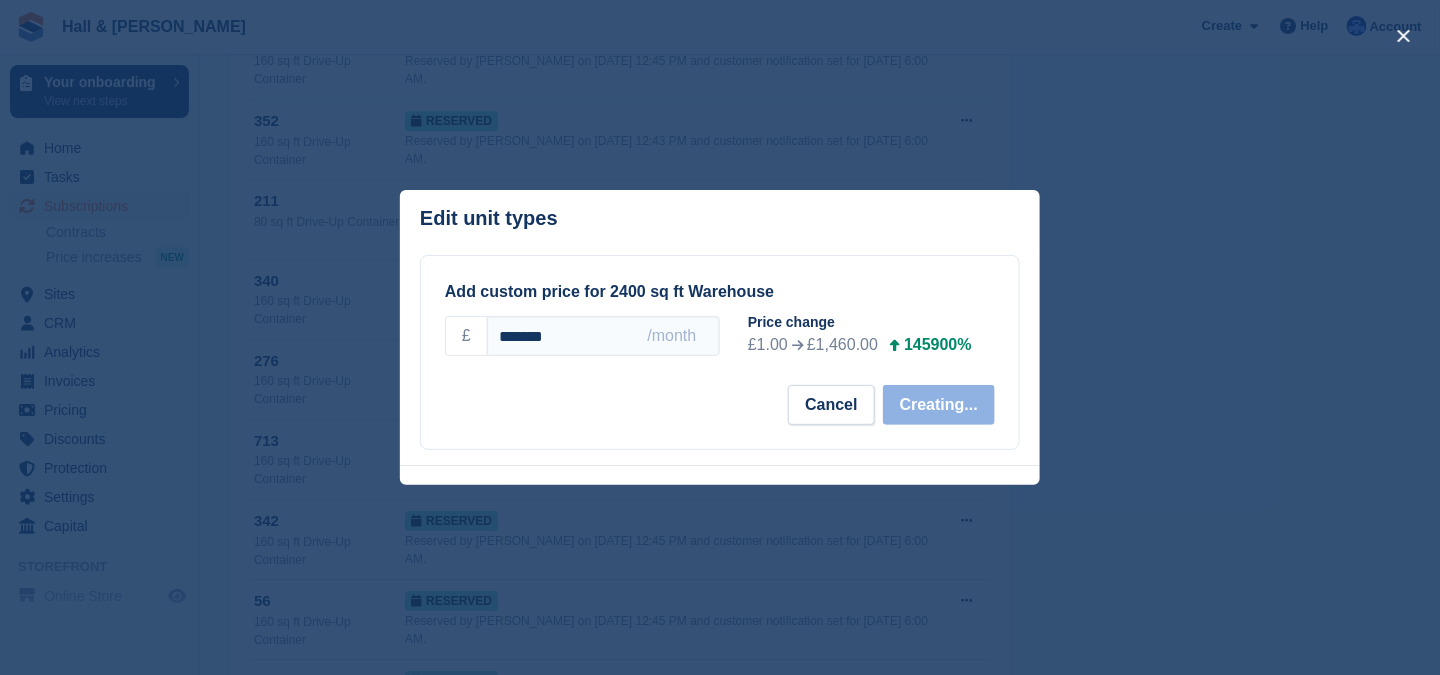select on "*****" 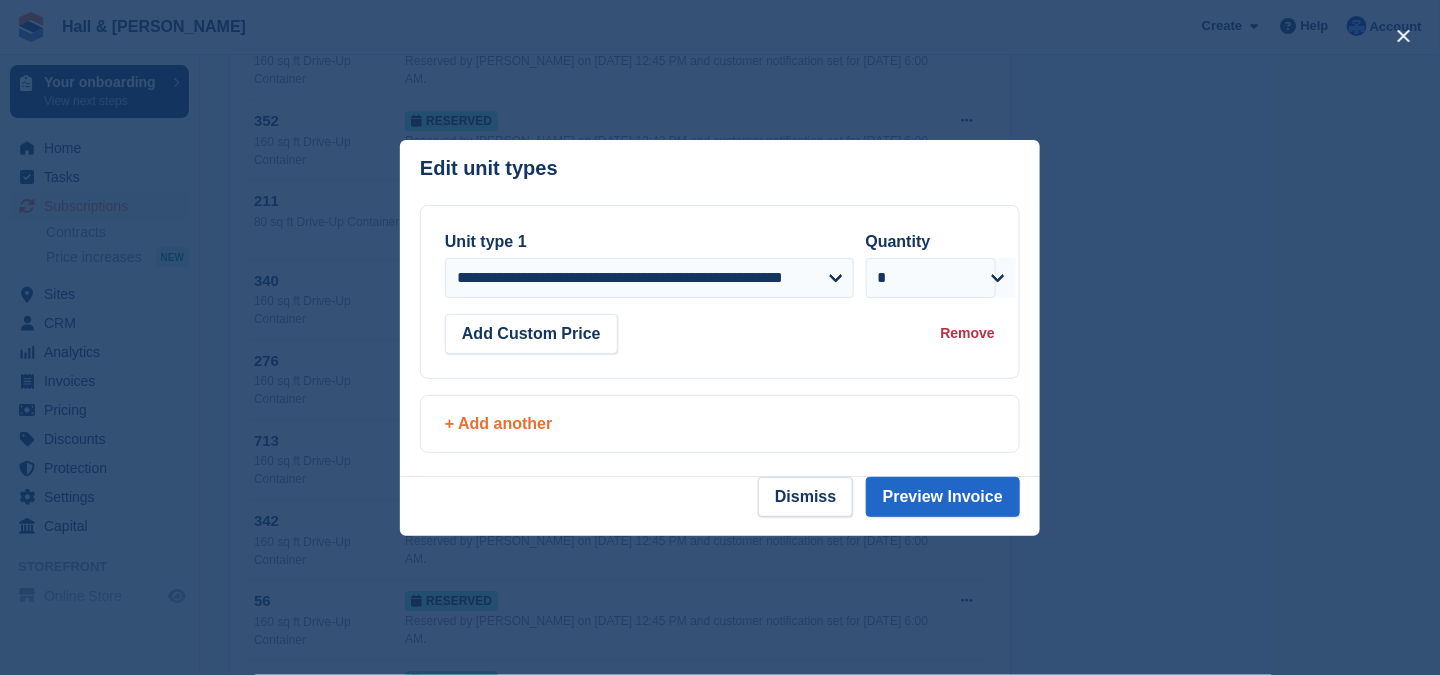 click on "+ Add another" at bounding box center [720, 424] 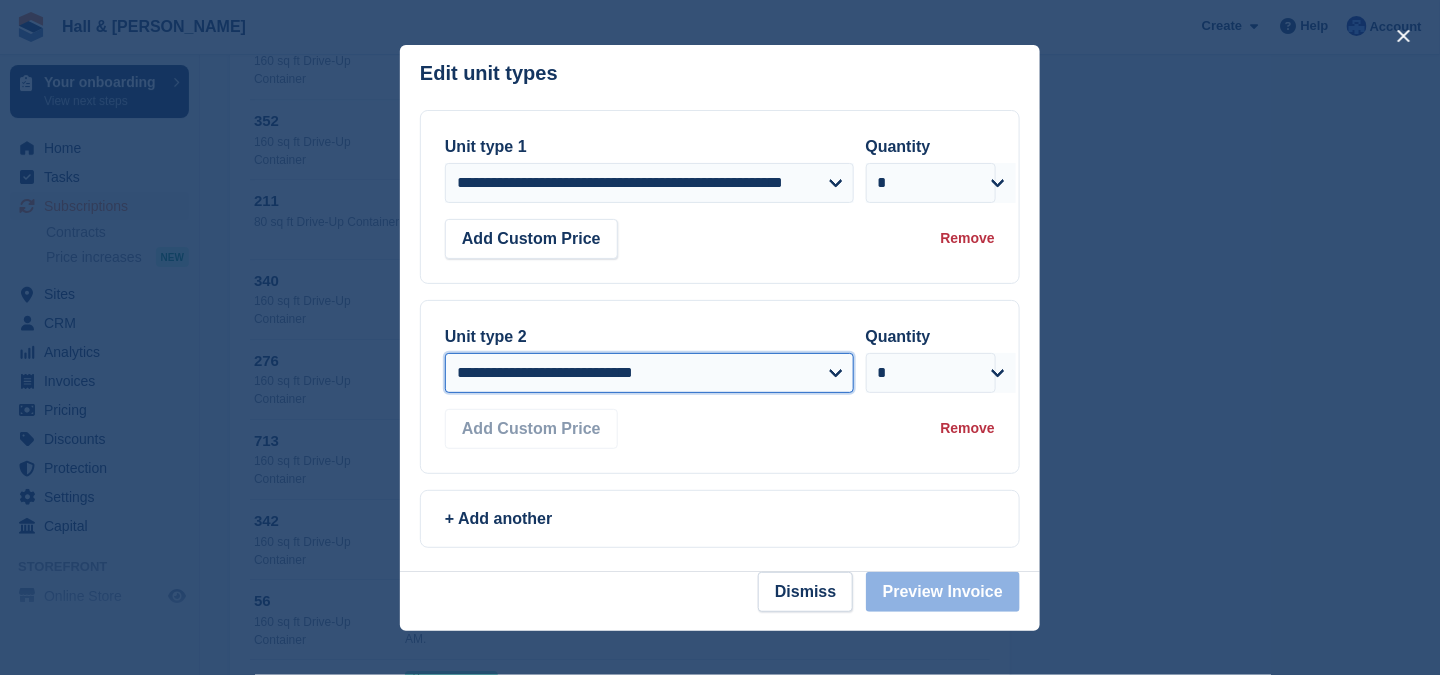click on "**********" at bounding box center [649, 373] 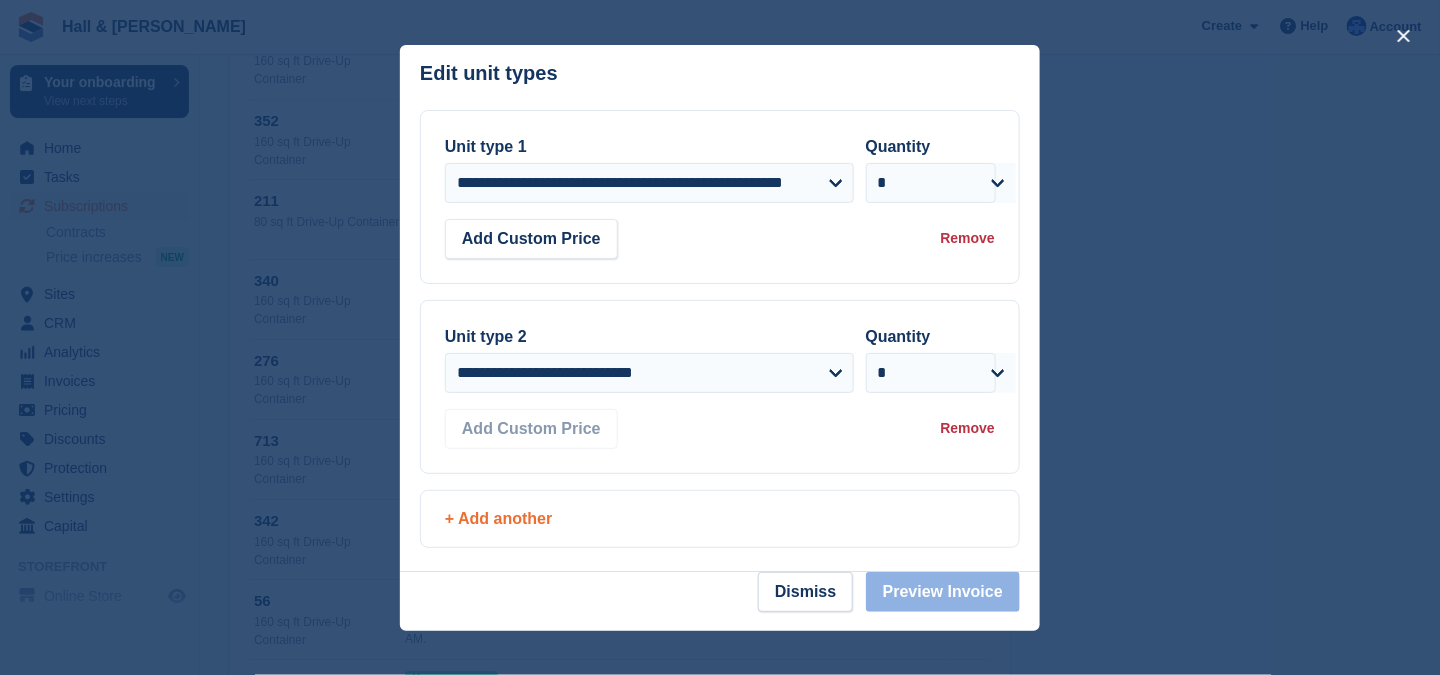 click on "+ Add another" at bounding box center (720, 519) 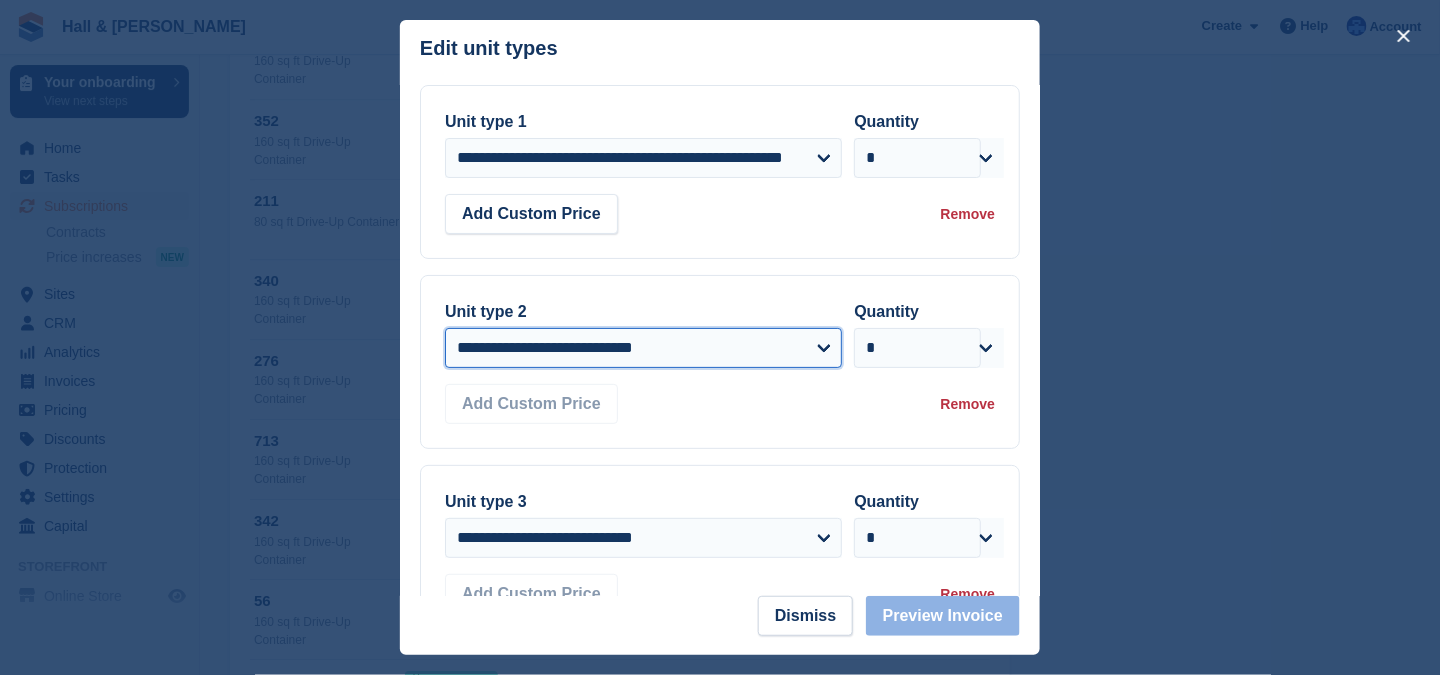 click on "**********" at bounding box center (643, 348) 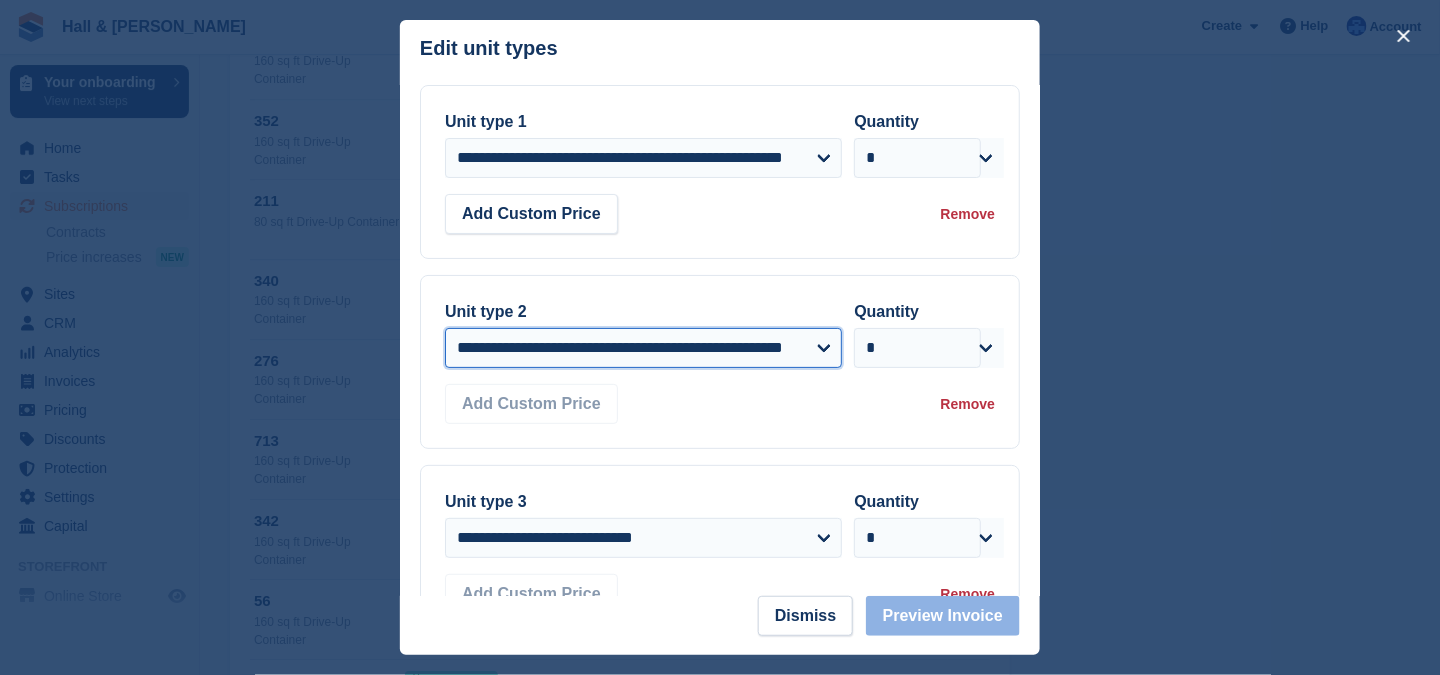 click on "**********" at bounding box center (643, 348) 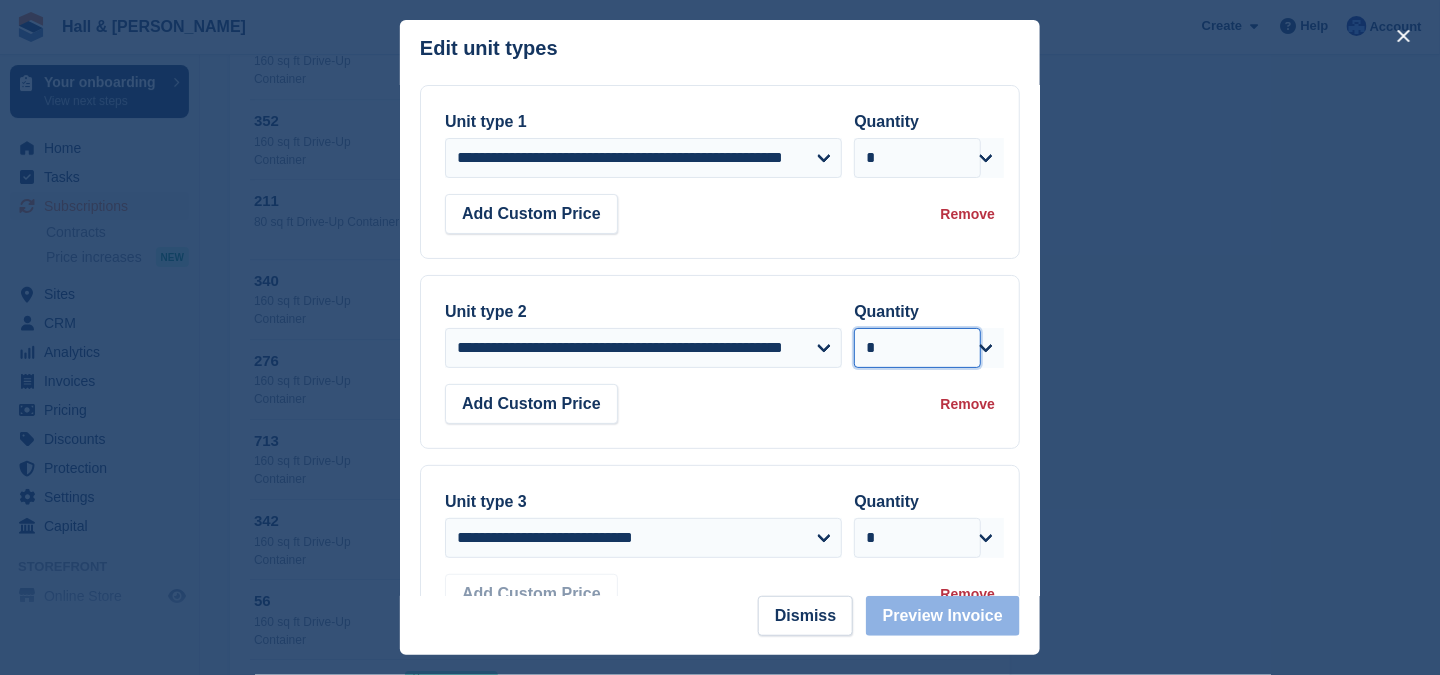 click on "*
*
*
*
*
*
*
*
*
**
**
**
**
**
**
**
**
**
**
**
**
**
**
**
**
**
**
**
**
**
**
**
**
**
**
**
**
**
**
**
**
**
**
**
**
**
**
**
**
**
**
**
**
**
**
**
**
**
**
**
**
**
**
**
**
**
**
**
**
**
**
**
**
**
**
**
**
**
**
**
**
**
**
**
**
**
**
**
**
**
**
**
**
**
**
**
**
**
**
***" at bounding box center [917, 348] 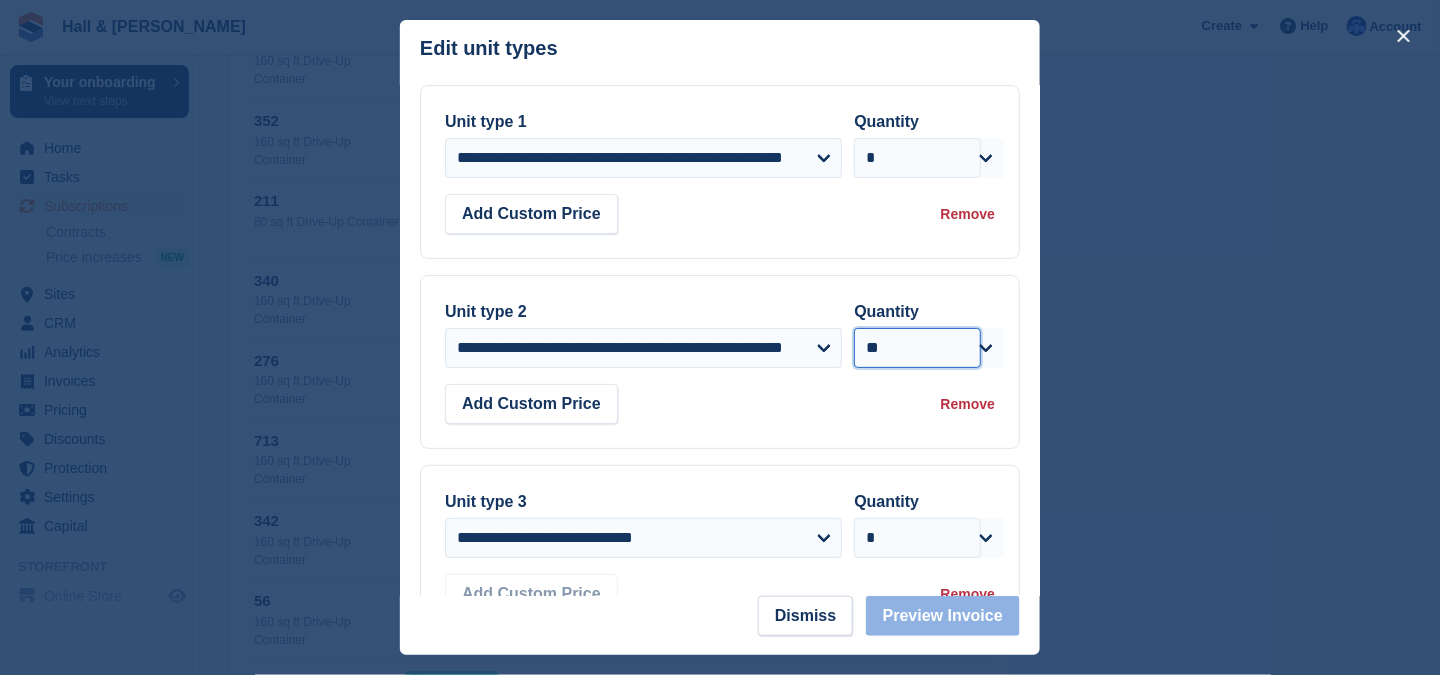 click on "*
*
*
*
*
*
*
*
*
**
**
**
**
**
**
**
**
**
**
**
**
**
**
**
**
**
**
**
**
**
**
**
**
**
**
**
**
**
**
**
**
**
**
**
**
**
**
**
**
**
**
**
**
**
**
**
**
**
**
**
**
**
**
**
**
**
**
**
**
**
**
**
**
**
**
**
**
**
**
**
**
**
**
**
**
**
**
**
**
**
**
**
**
**
**
**
**
**
**
***" at bounding box center (917, 348) 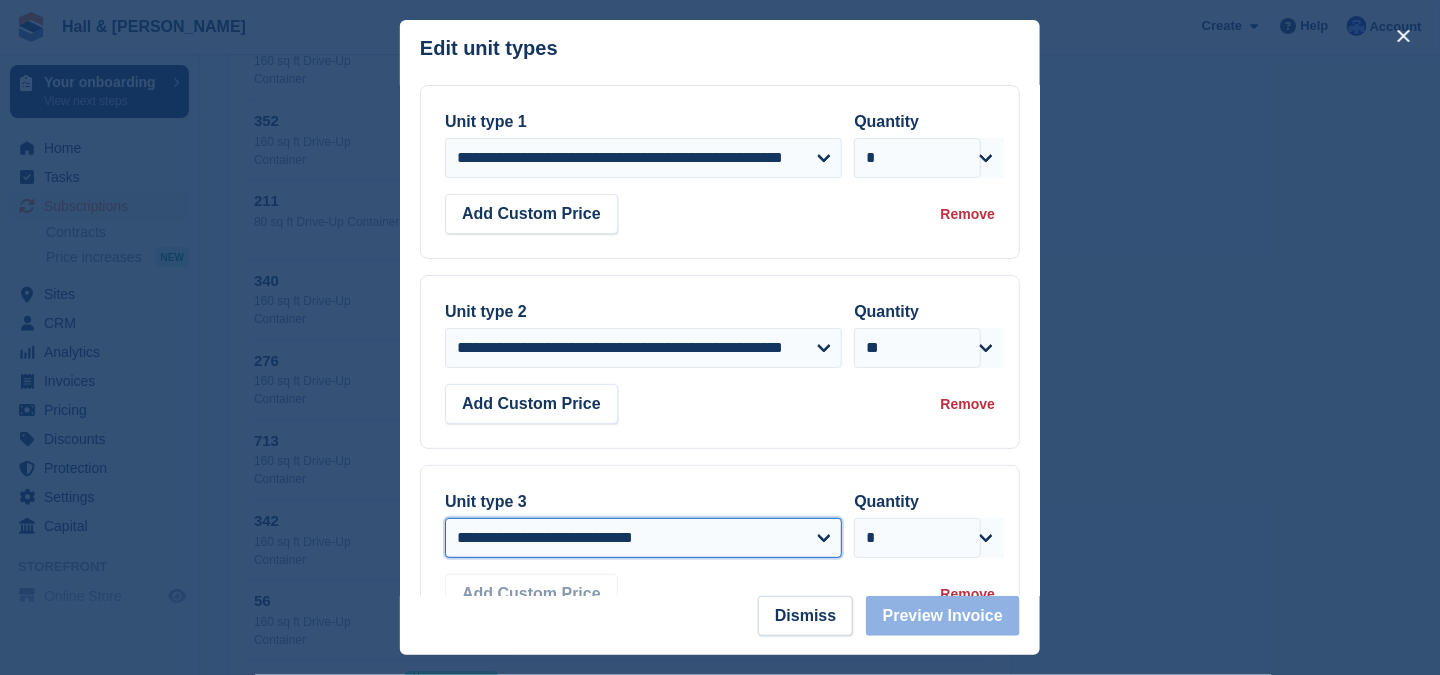 click on "**********" at bounding box center [643, 538] 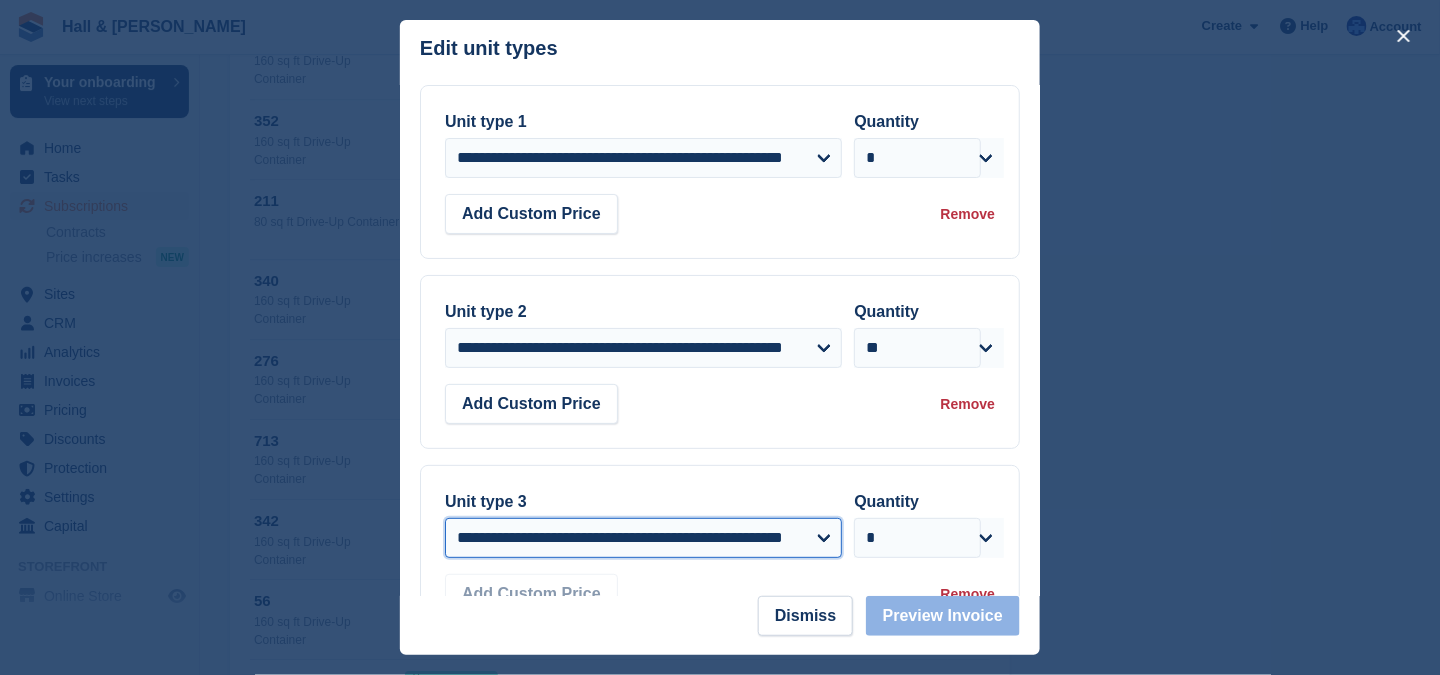 click on "**********" at bounding box center (643, 538) 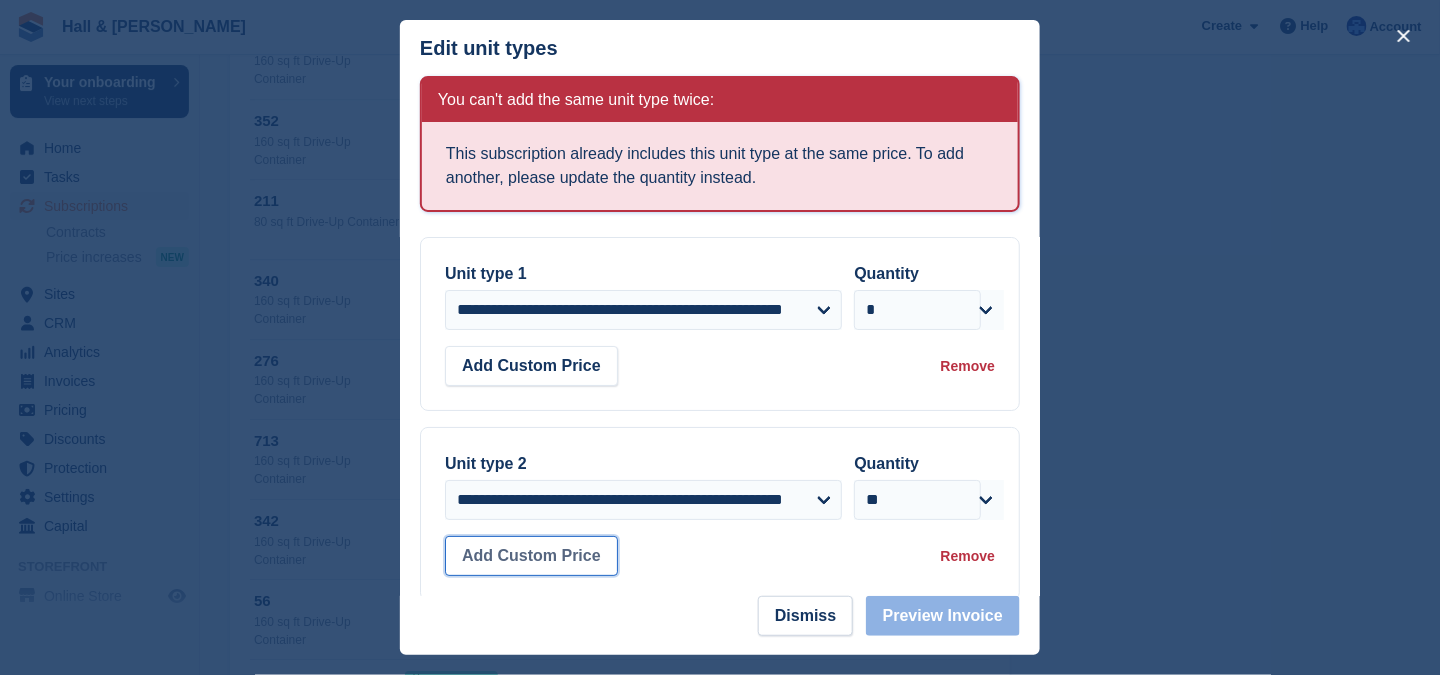 click on "Add Custom Price" at bounding box center [531, 556] 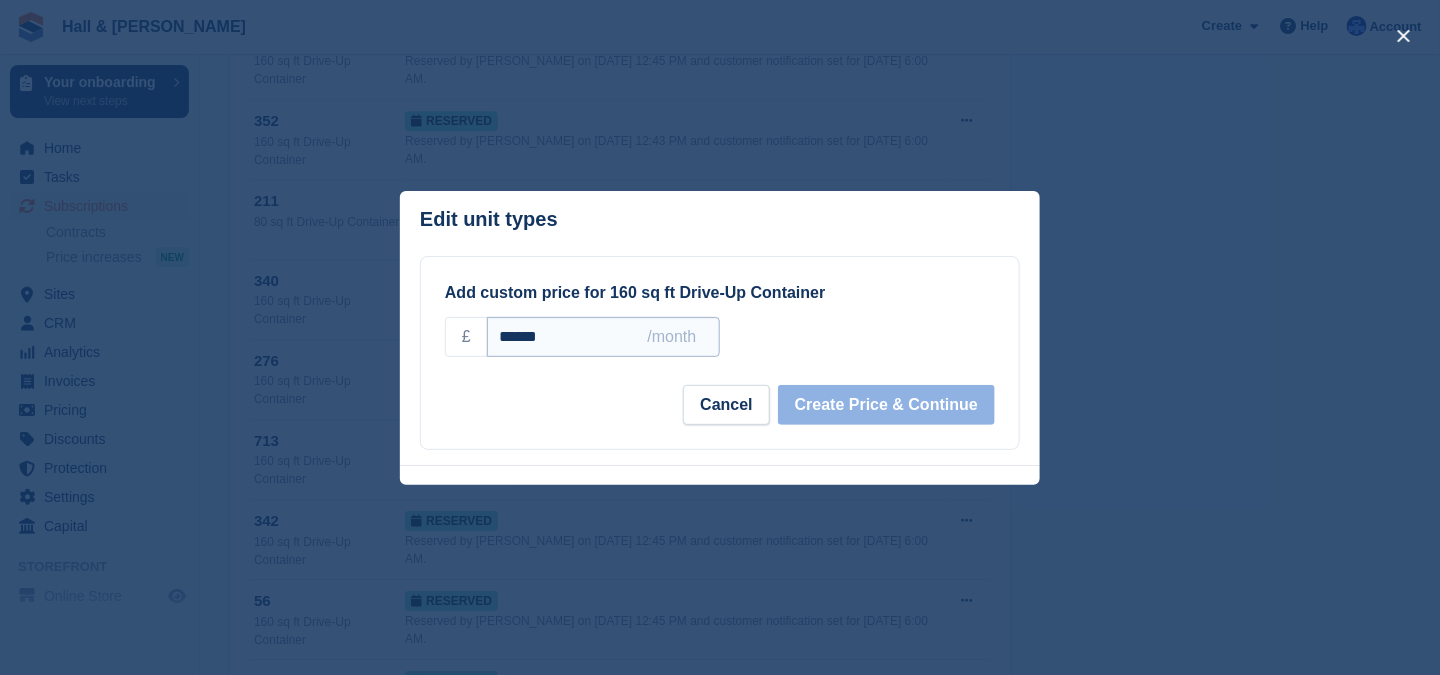 click on "******" at bounding box center [603, 337] 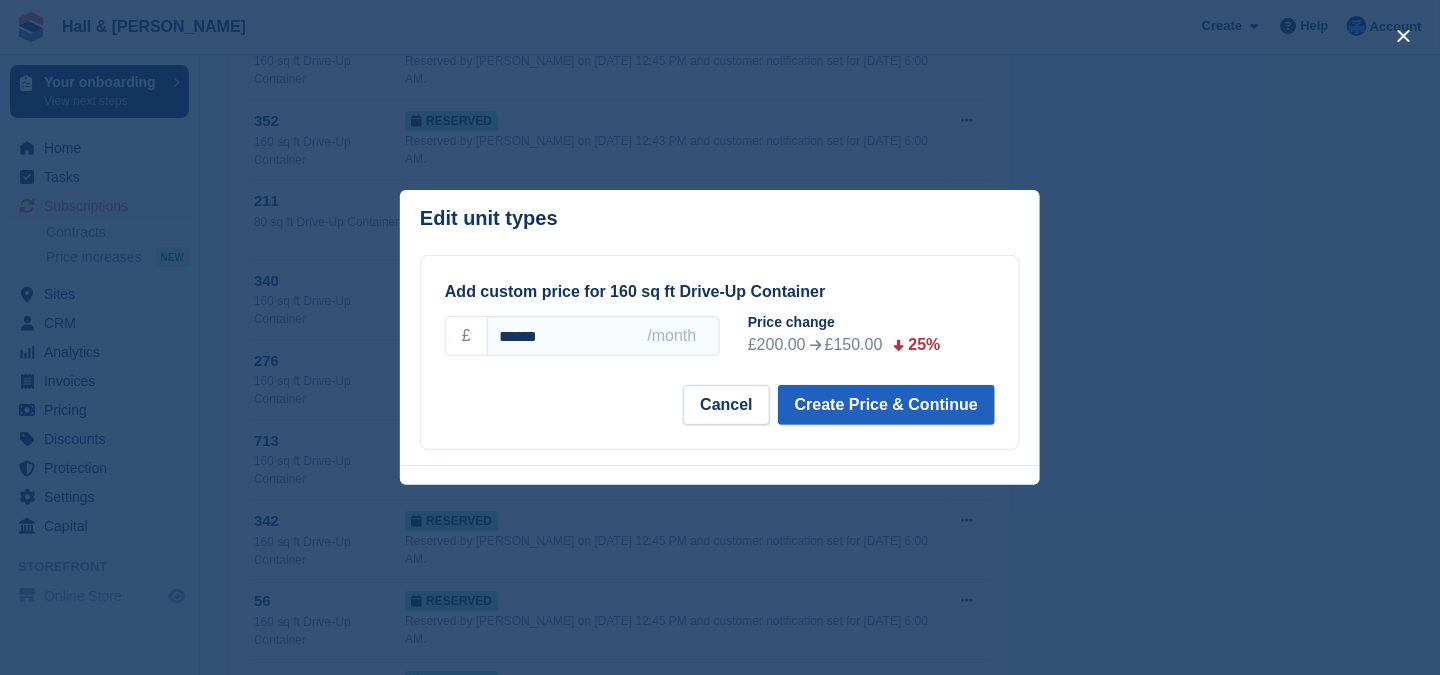 type on "******" 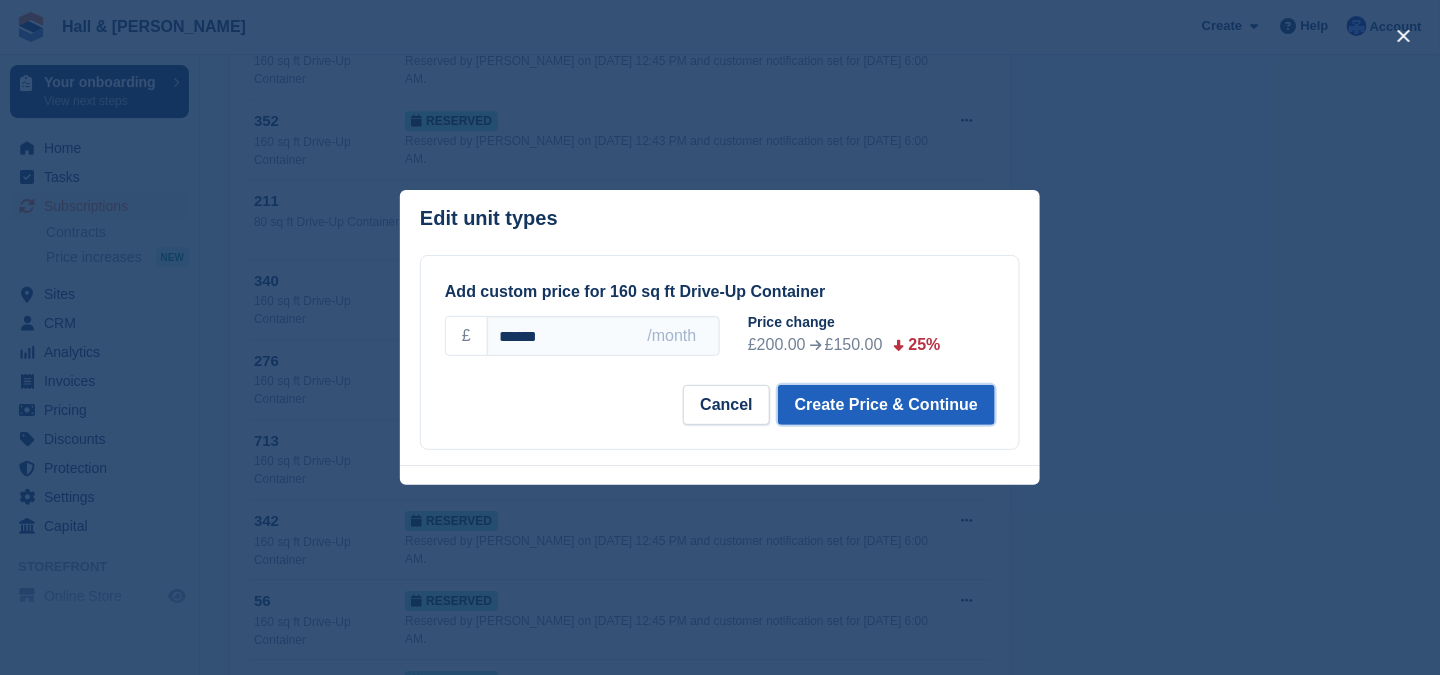 click on "Create Price & Continue" at bounding box center (886, 405) 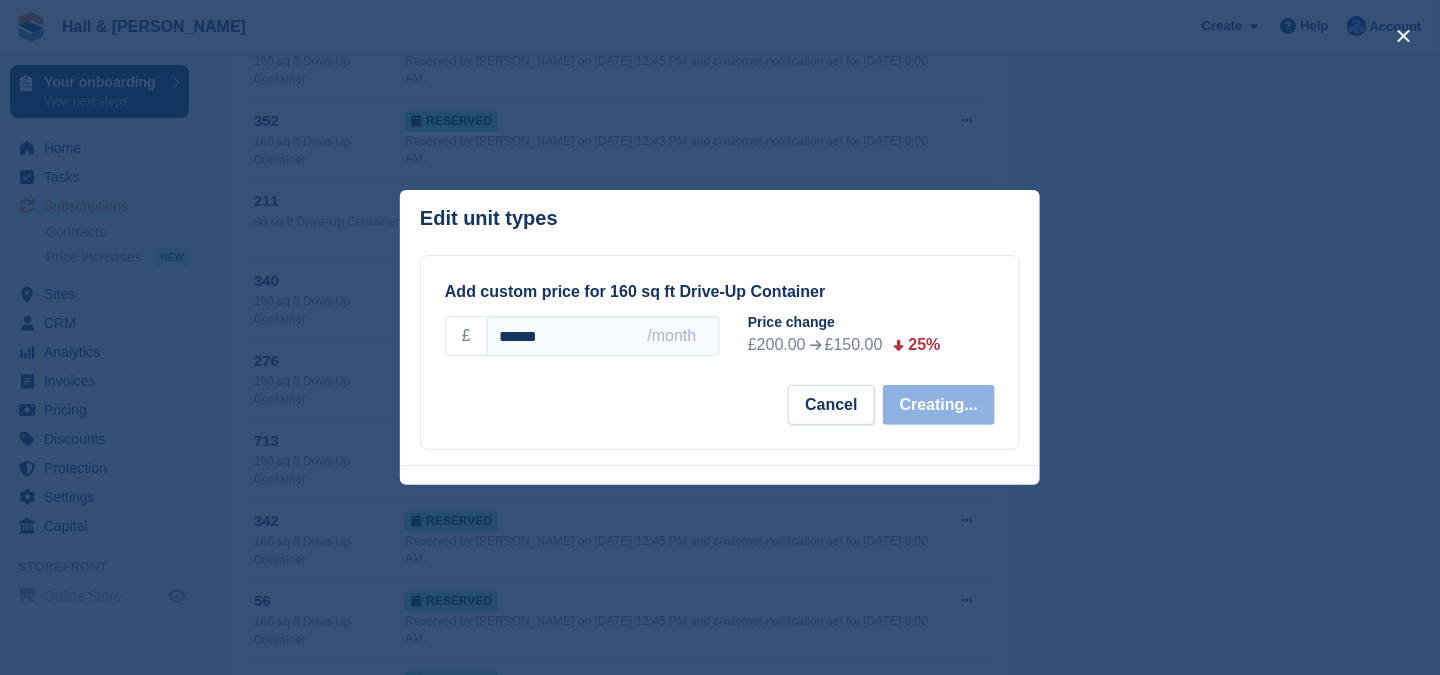 select on "*****" 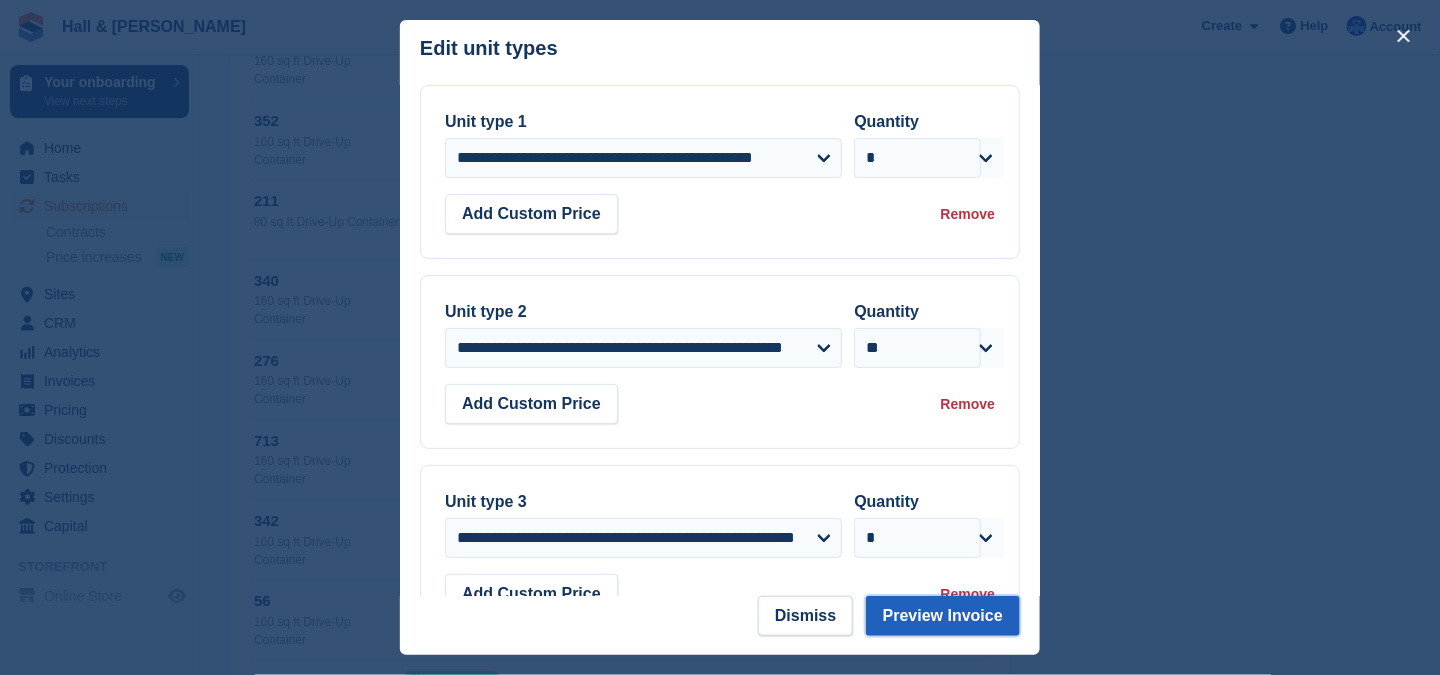 click on "Preview Invoice" at bounding box center (943, 616) 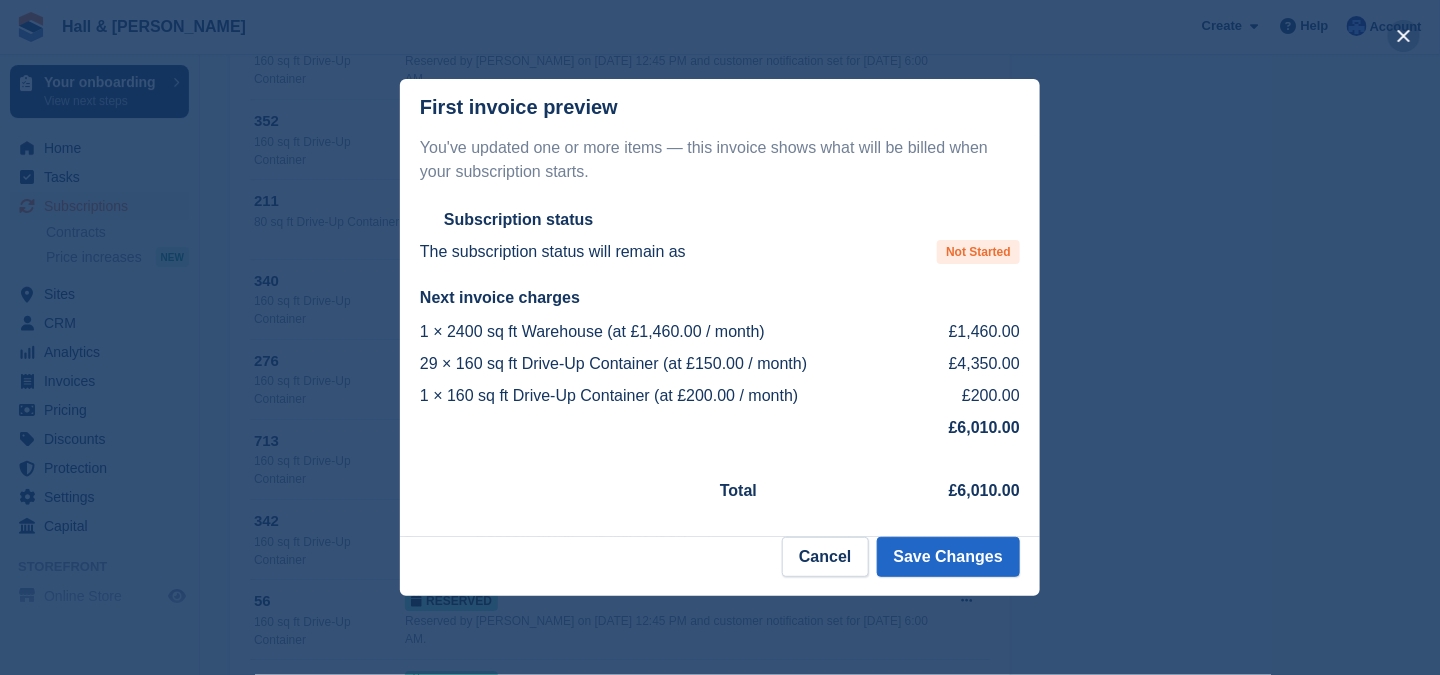 click at bounding box center (1404, 36) 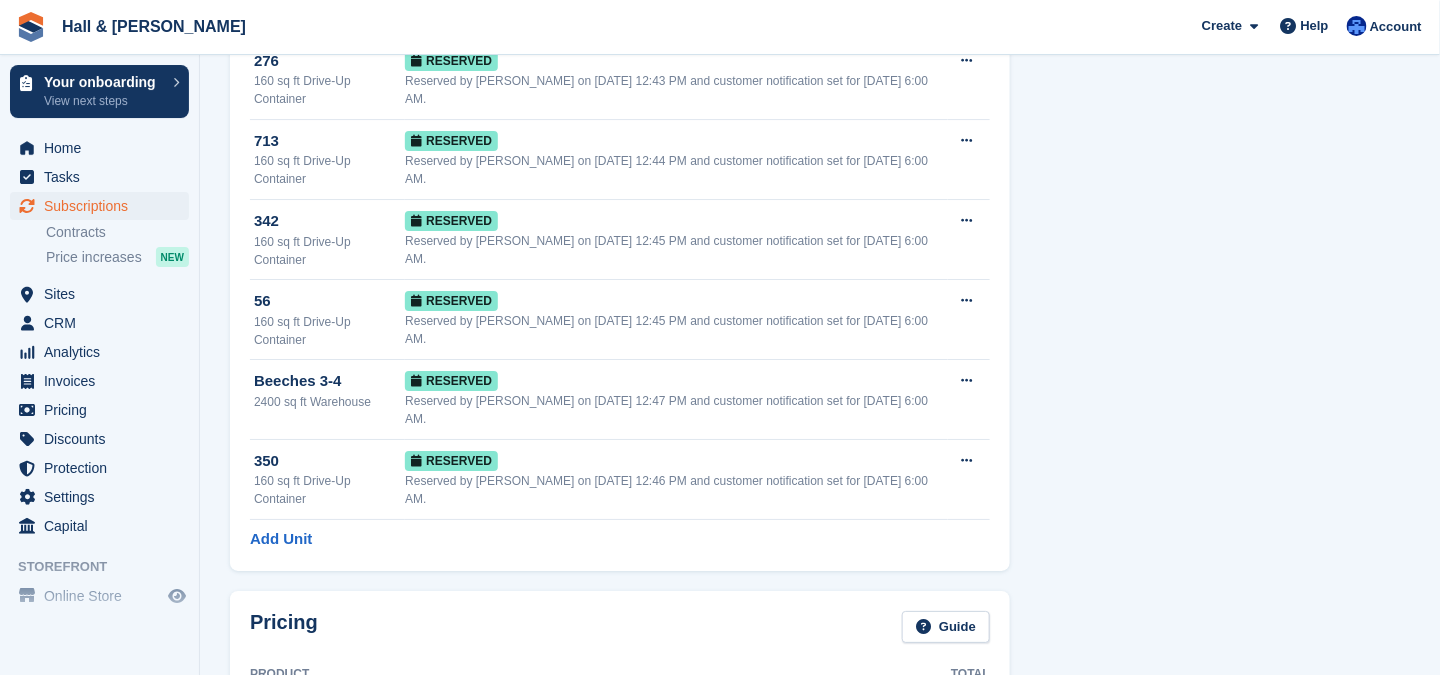 scroll, scrollTop: 1996, scrollLeft: 0, axis: vertical 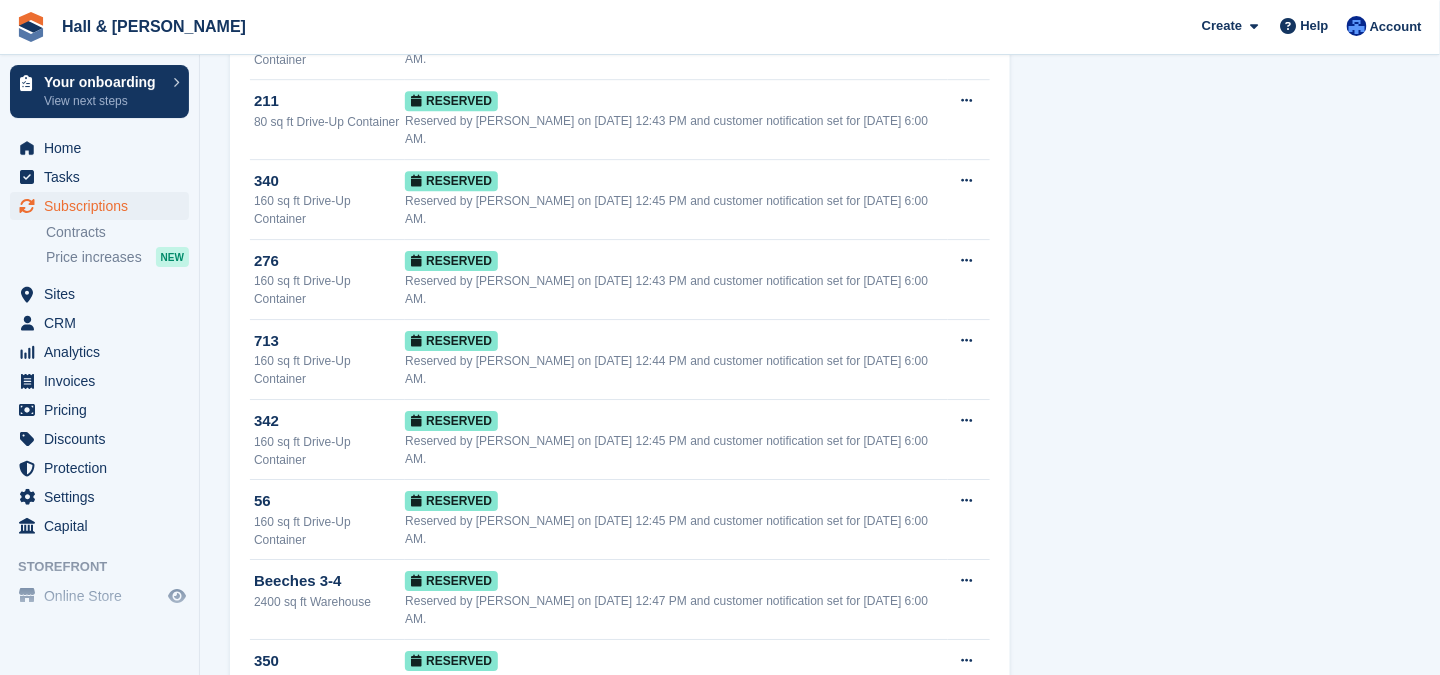 click on "Edit Unit Types" at bounding box center (304, 974) 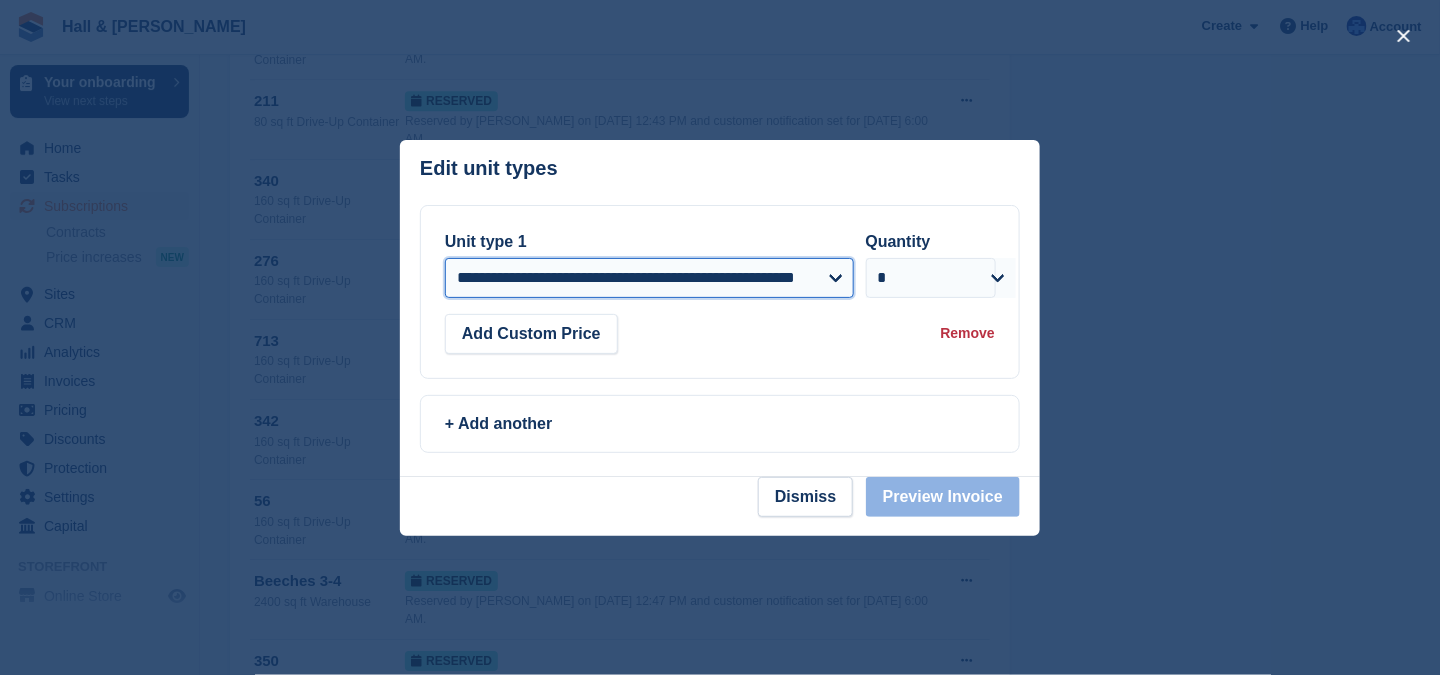 click on "**********" at bounding box center (649, 278) 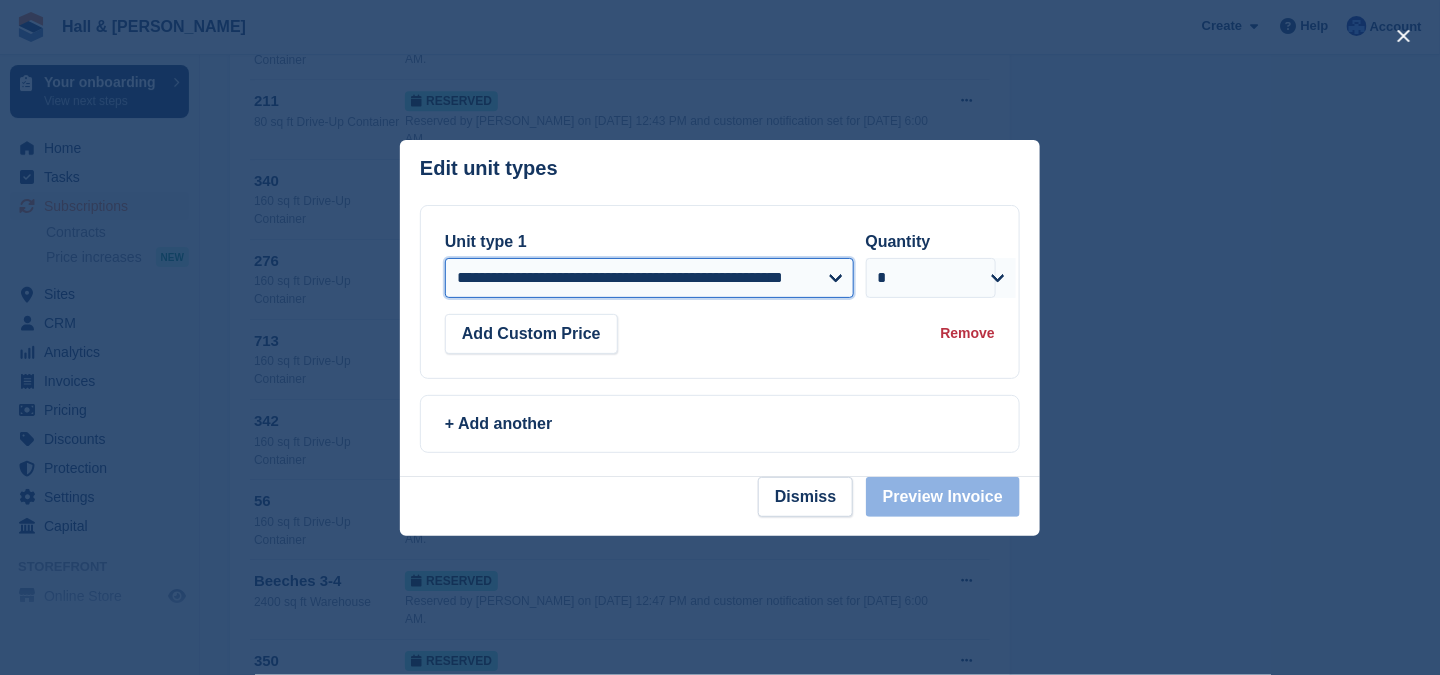 click on "**********" at bounding box center (649, 278) 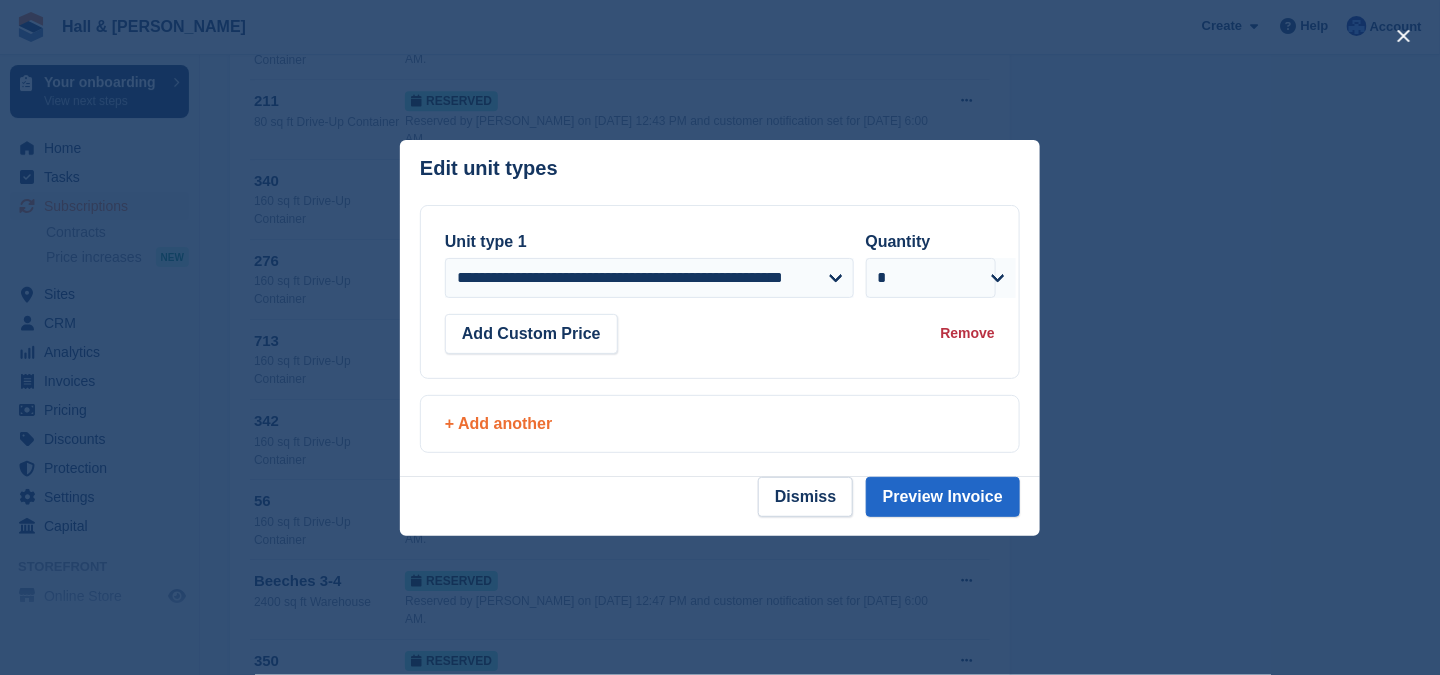 click on "+ Add another" at bounding box center (720, 424) 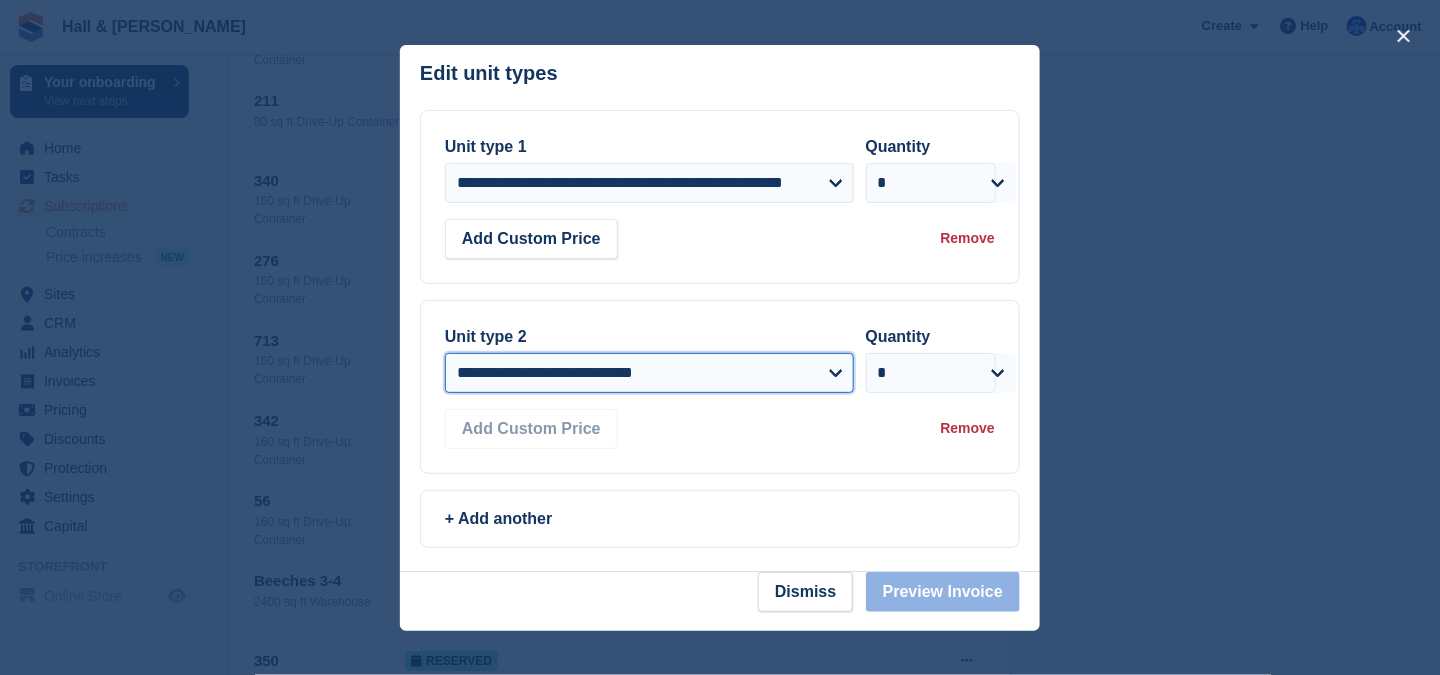 click on "**********" at bounding box center [649, 373] 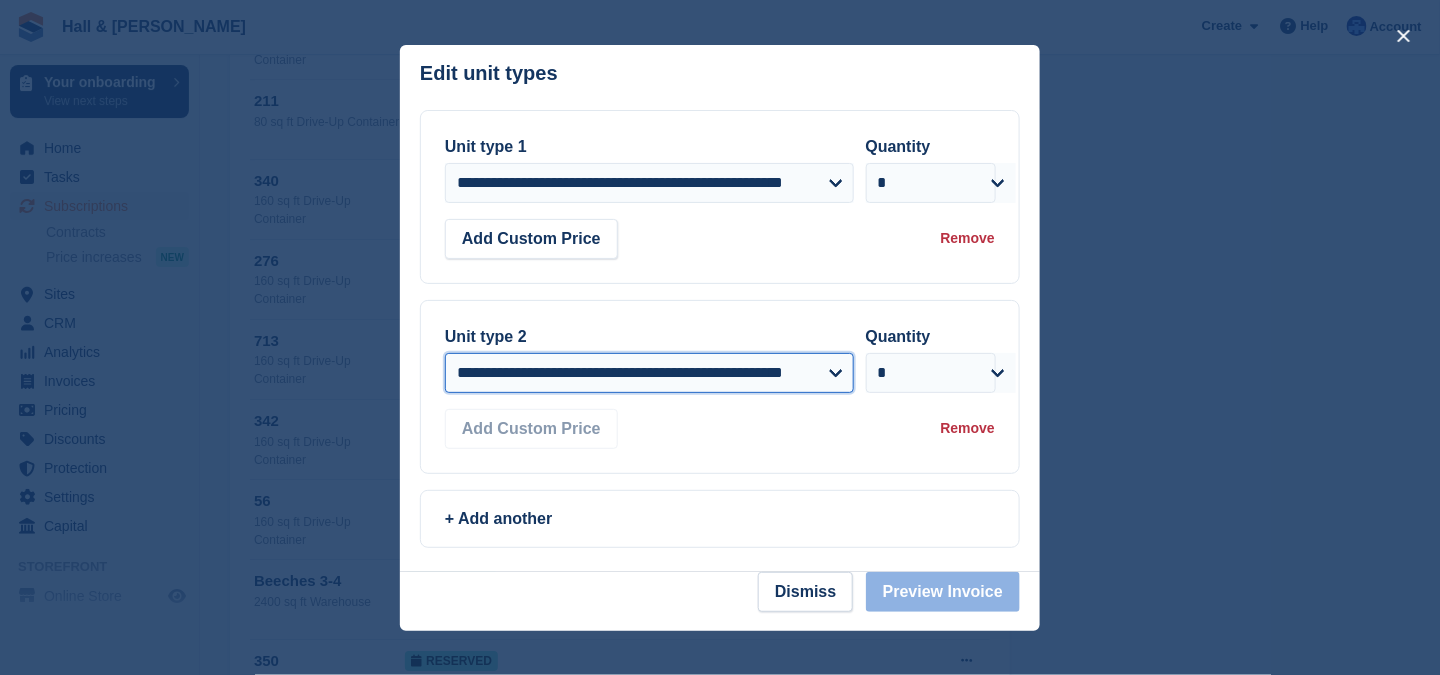 click on "**********" at bounding box center (649, 373) 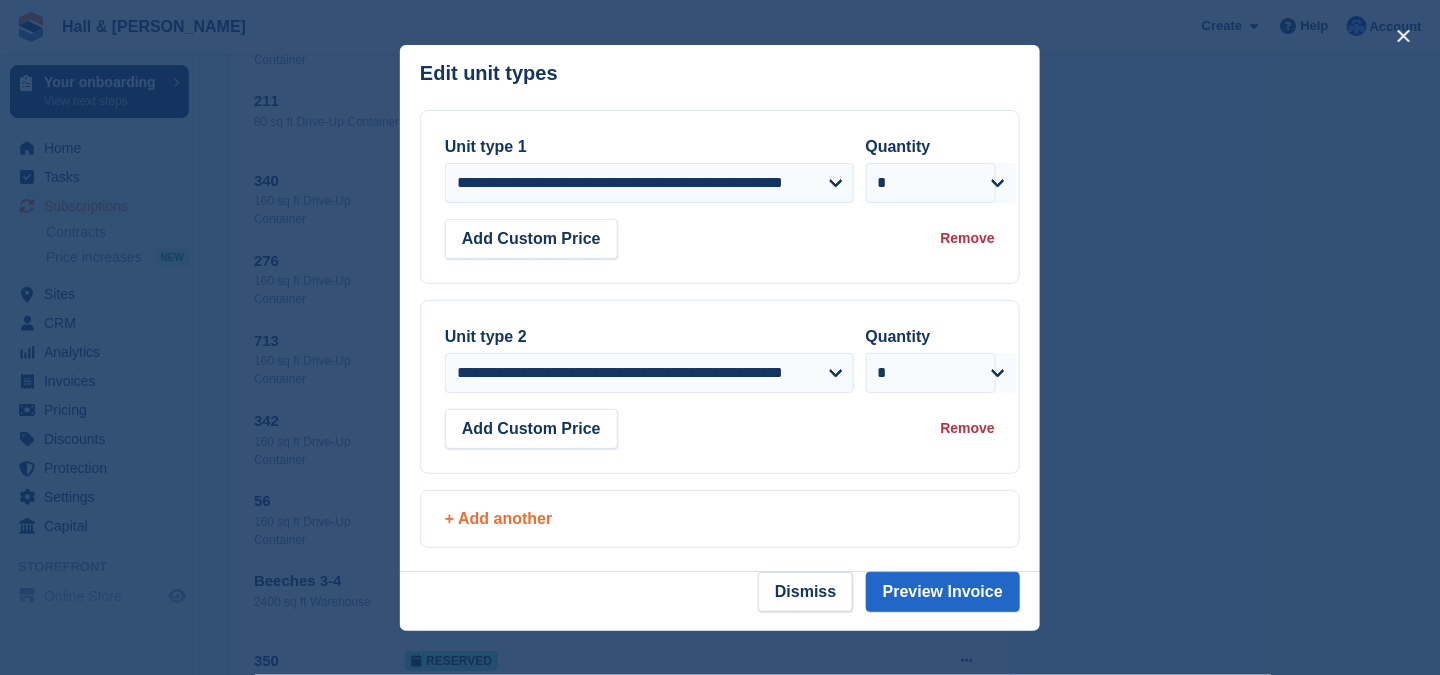 click on "+ Add another" at bounding box center [720, 519] 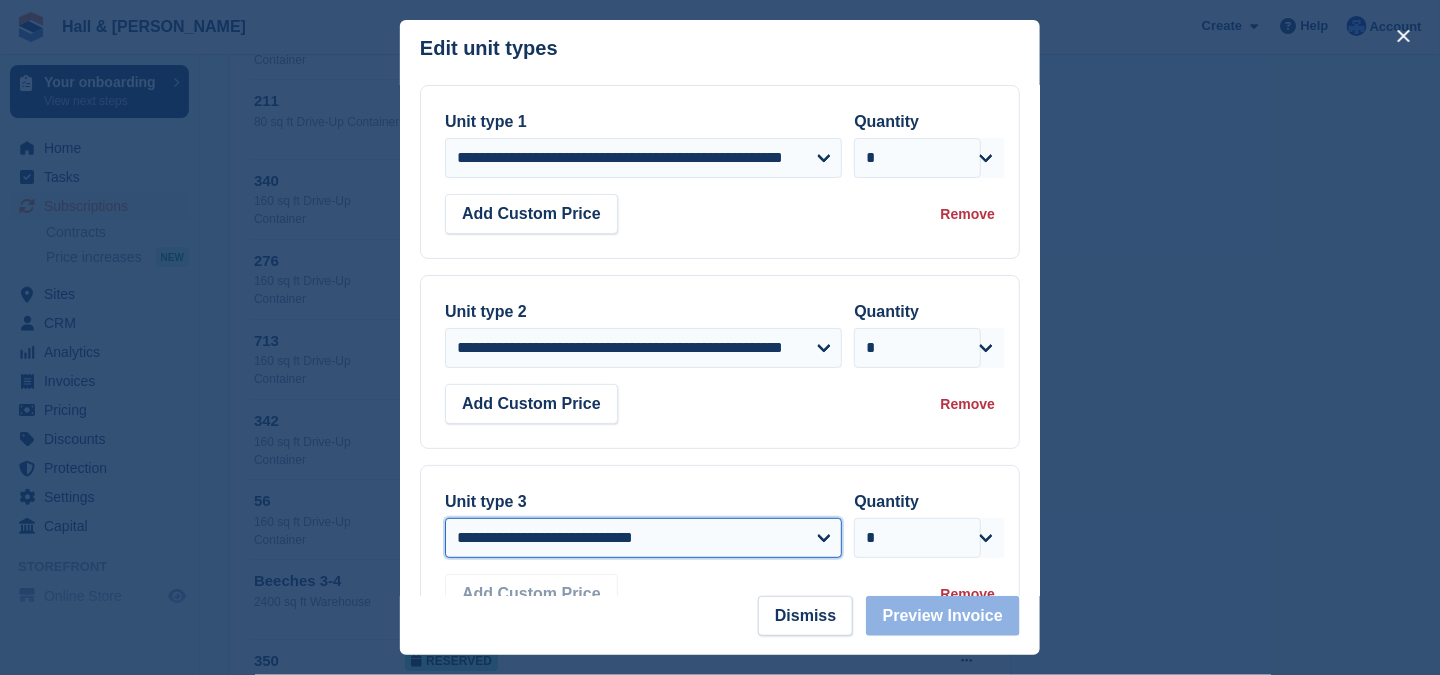 click on "**********" at bounding box center (643, 538) 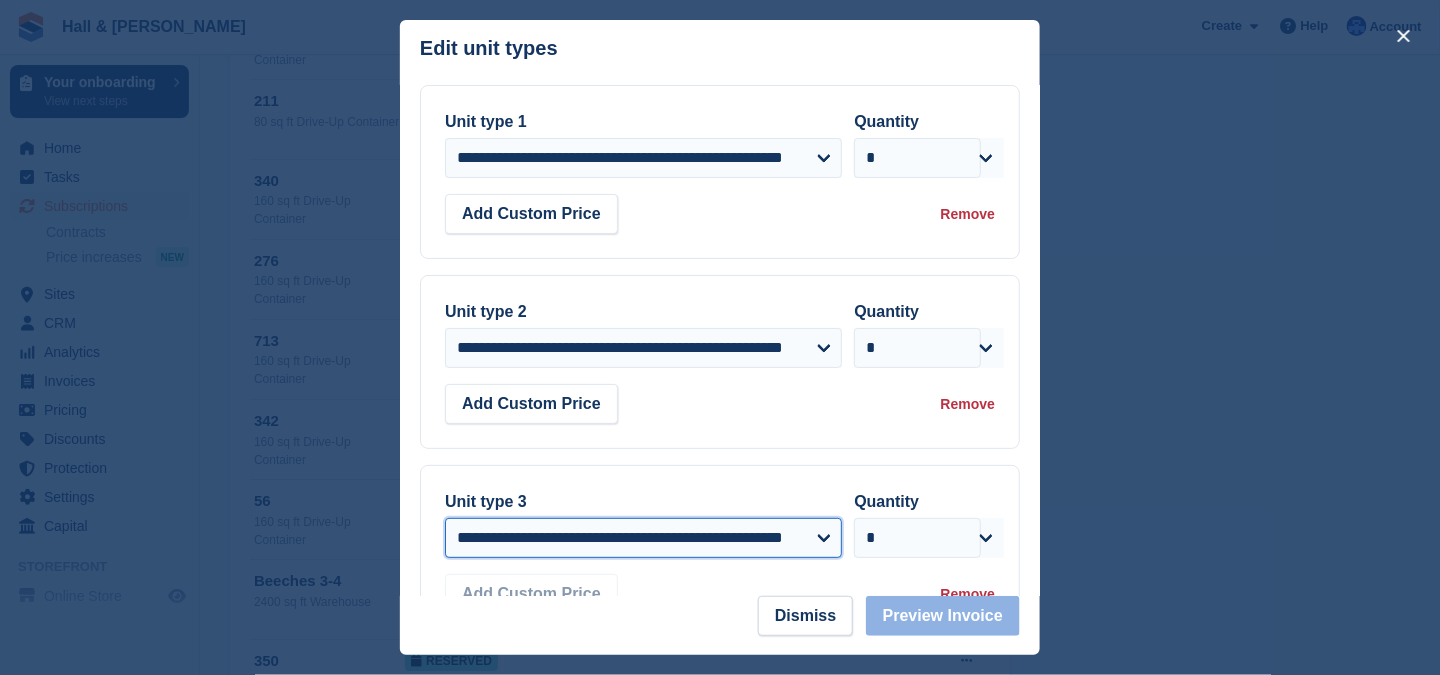 click on "**********" at bounding box center [643, 538] 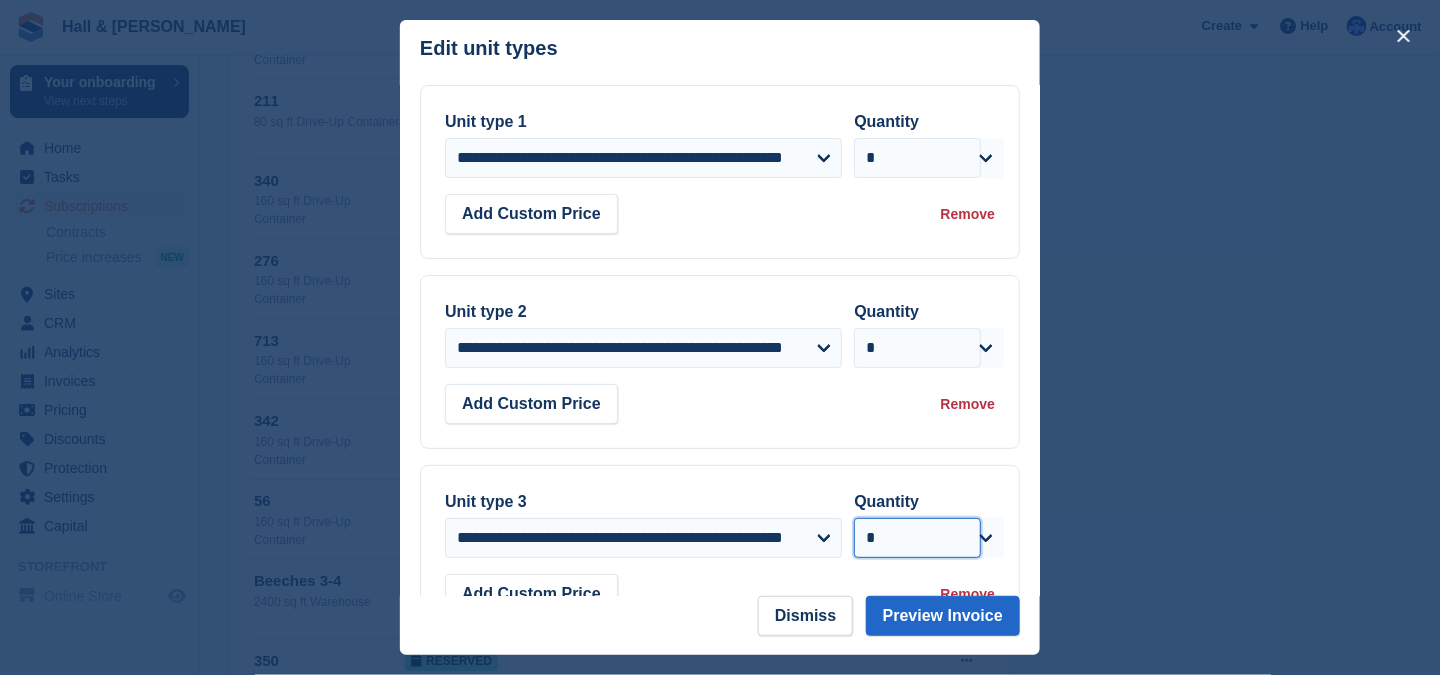click on "*
*
*
*
*
*
*
*
*
**
**
**
**
**
**
**
**
**
**
**
**
**
**
**
**
**
**
**
**
**
**
**
**
**
**
**
**
**
**
**
**
**
**
**
**
**
**
**
**
**
**
**
**
**
**
**
**
**
**
**
**
**
**
**
**
**
**
**
**
**
**
**
**
**
**
**
**
**
**
**
**
**
**
**
**
**
**
**
**
**
**
**
**
**
**
**
**
**
**
***" at bounding box center [917, 538] 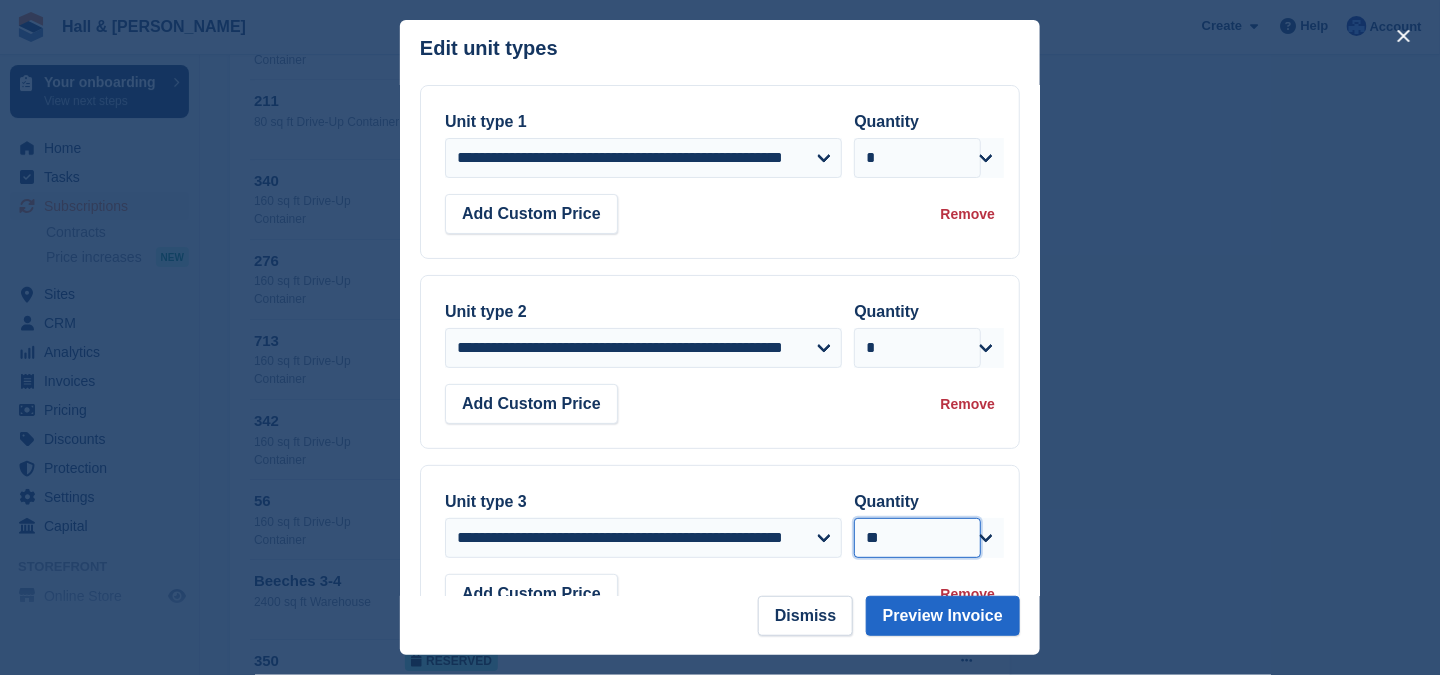 click on "*
*
*
*
*
*
*
*
*
**
**
**
**
**
**
**
**
**
**
**
**
**
**
**
**
**
**
**
**
**
**
**
**
**
**
**
**
**
**
**
**
**
**
**
**
**
**
**
**
**
**
**
**
**
**
**
**
**
**
**
**
**
**
**
**
**
**
**
**
**
**
**
**
**
**
**
**
**
**
**
**
**
**
**
**
**
**
**
**
**
**
**
**
**
**
**
**
**
**
***" at bounding box center [917, 538] 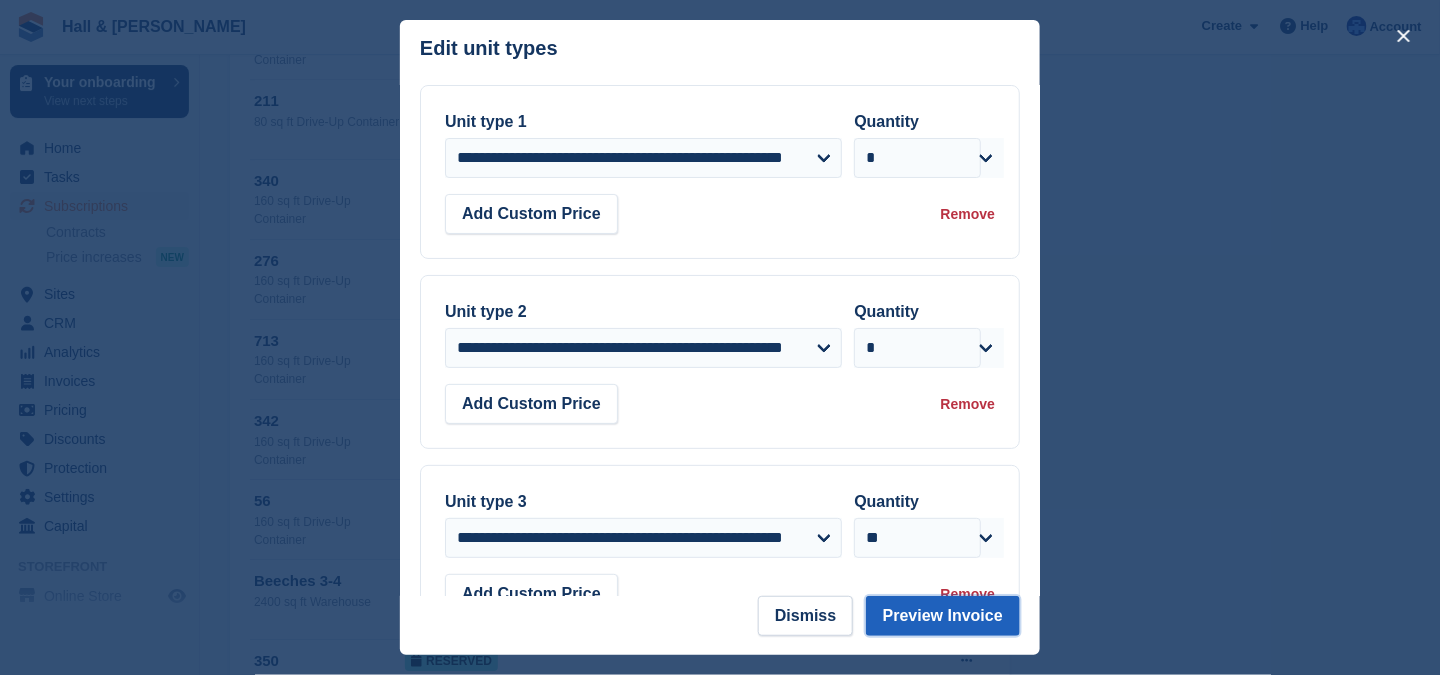 click on "Preview Invoice" at bounding box center [943, 616] 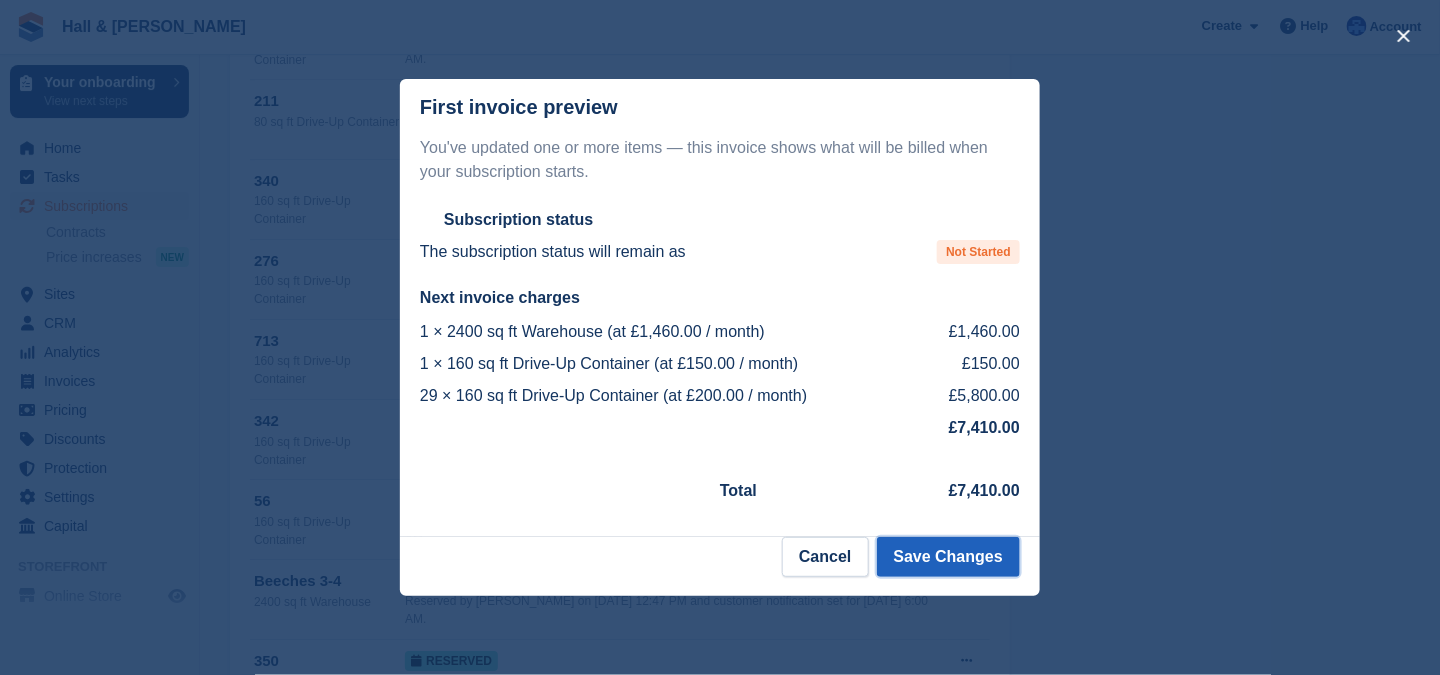 click on "Save Changes" at bounding box center (948, 557) 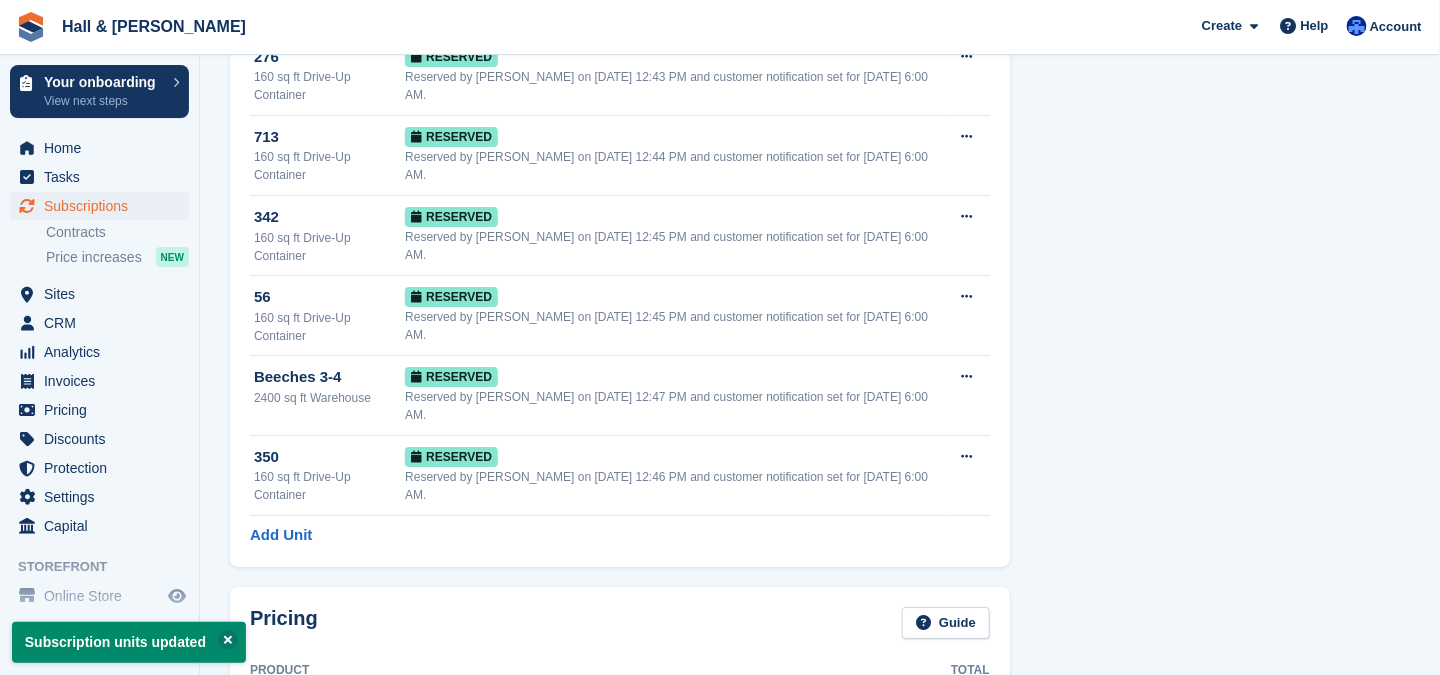 scroll, scrollTop: 2100, scrollLeft: 0, axis: vertical 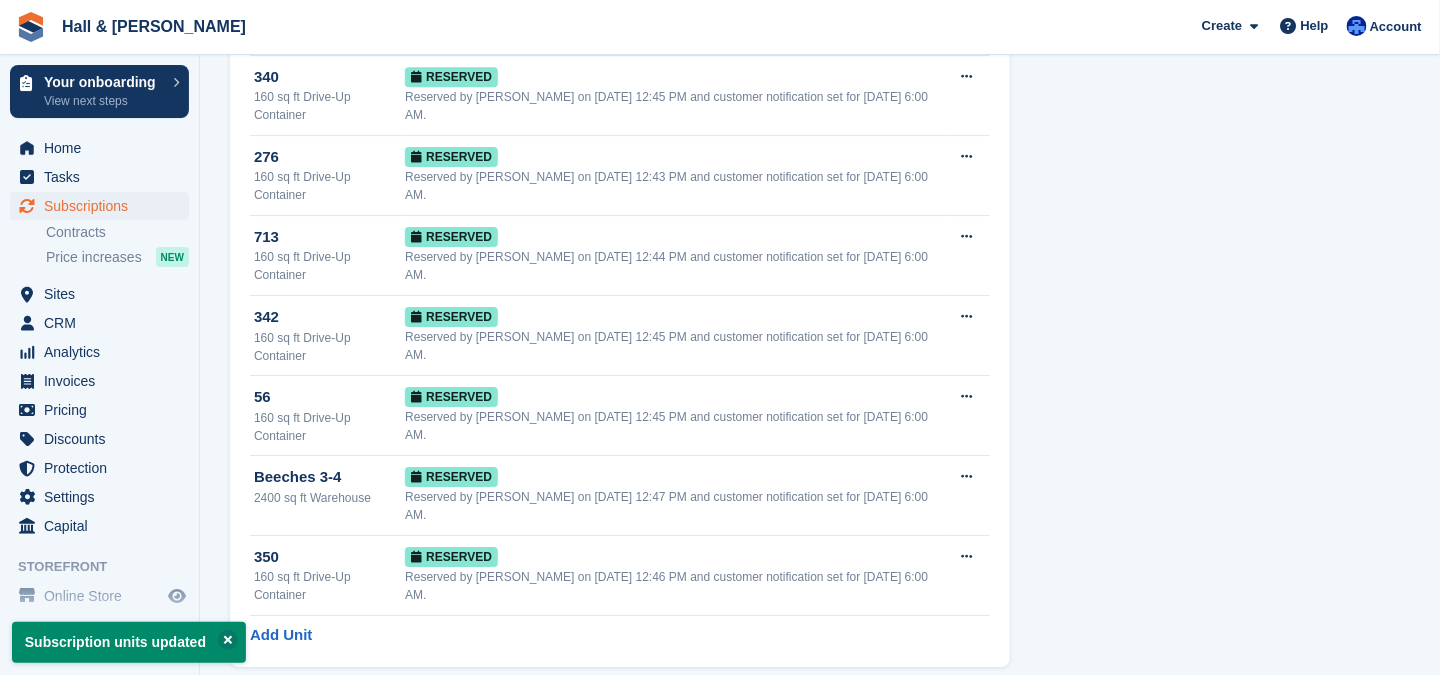 click on "Edit Unit Types" at bounding box center (304, 997) 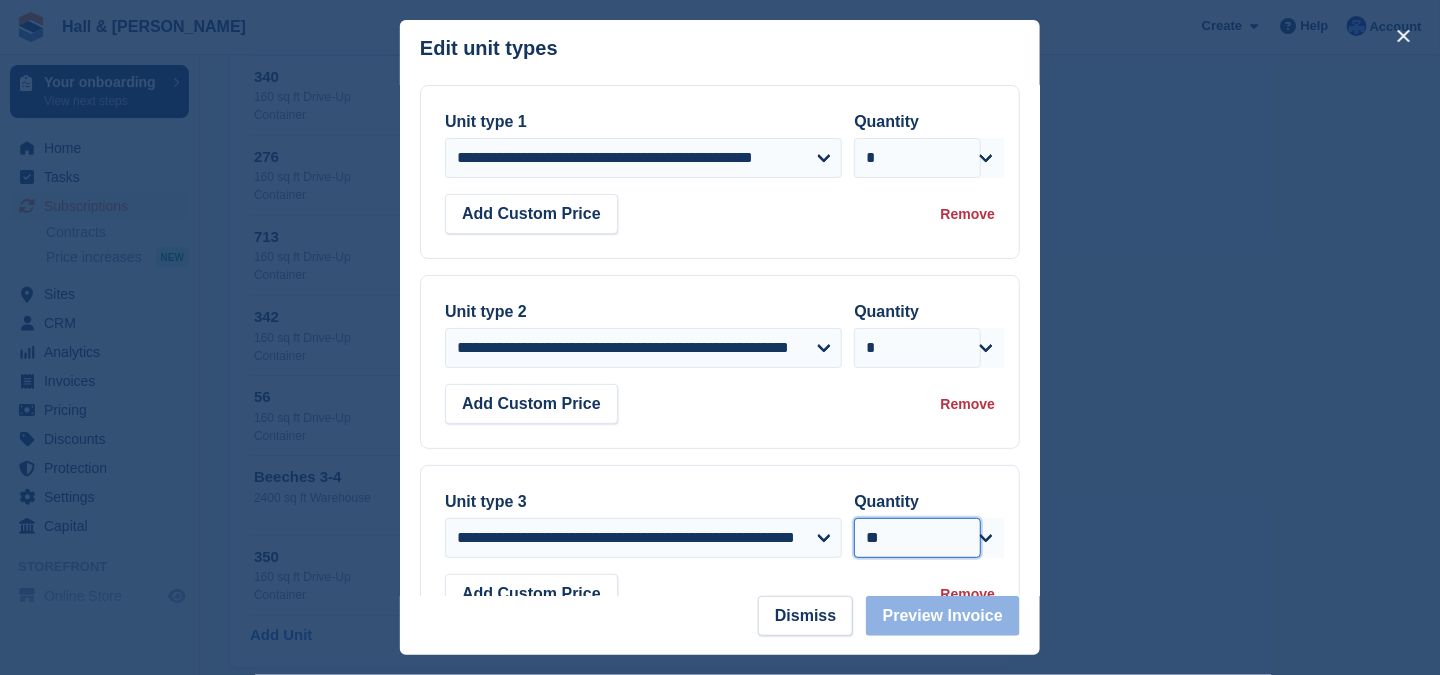 click on "*
*
*
*
*
*
*
*
*
**
**
**
**
**
**
**
**
**
**
**
**
**
**
**
**
**
**
**
**
**
**
**
**
**
**
**
**
**
**
**
**
**
**
**
**
**
**
**
**
**
**
**
**
**
**
**
**
**
**
**
**
**
**
**
**
**
**
**
**
**
**
**
**
**
**
**
**
**
**
**
**
**
**
**
**
**
**
**
**
**
**
**
**
**
**
**
**
**
**
***" at bounding box center (917, 538) 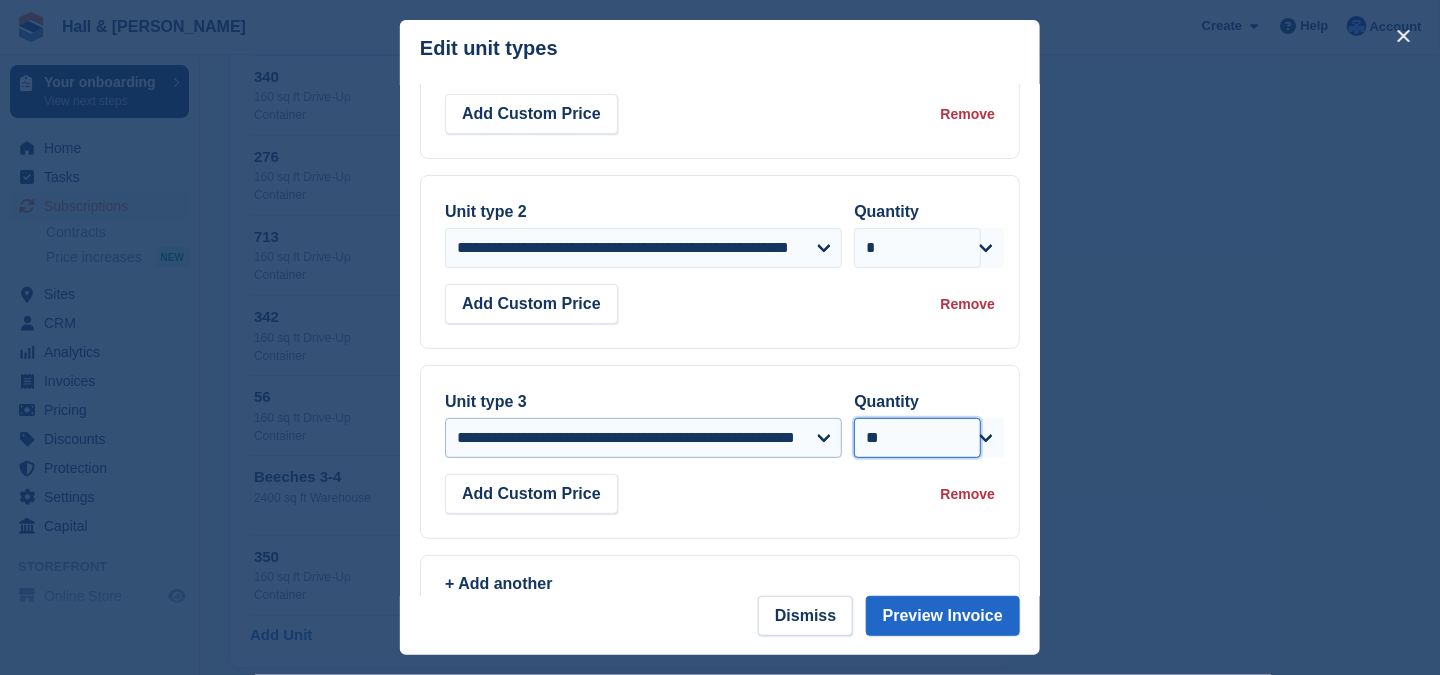 scroll, scrollTop: 141, scrollLeft: 0, axis: vertical 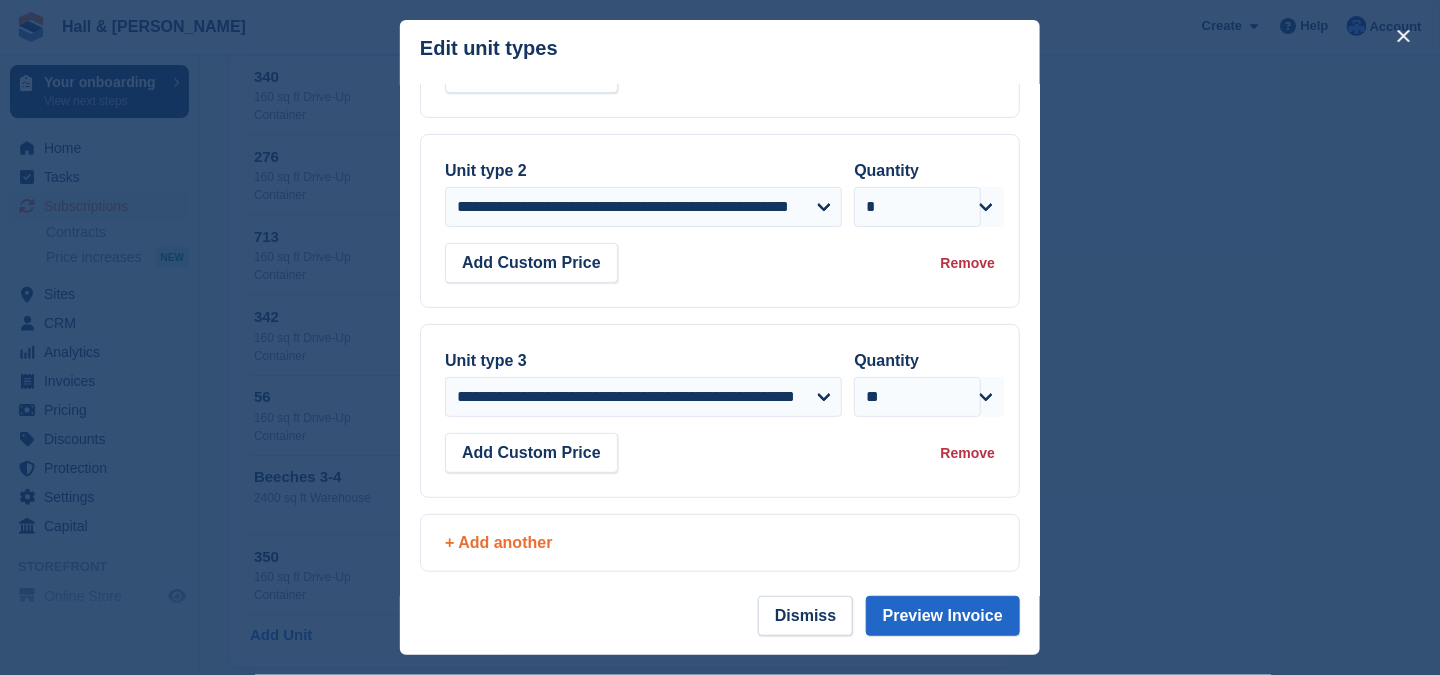 click on "+ Add another" at bounding box center (720, 543) 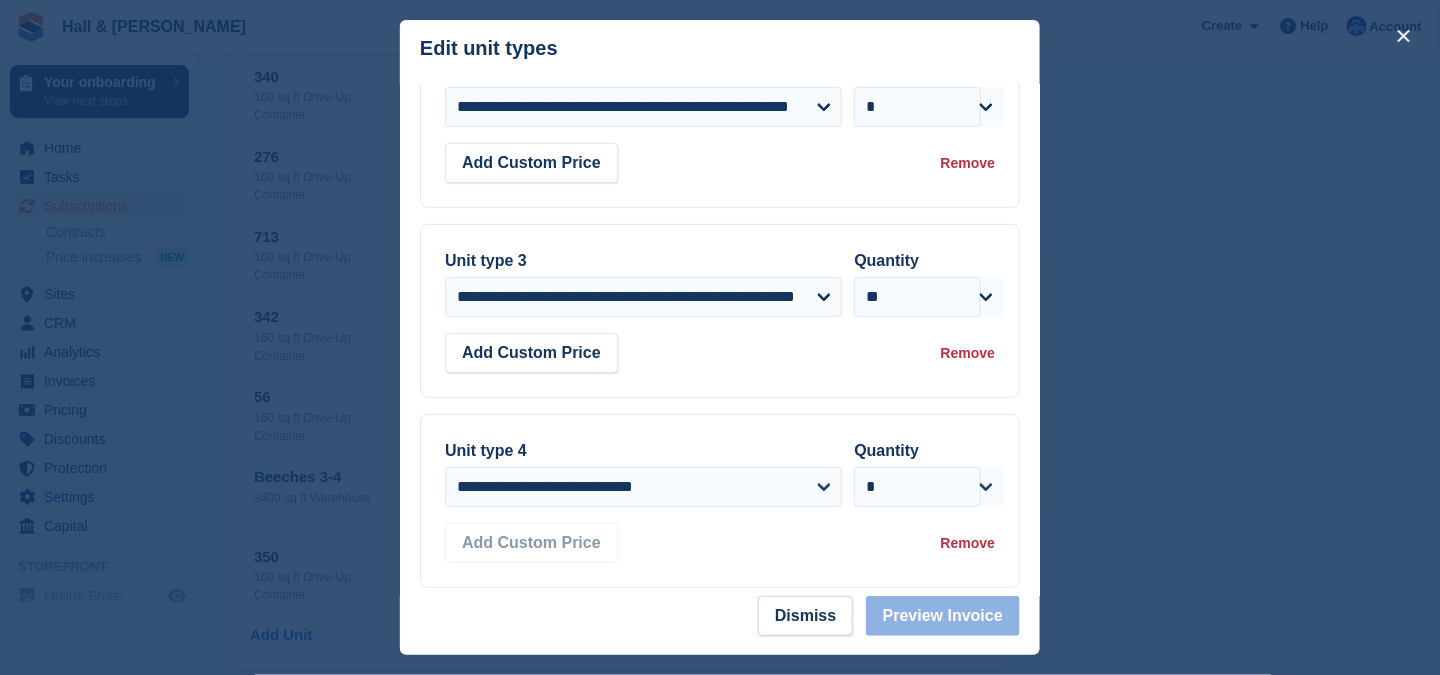 scroll, scrollTop: 330, scrollLeft: 0, axis: vertical 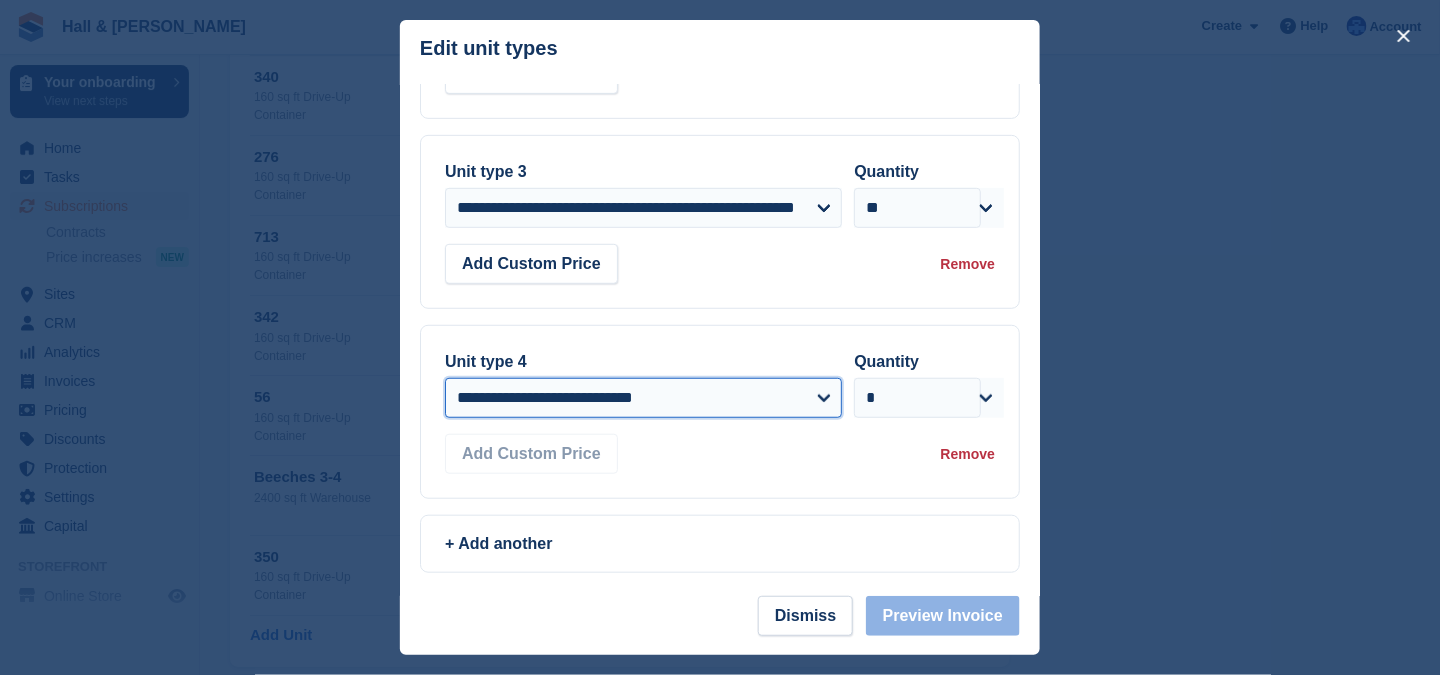 click on "**********" at bounding box center [643, 398] 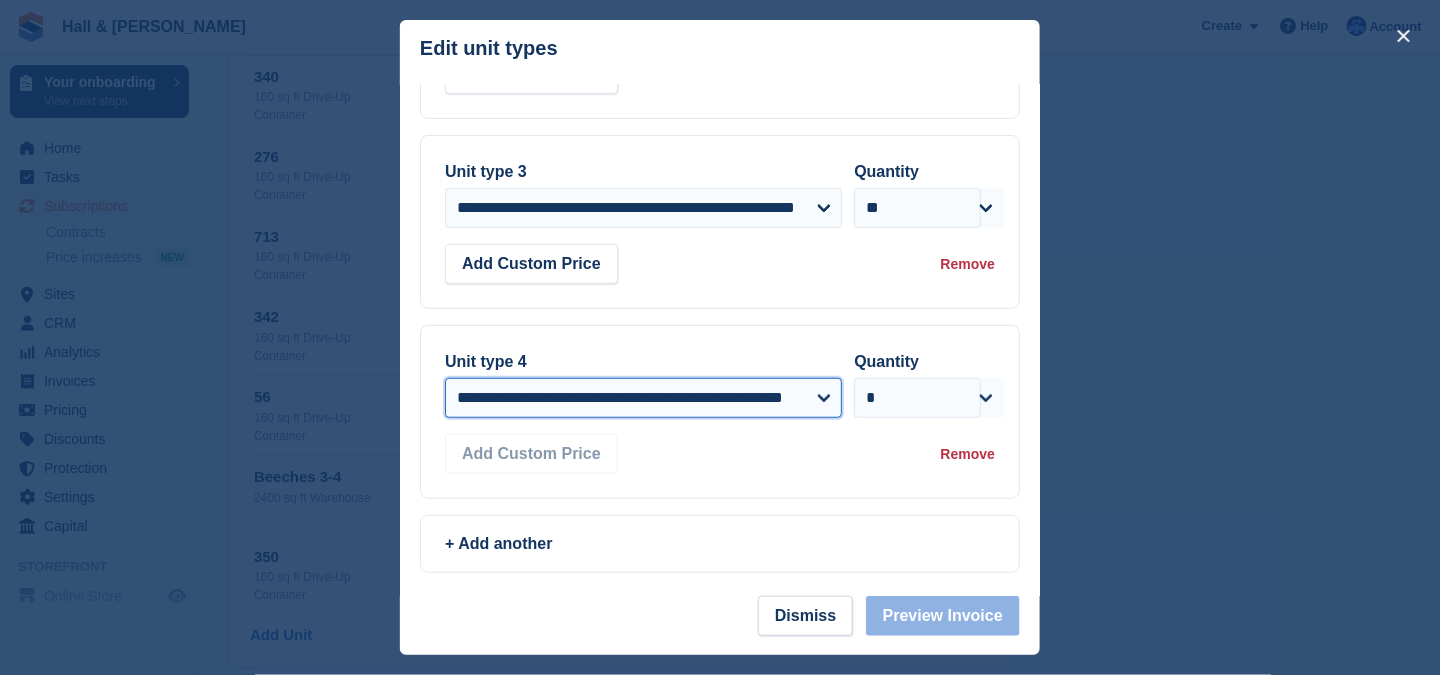 click on "**********" at bounding box center [643, 398] 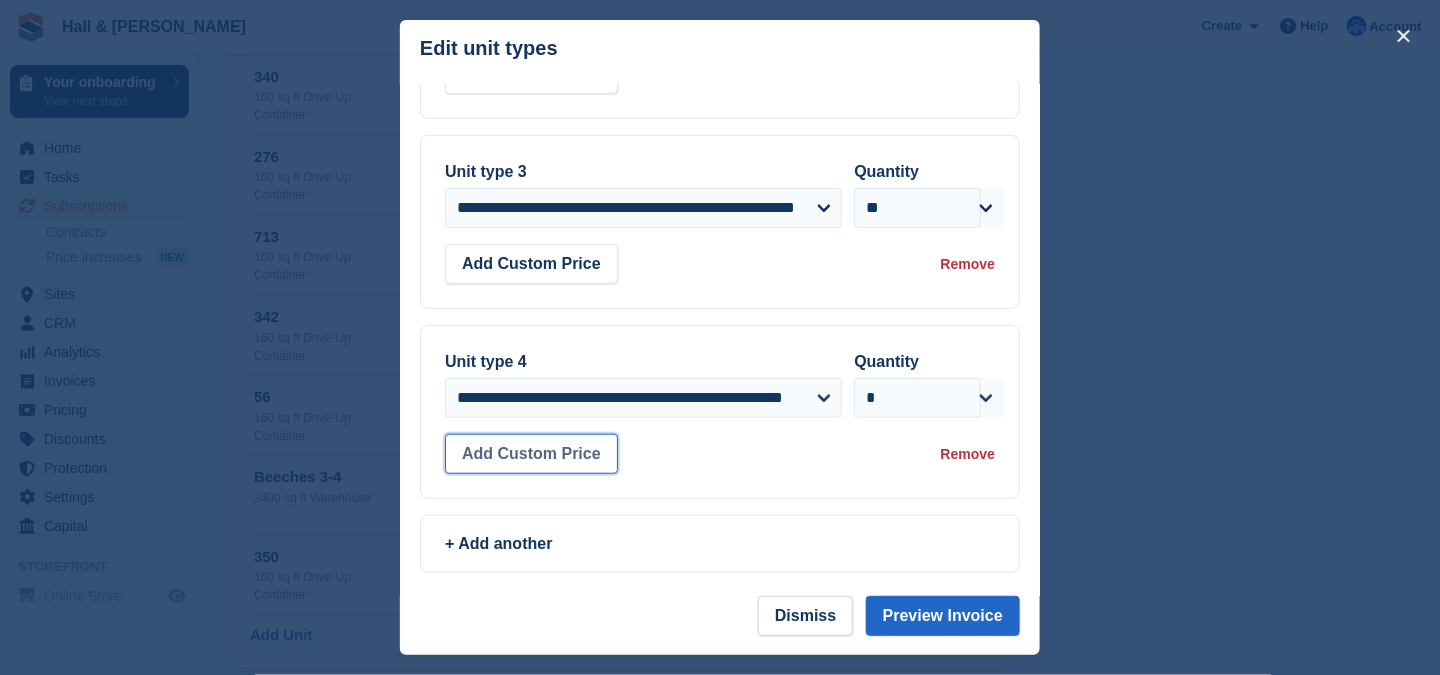 click on "Add Custom Price" at bounding box center (531, 454) 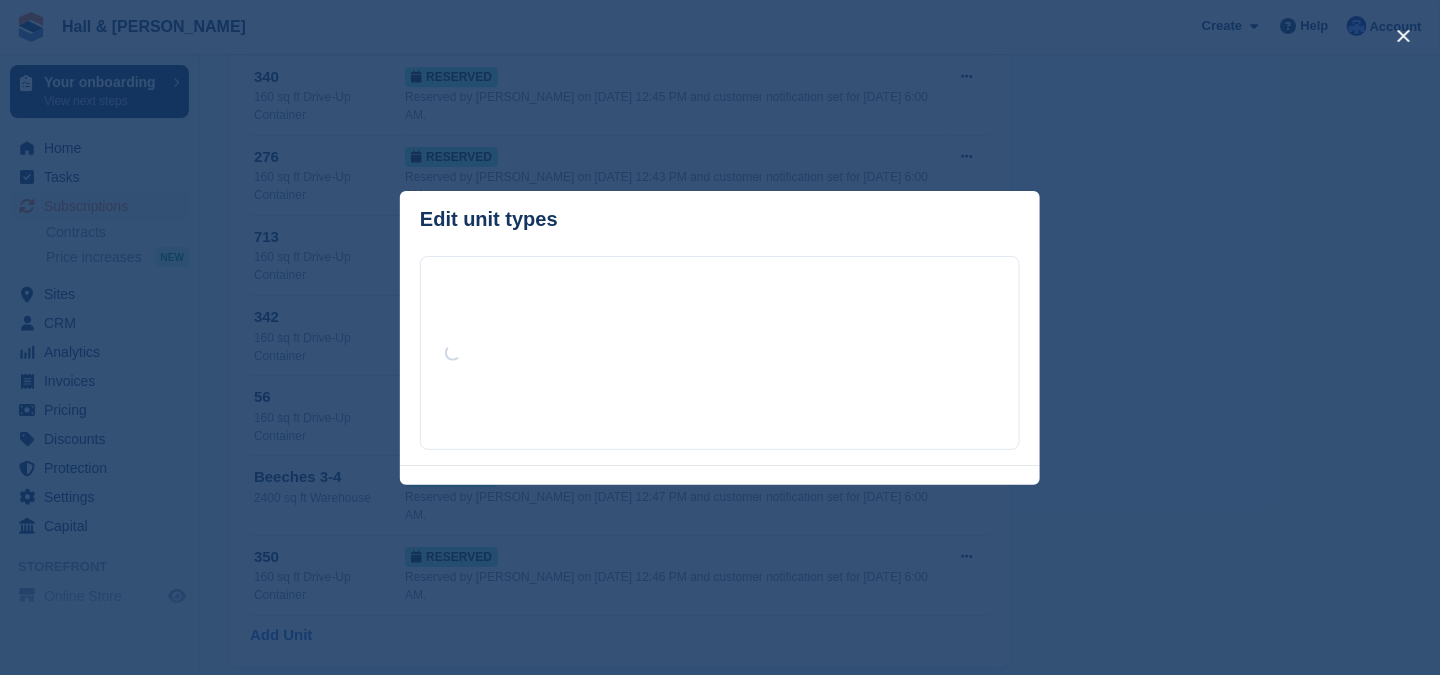 scroll, scrollTop: 0, scrollLeft: 0, axis: both 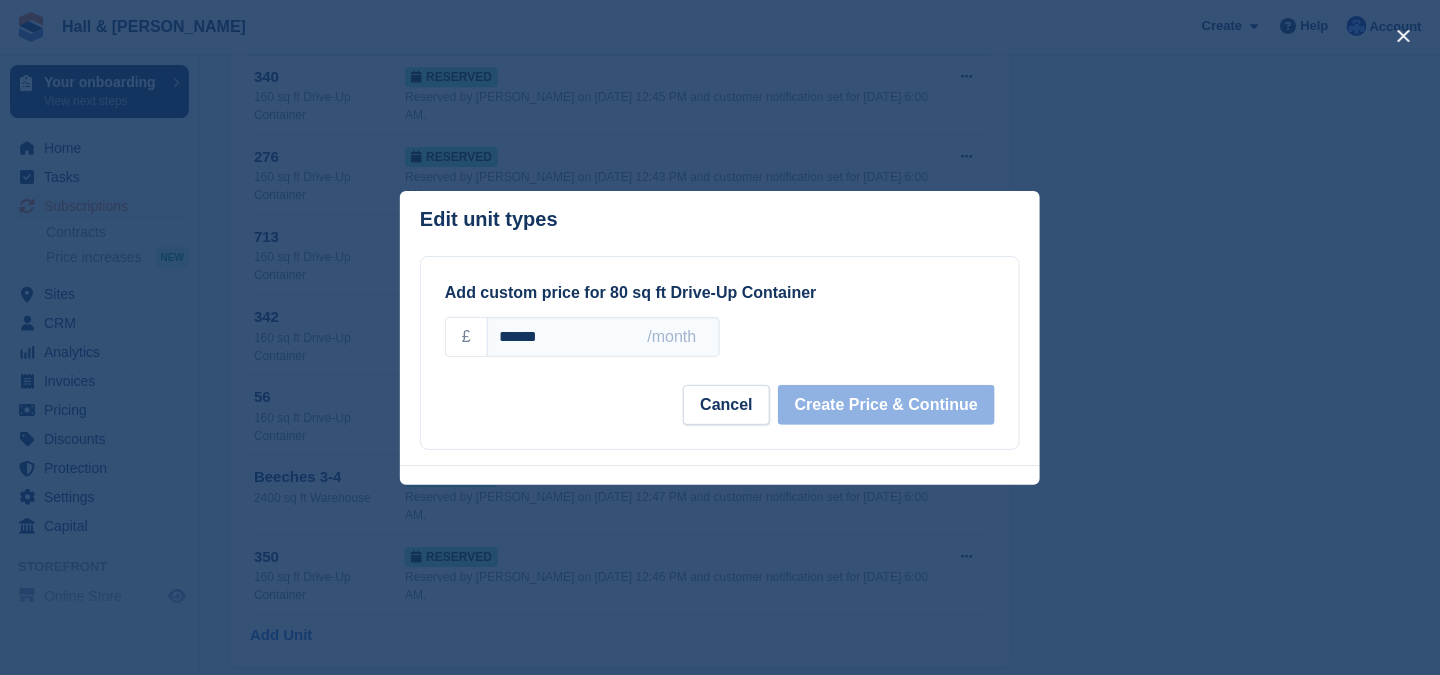 click on "**********" at bounding box center (720, 361) 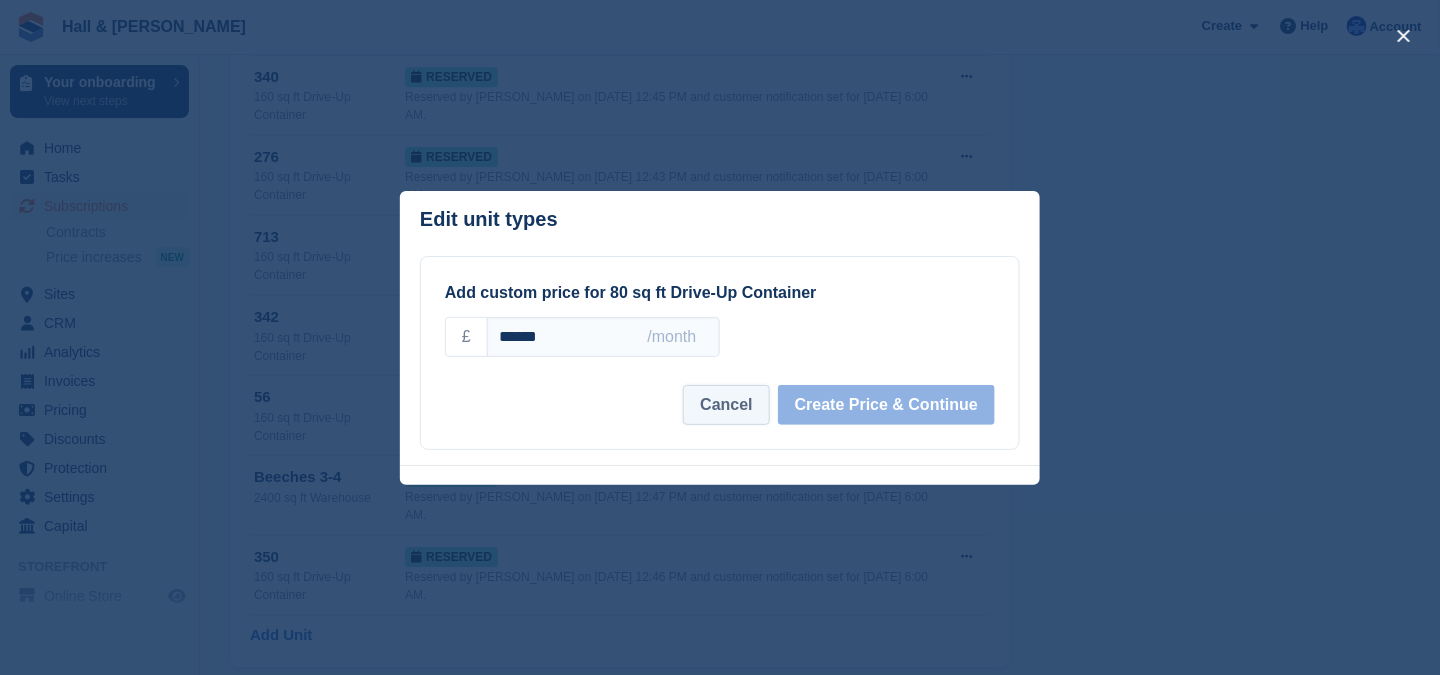 click on "Cancel" at bounding box center (726, 405) 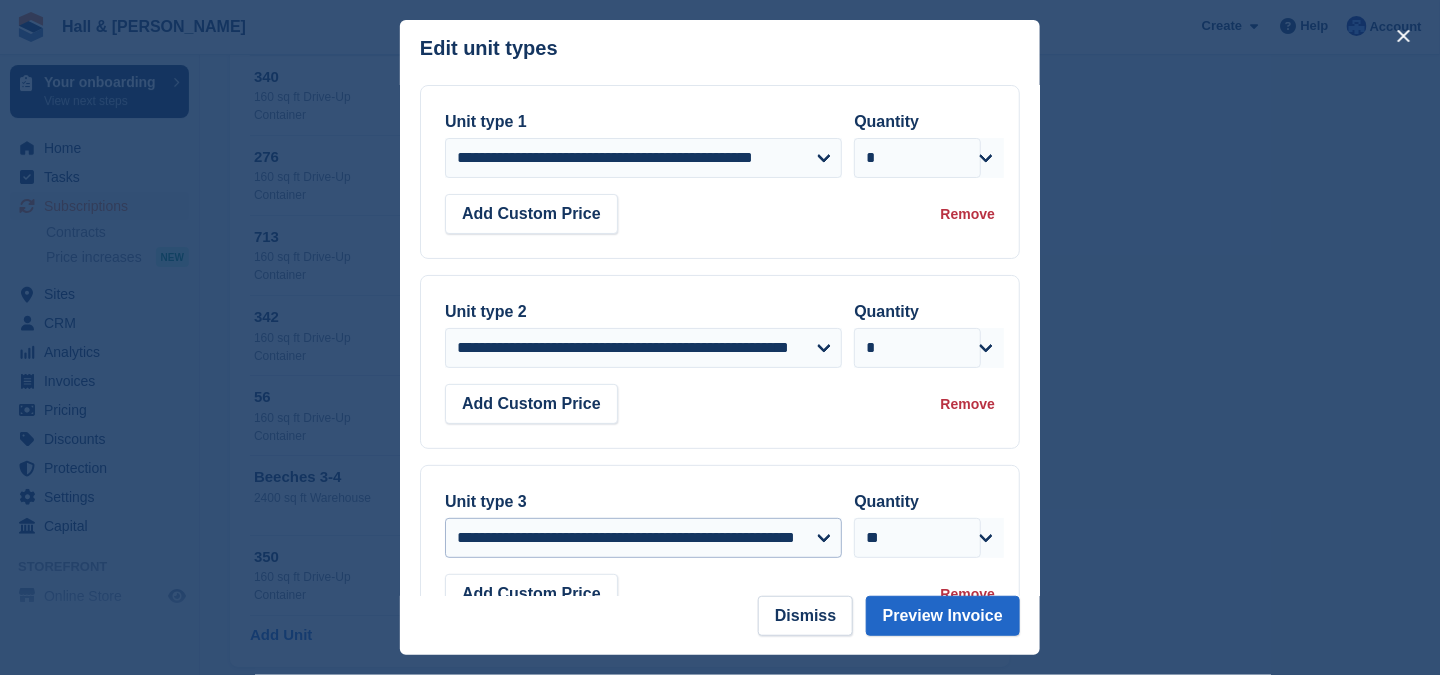 scroll, scrollTop: 330, scrollLeft: 0, axis: vertical 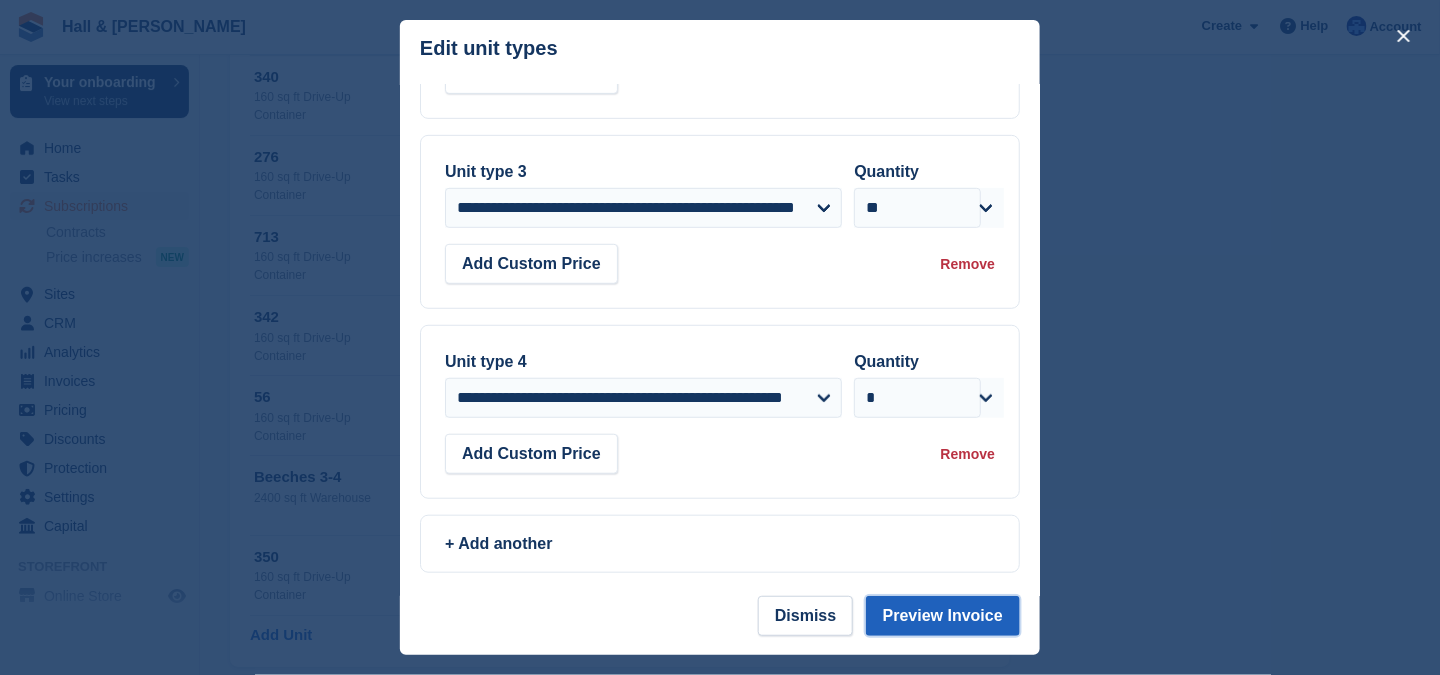 click on "Preview Invoice" at bounding box center (943, 616) 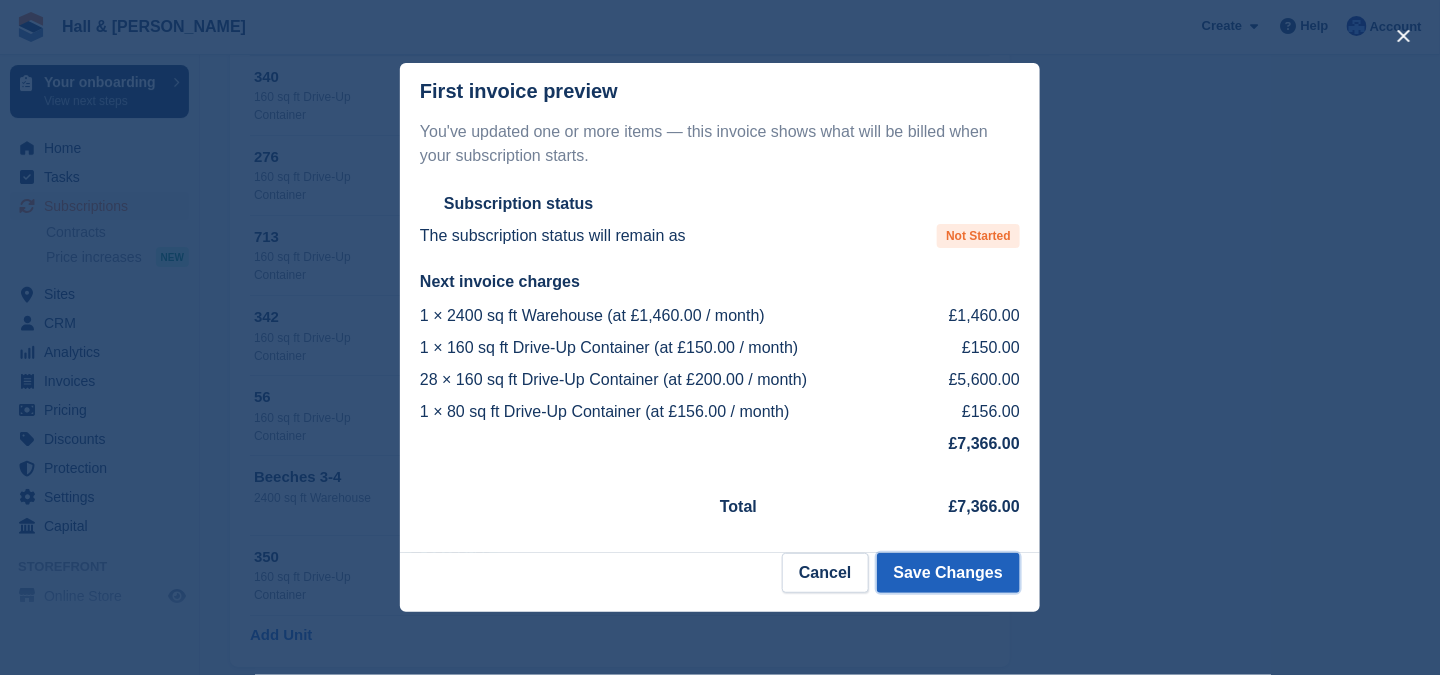 click on "Save Changes" at bounding box center [948, 573] 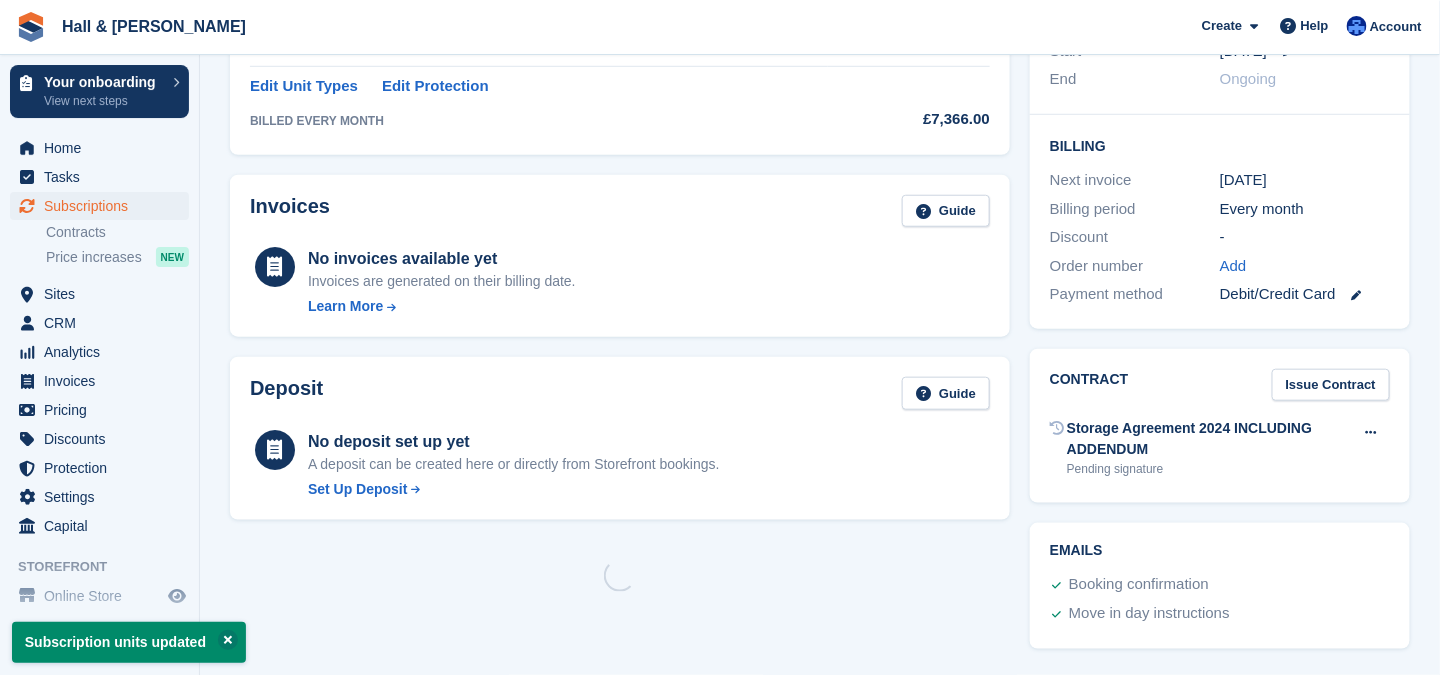scroll, scrollTop: 0, scrollLeft: 0, axis: both 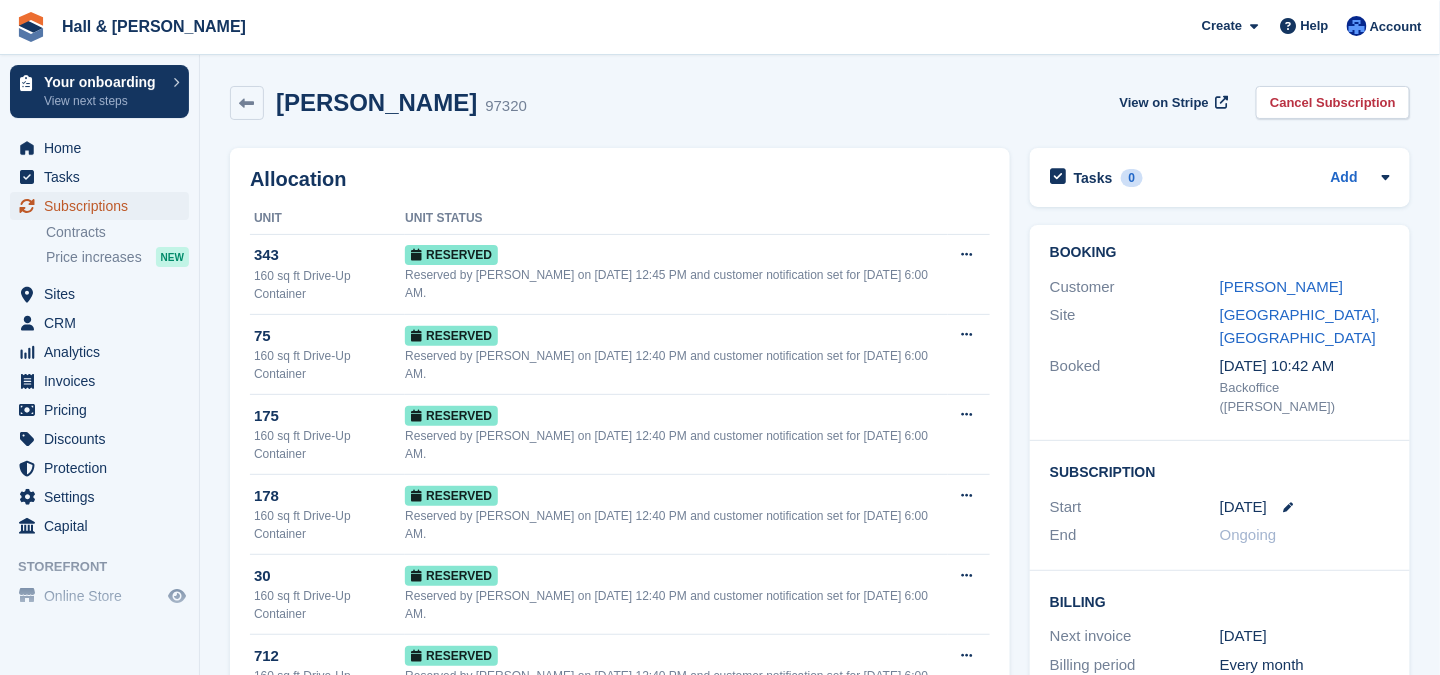 click on "Subscriptions" at bounding box center (104, 206) 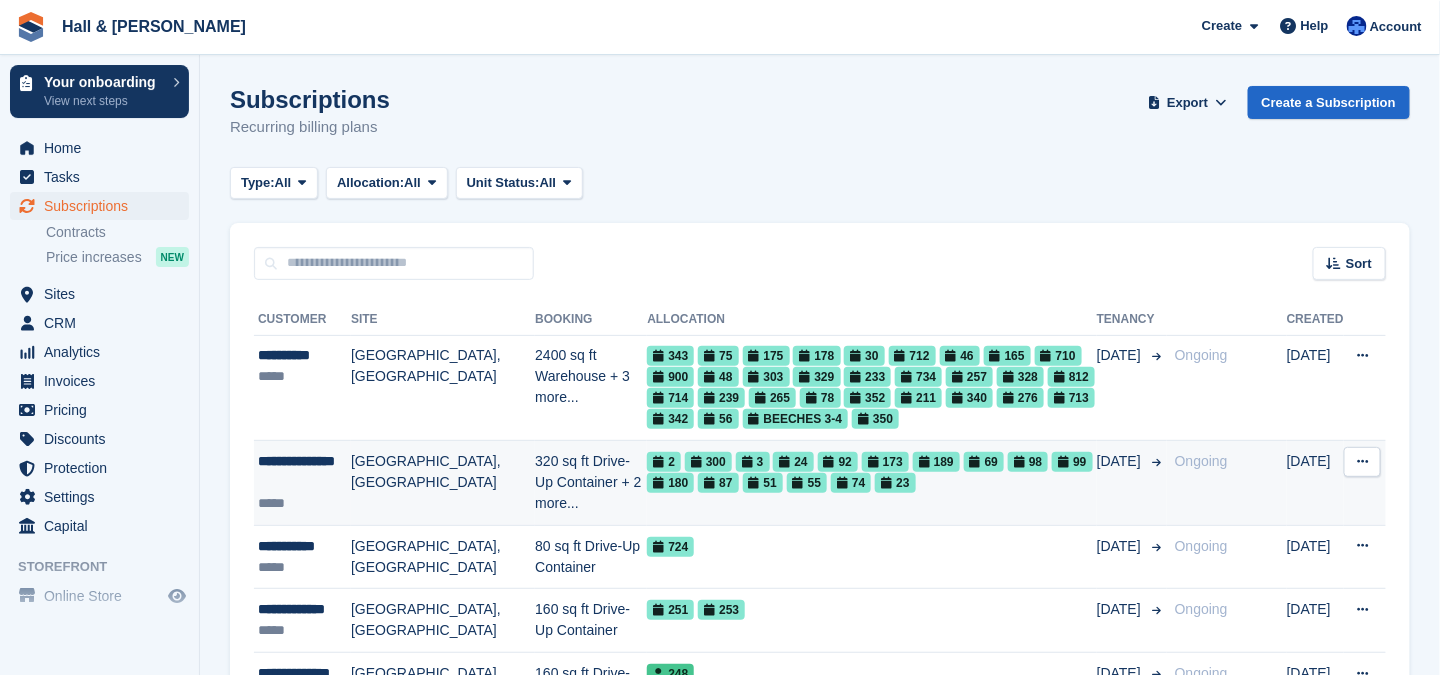 scroll, scrollTop: 100, scrollLeft: 0, axis: vertical 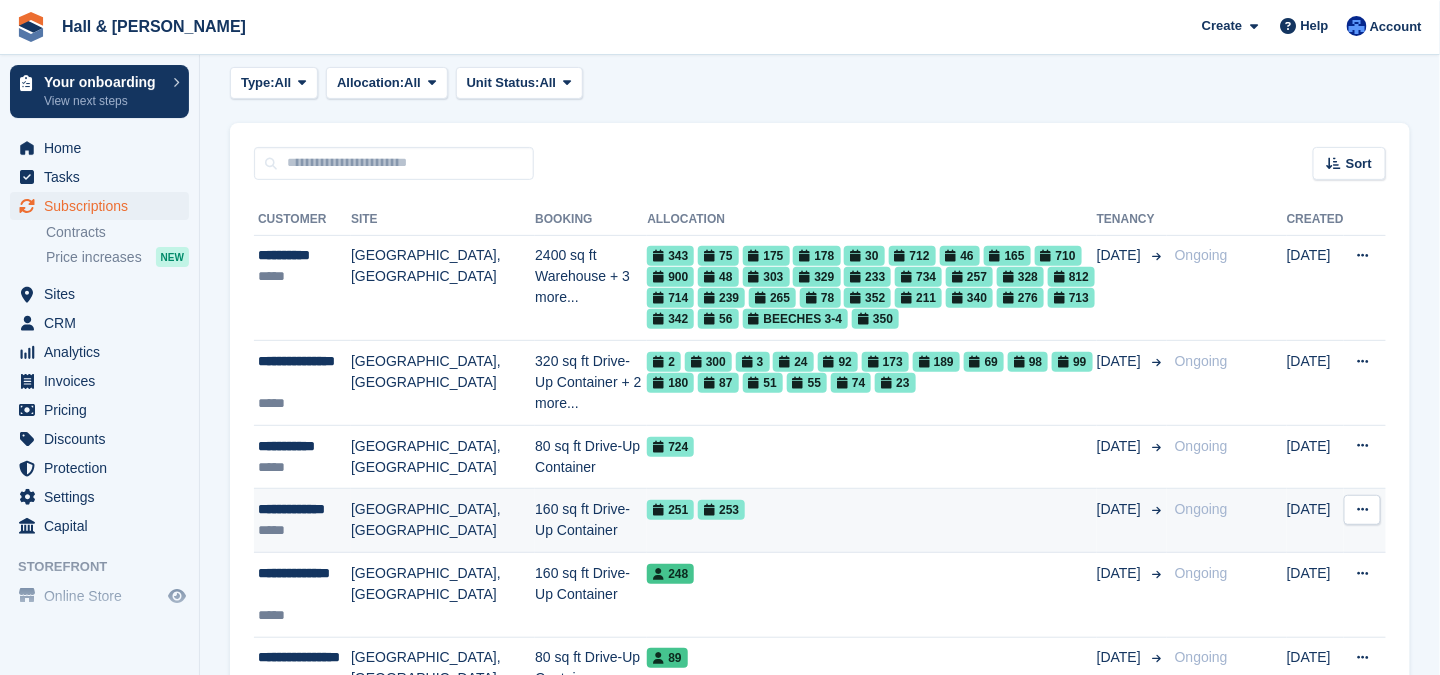 click on "**********" at bounding box center [304, 509] 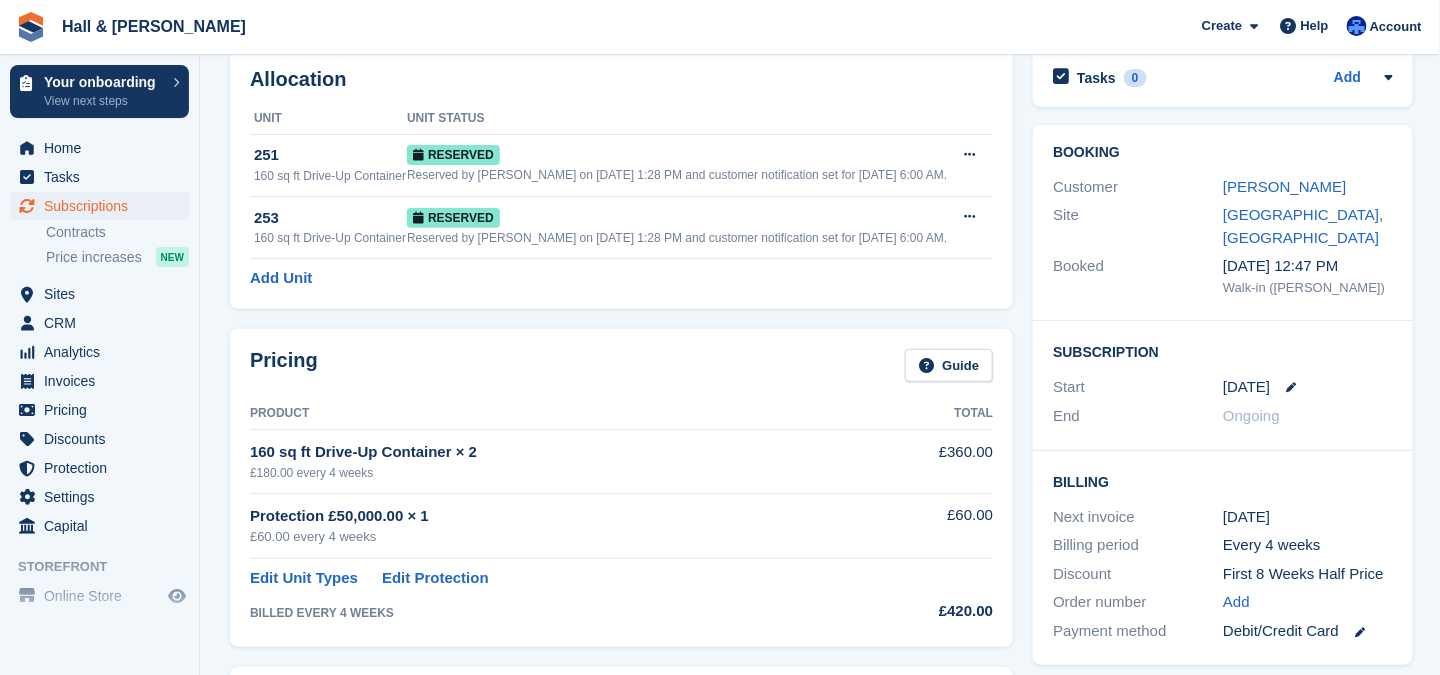scroll, scrollTop: 300, scrollLeft: 0, axis: vertical 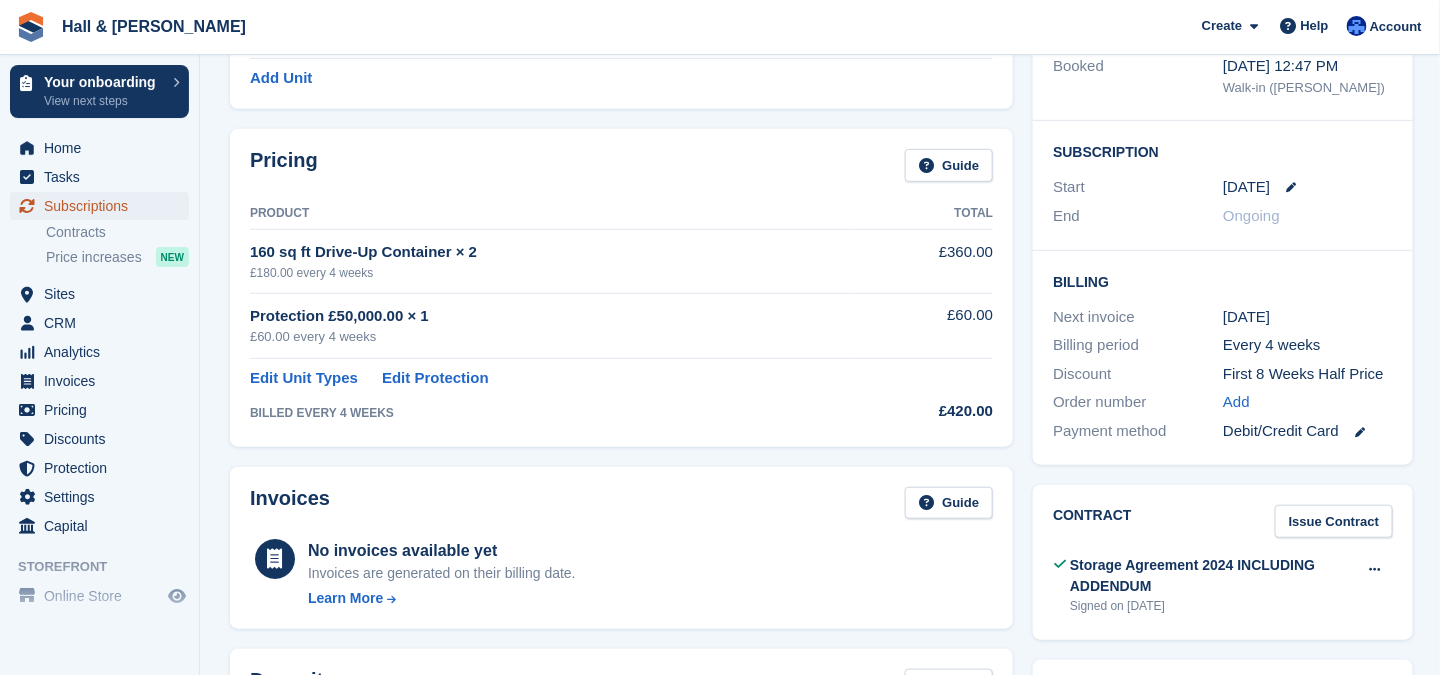 click on "Subscriptions" at bounding box center (104, 206) 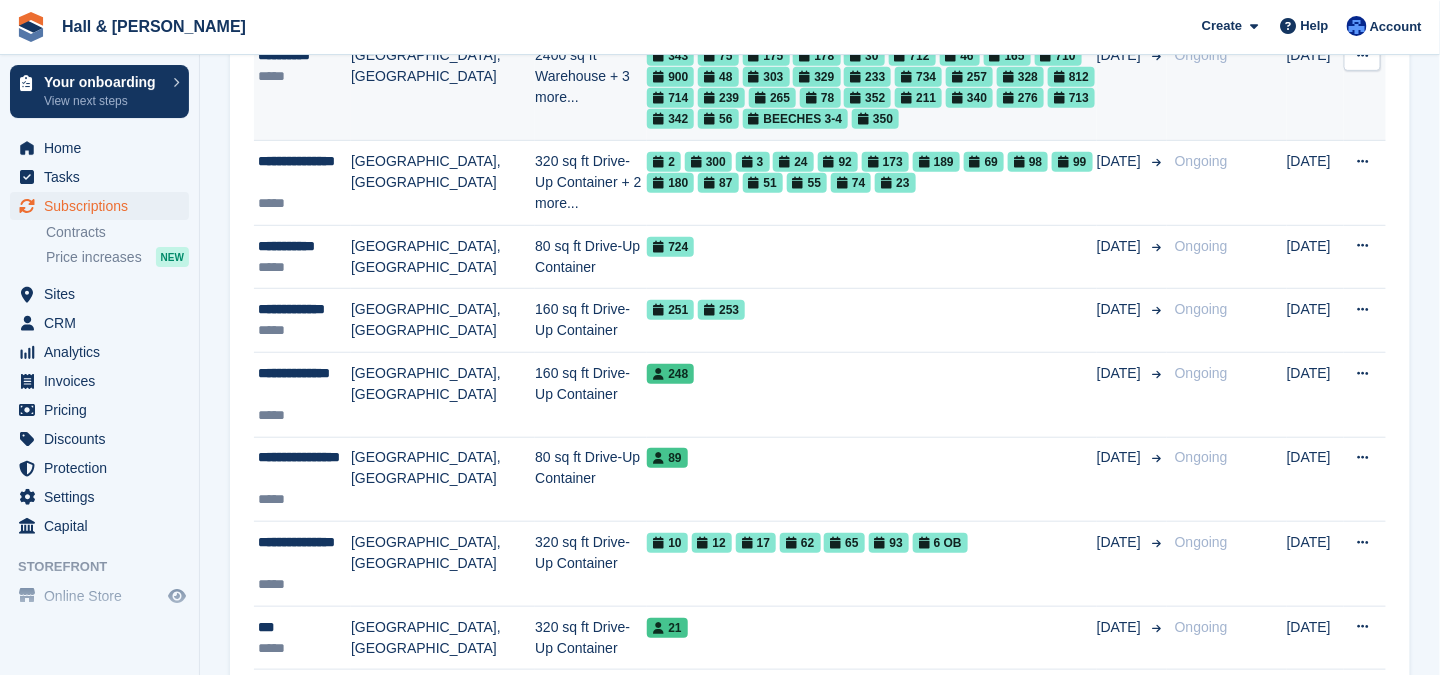 scroll, scrollTop: 400, scrollLeft: 0, axis: vertical 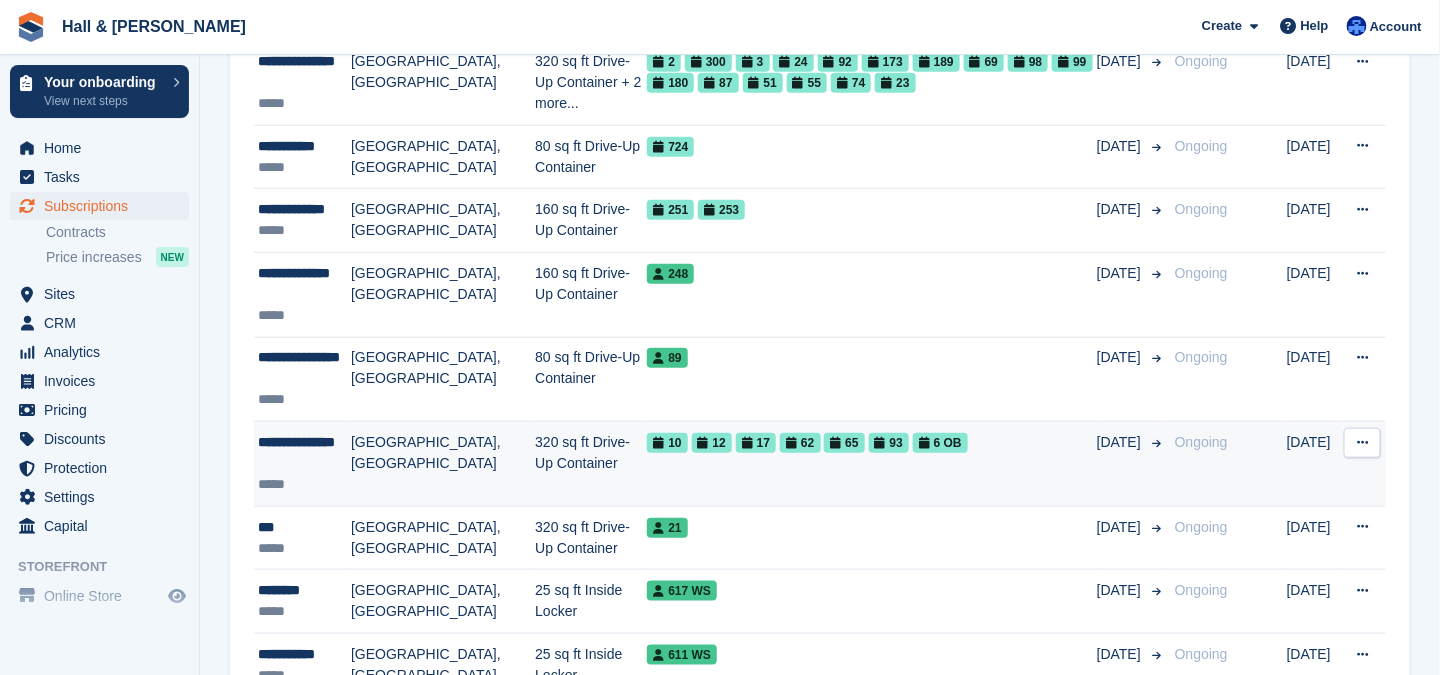 click on "320 sq ft Drive-Up Container" at bounding box center (591, 464) 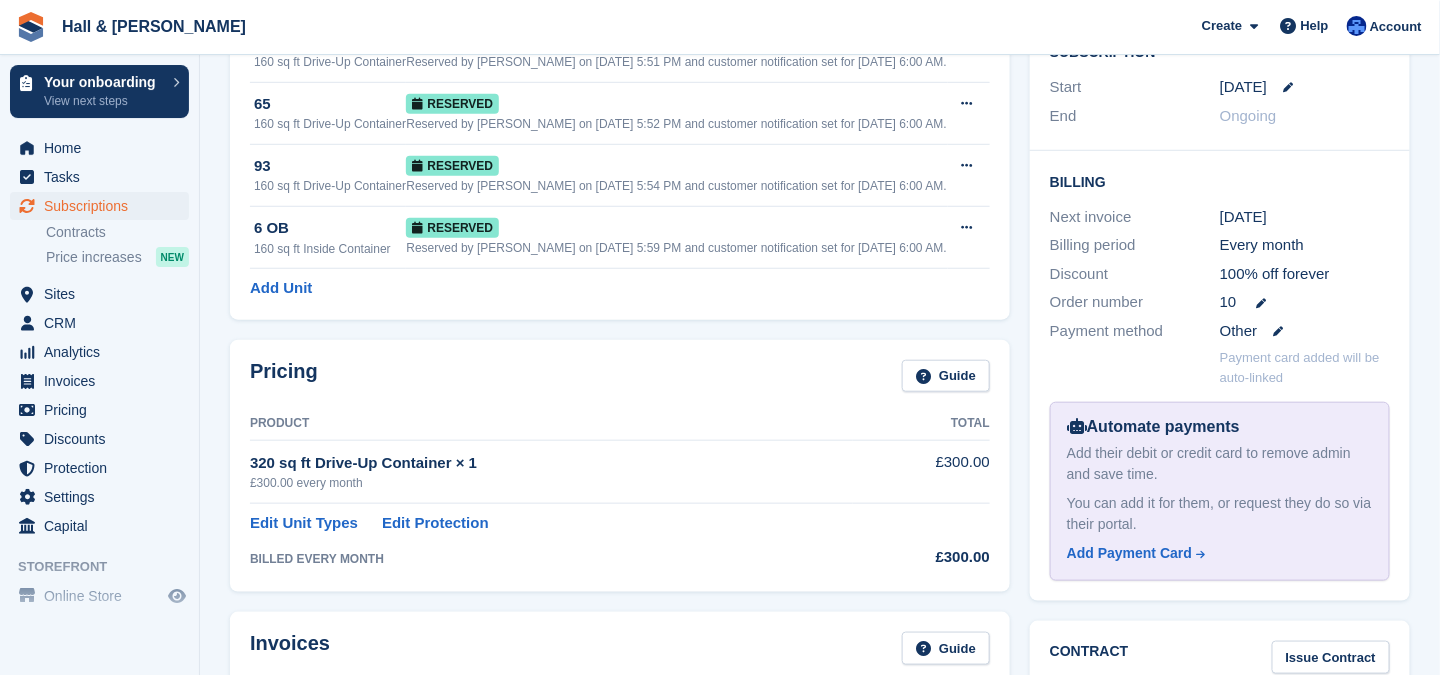 scroll, scrollTop: 500, scrollLeft: 0, axis: vertical 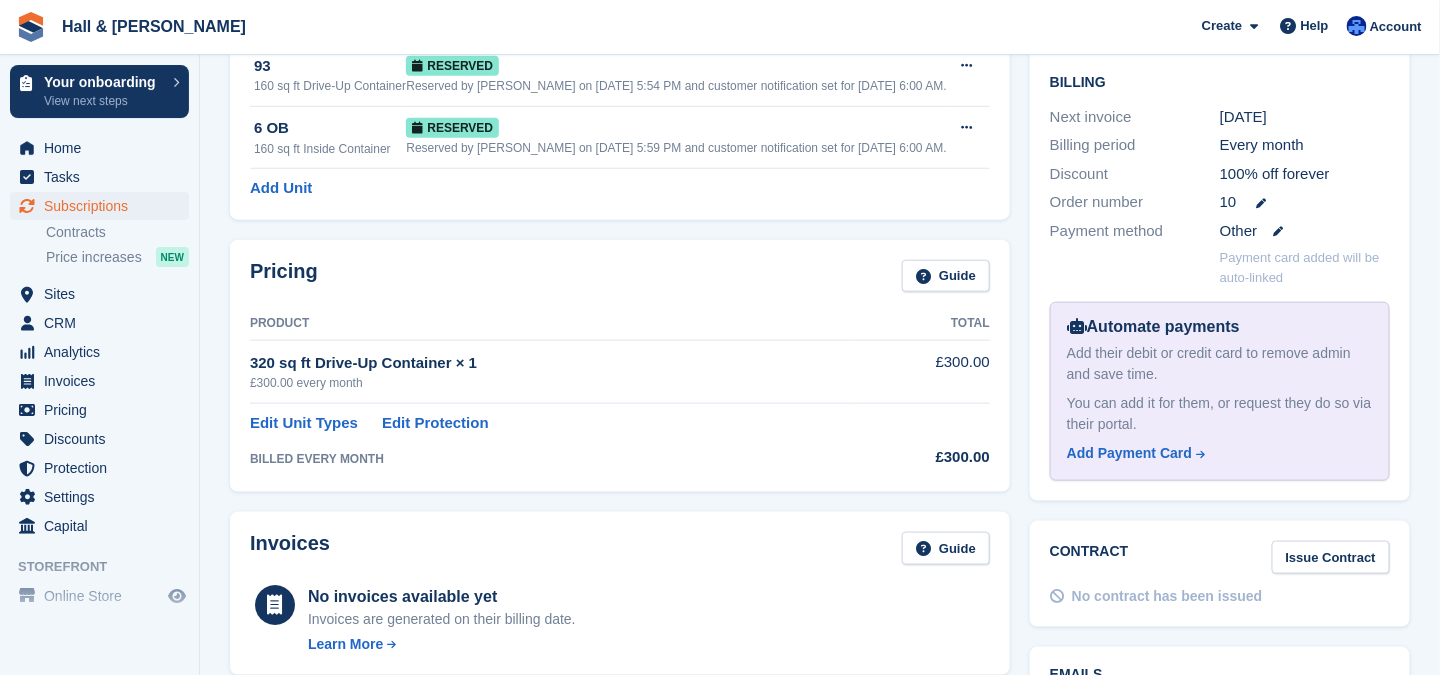 click on "£300.00 every month" at bounding box center [551, 383] 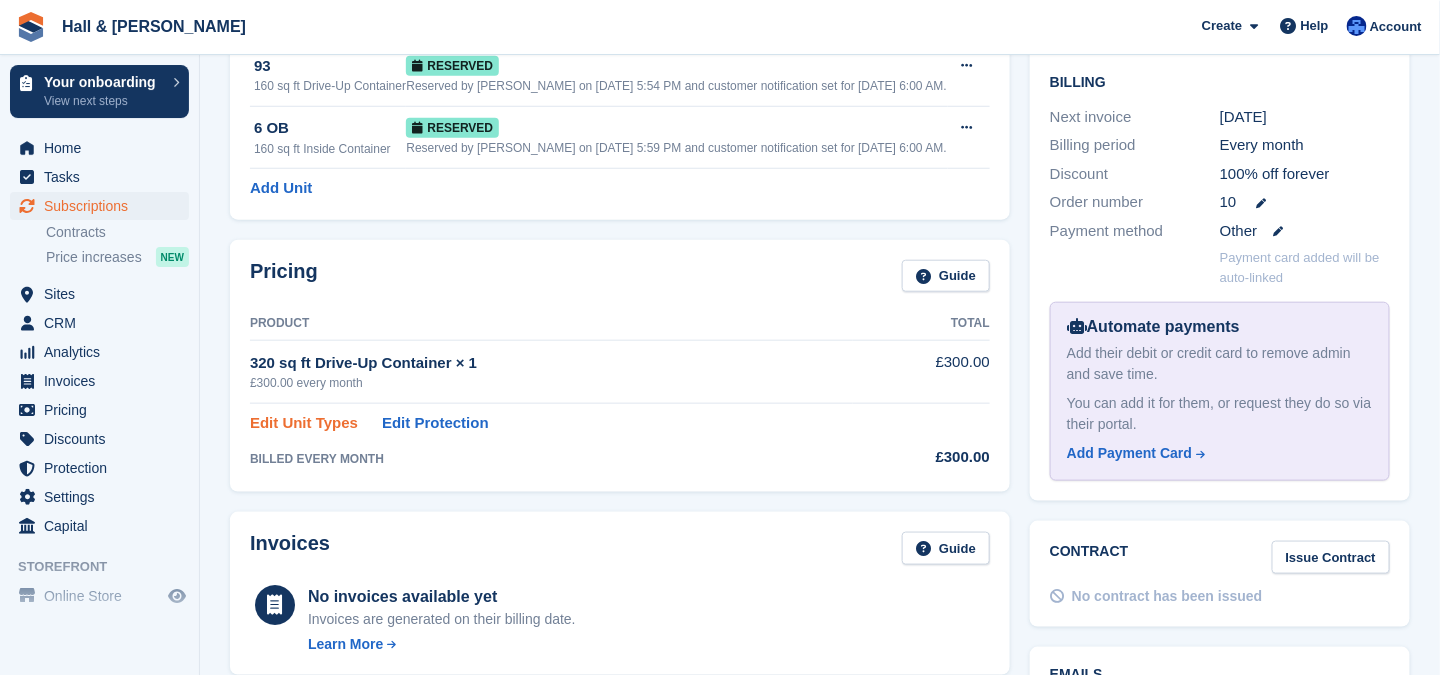 click on "Edit Unit Types" at bounding box center [304, 423] 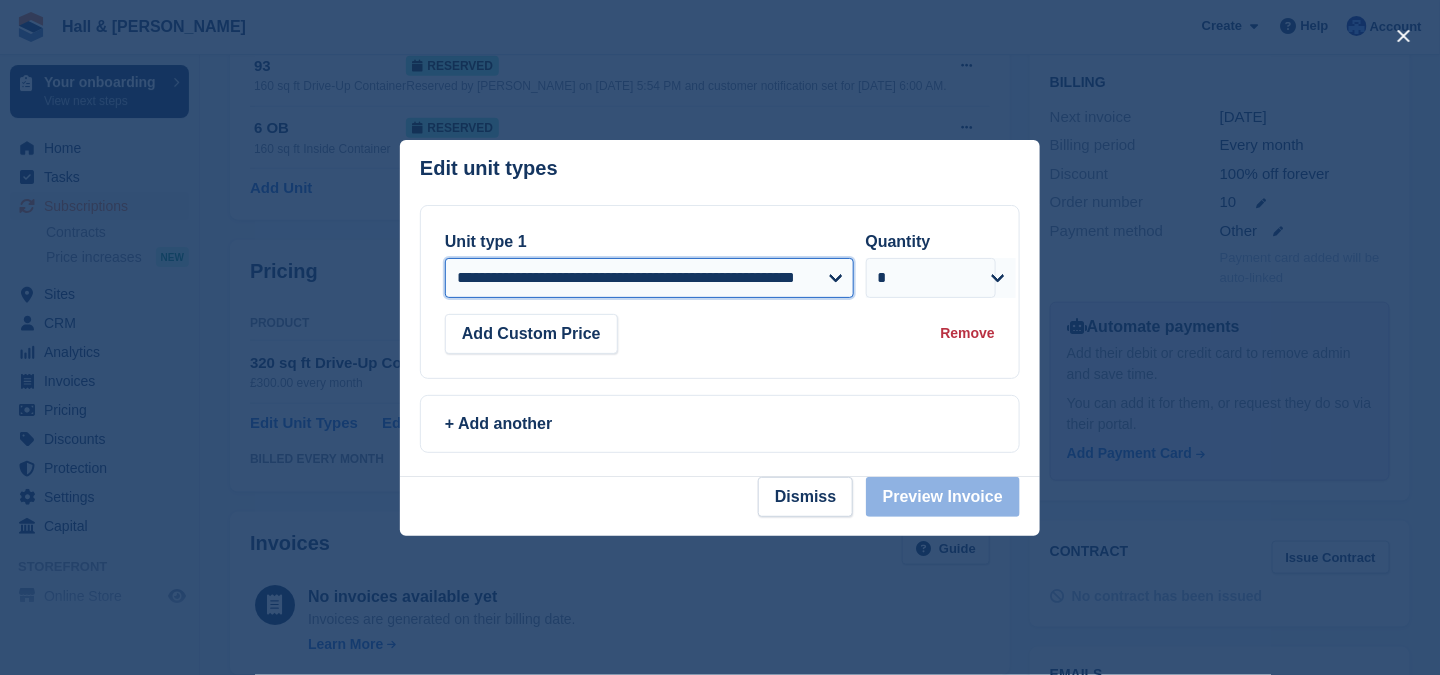 click on "**********" at bounding box center (649, 278) 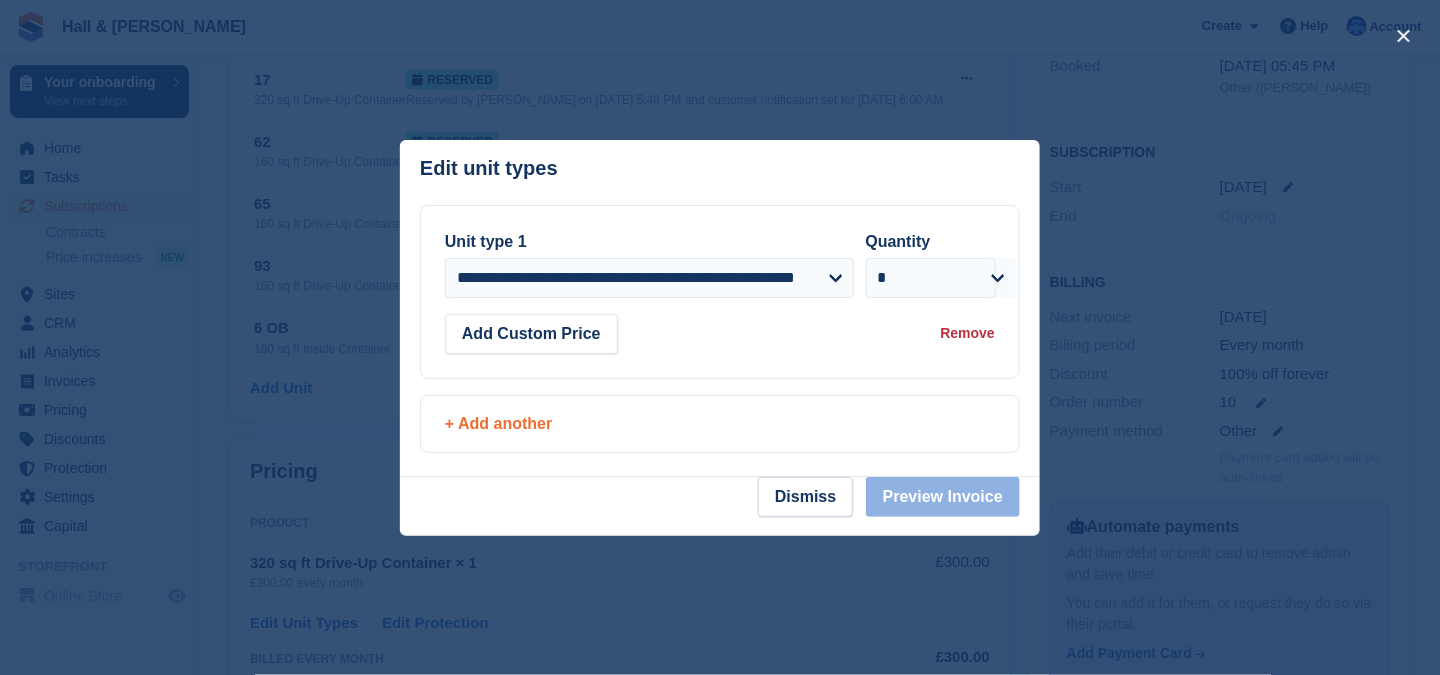 scroll, scrollTop: 0, scrollLeft: 0, axis: both 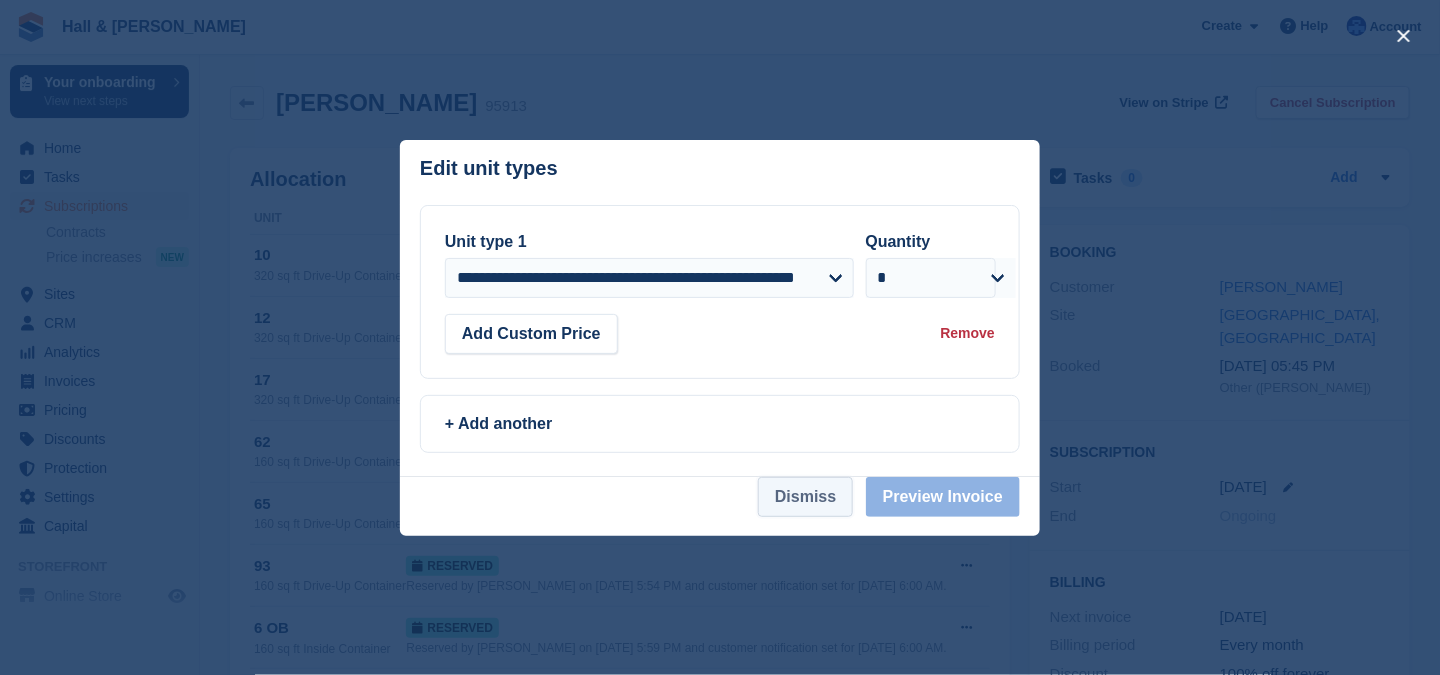 click on "Dismiss" at bounding box center [805, 497] 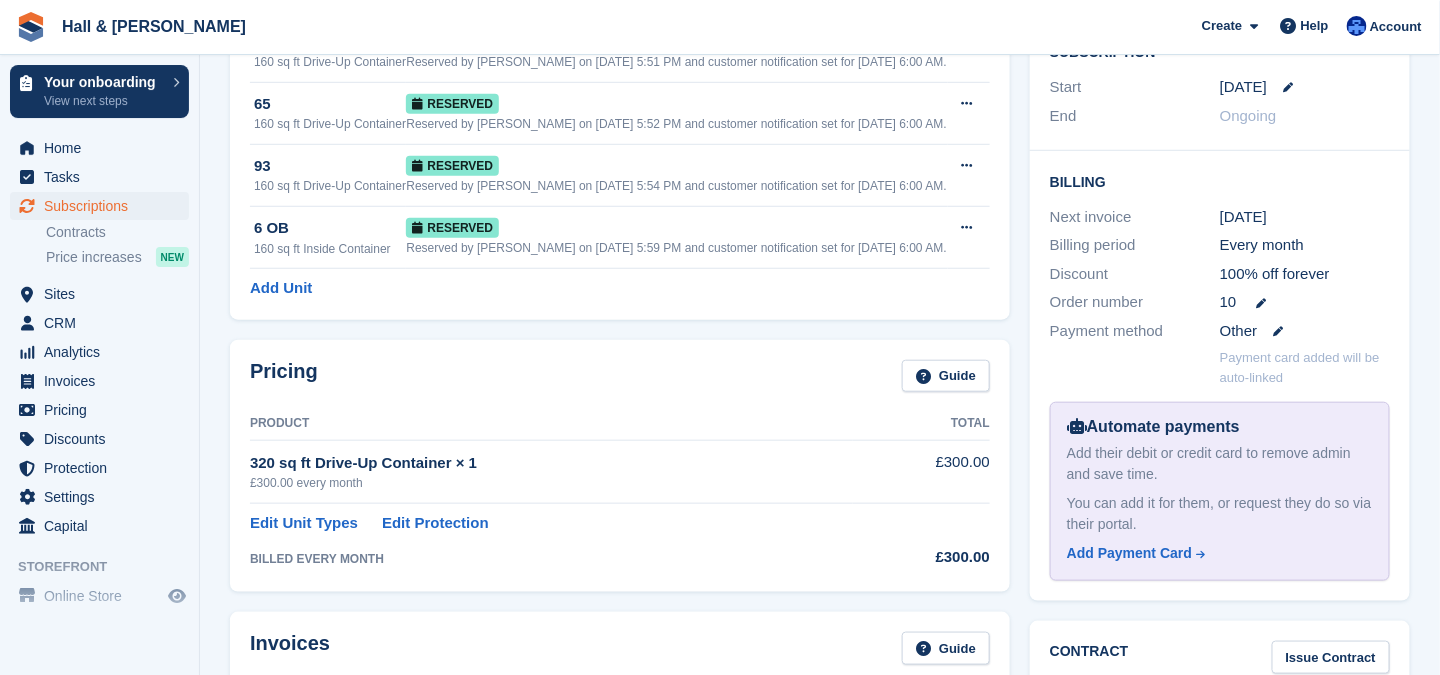 scroll, scrollTop: 500, scrollLeft: 0, axis: vertical 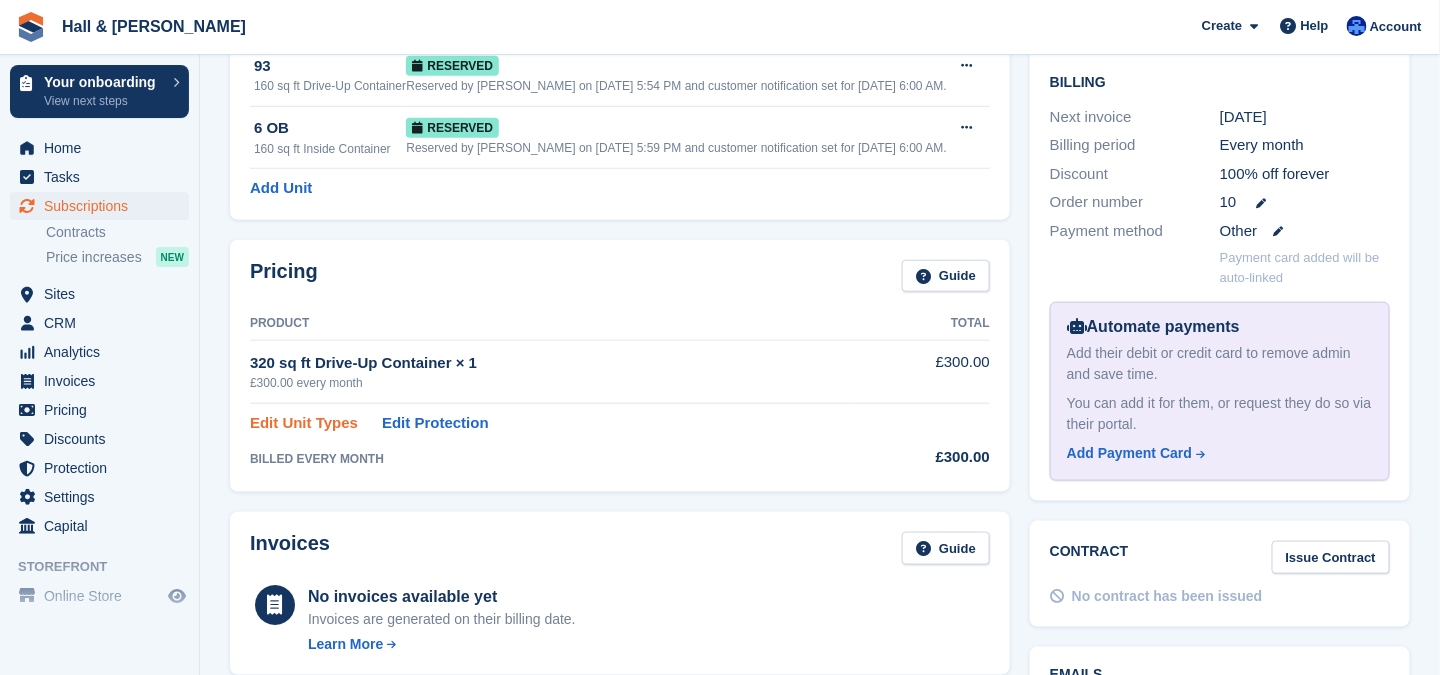 click on "Edit Unit Types" at bounding box center [304, 423] 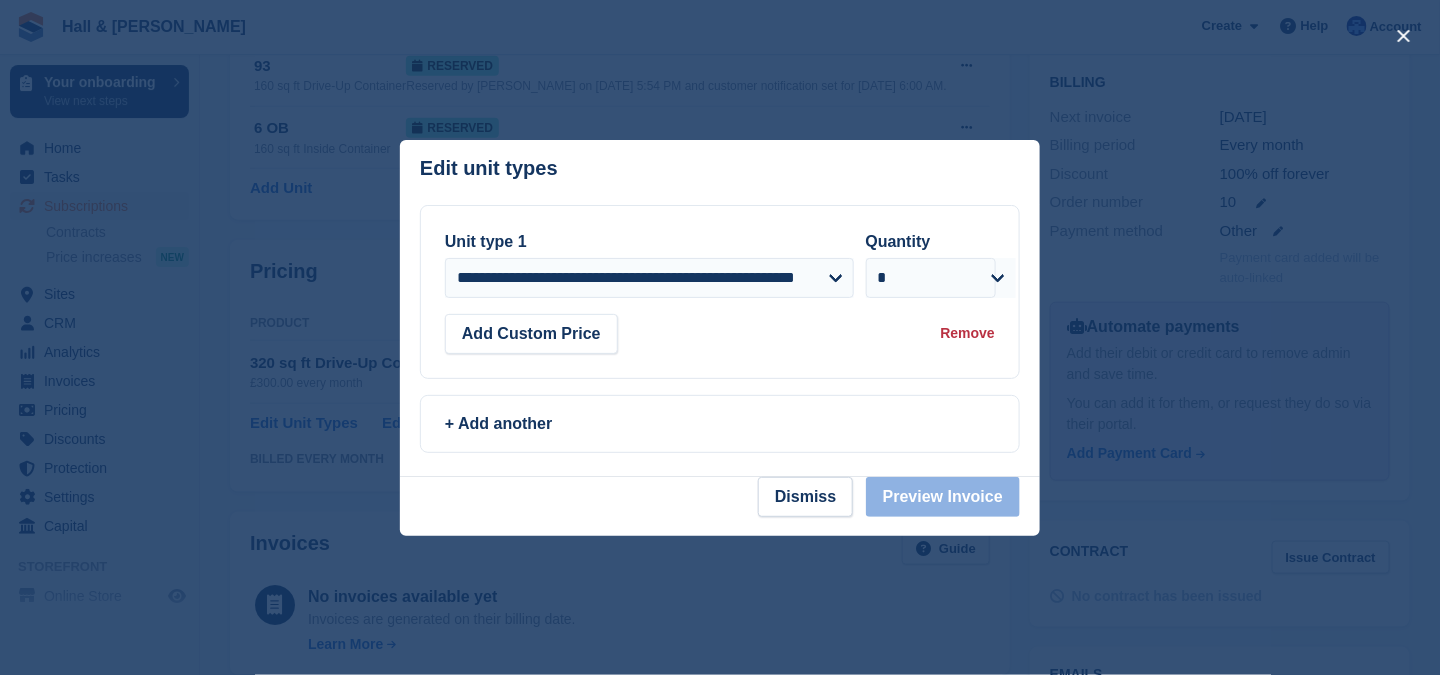 click at bounding box center (720, 337) 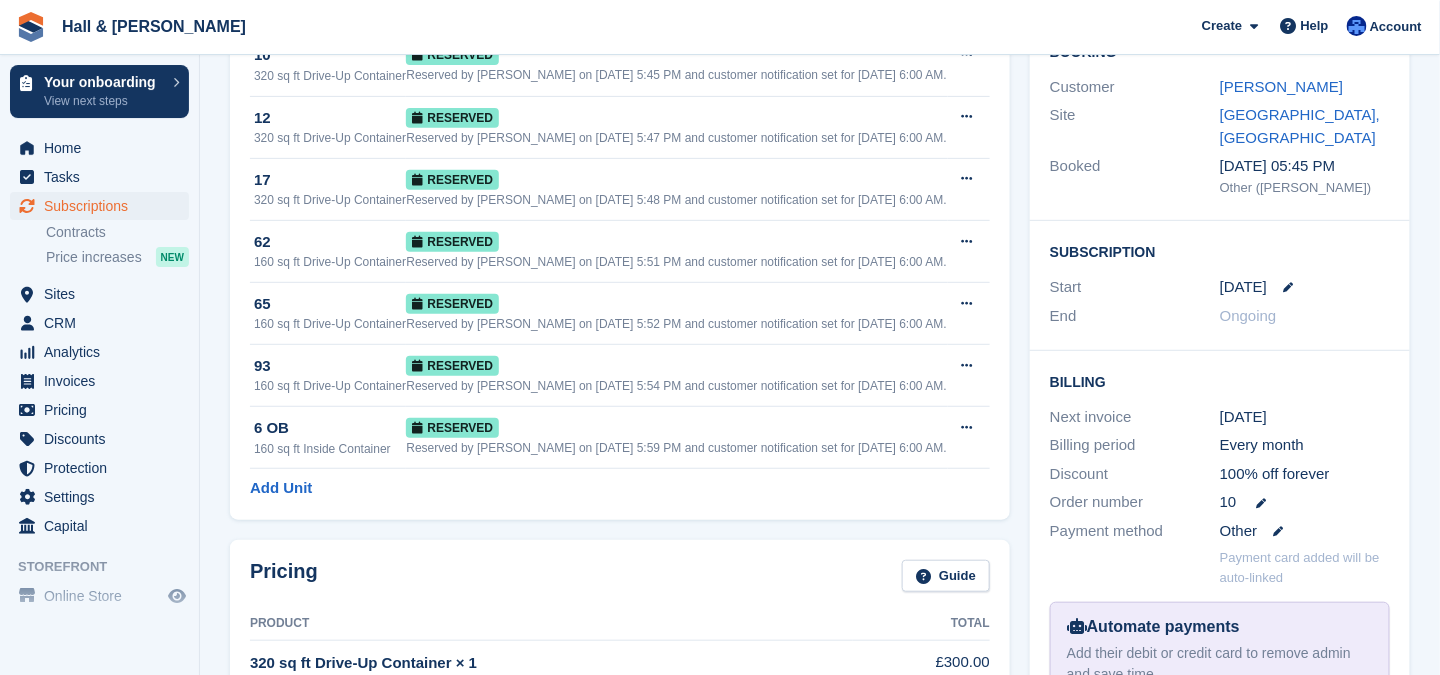 scroll, scrollTop: 400, scrollLeft: 0, axis: vertical 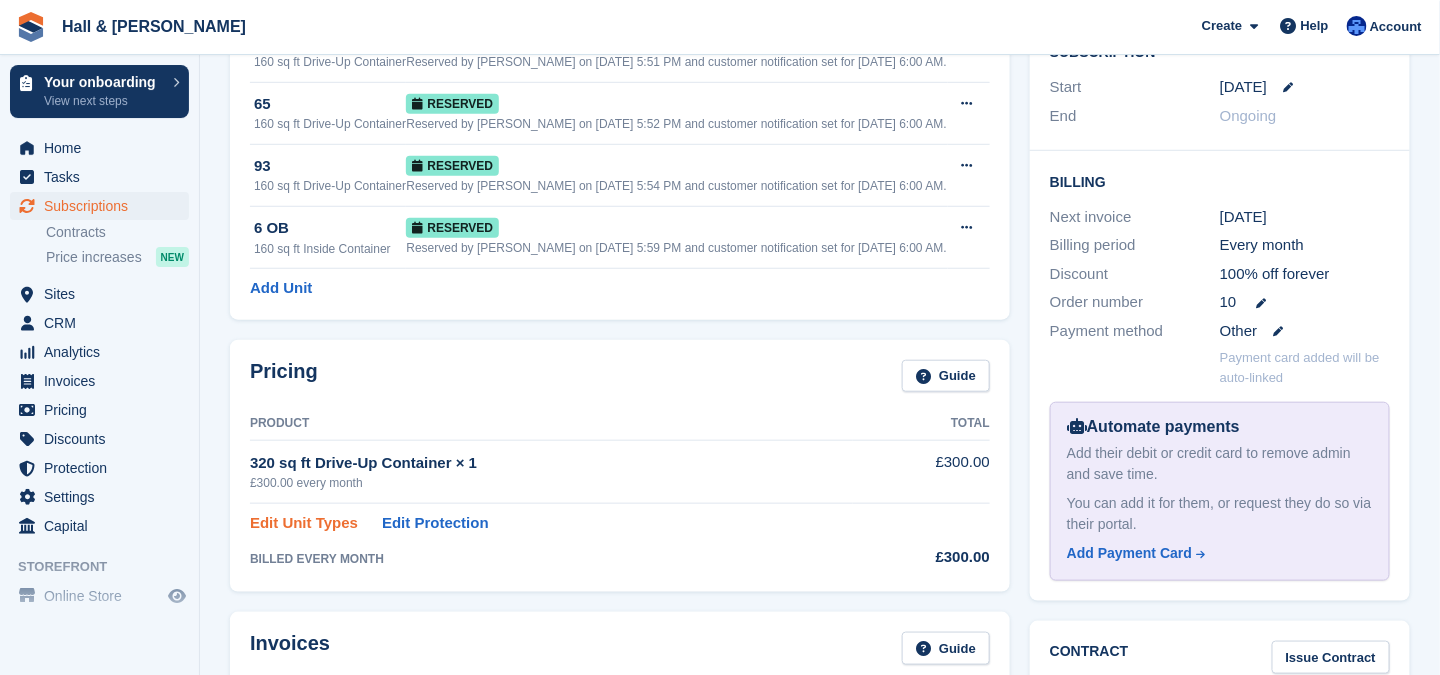 click on "Edit Unit Types" at bounding box center (304, 523) 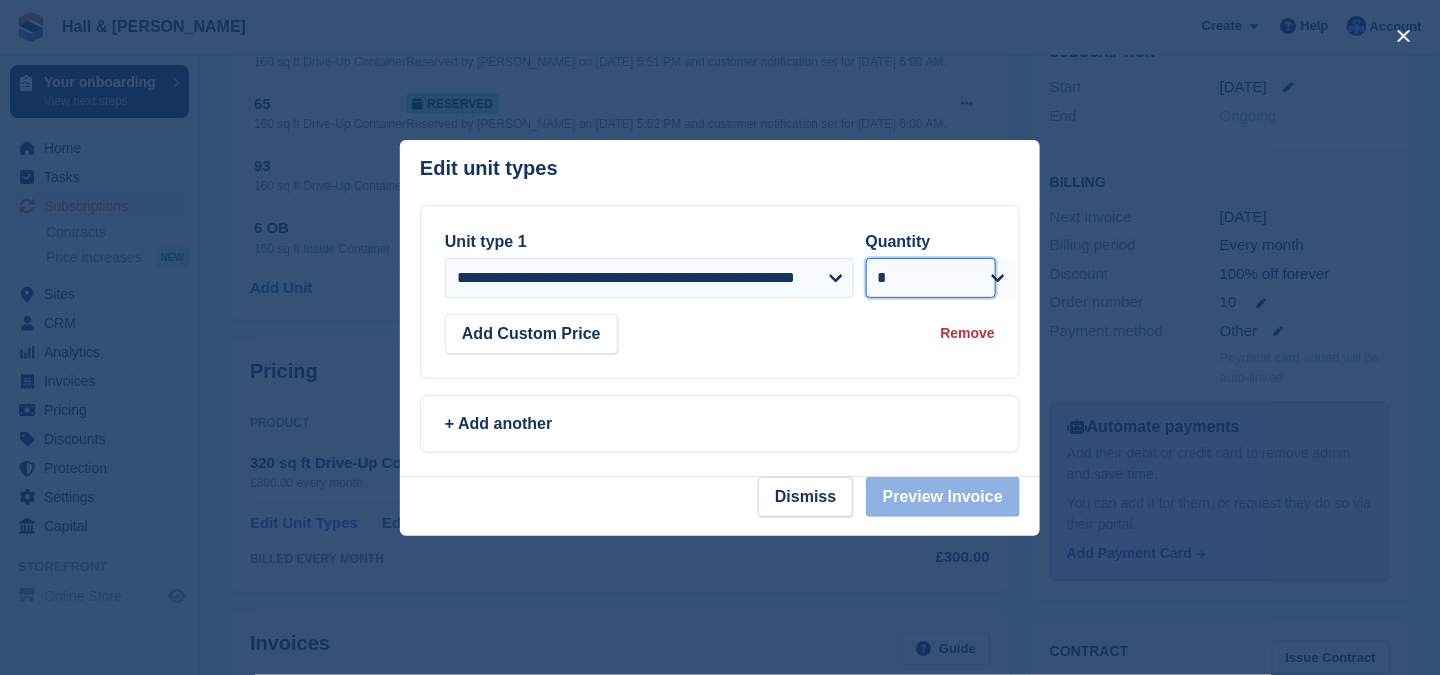 click on "*
*
*
*
*
*
*
*
*
**
**
**
**
**
**
**
**
**
**
**
**
**
**
**
**
**
**
**
**
**
**
**
**
**
**
**
**
**
**
**
**
**
**
**
**
**
**
**
**
**
**
**
**
**
**
**
**
**
**
**
**
**
**
**
**
**
**
**
**
**
**
**
**
**
**
**
**
**
**
**
**
**
**
**
**
**
**
**
**
**
**
**
**
**
**
**
**
**
**
***" at bounding box center [931, 278] 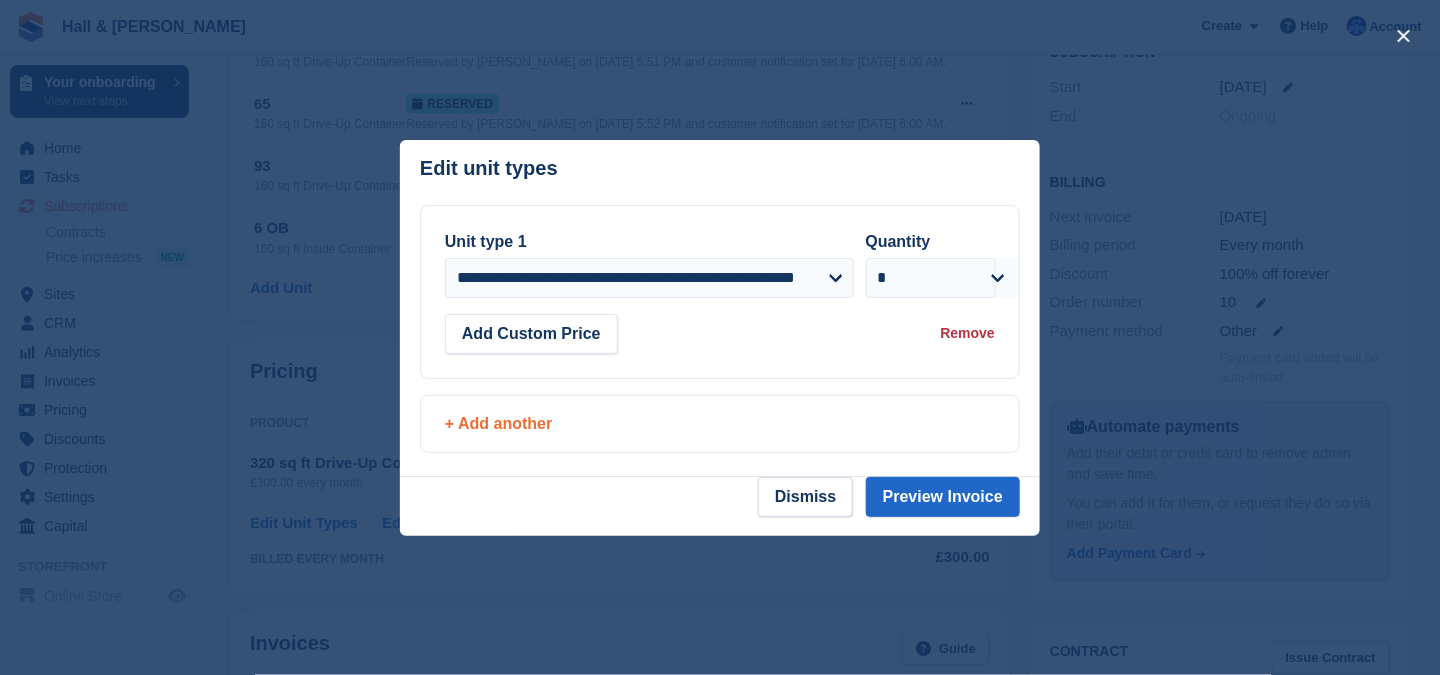 click on "+ Add another" at bounding box center [720, 424] 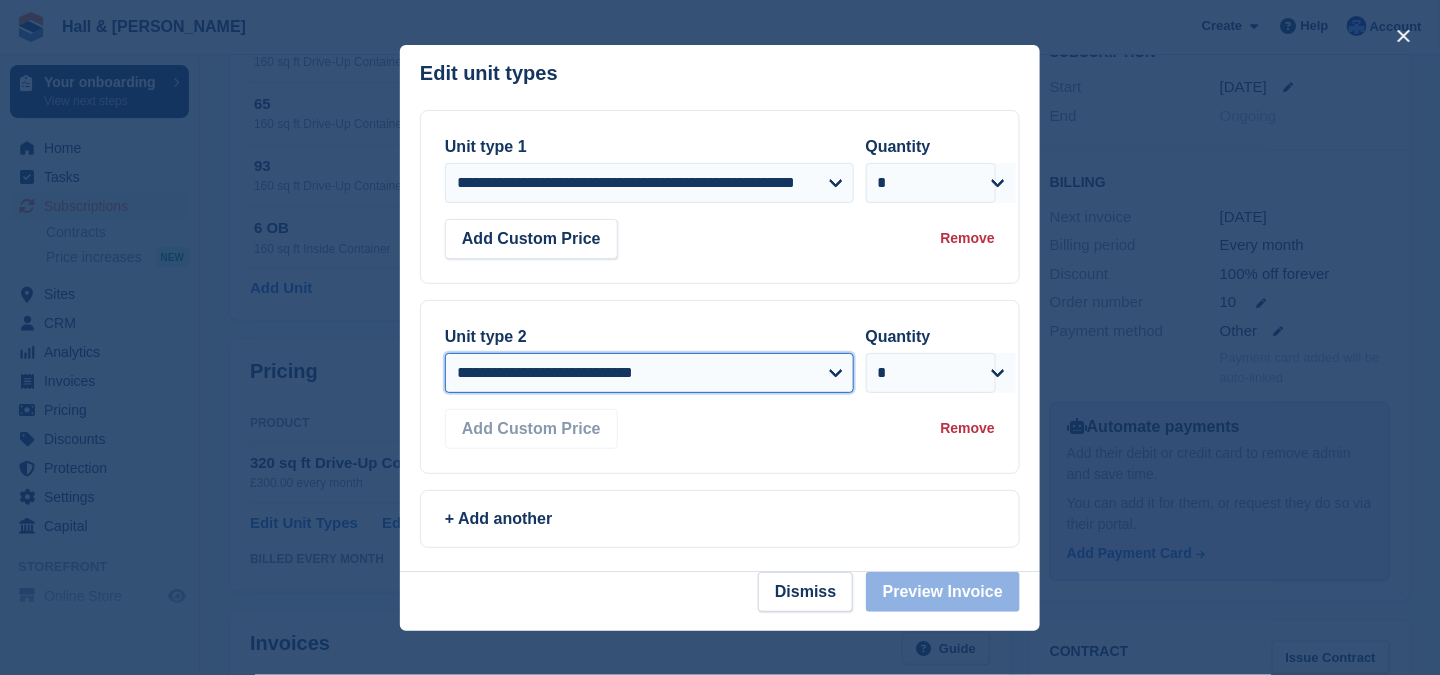 click on "**********" at bounding box center [649, 373] 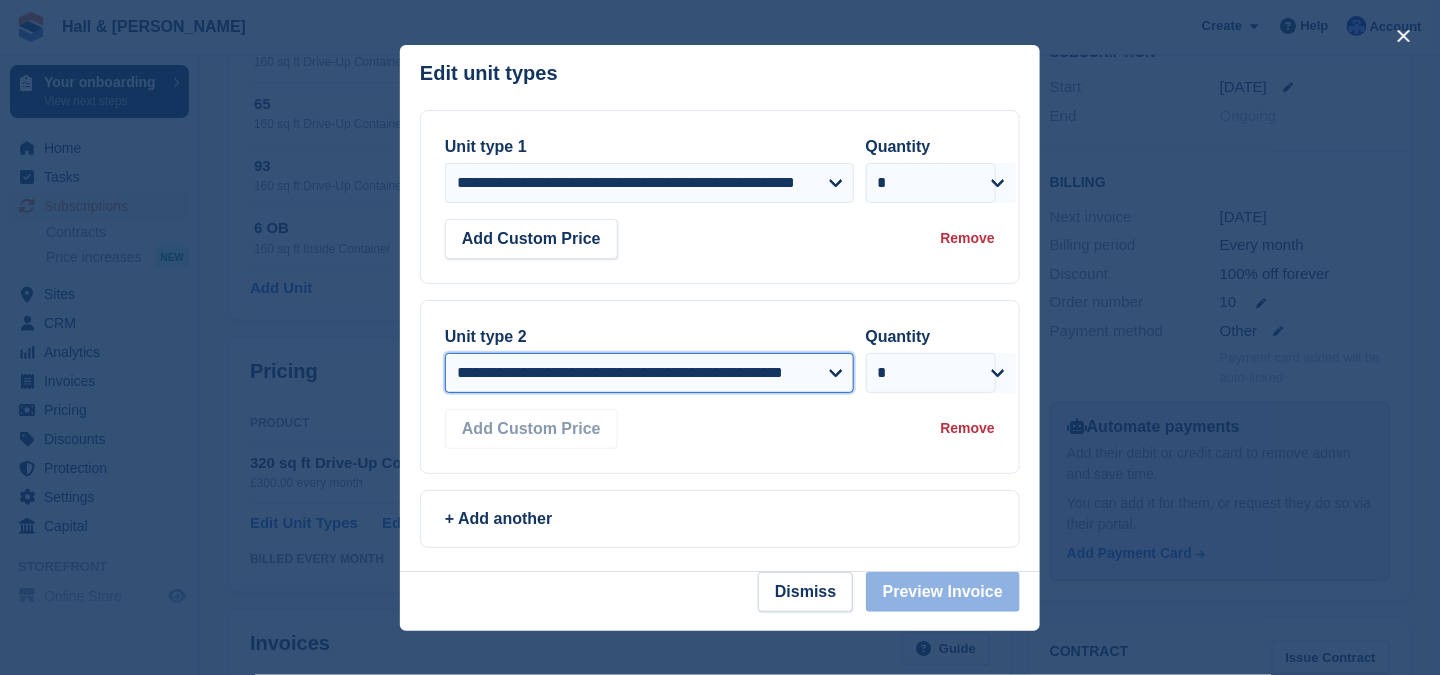 click on "**********" at bounding box center (649, 373) 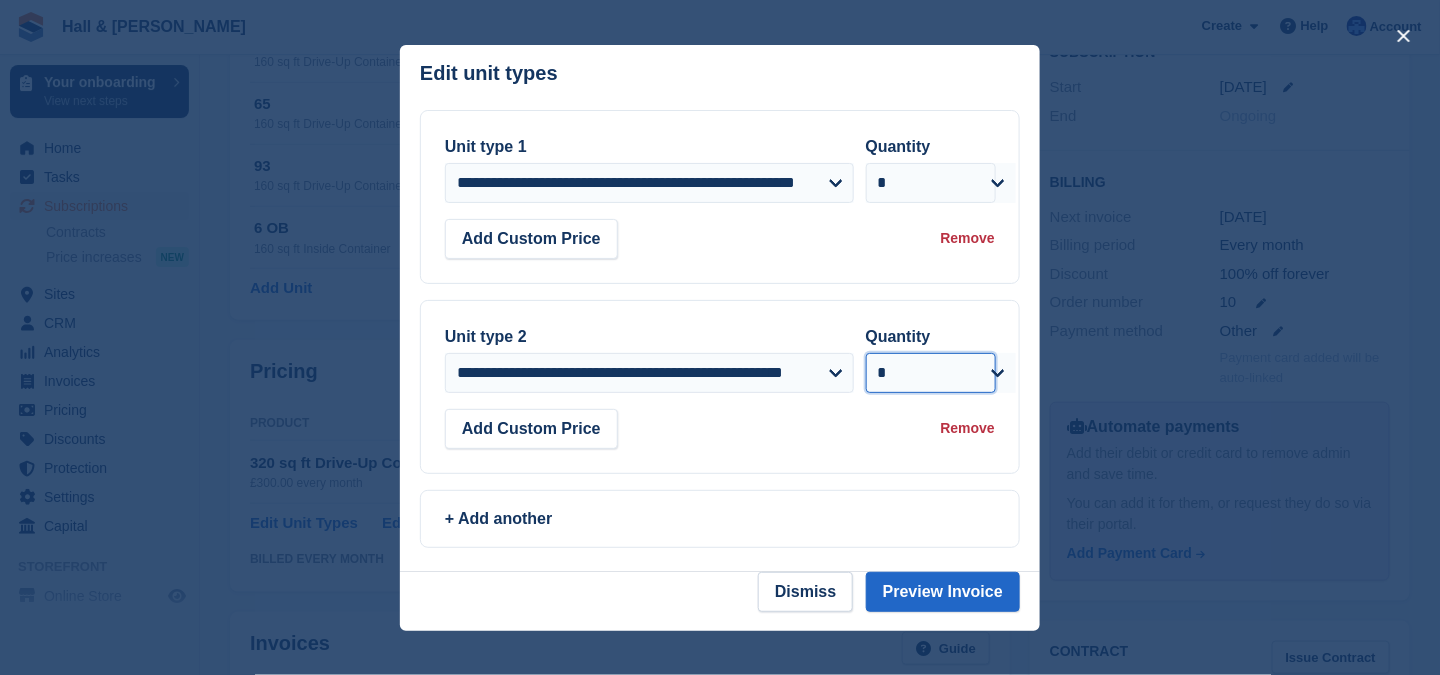 click on "*
*
*
*
*
*
*
*
*
**
**
**
**
**
**
**
**
**
**
**
**
**
**
**
**
**
**
**
**
**
**
**
**
**
**
**
**
**
**
**
**
**
**
**
**
**
**
**
**
**
**
**
**
**
**
**
**
**
**
**
**
**
**
**
**
**
**
**
**
**
**
**
**
**
**
**
**
**
**
**
**
**
**
**
**
**
**
**
**
**
**
**
**
**
**
**
**
**
**
***" at bounding box center [931, 373] 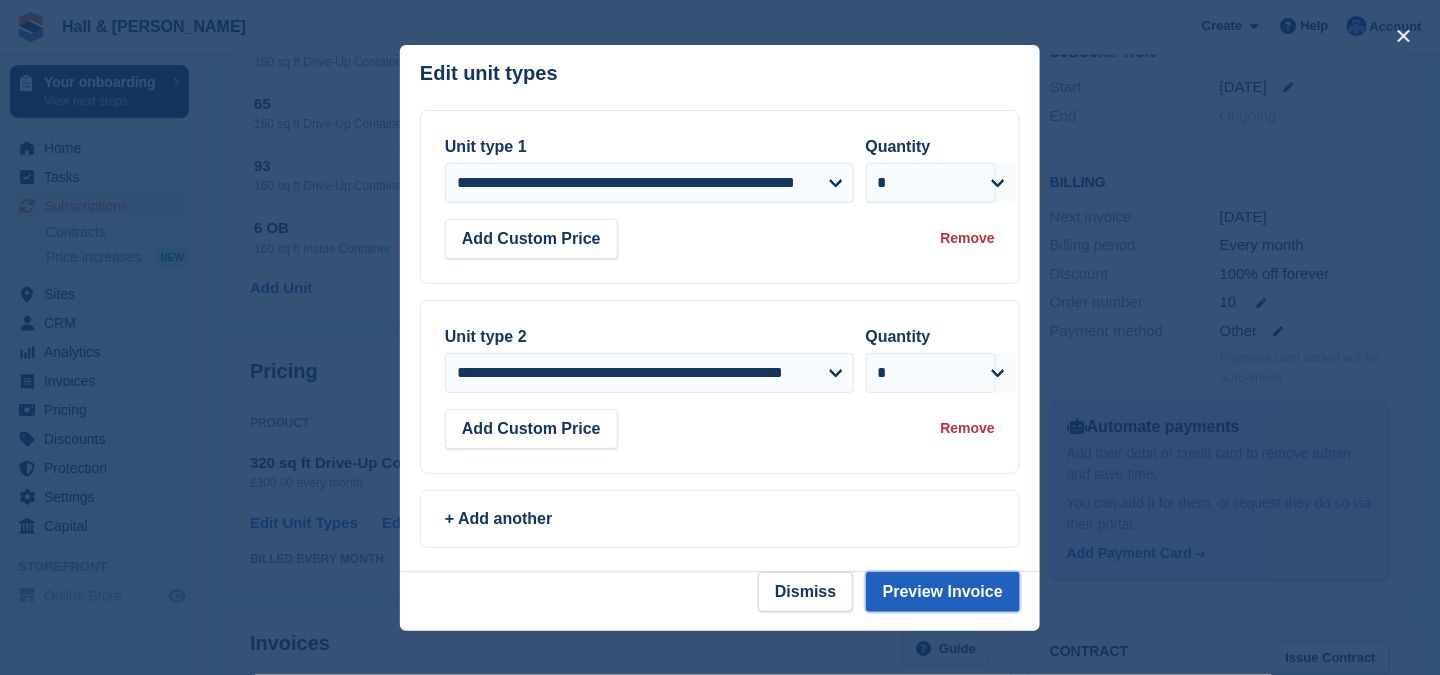 click on "Preview Invoice" at bounding box center [943, 592] 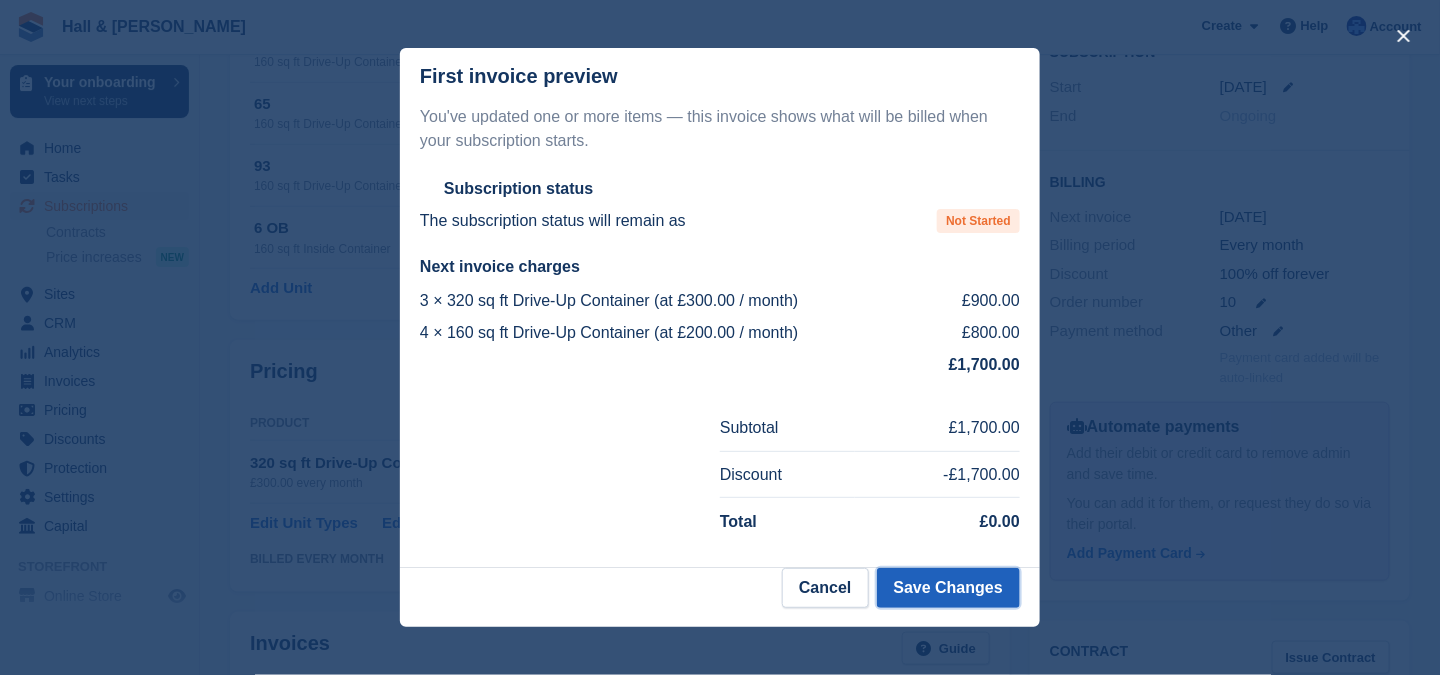 click on "Save Changes" at bounding box center (948, 588) 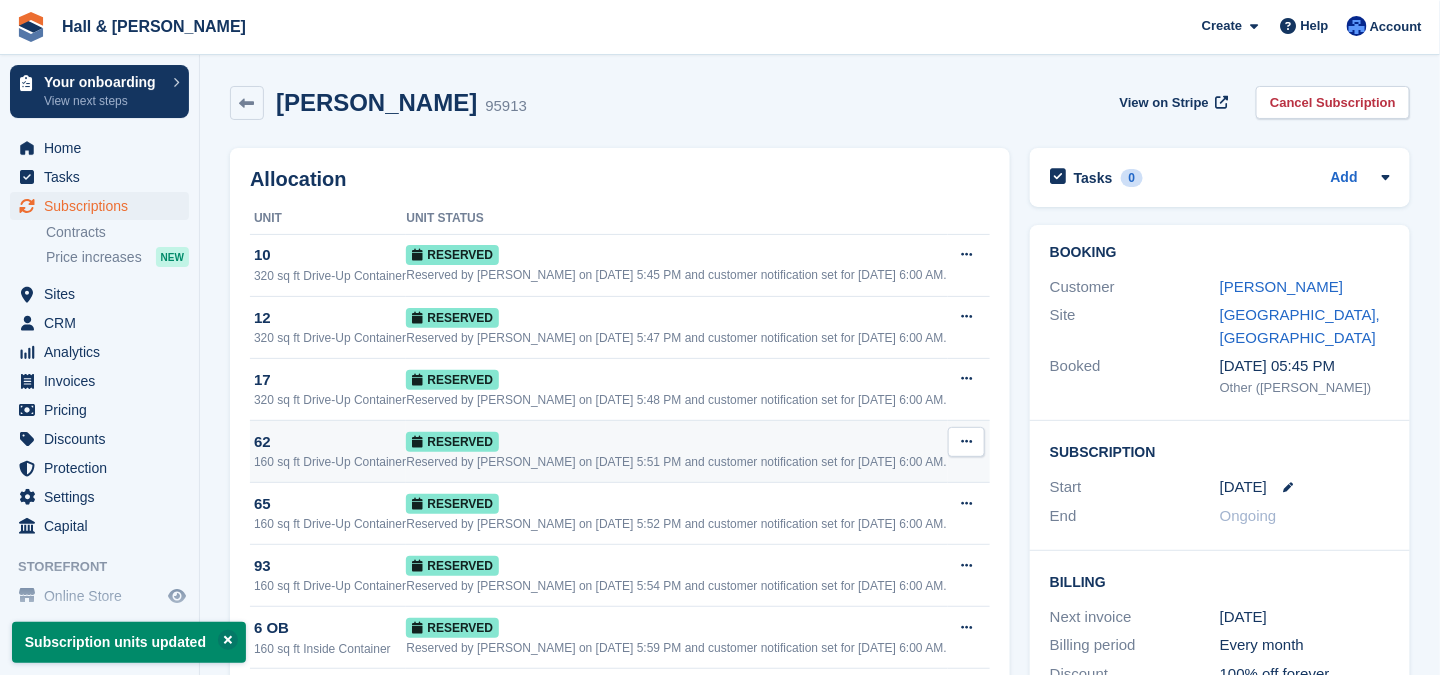 scroll, scrollTop: 100, scrollLeft: 0, axis: vertical 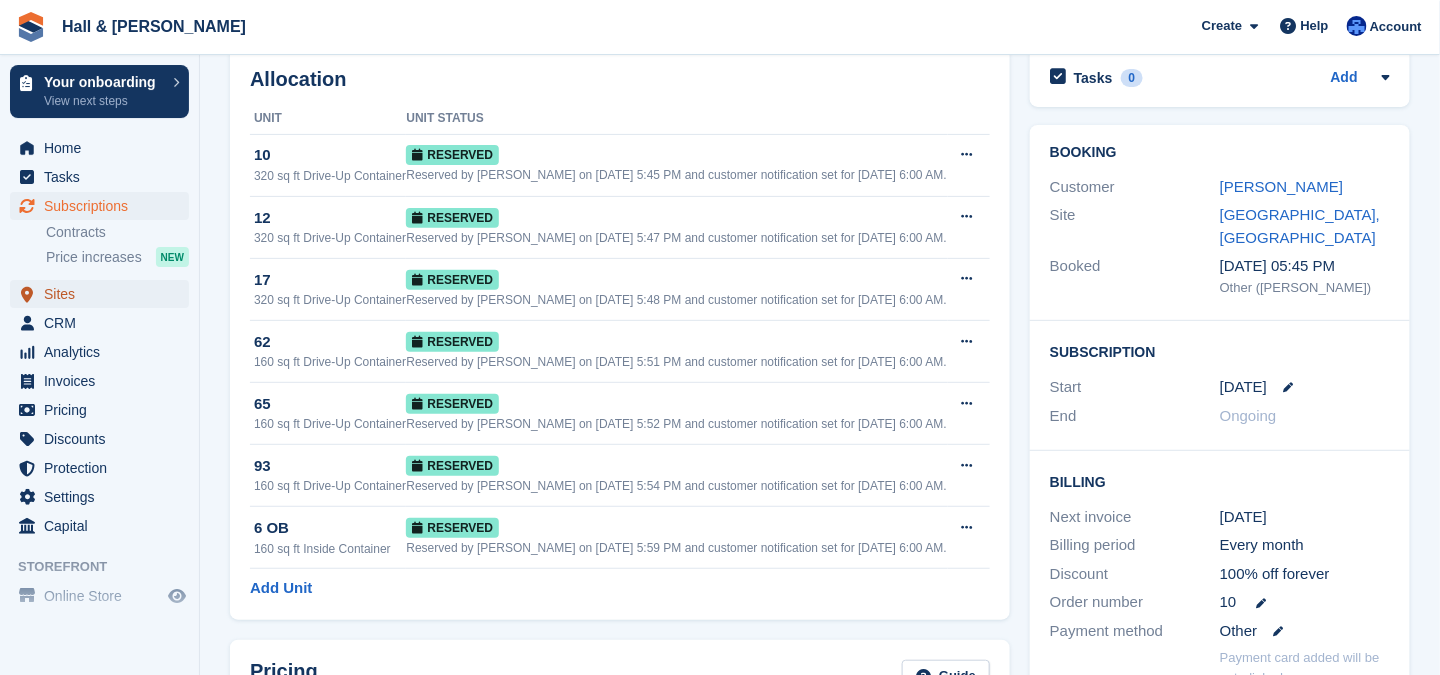 click on "Sites" at bounding box center [104, 294] 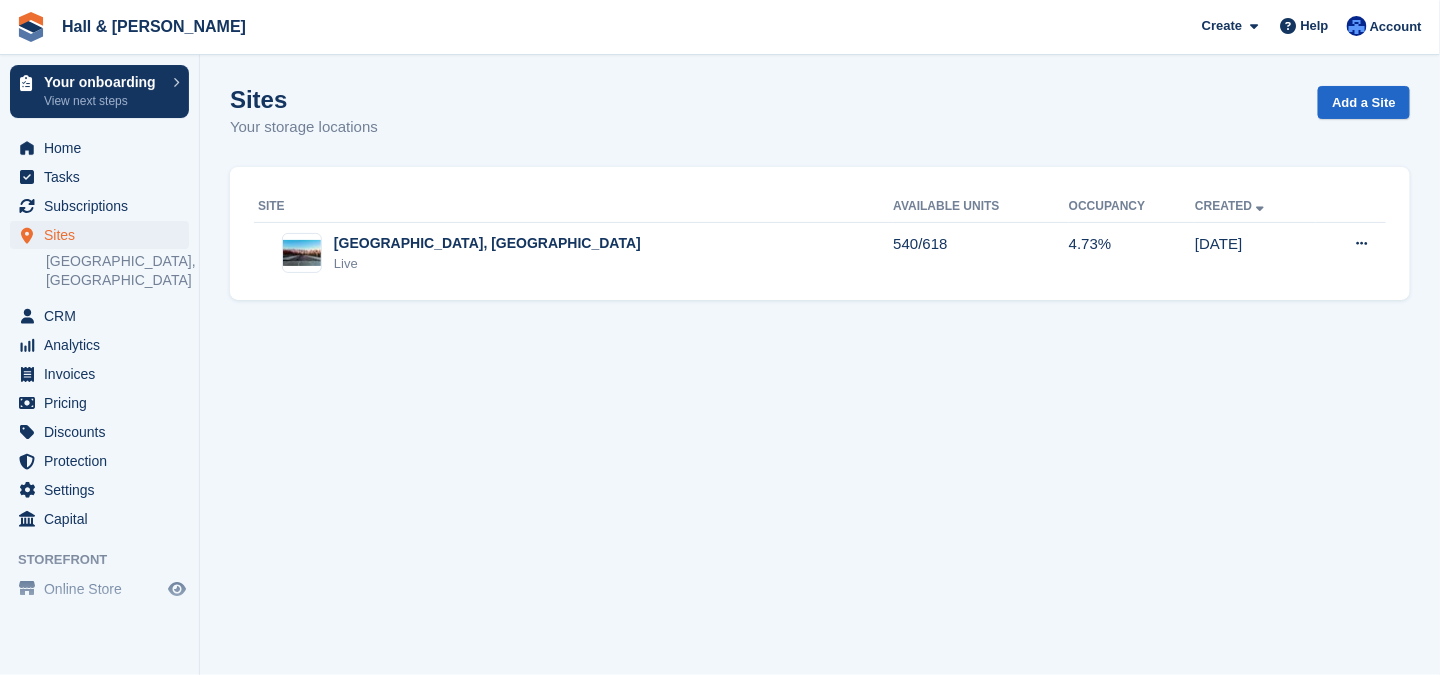 scroll, scrollTop: 0, scrollLeft: 0, axis: both 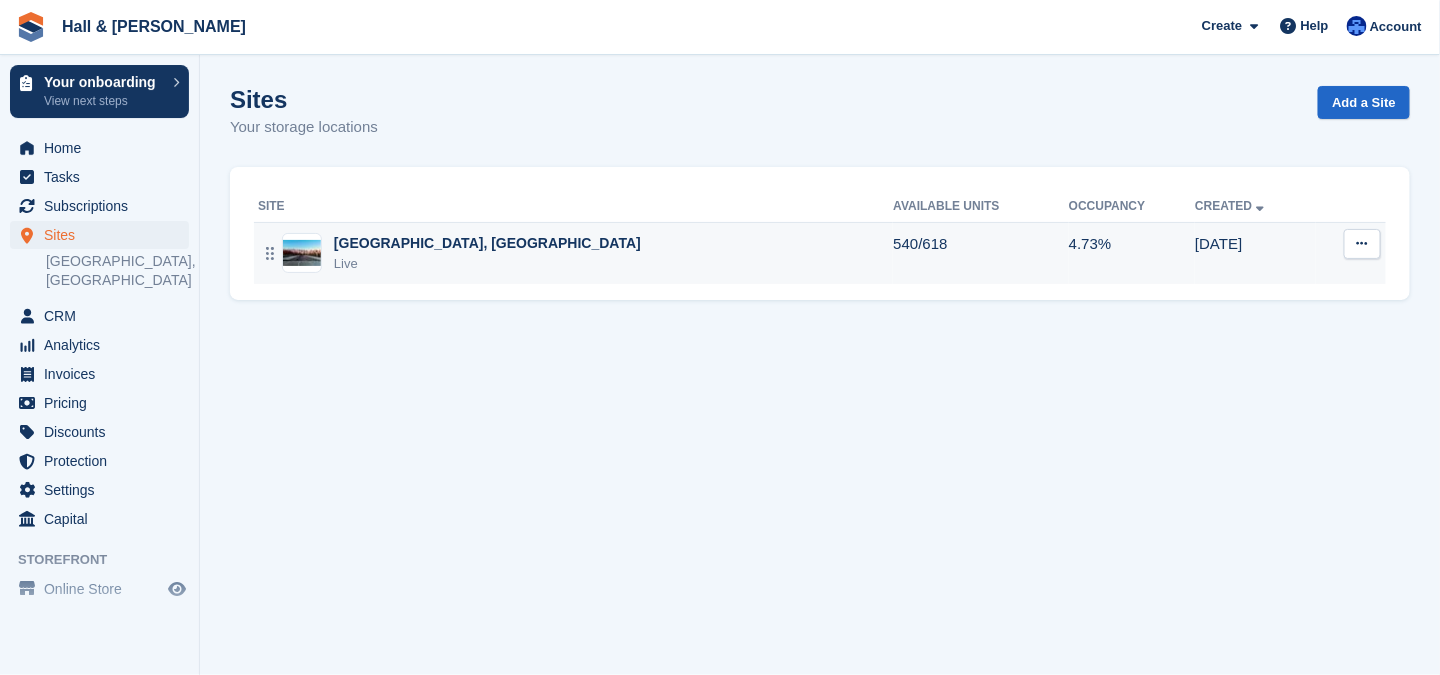 click on "[GEOGRAPHIC_DATA], [GEOGRAPHIC_DATA]" at bounding box center (487, 243) 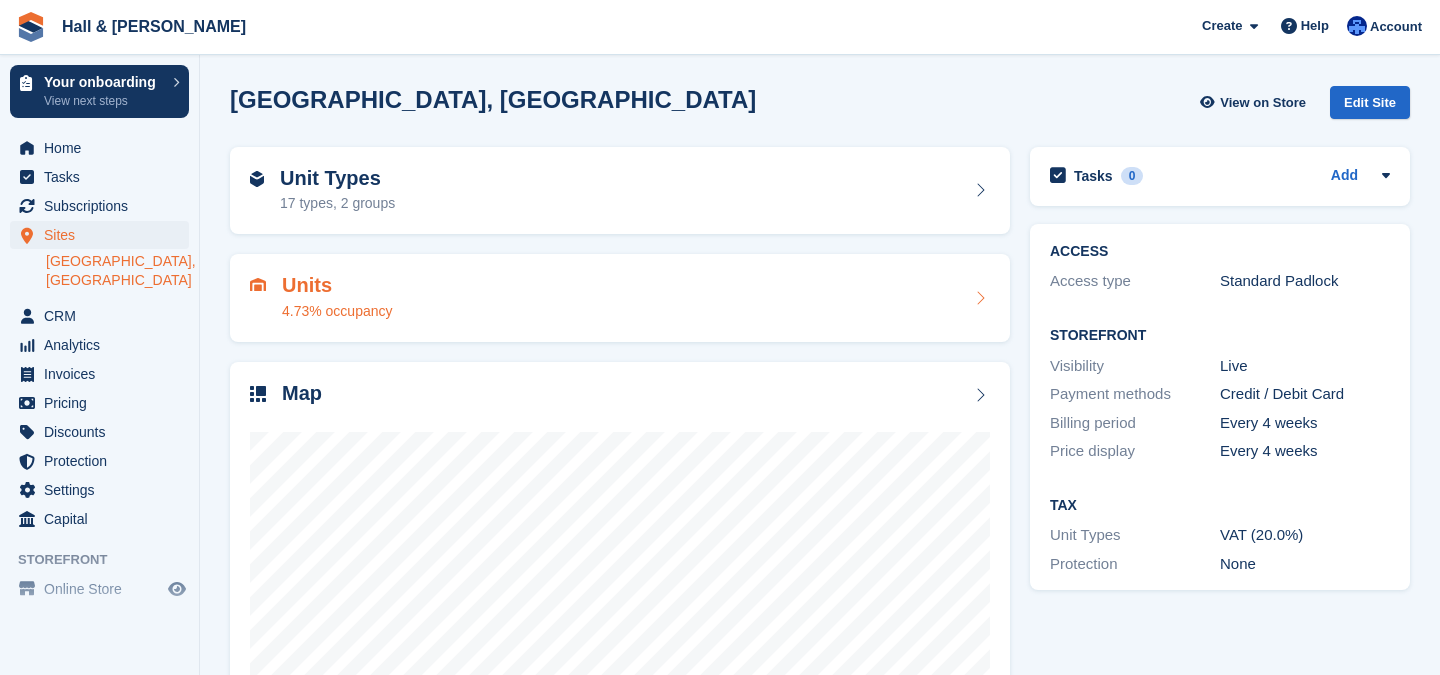 click on "Units" at bounding box center [337, 285] 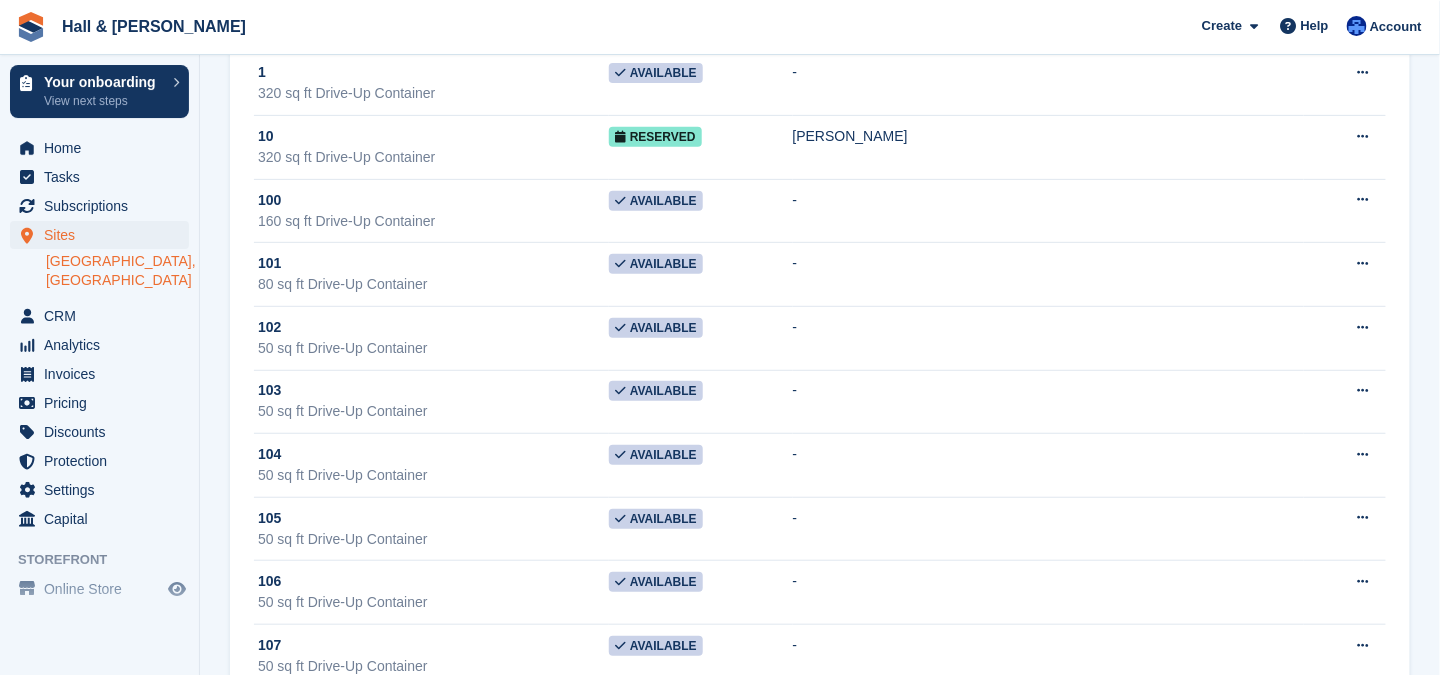 scroll, scrollTop: 0, scrollLeft: 0, axis: both 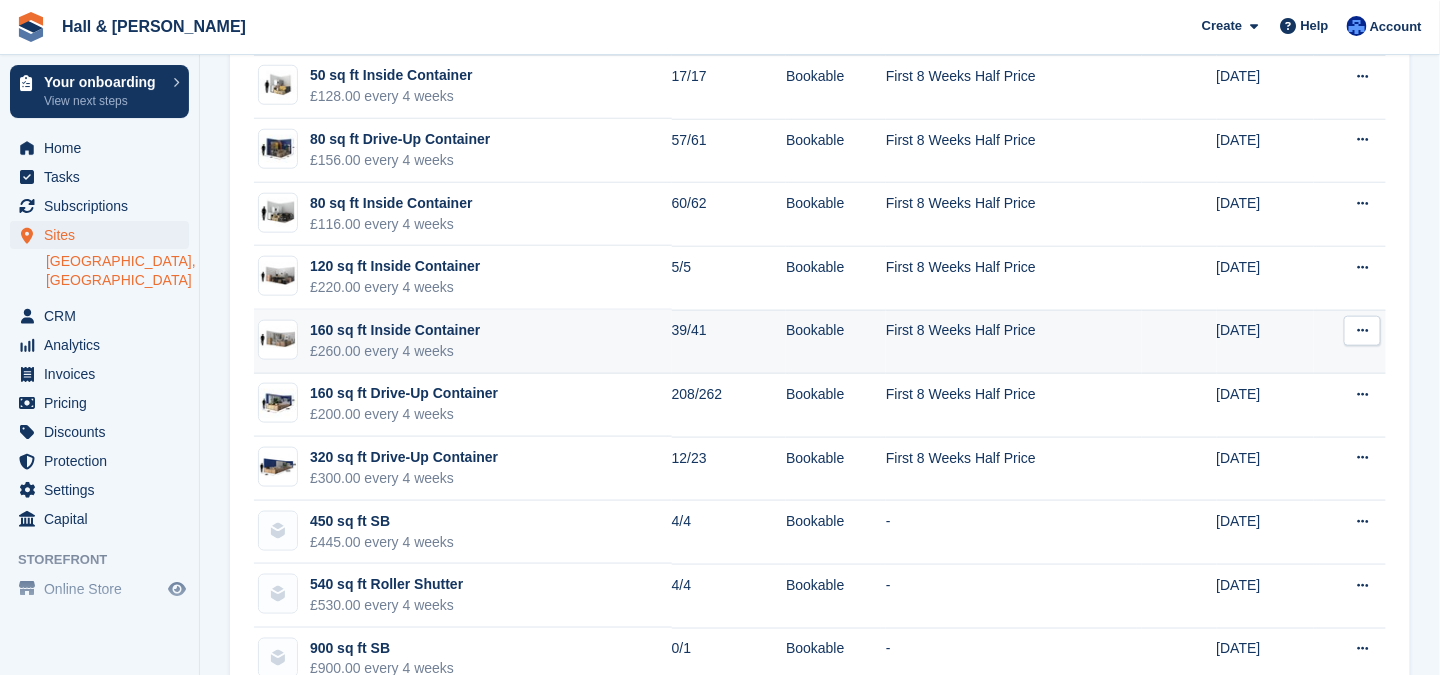 click at bounding box center [1362, 331] 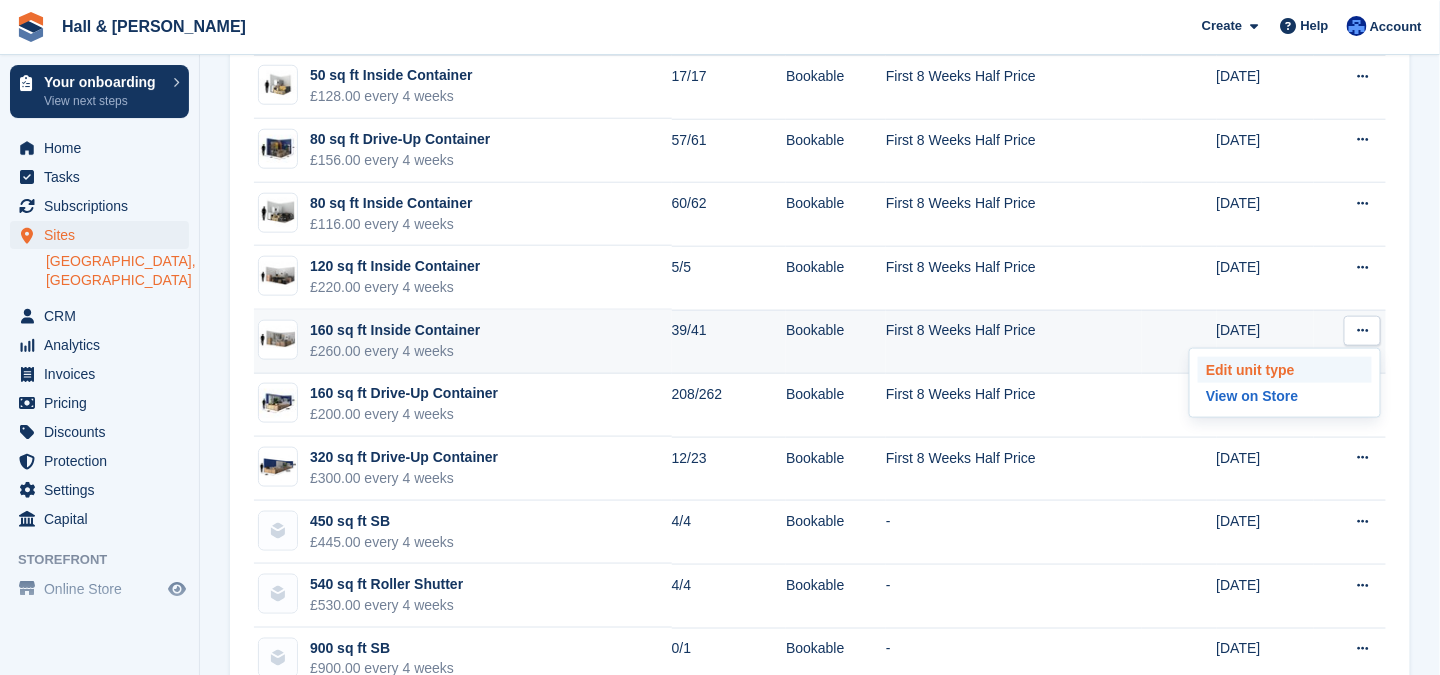 click on "Edit unit type" at bounding box center [1285, 370] 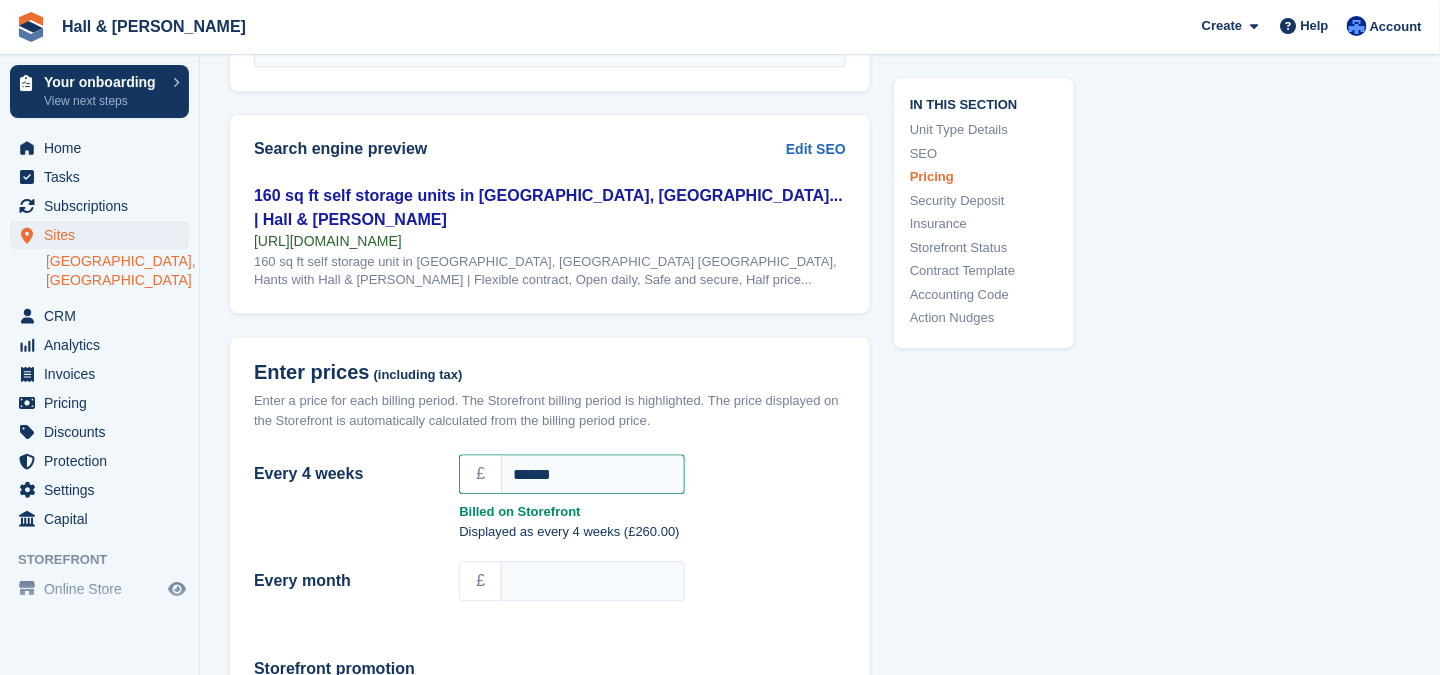 scroll, scrollTop: 1800, scrollLeft: 0, axis: vertical 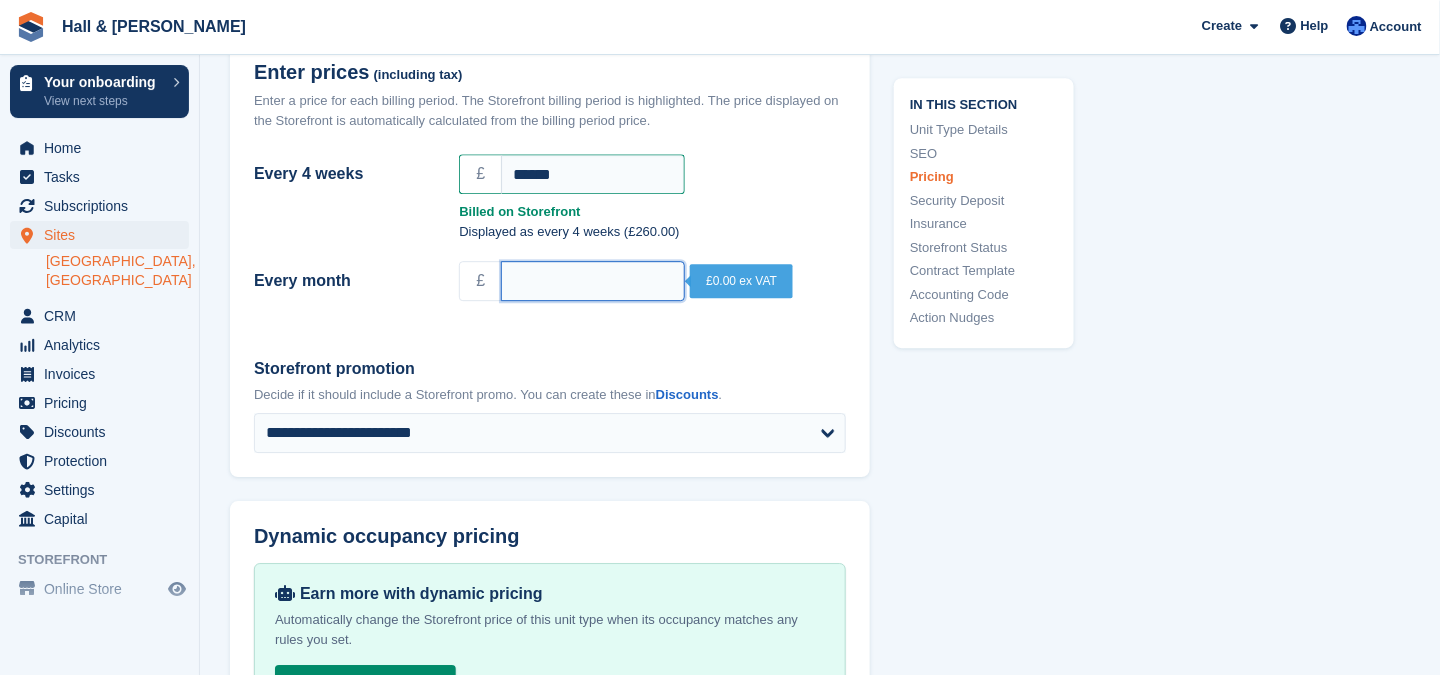 click on "Every month" at bounding box center (593, 281) 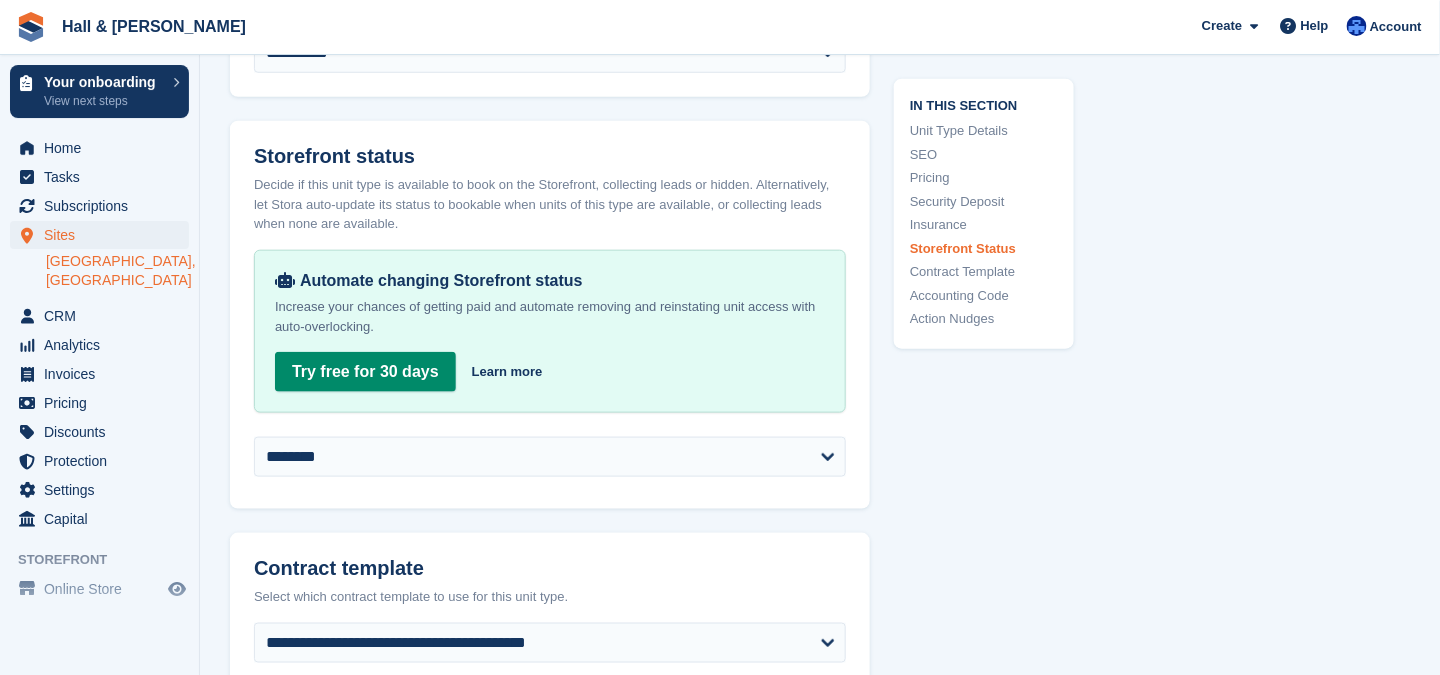 scroll, scrollTop: 3600, scrollLeft: 0, axis: vertical 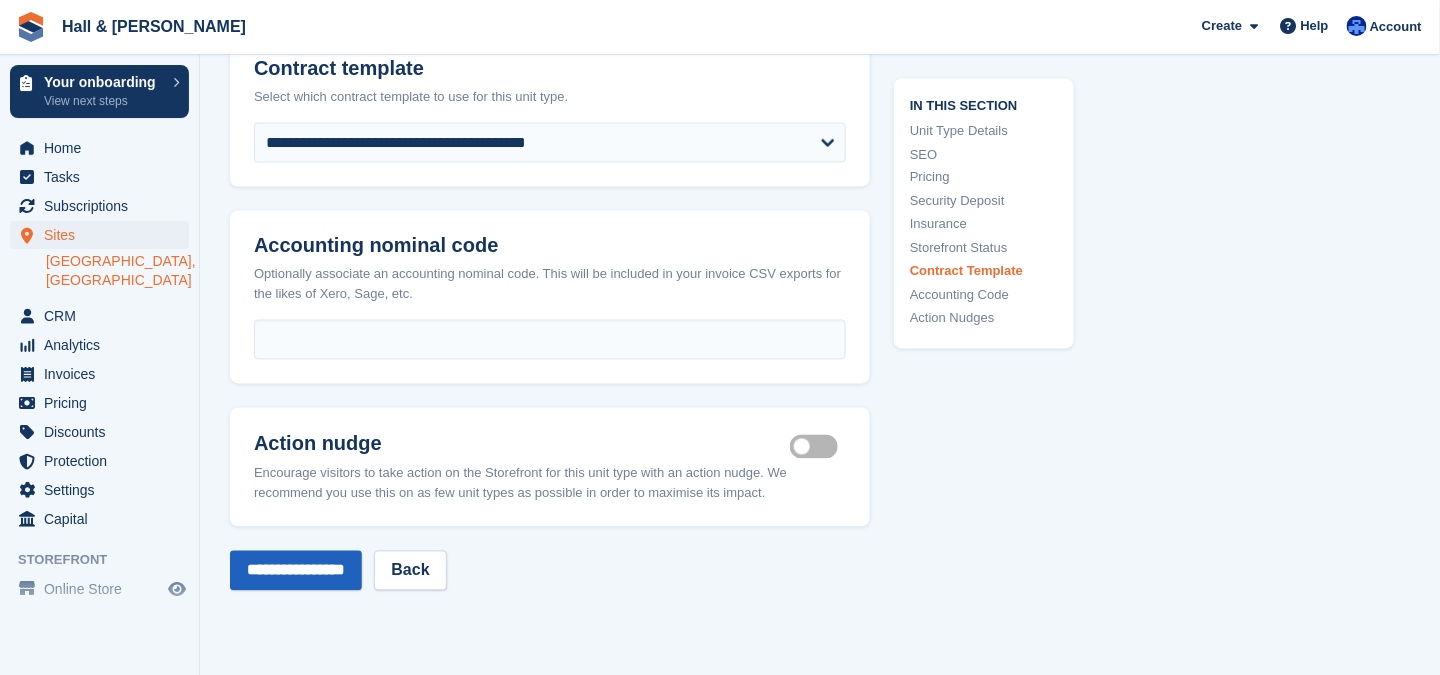 type on "******" 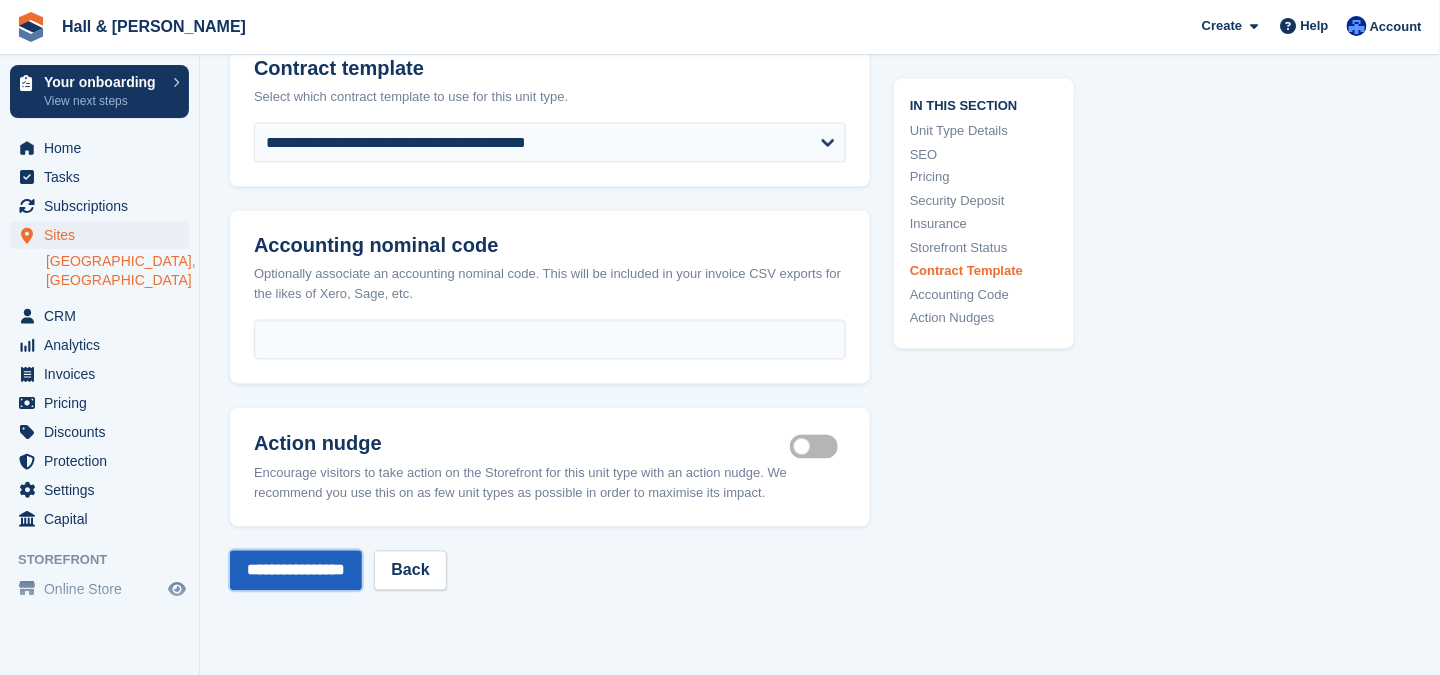click on "**********" at bounding box center [296, 571] 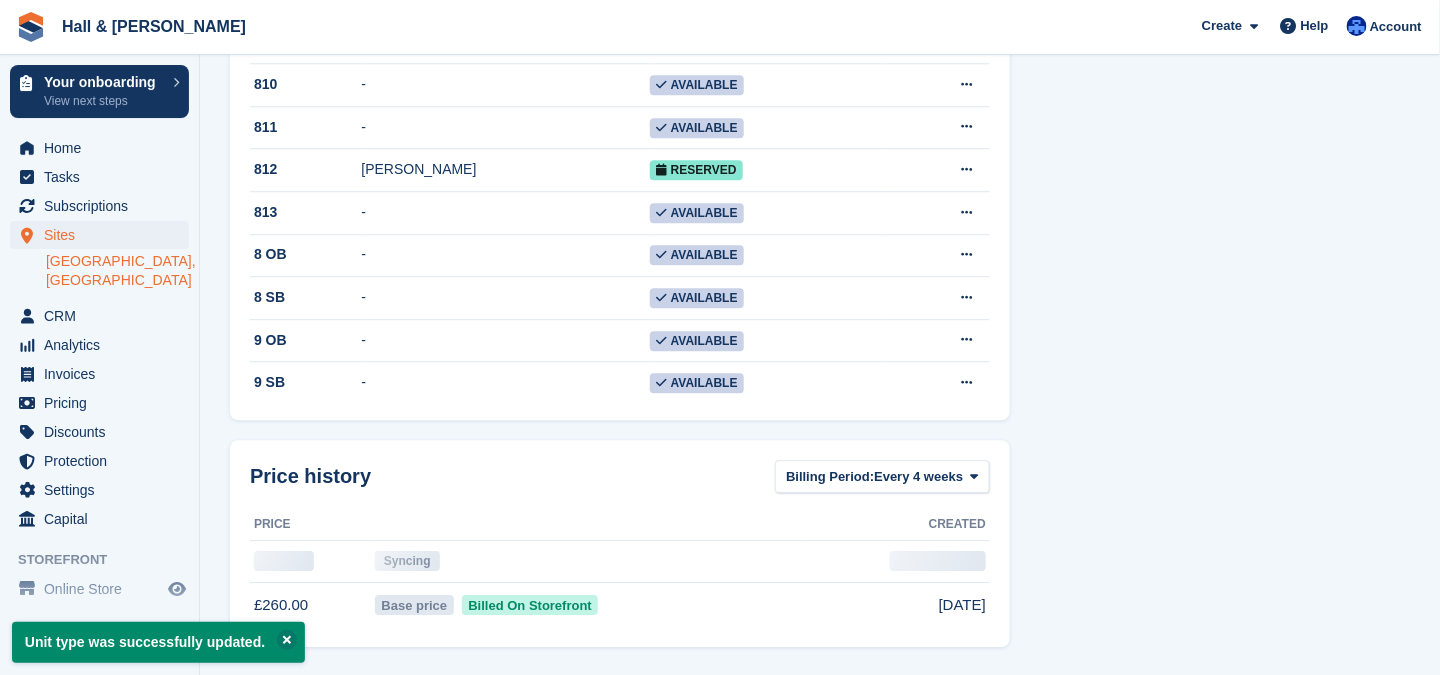 scroll, scrollTop: 0, scrollLeft: 0, axis: both 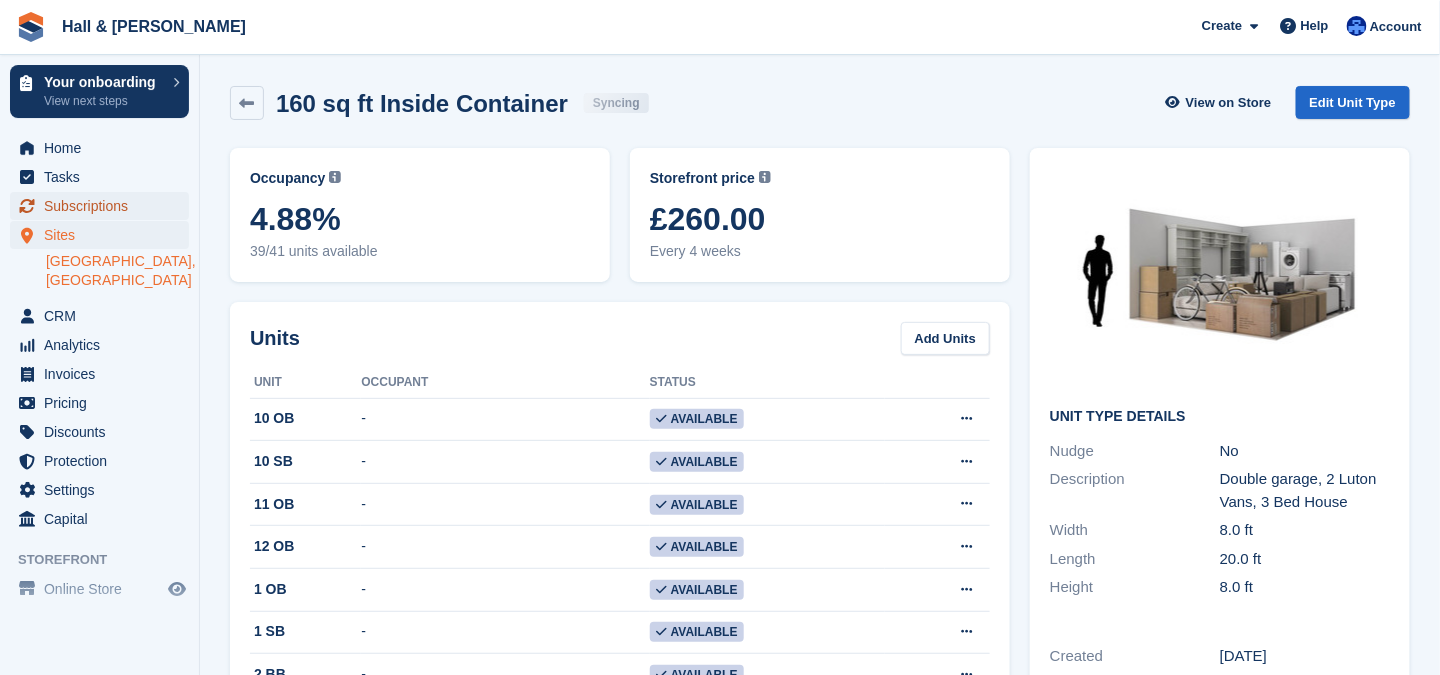 click on "Subscriptions" at bounding box center [104, 206] 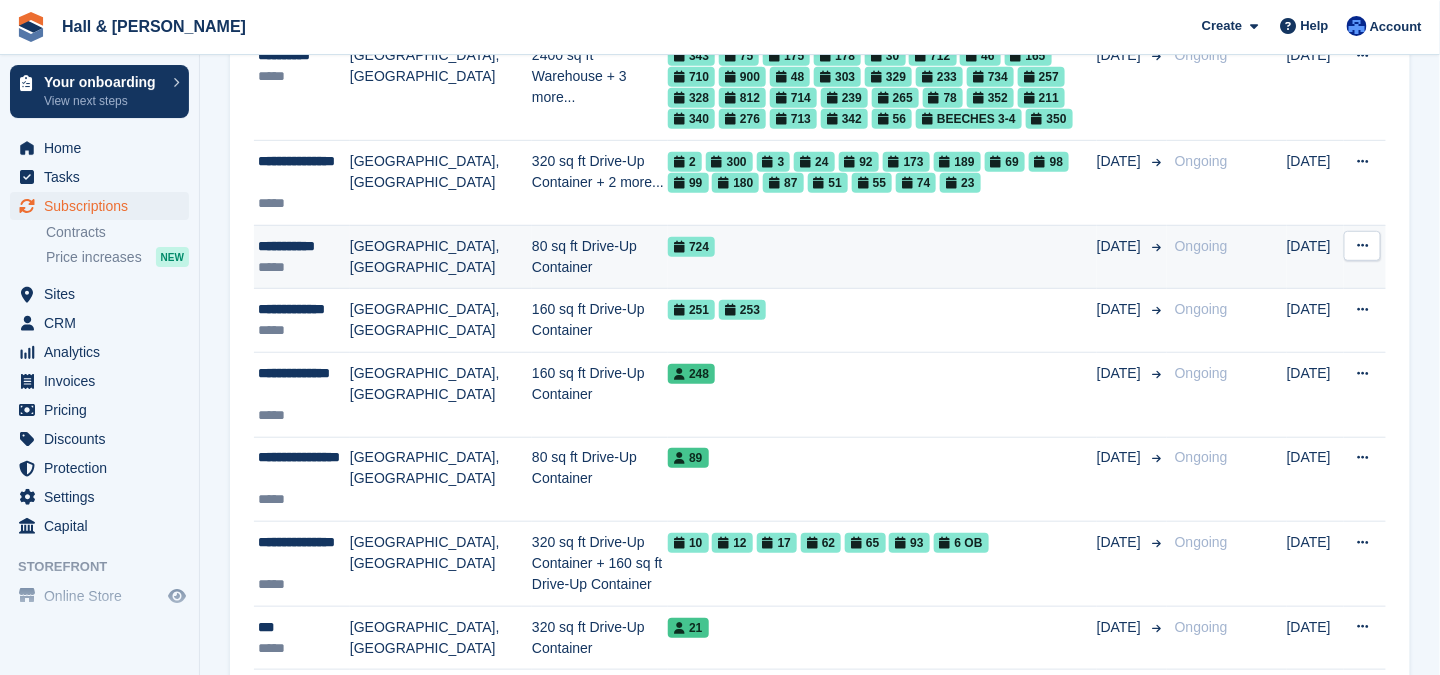 scroll, scrollTop: 400, scrollLeft: 0, axis: vertical 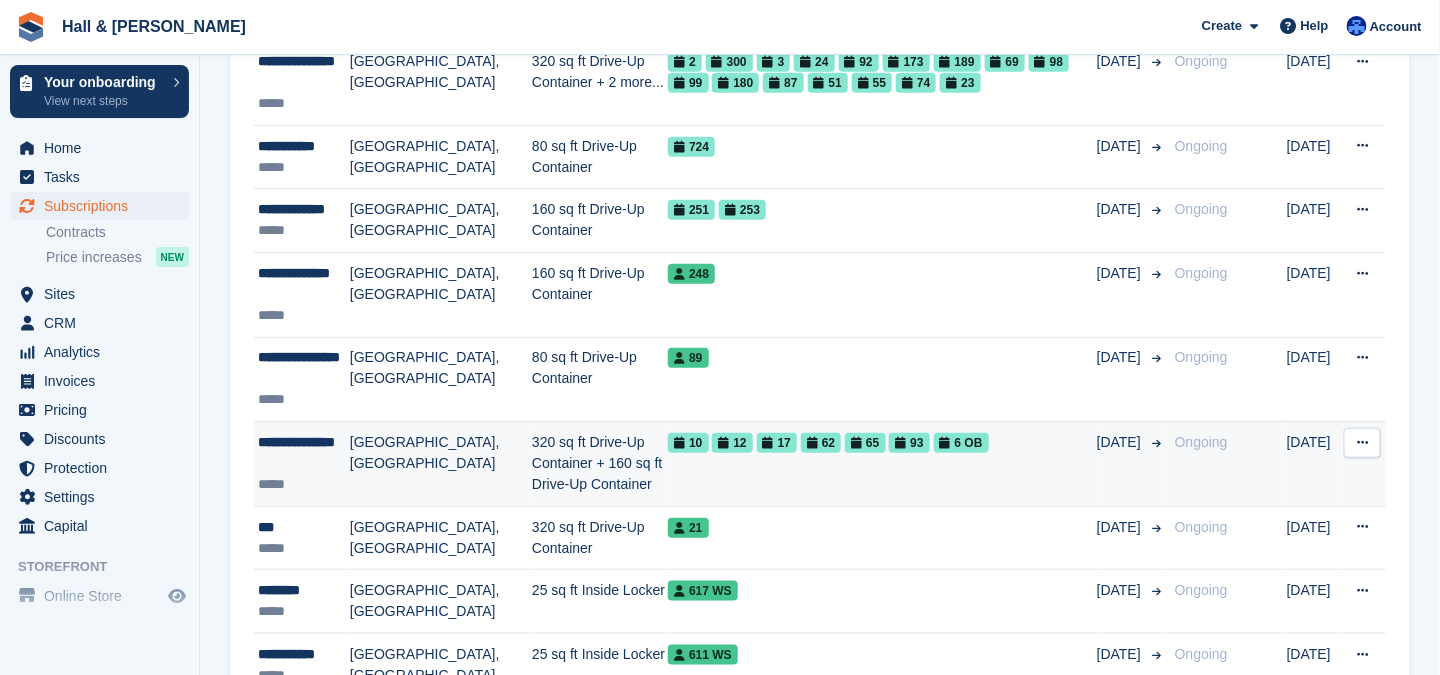click on "**********" at bounding box center [304, 453] 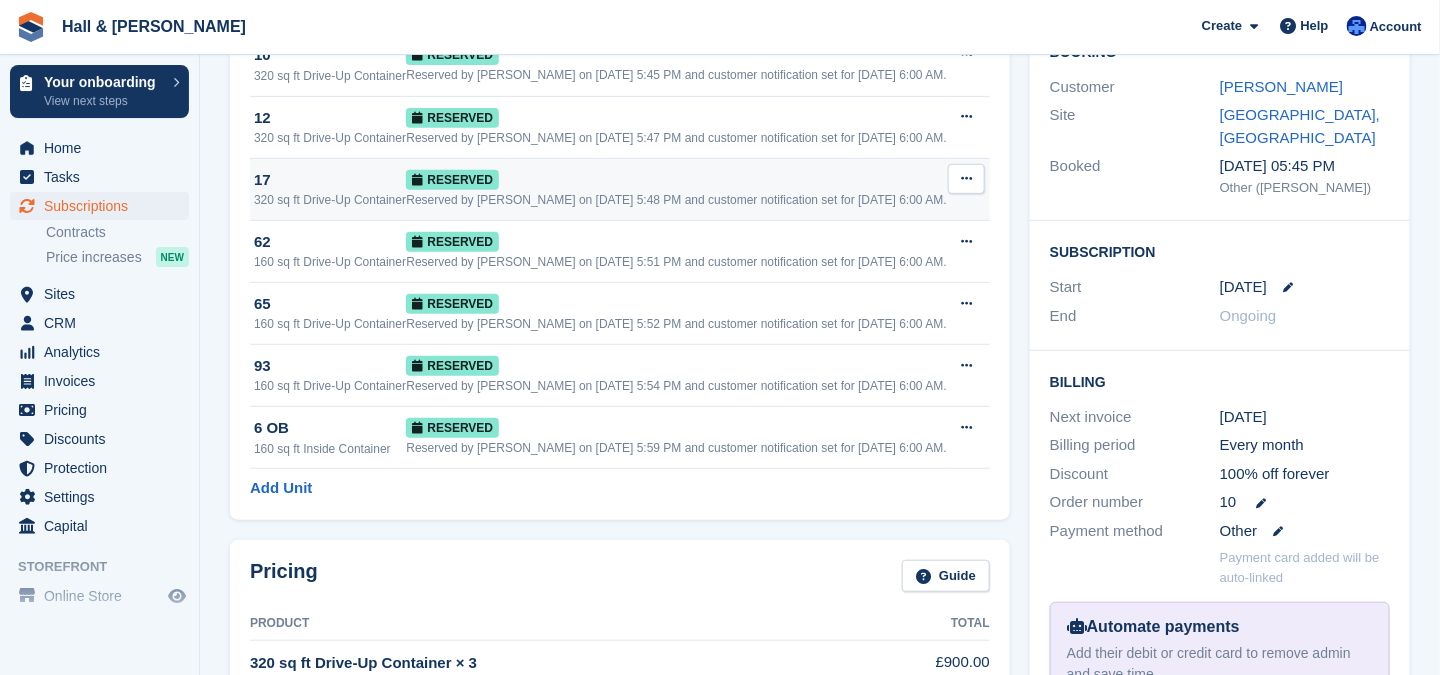 scroll, scrollTop: 500, scrollLeft: 0, axis: vertical 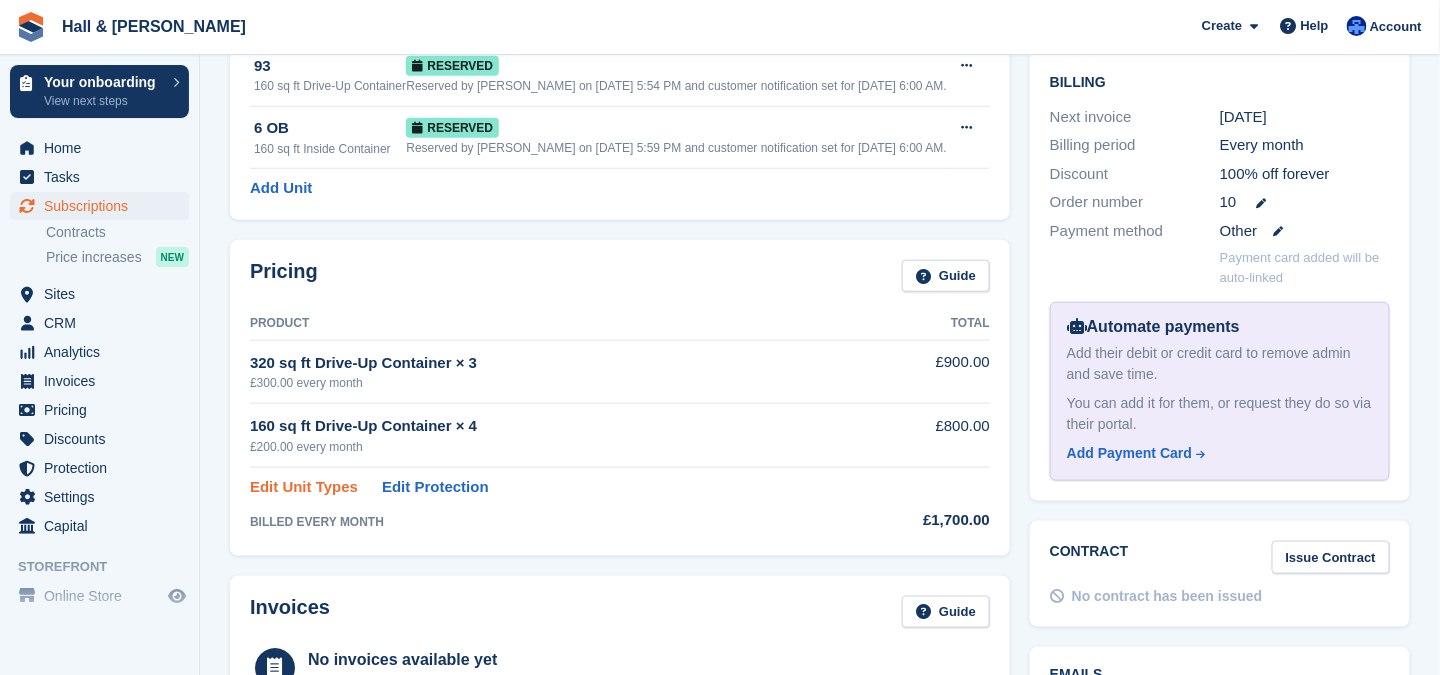 click on "Edit Unit Types" at bounding box center [304, 487] 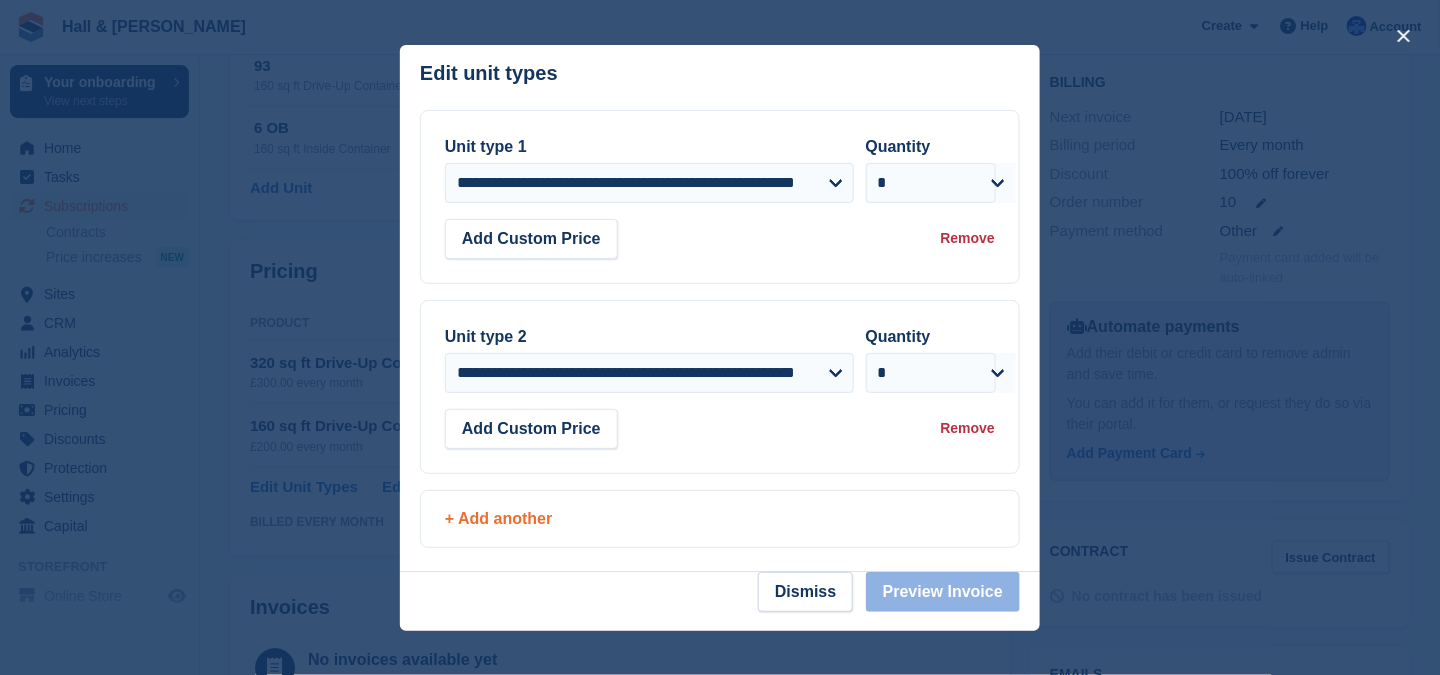 click on "+ Add another" at bounding box center [720, 519] 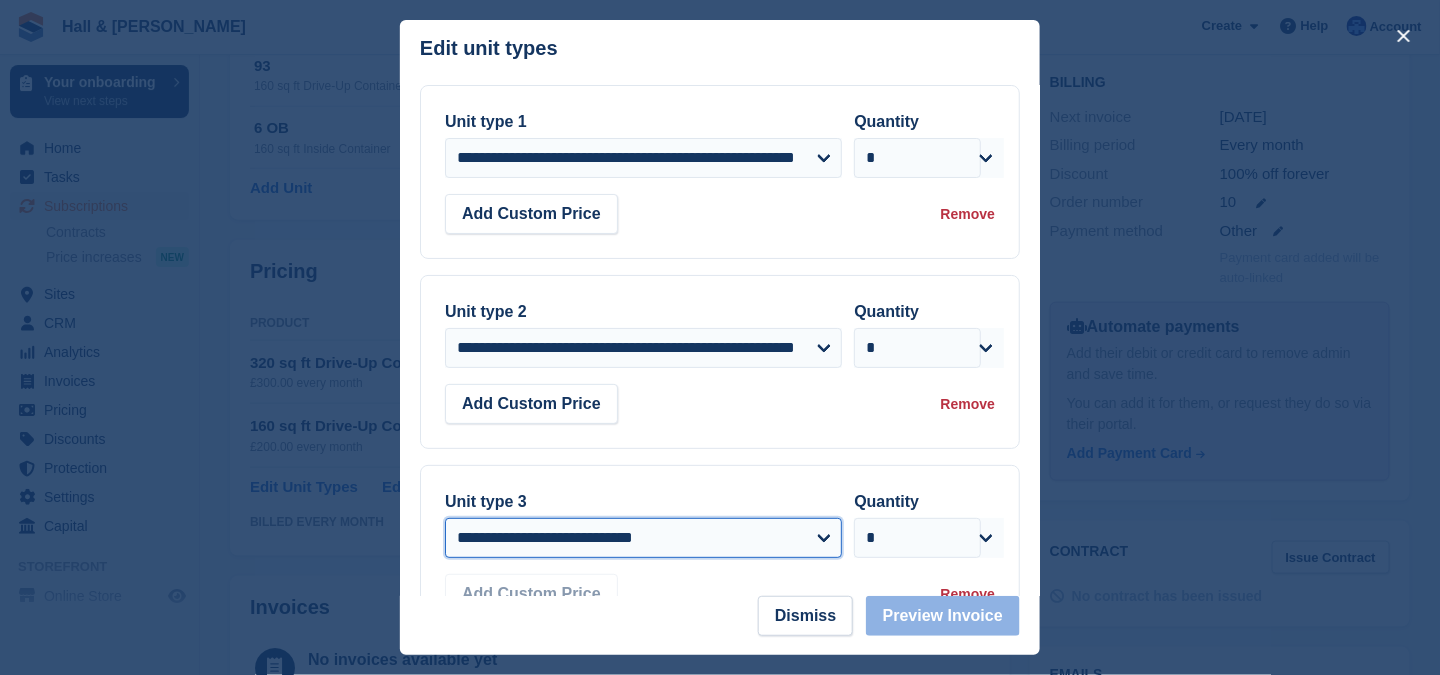 click on "**********" at bounding box center [643, 538] 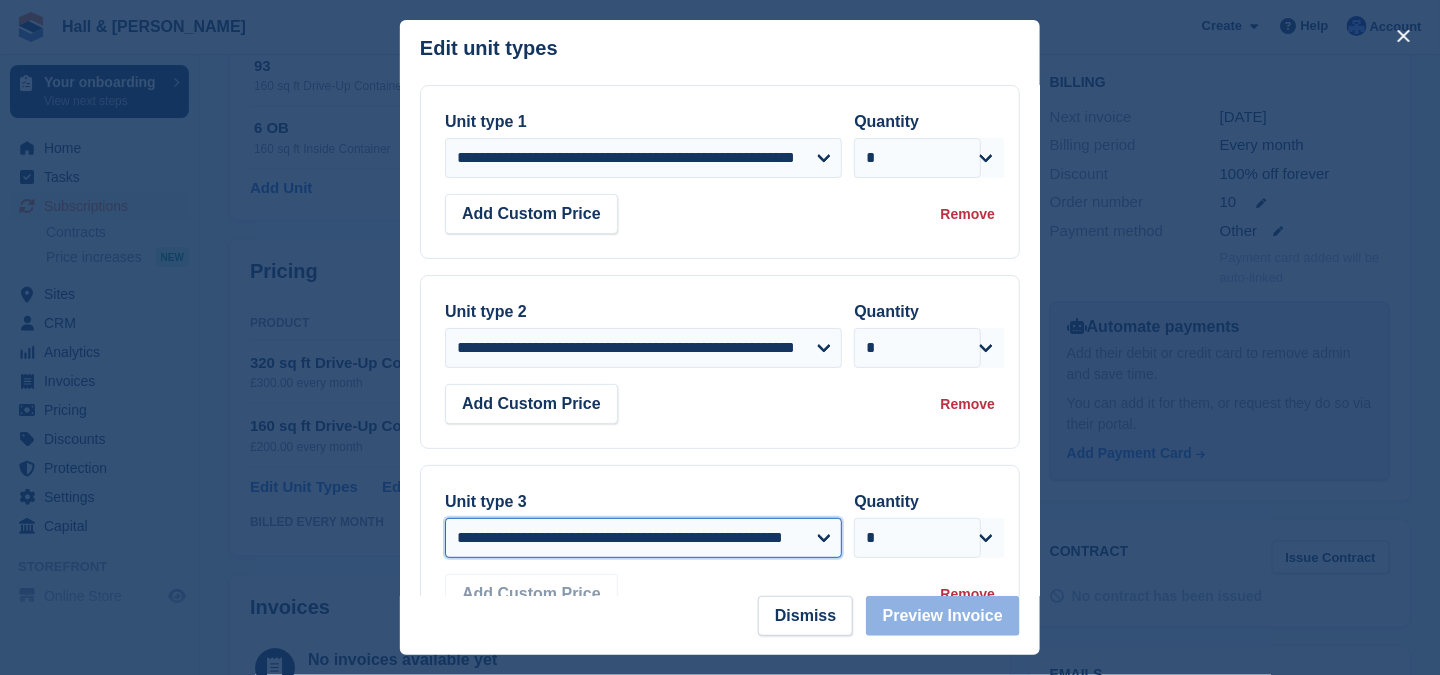 click on "**********" at bounding box center (643, 538) 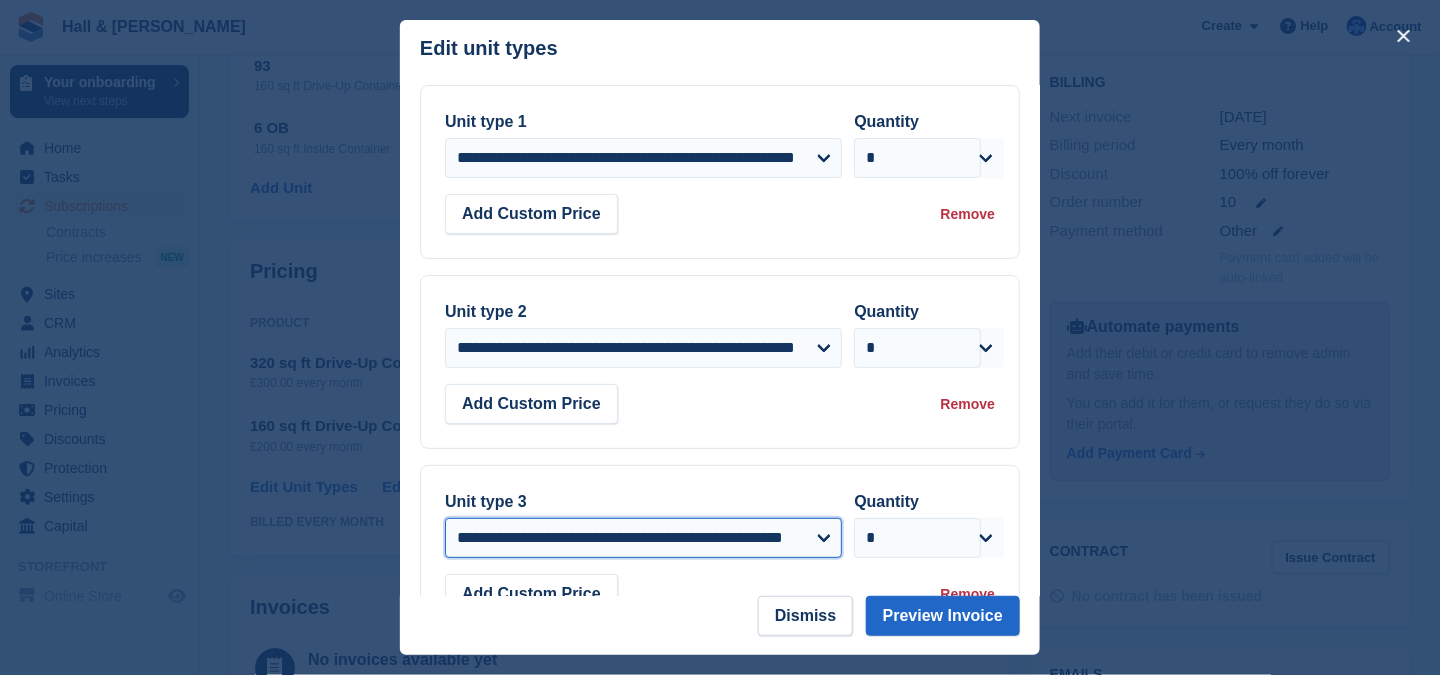 scroll, scrollTop: 141, scrollLeft: 0, axis: vertical 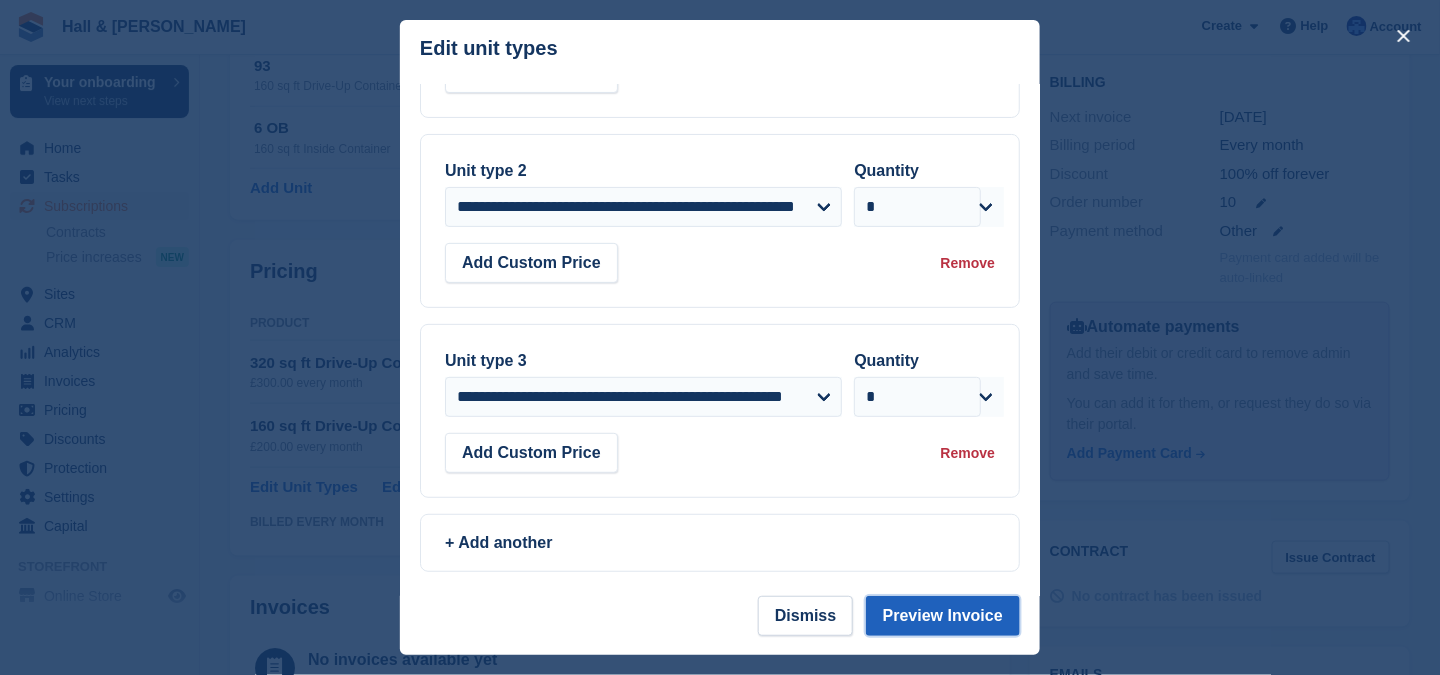 click on "Preview Invoice" at bounding box center (943, 616) 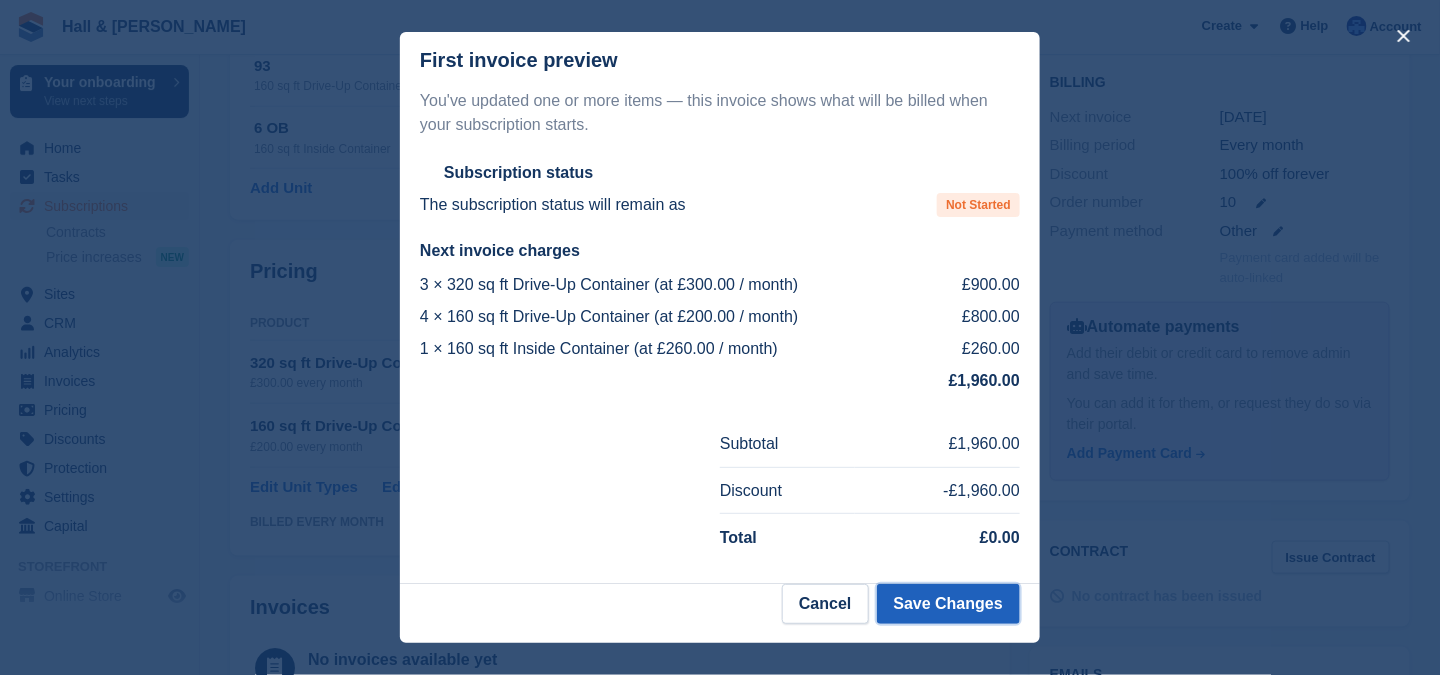 click on "Save Changes" at bounding box center [948, 604] 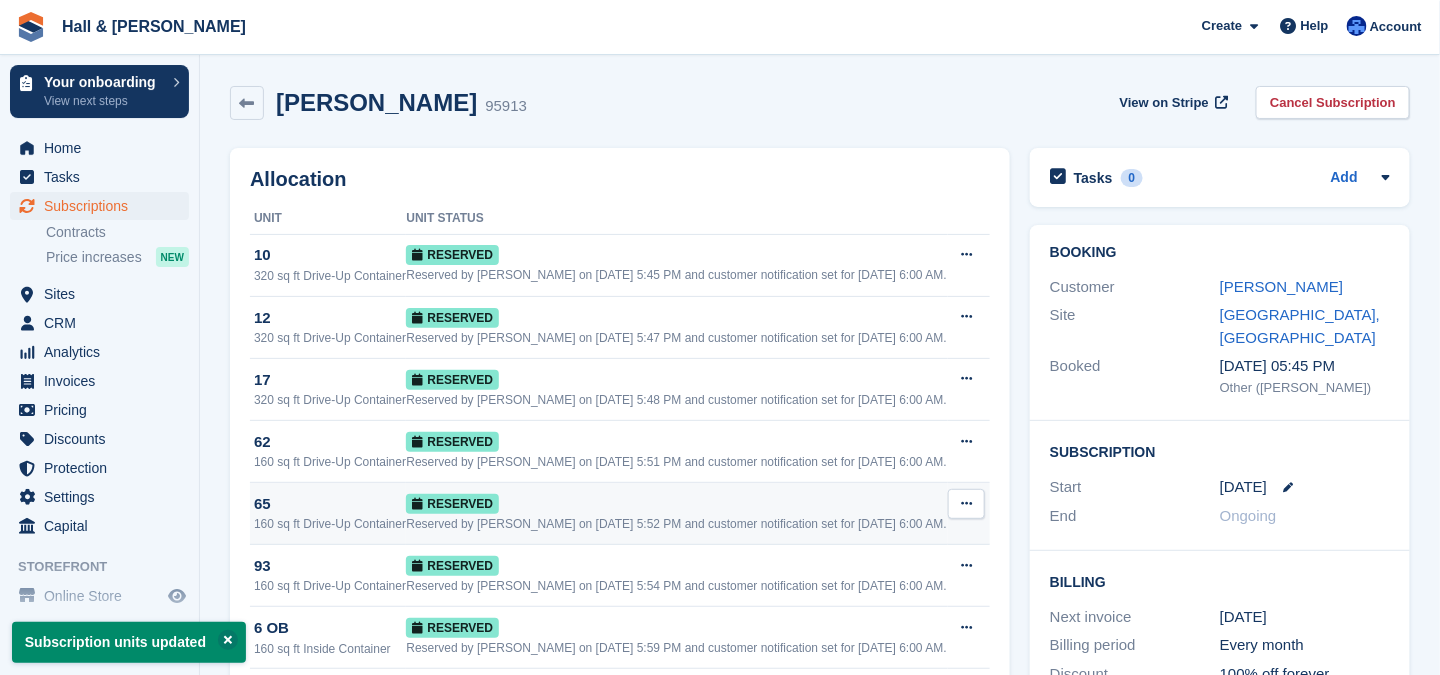 scroll, scrollTop: 500, scrollLeft: 0, axis: vertical 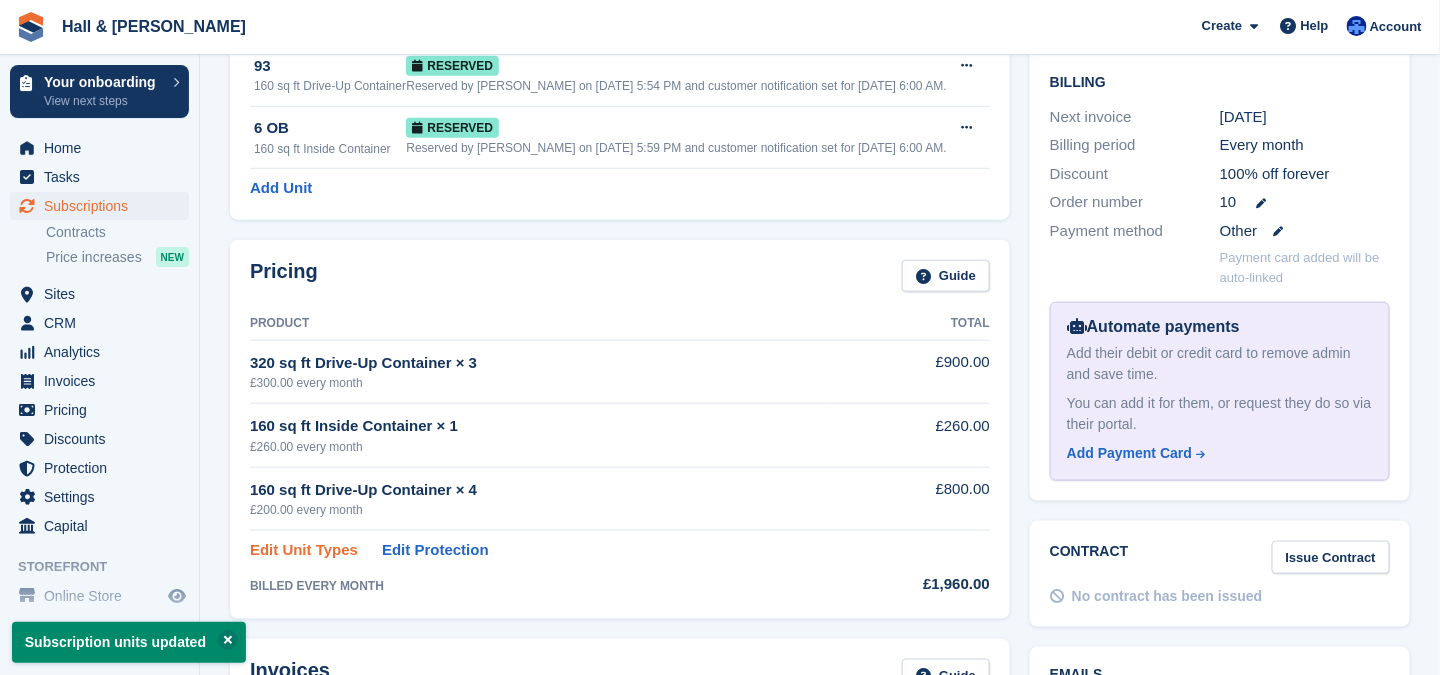 click on "Edit Unit Types" at bounding box center [304, 550] 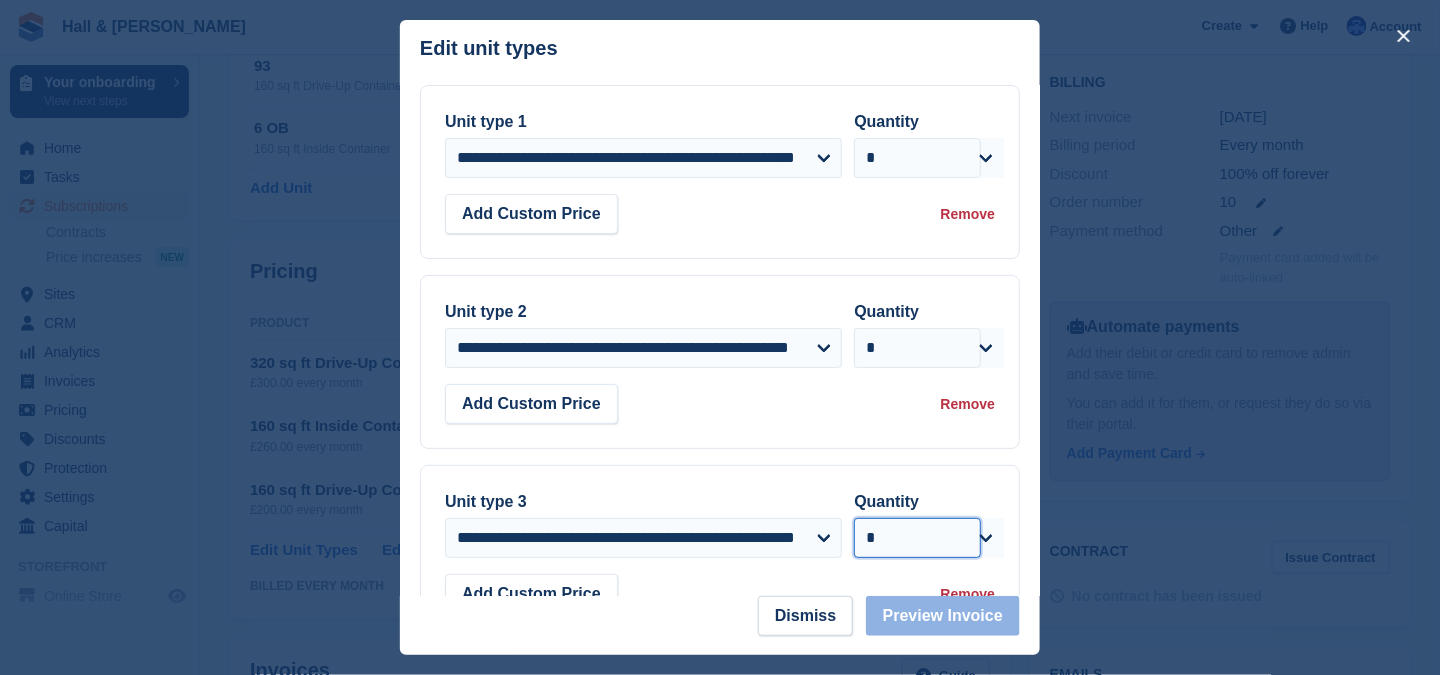 click on "*
*
*
*
*
*
*
*
*
**
**
**
**
**
**
**
**
**
**
**
**
**
**
**
**
**
**
**
**
**
**
**
**
**
**
**
**
**
**
**
**
**
**
**
**
**
**
**
**
**
**
**
**
**
**
**
**
**
**
**
**
**
**
**
**
**
**
**
**
**
**
**
**
**
**
**
**
**
**
**
**
**
**
**
**
**
**
**
**
**
**
**
**
**
**
**
**
**
**
***" at bounding box center (917, 538) 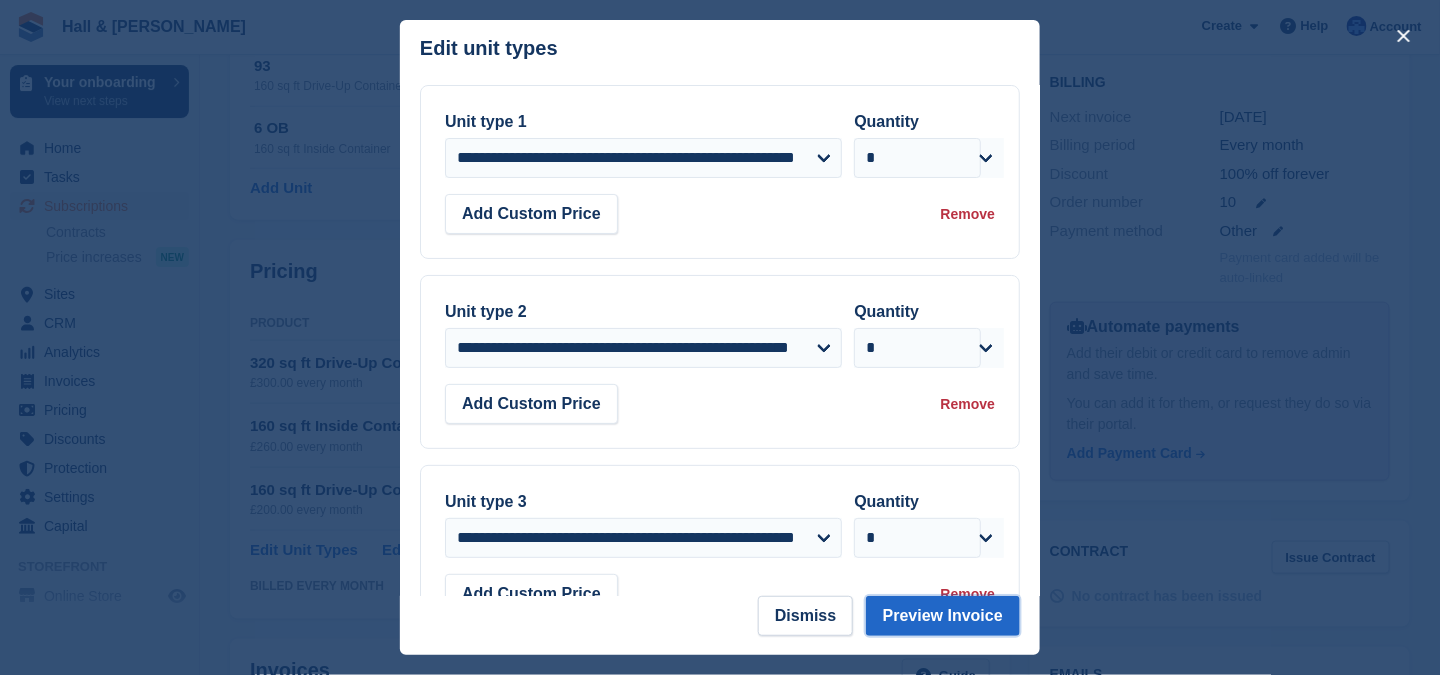 click on "Preview Invoice" at bounding box center [943, 616] 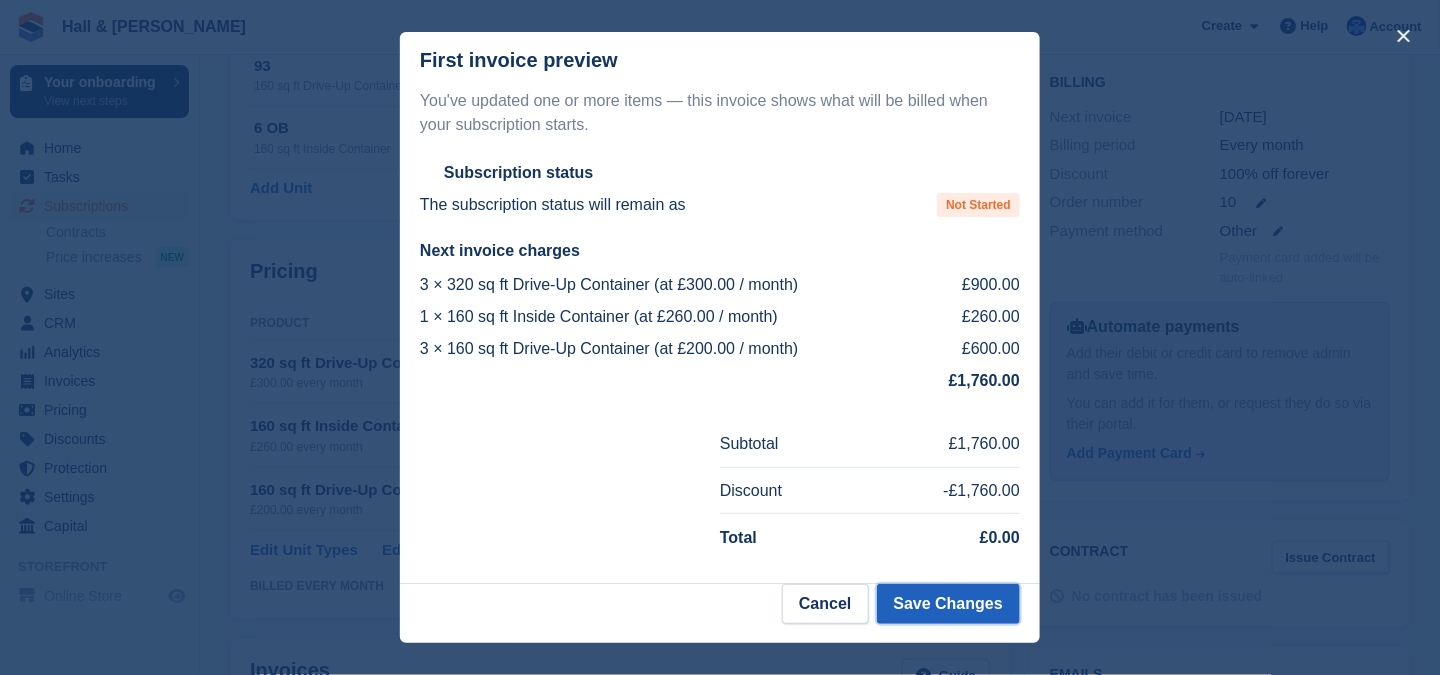 click on "Save Changes" at bounding box center [948, 604] 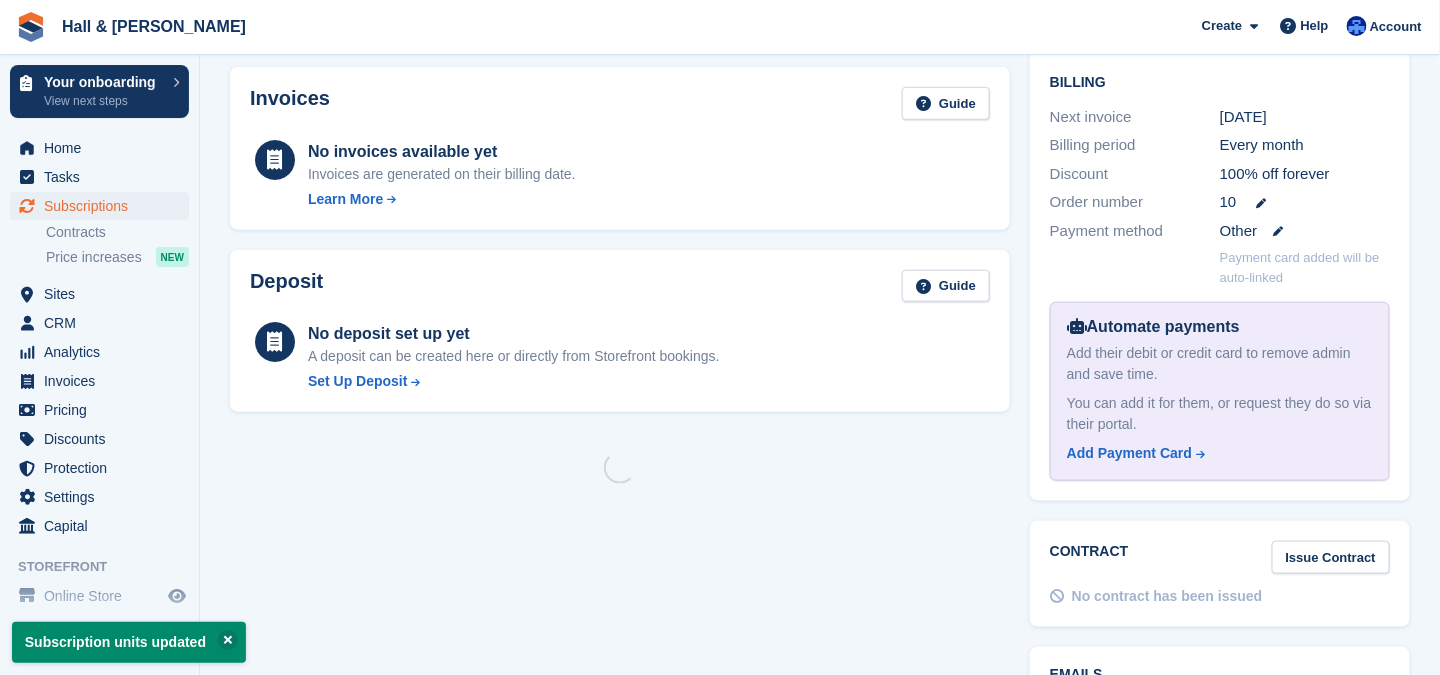 scroll, scrollTop: 0, scrollLeft: 0, axis: both 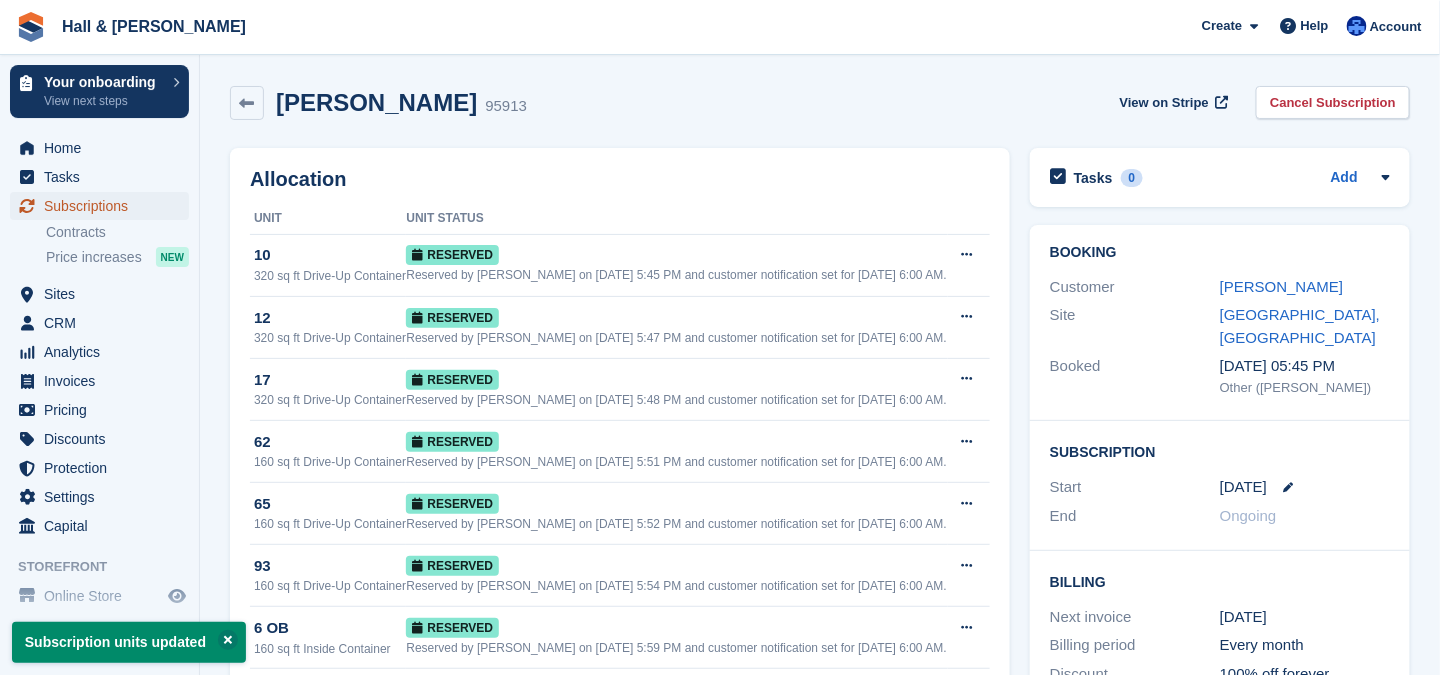 click on "Subscriptions" at bounding box center (104, 206) 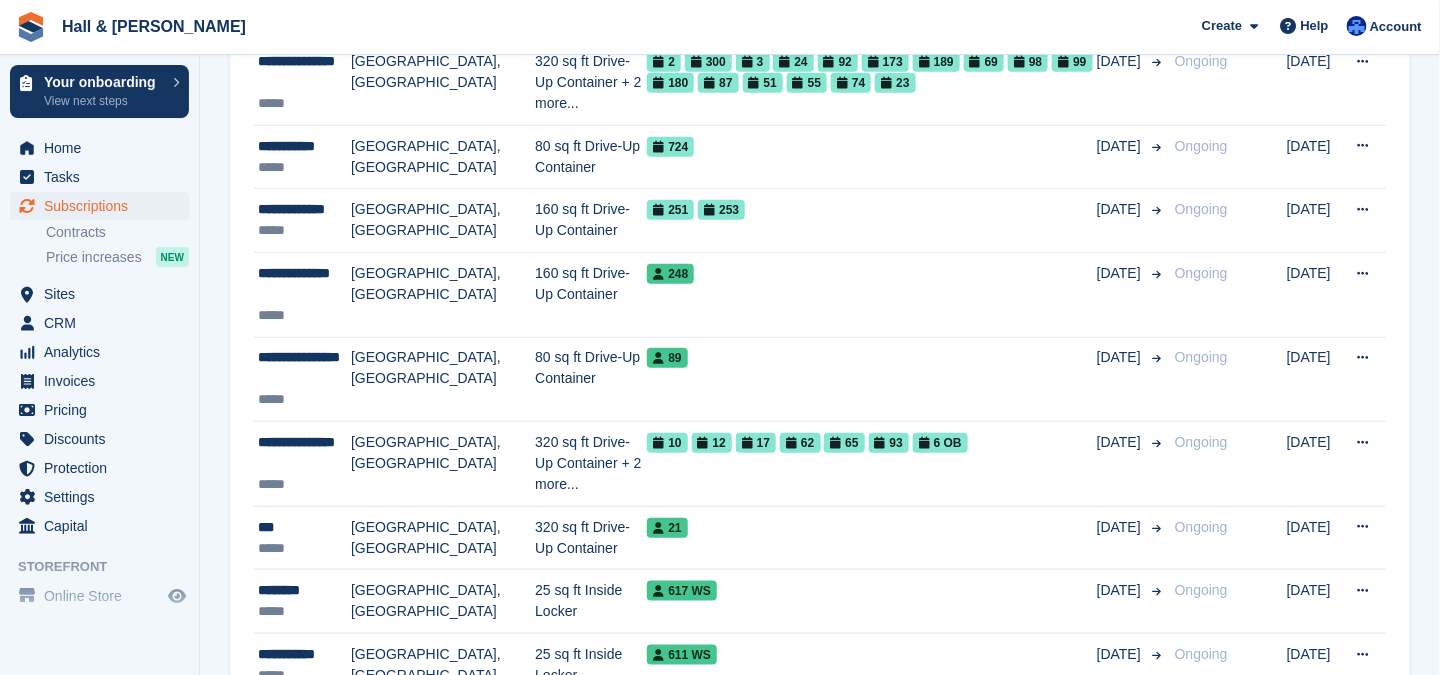 scroll, scrollTop: 500, scrollLeft: 0, axis: vertical 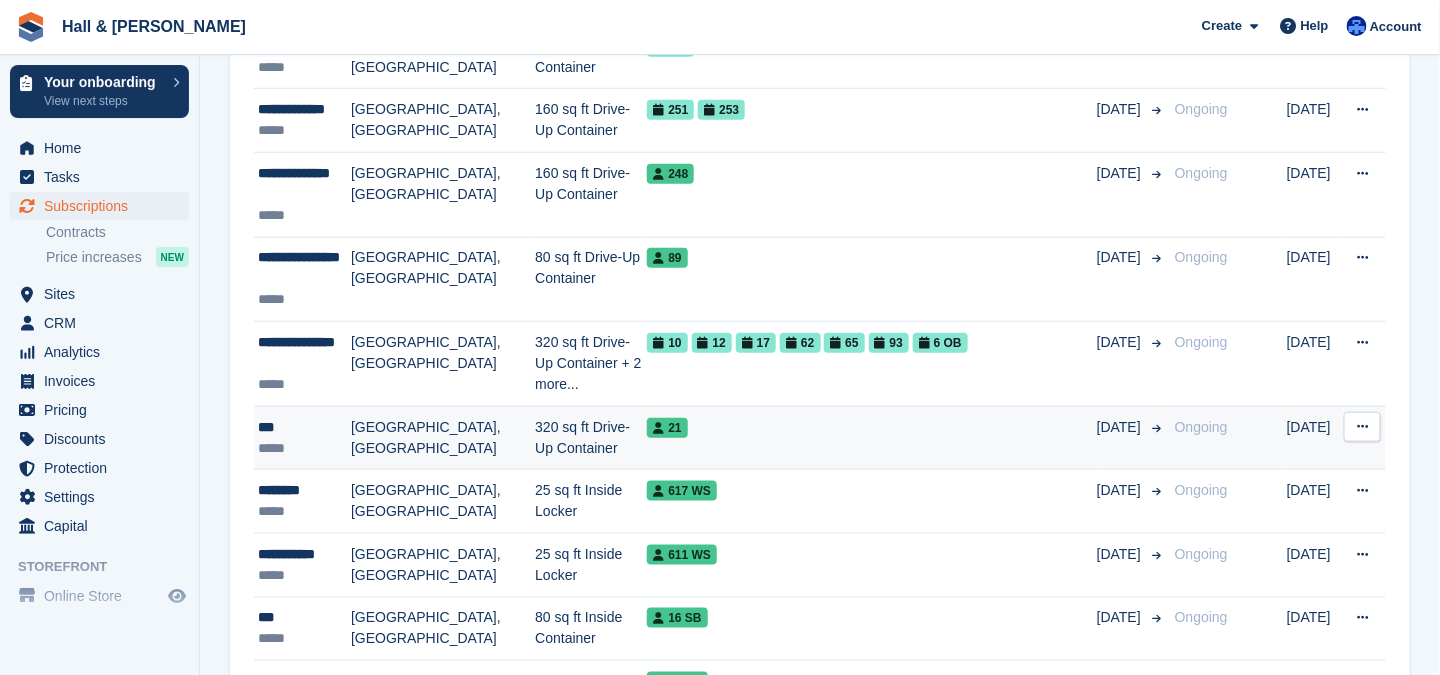 click on "***" at bounding box center [304, 427] 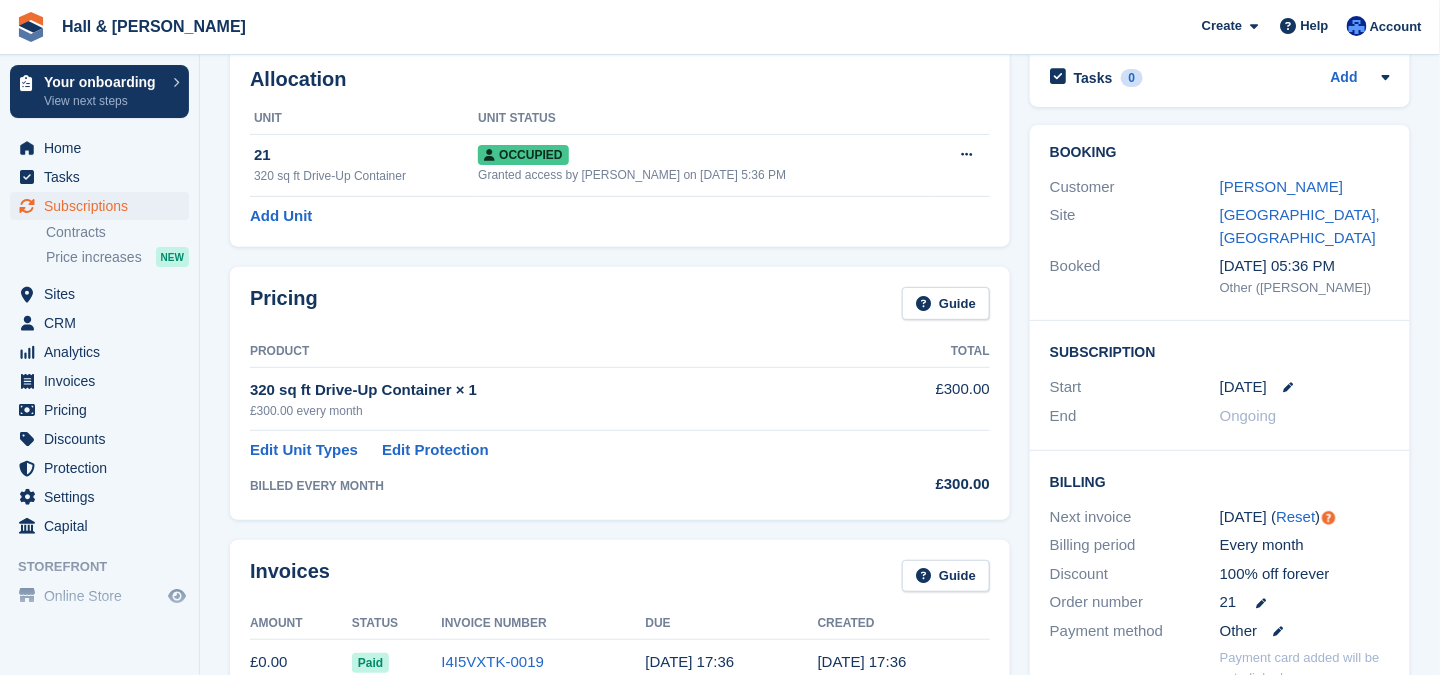scroll, scrollTop: 0, scrollLeft: 0, axis: both 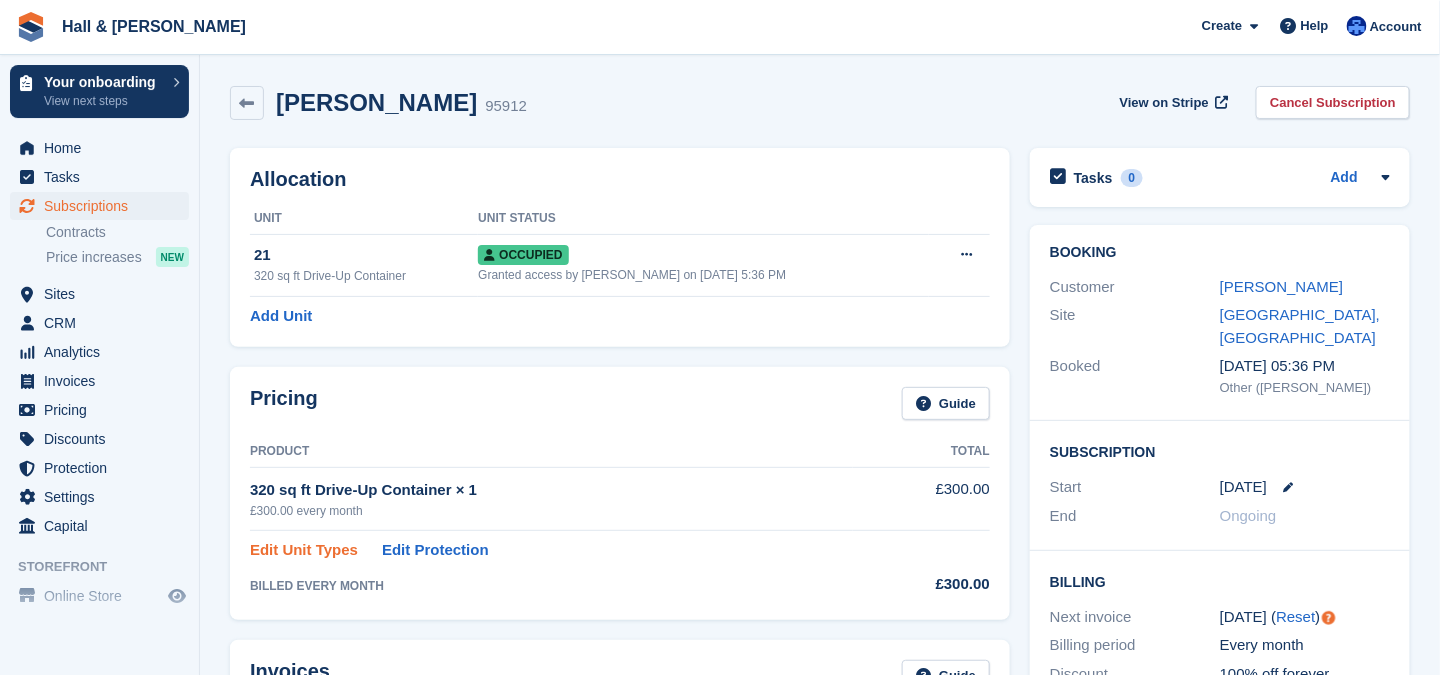 click on "Edit Unit Types" at bounding box center [304, 550] 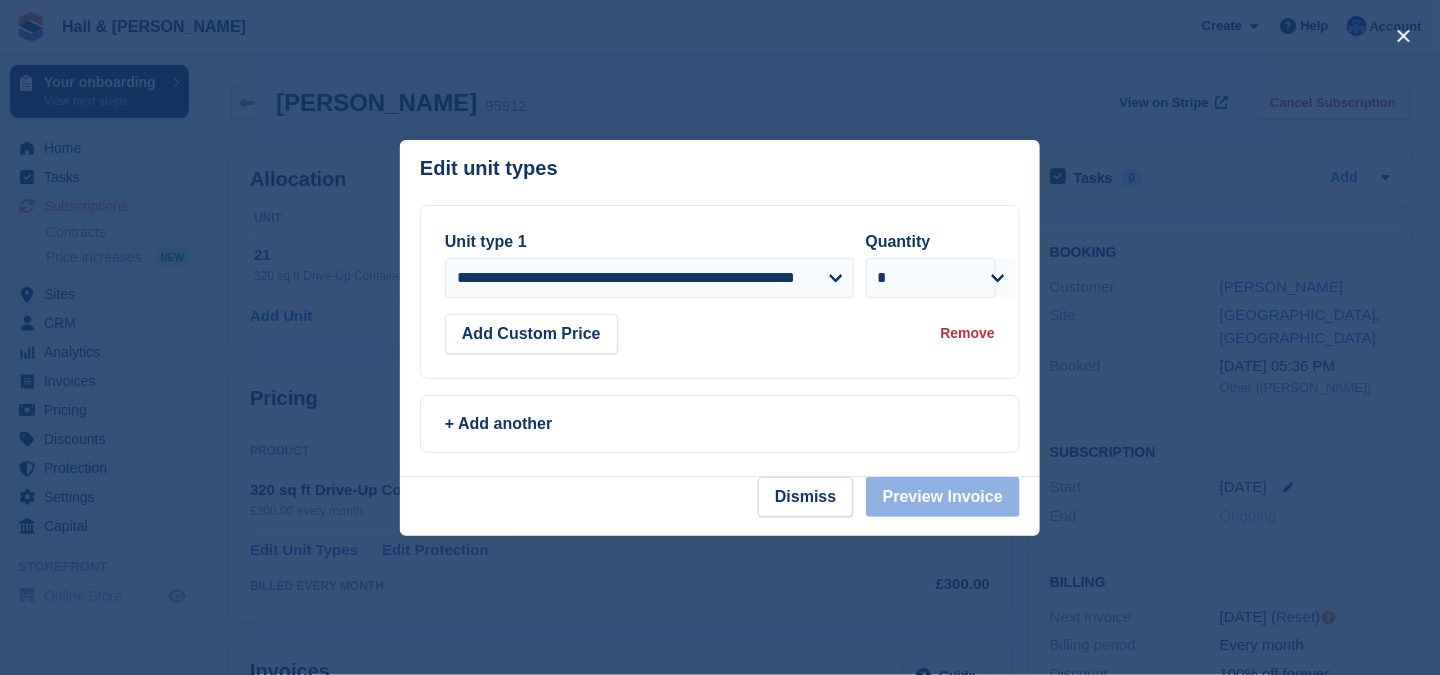 click at bounding box center (720, 337) 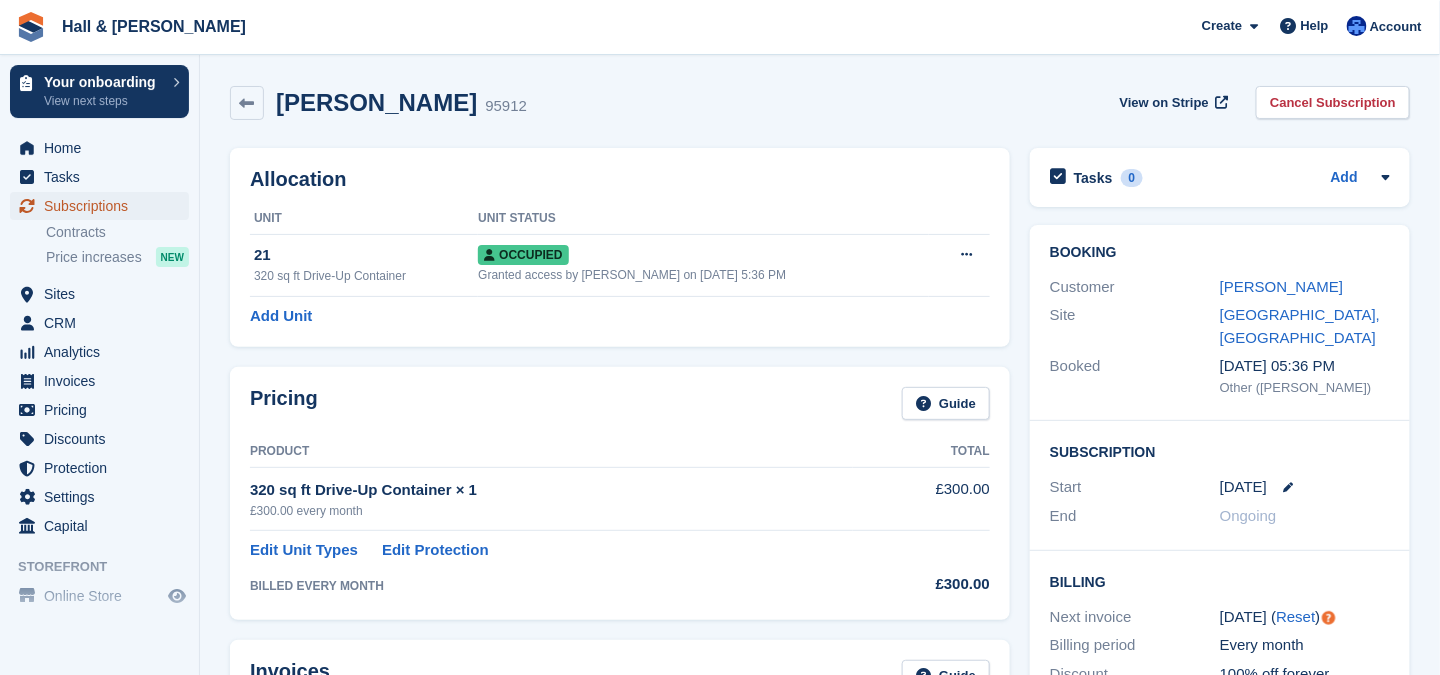 click on "Subscriptions" at bounding box center (104, 206) 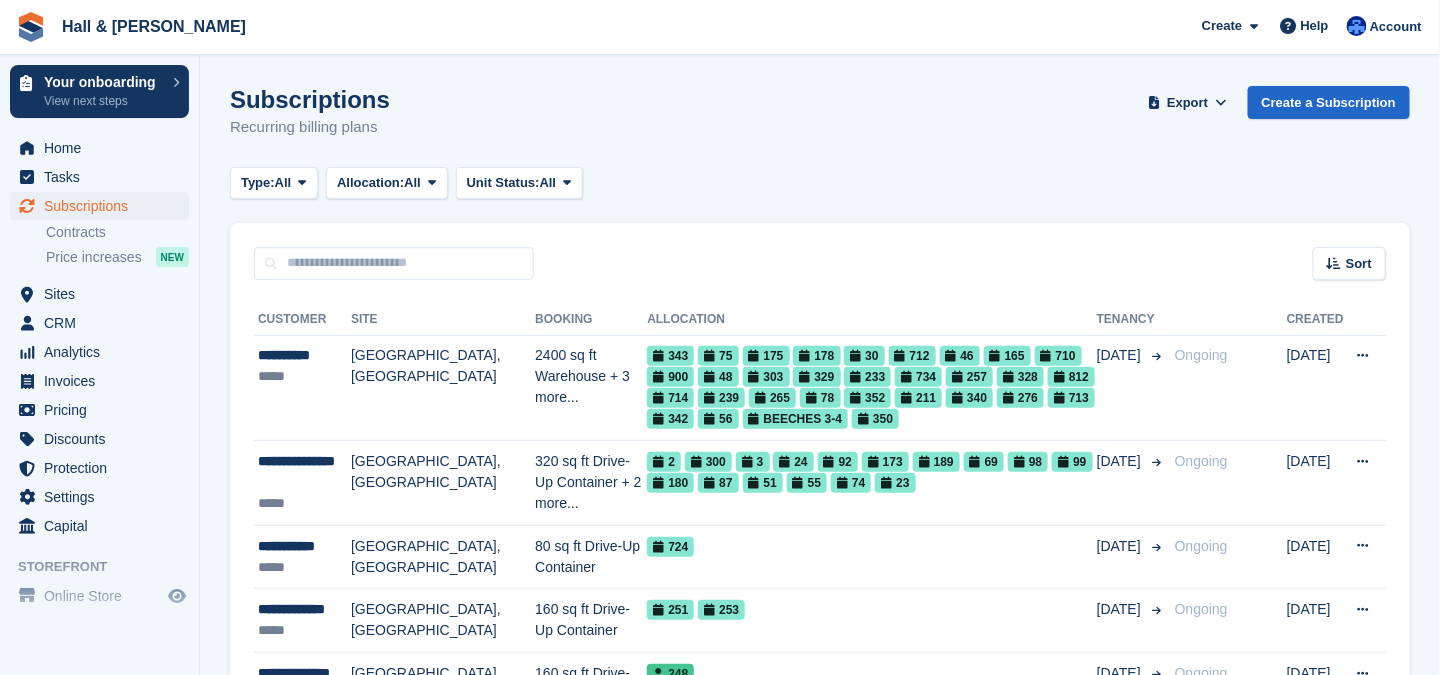 scroll, scrollTop: 200, scrollLeft: 0, axis: vertical 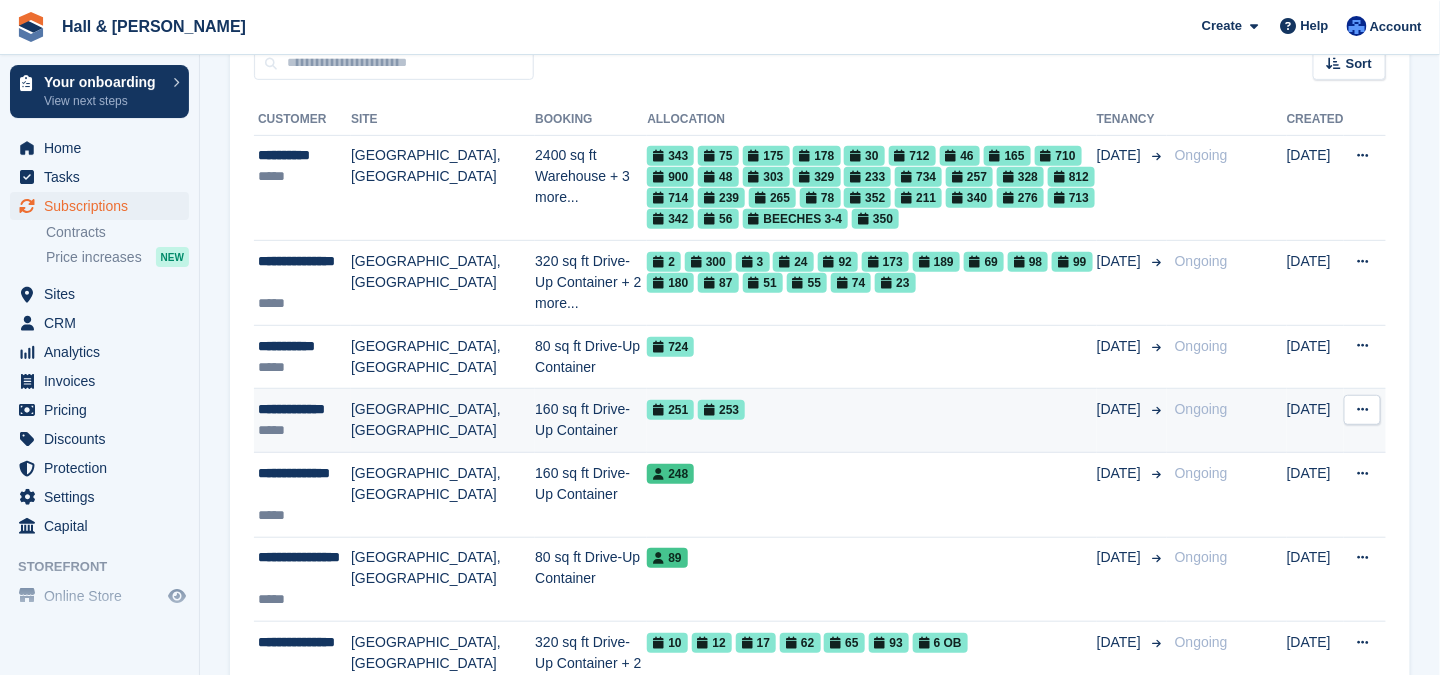 click on "**********" at bounding box center [304, 409] 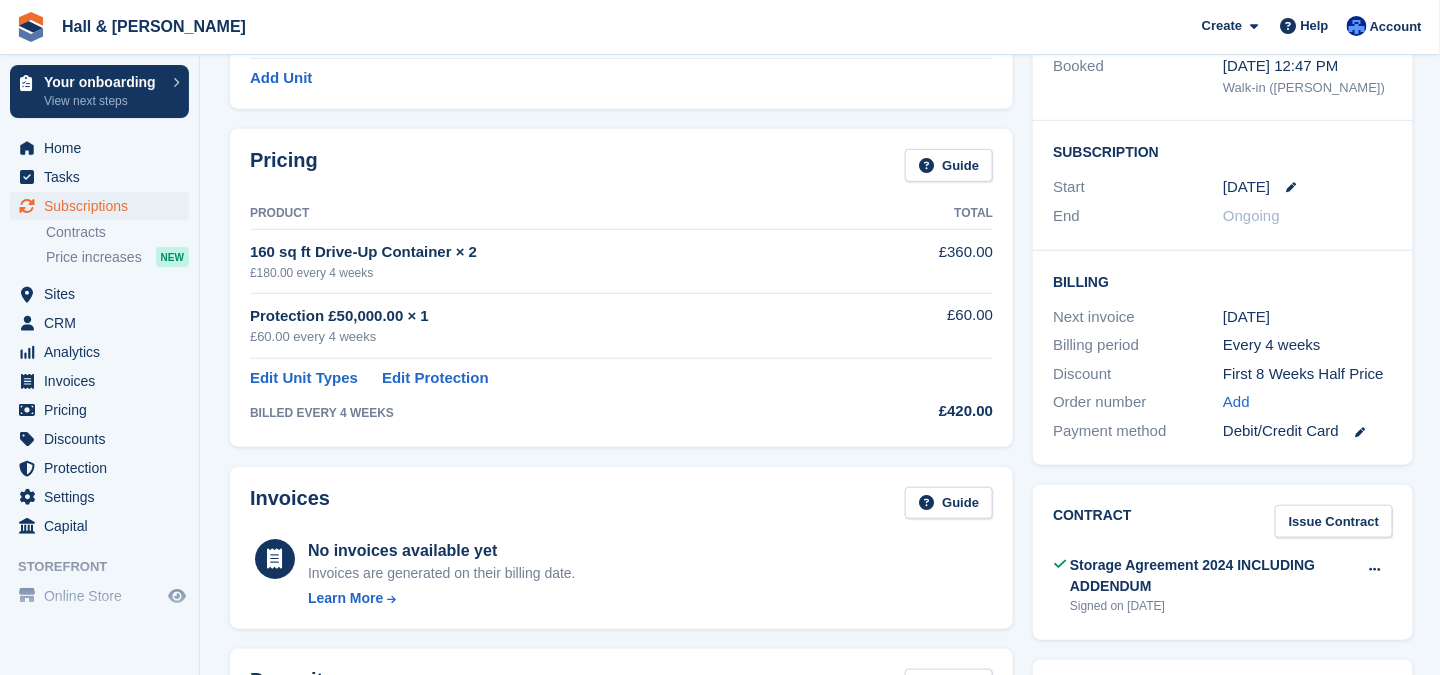 scroll, scrollTop: 0, scrollLeft: 0, axis: both 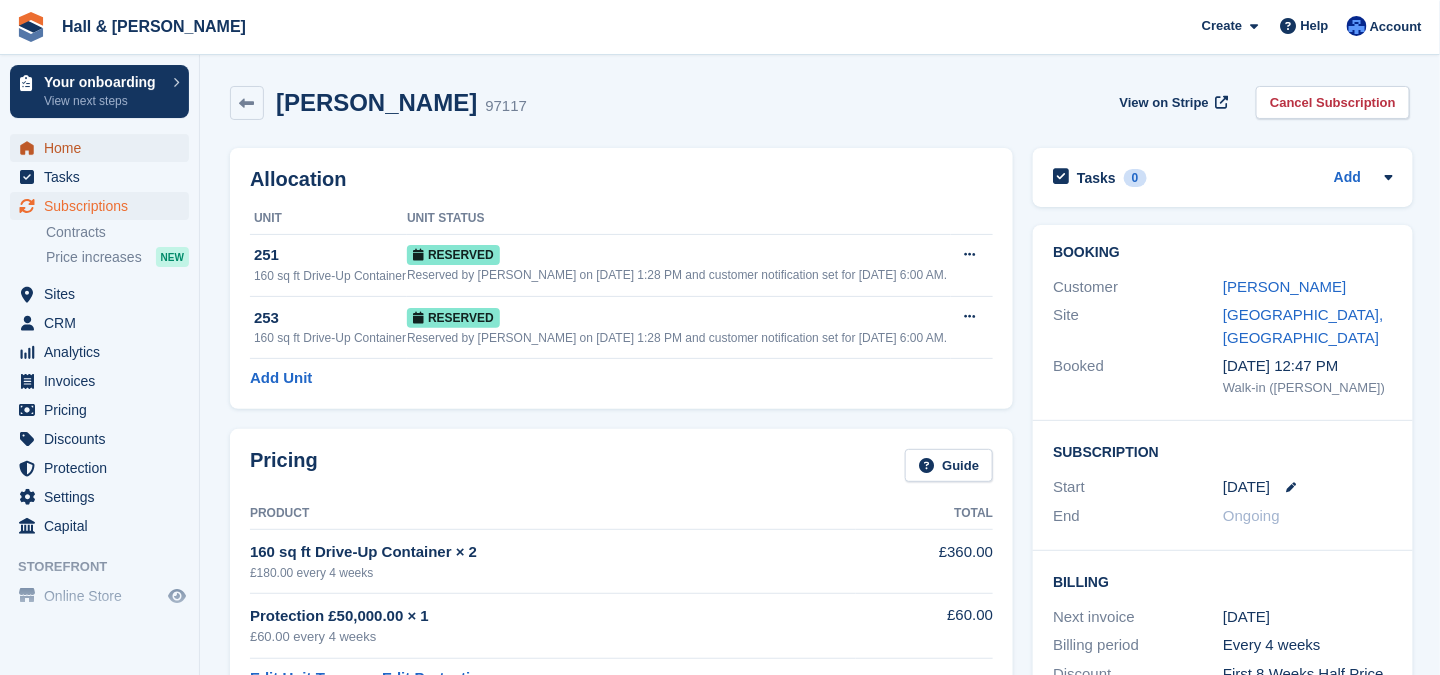 click on "Home" at bounding box center [104, 148] 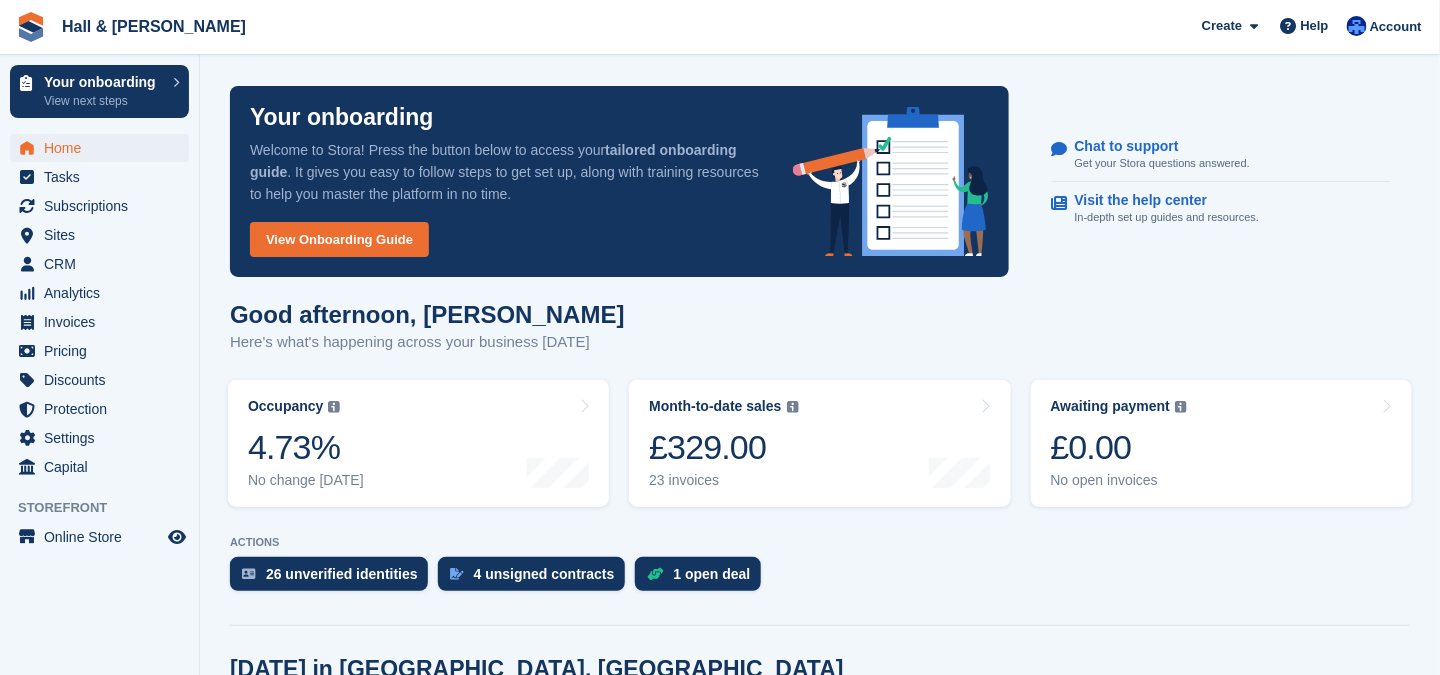 scroll, scrollTop: 100, scrollLeft: 0, axis: vertical 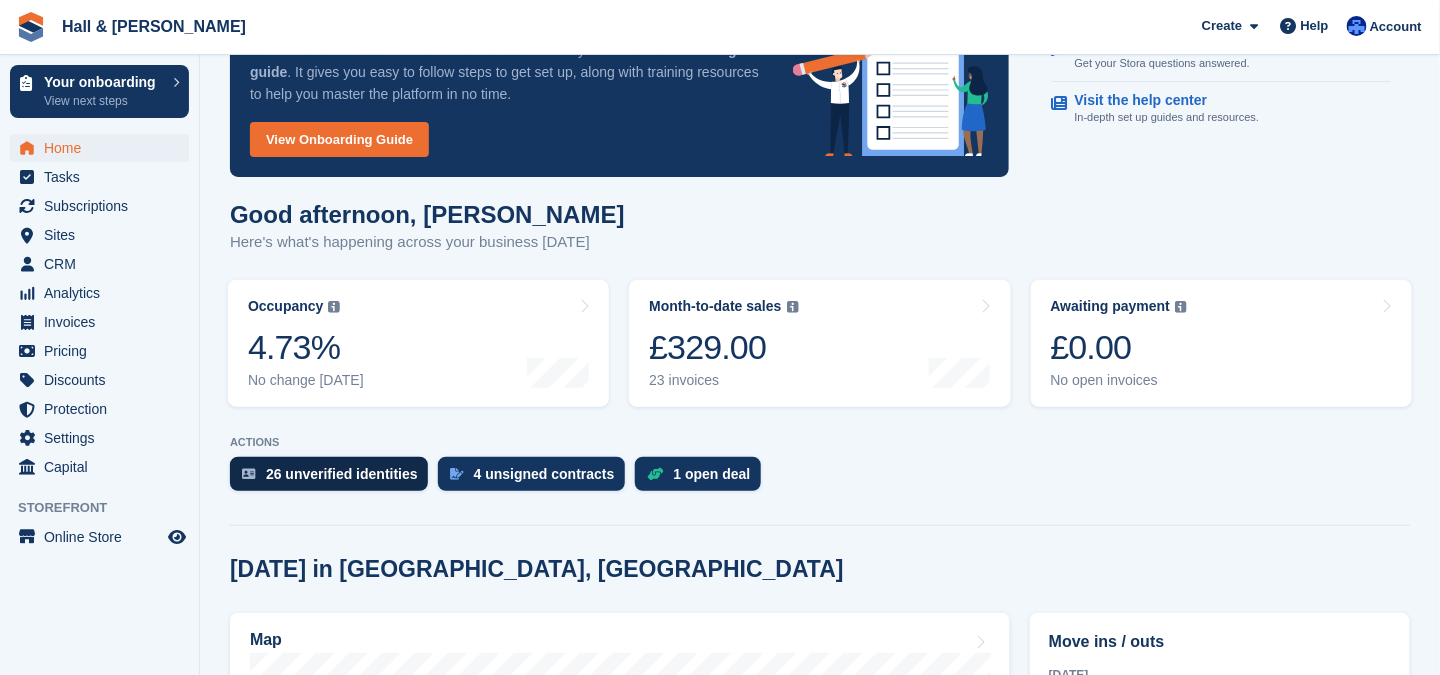 click on "26
unverified identities" at bounding box center [342, 474] 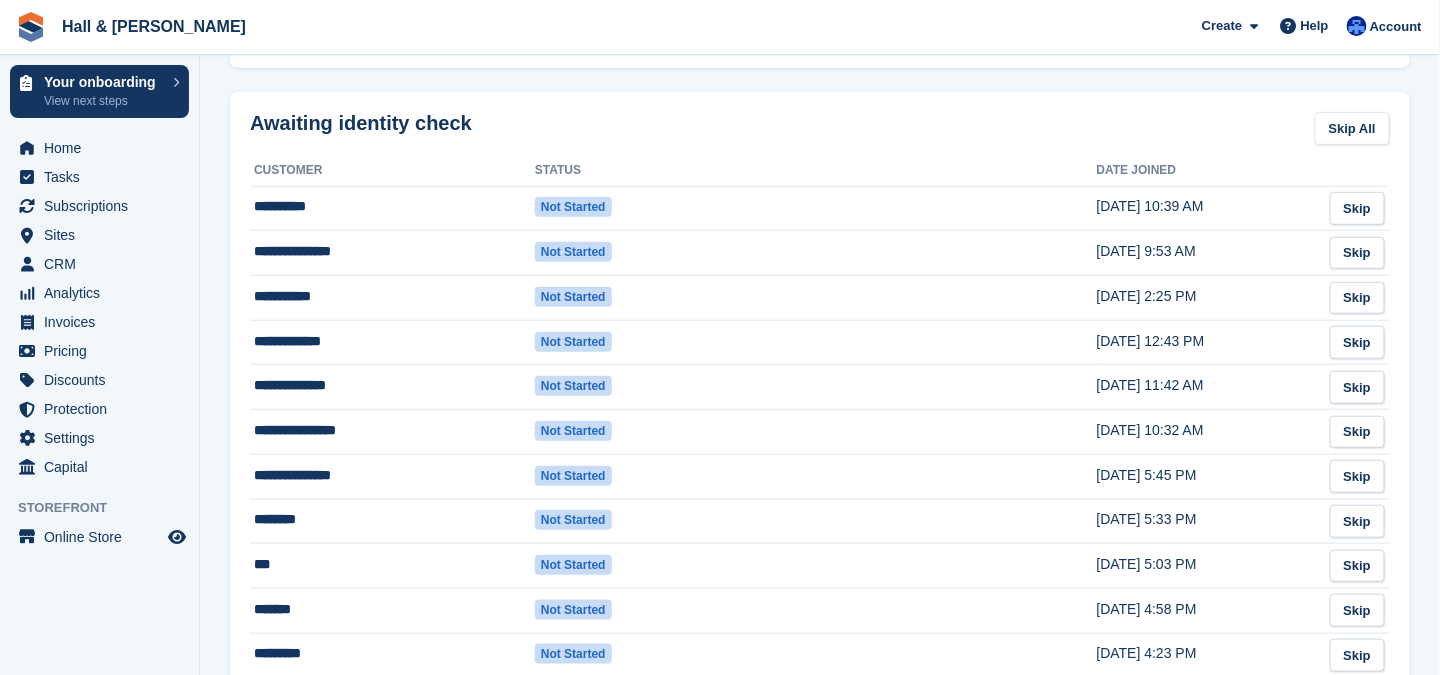 scroll, scrollTop: 0, scrollLeft: 0, axis: both 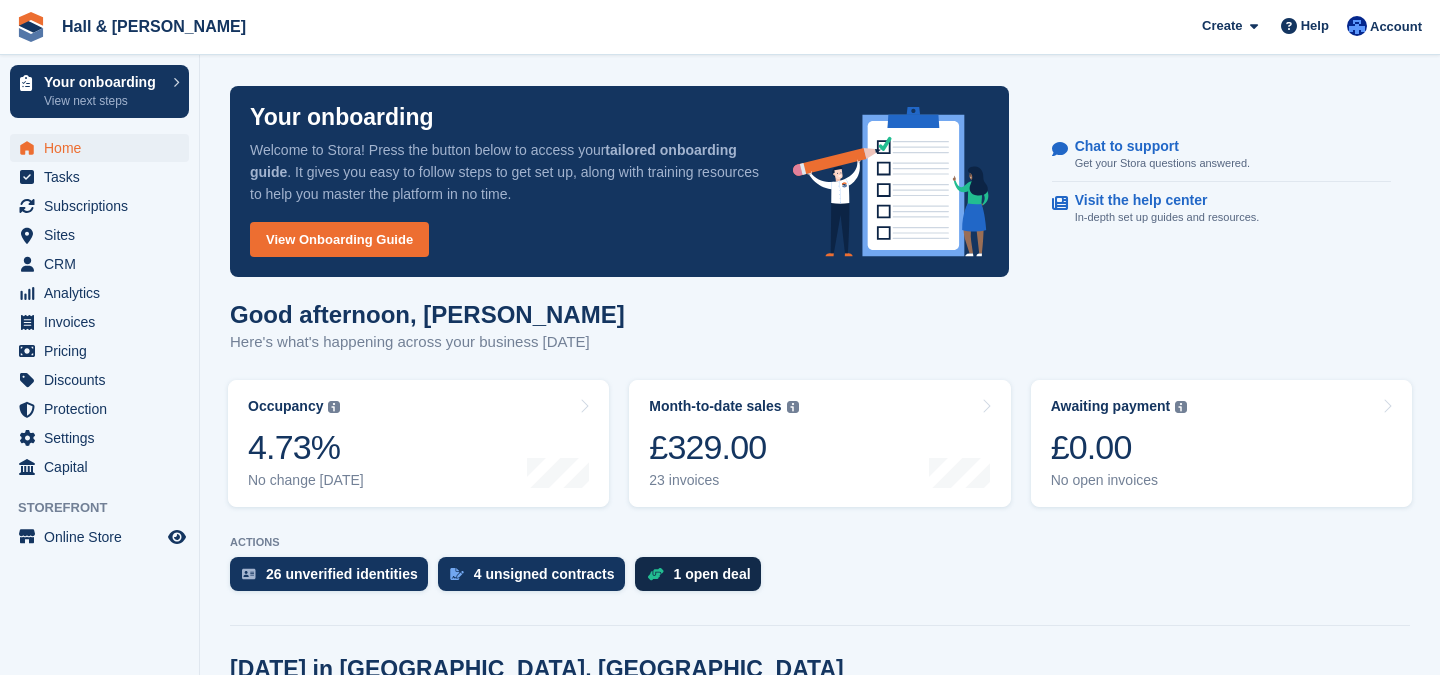 click on "1
open deal" at bounding box center (712, 574) 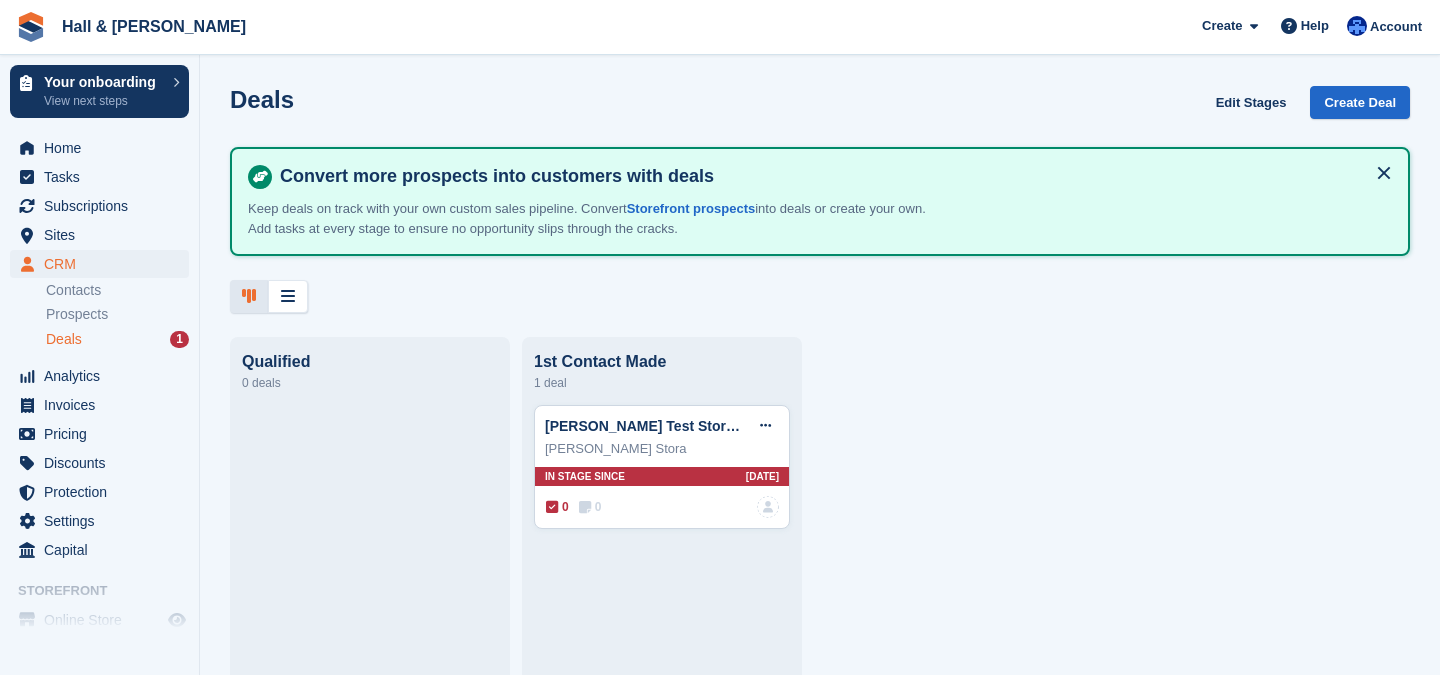 scroll, scrollTop: 0, scrollLeft: 0, axis: both 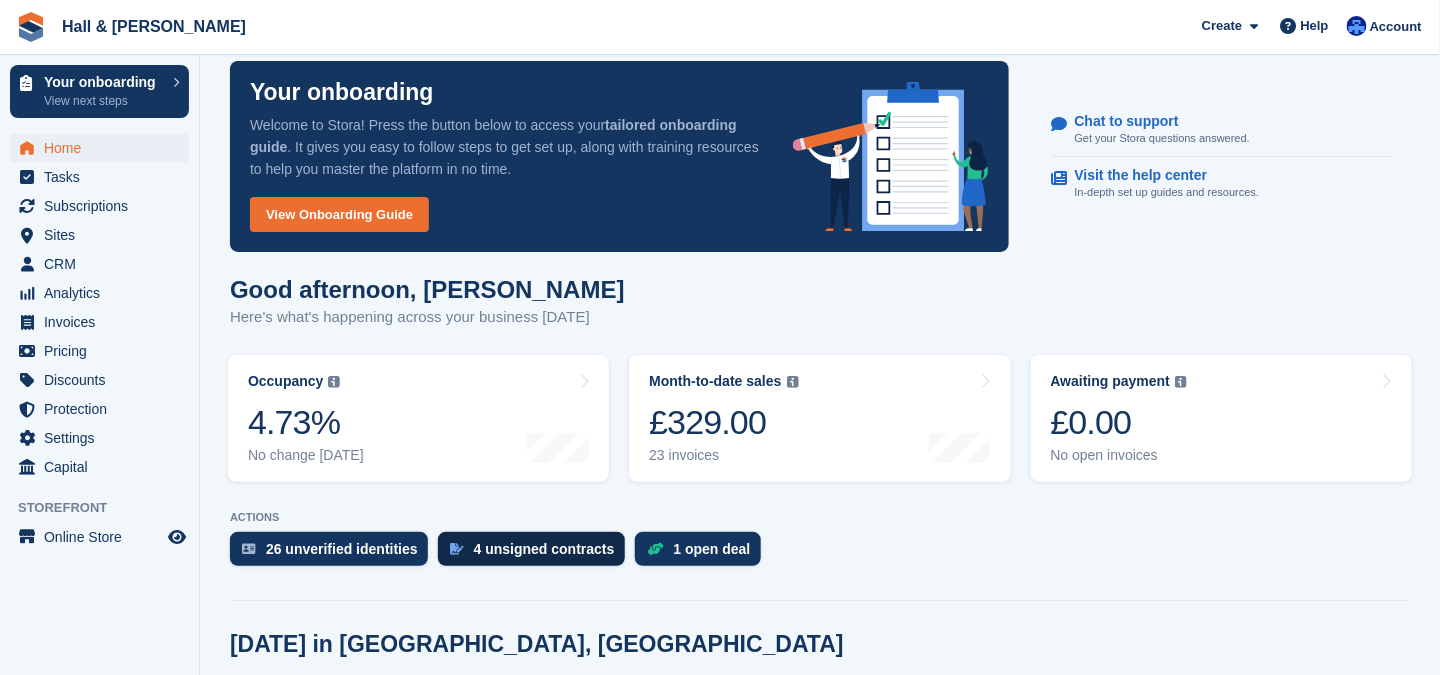 click on "4
unsigned contracts" at bounding box center (544, 549) 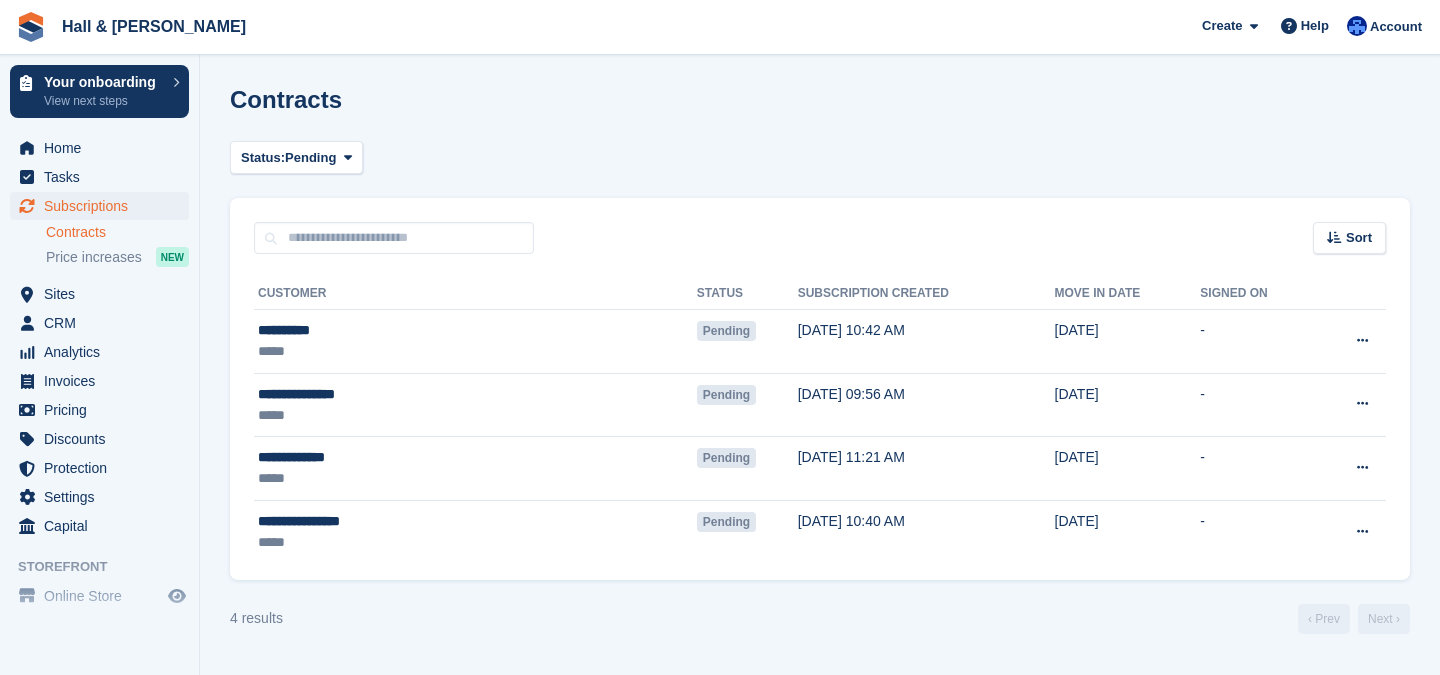 scroll, scrollTop: 0, scrollLeft: 0, axis: both 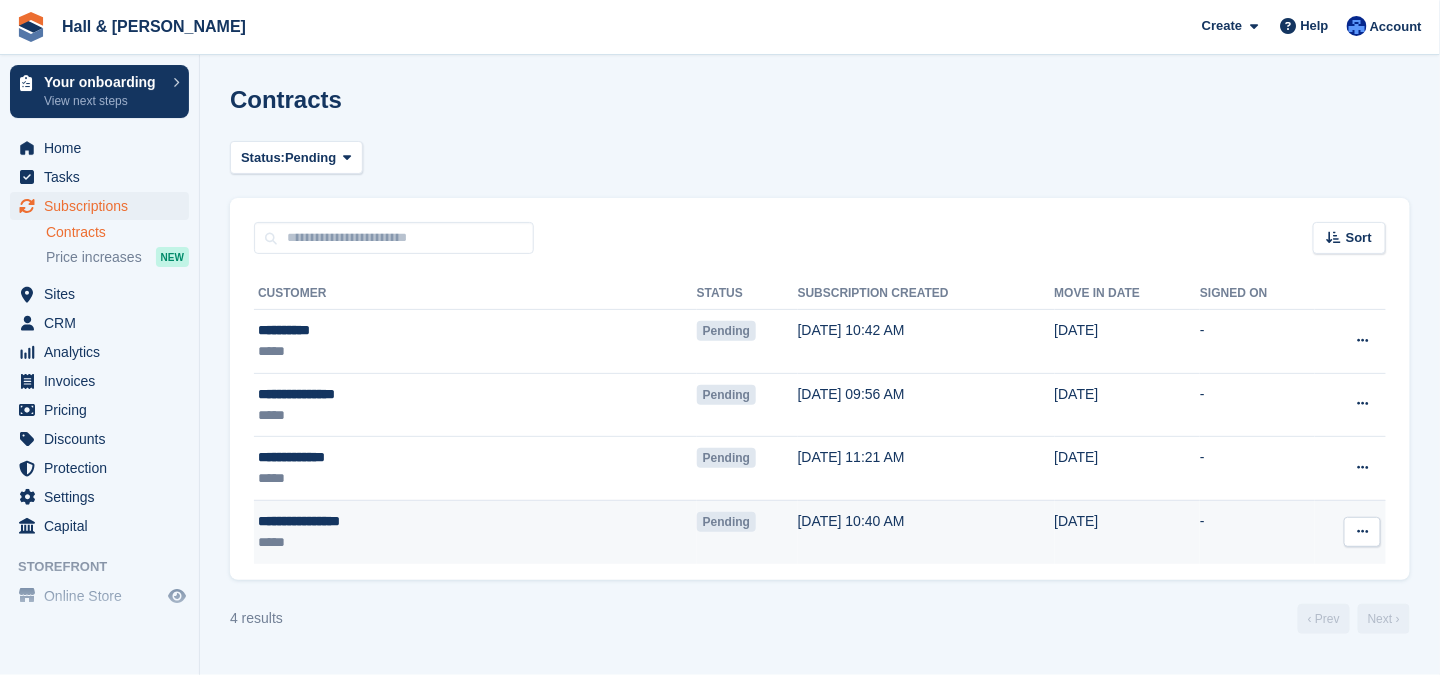 click on "Pending" at bounding box center [726, 522] 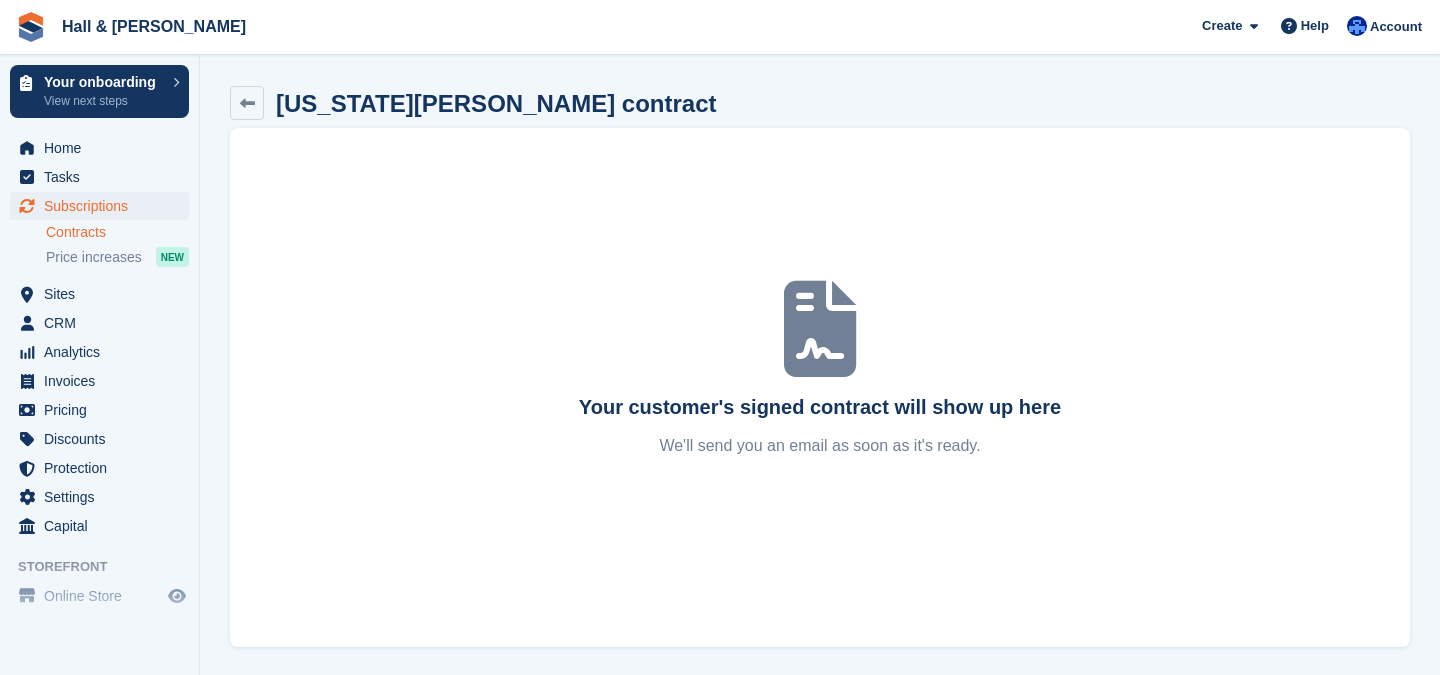 scroll, scrollTop: 0, scrollLeft: 0, axis: both 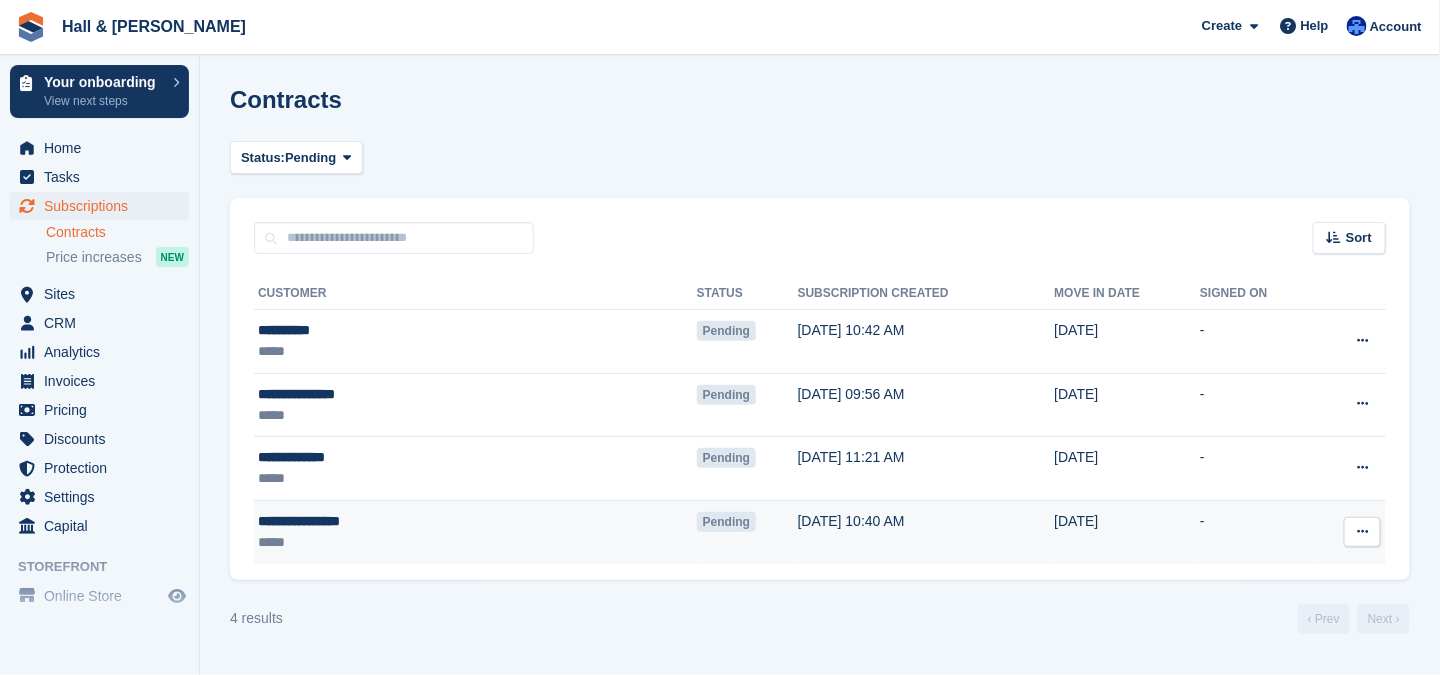 click at bounding box center [1362, 531] 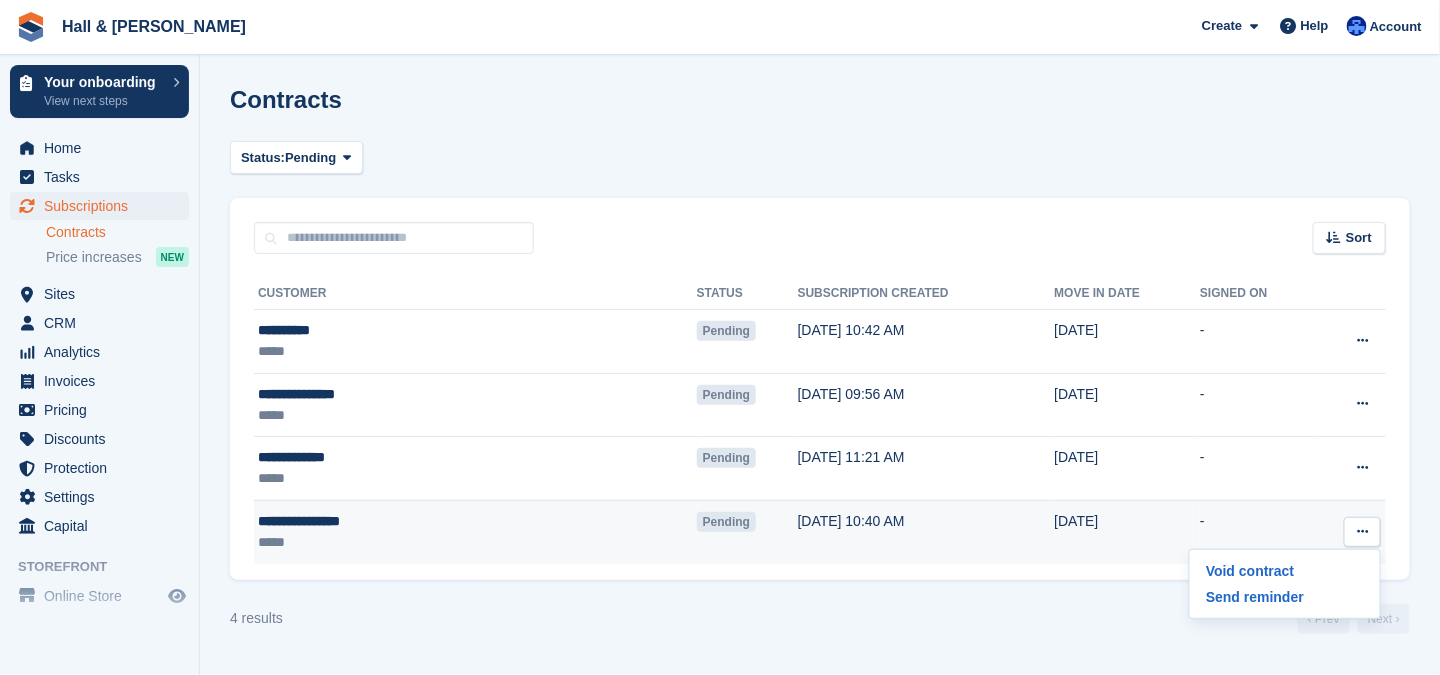 click at bounding box center [1362, 531] 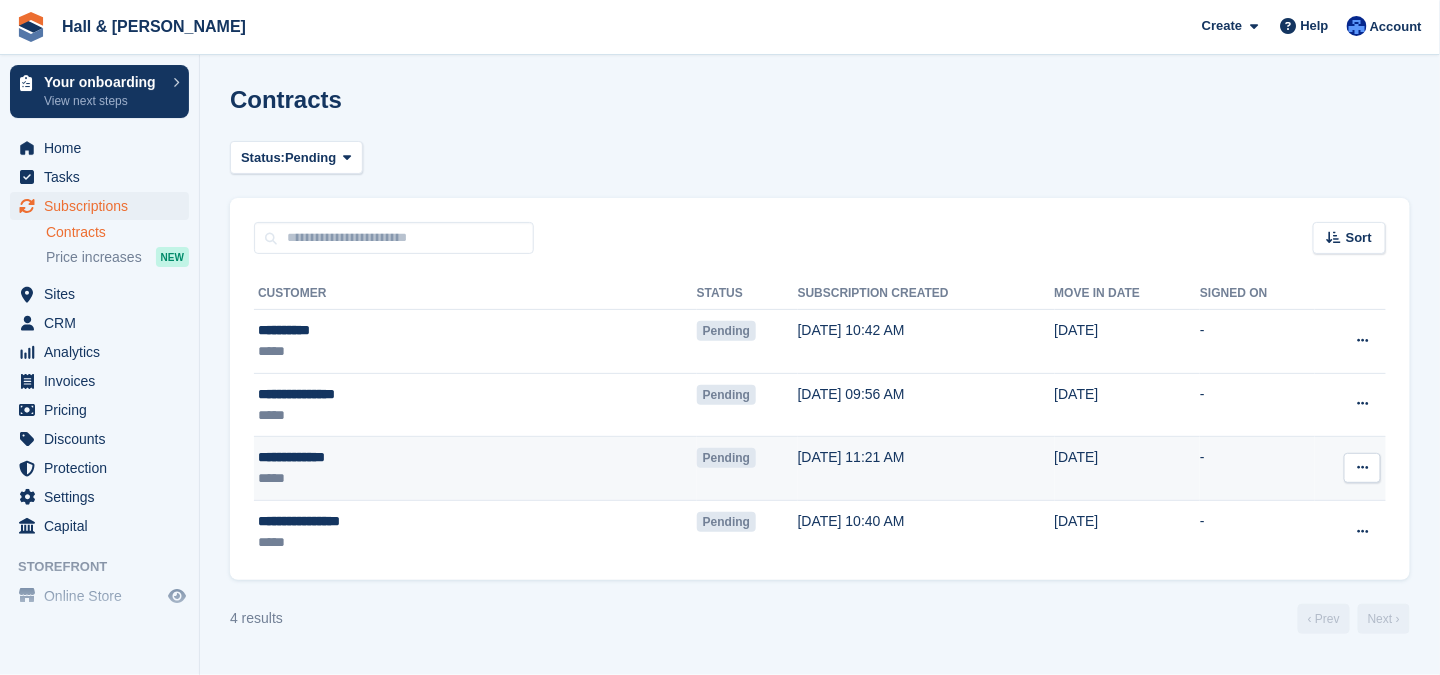 click at bounding box center (1362, 468) 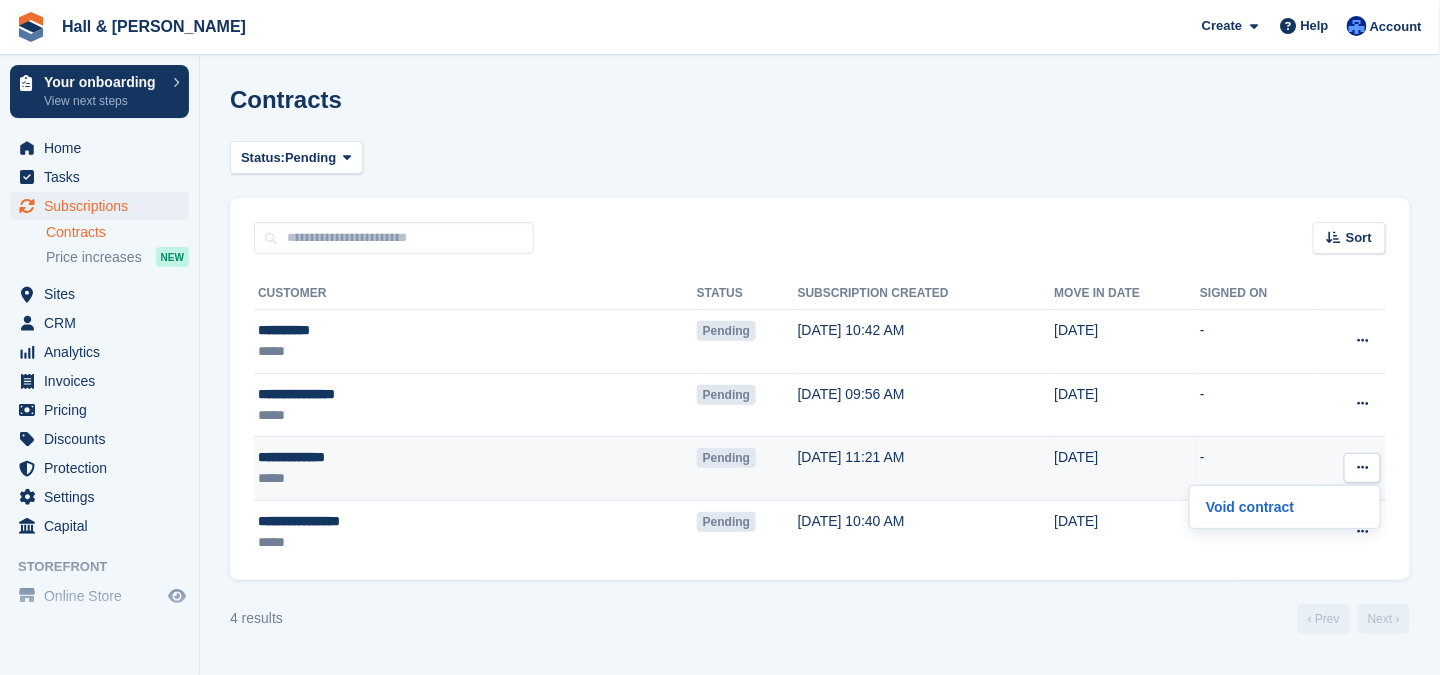 click at bounding box center (1362, 467) 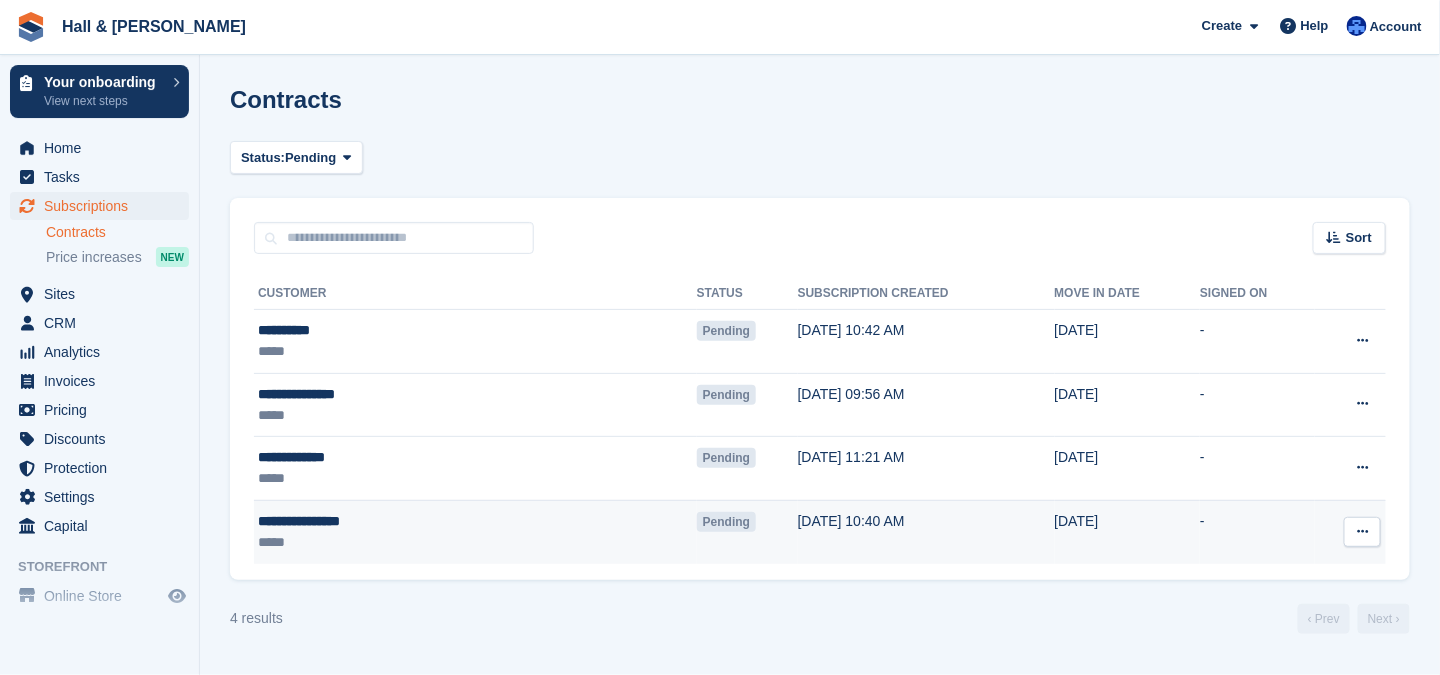 click at bounding box center [1362, 531] 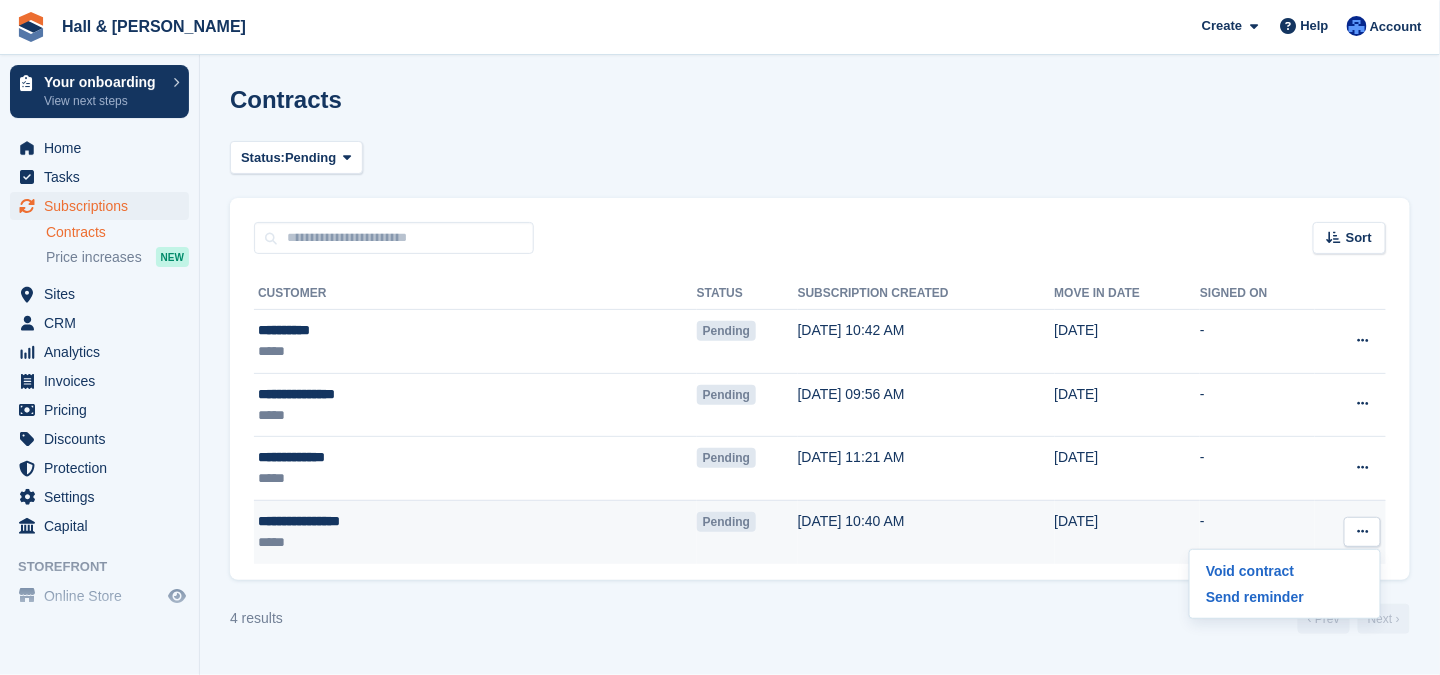 click at bounding box center [1362, 531] 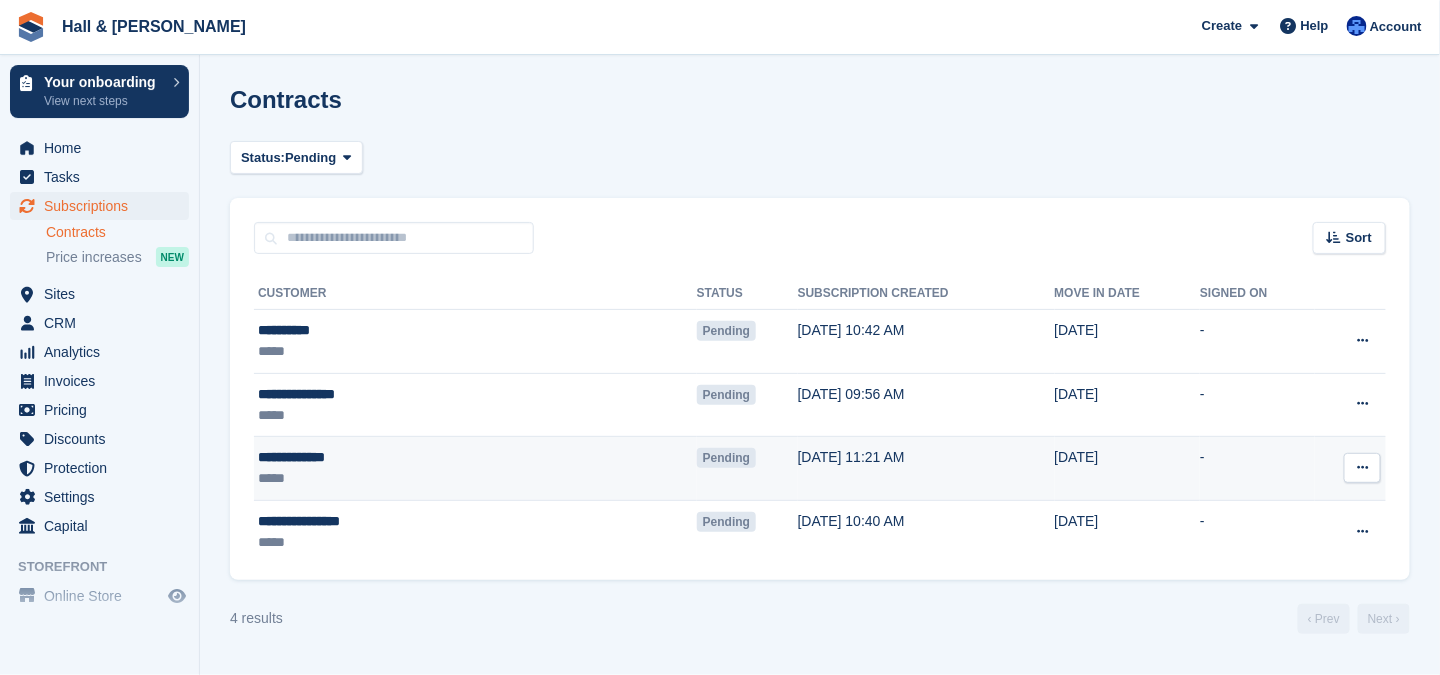 click at bounding box center [1362, 467] 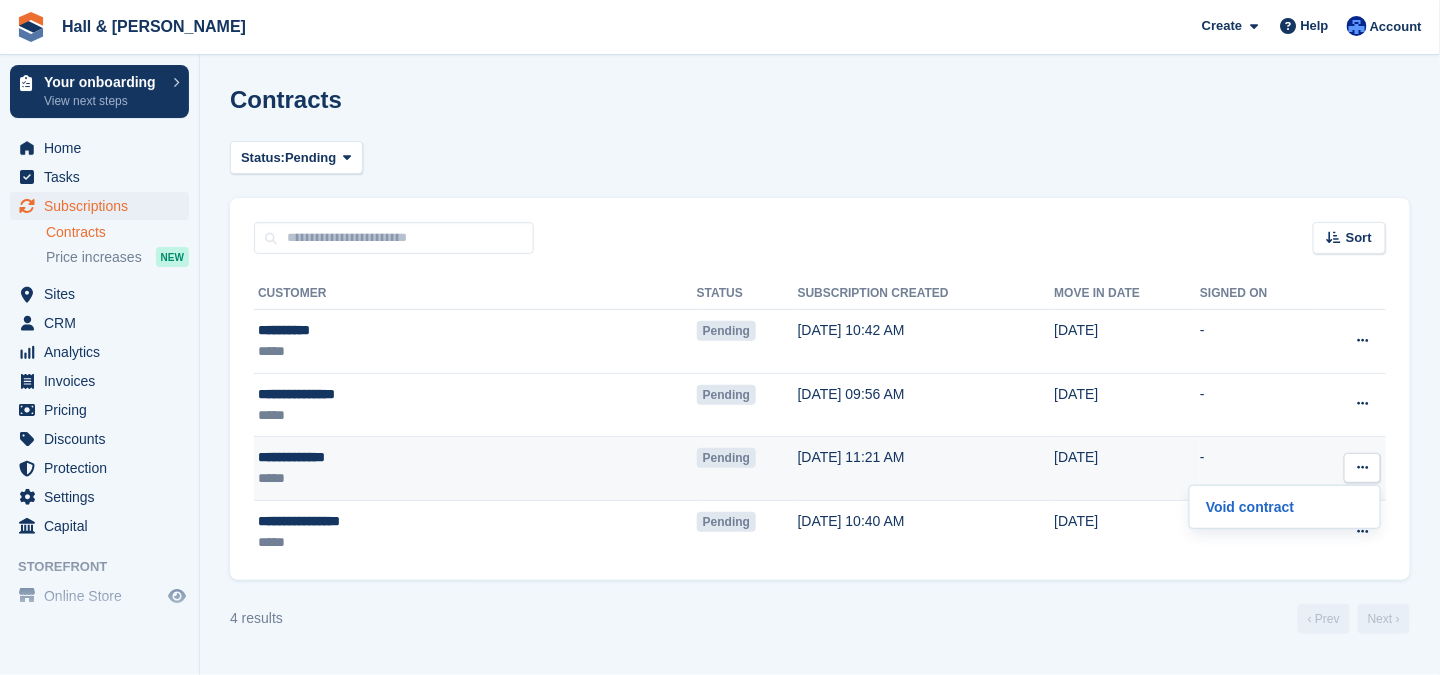click at bounding box center (1362, 467) 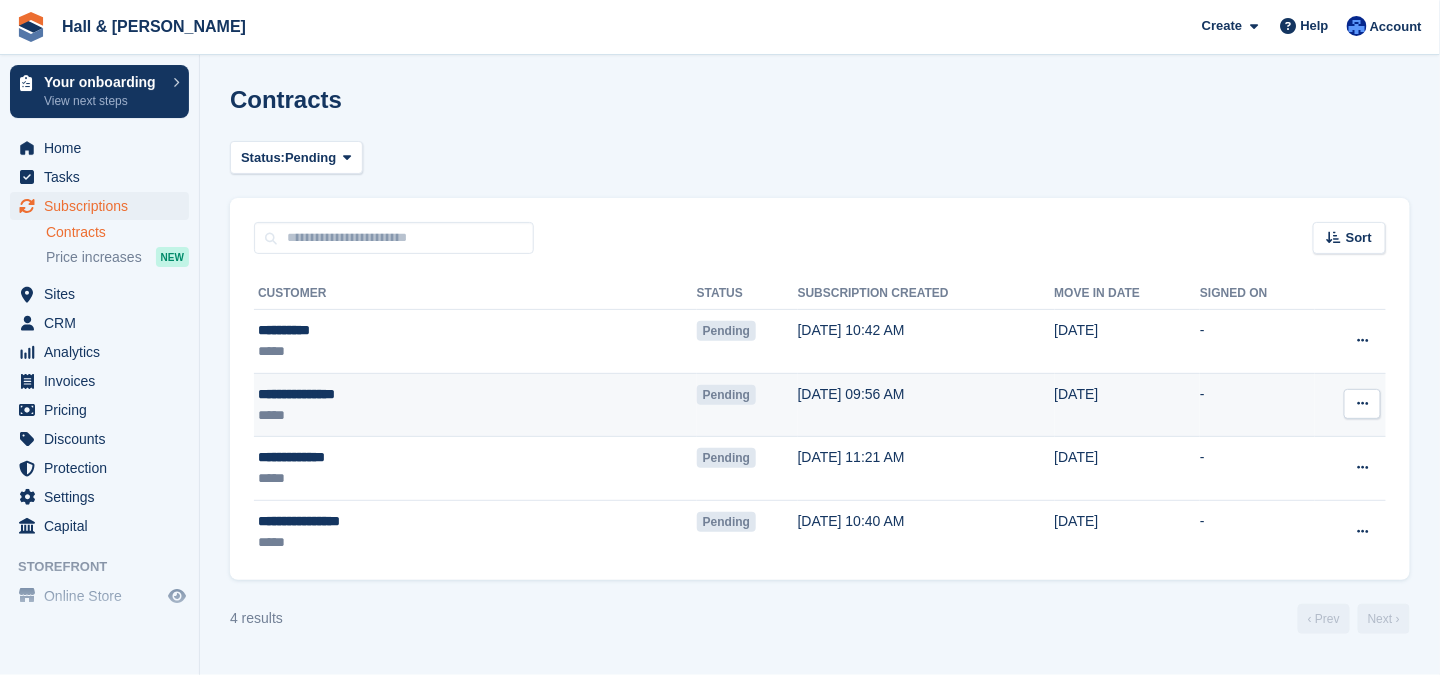 click at bounding box center (1362, 404) 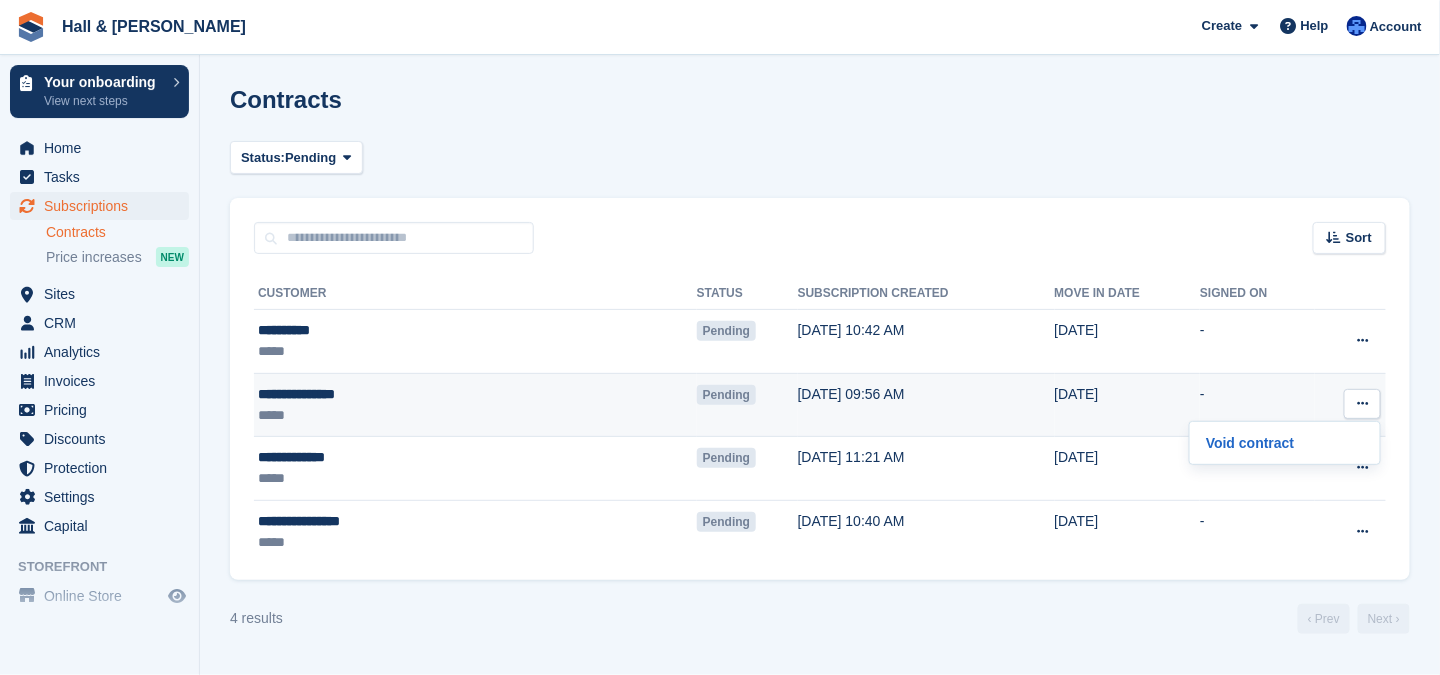 click at bounding box center [1362, 404] 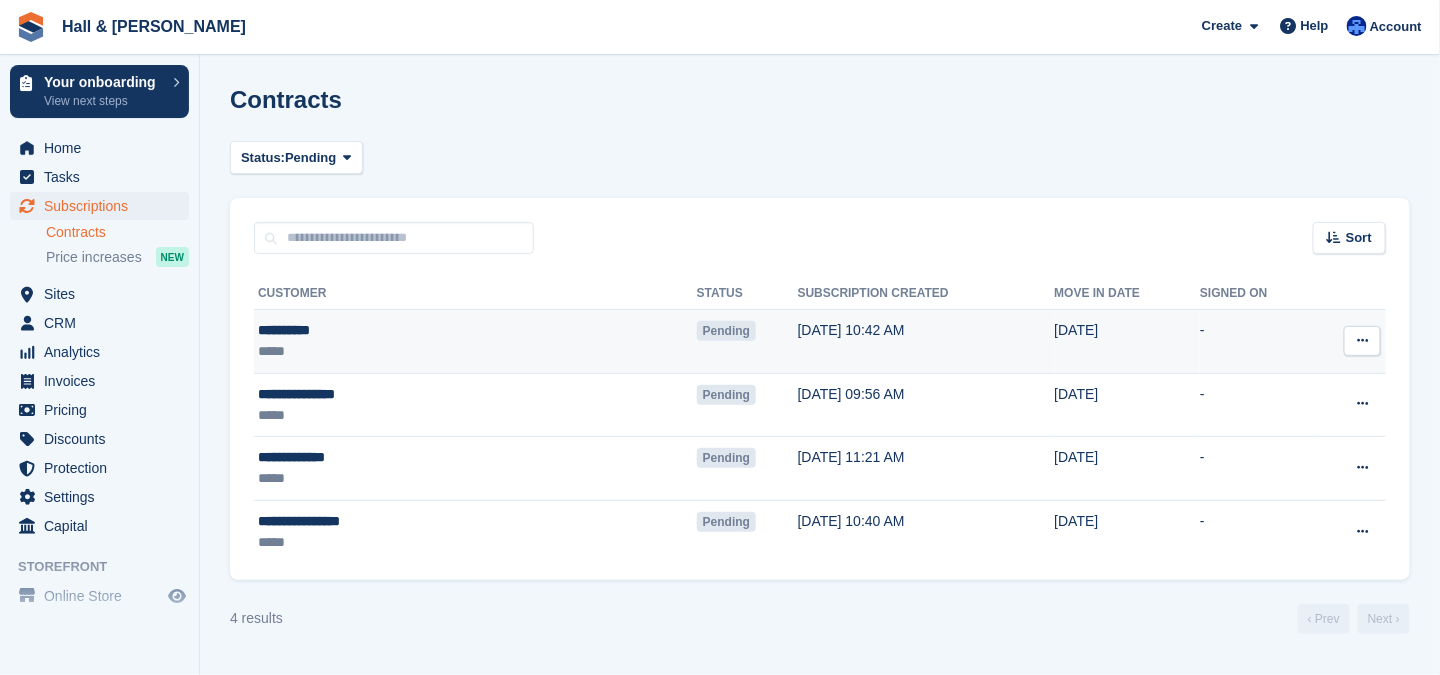 click at bounding box center (1362, 340) 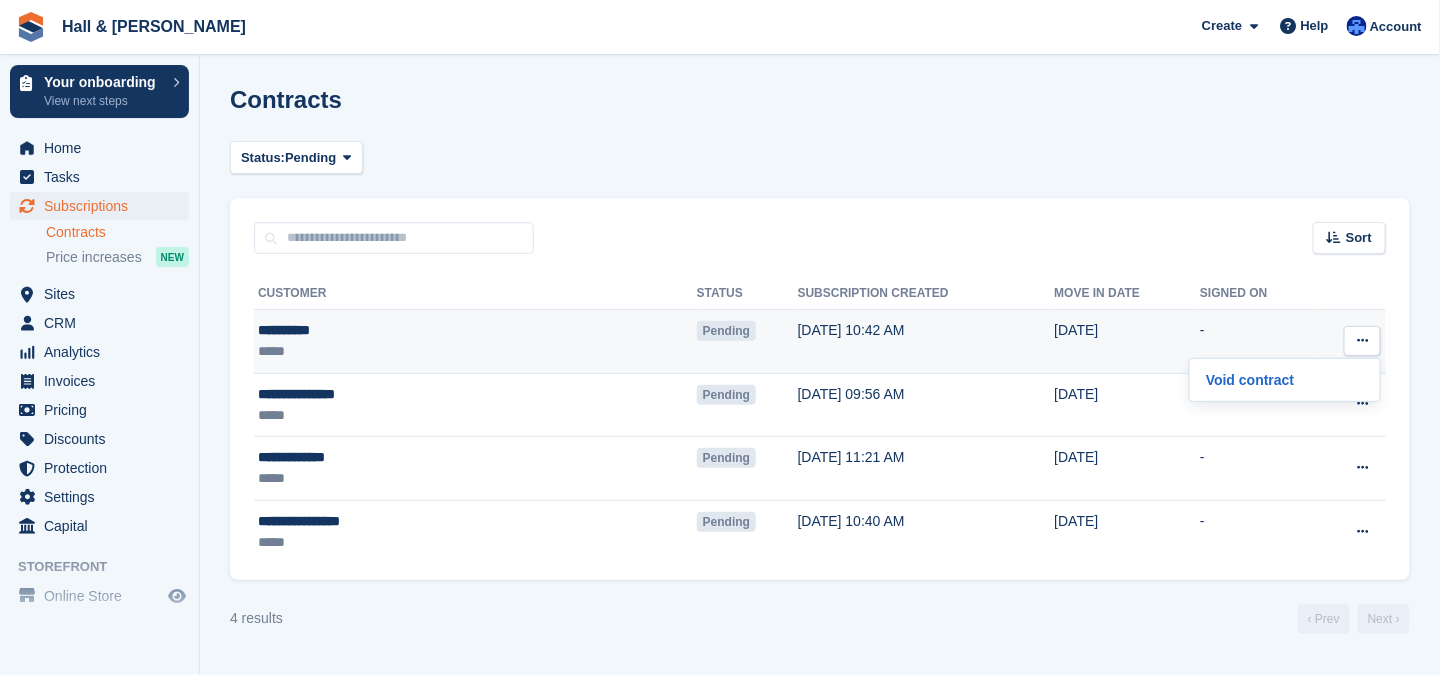 click at bounding box center (1362, 340) 